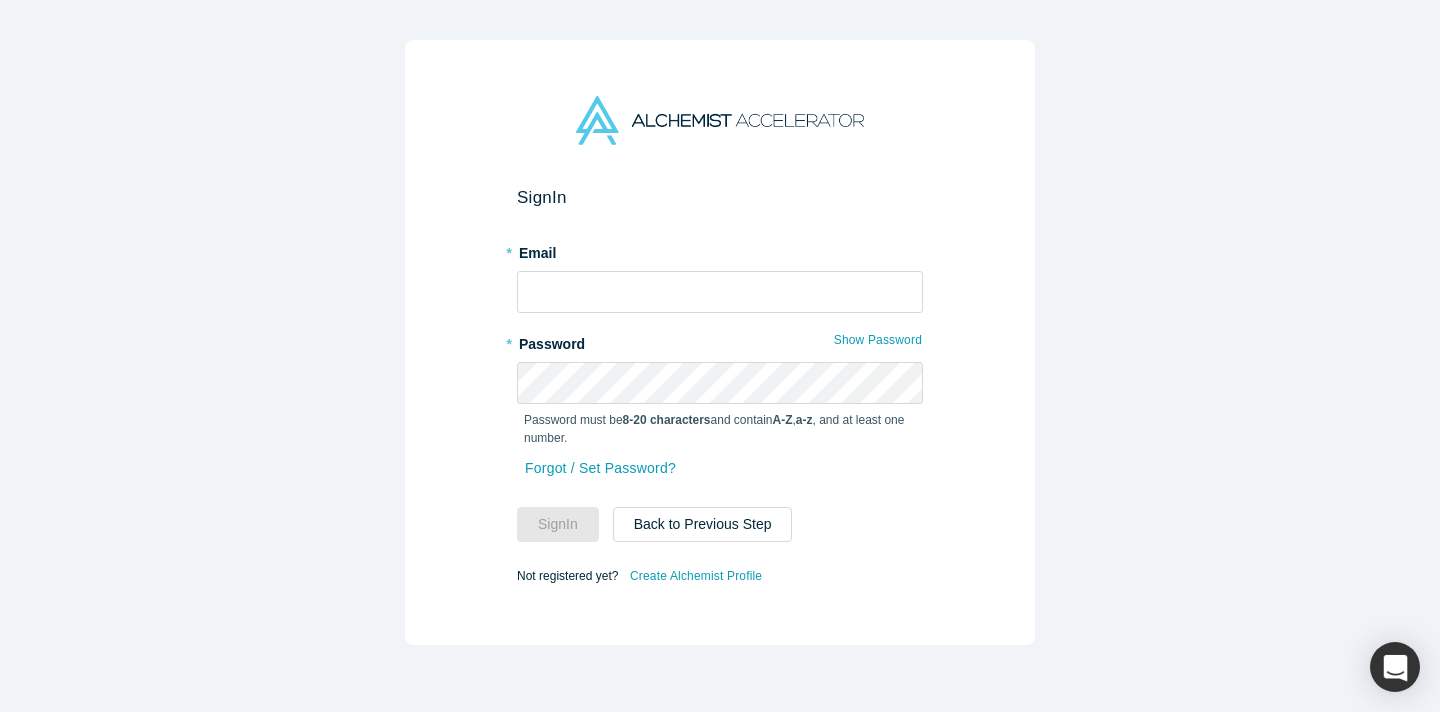 scroll, scrollTop: 0, scrollLeft: 0, axis: both 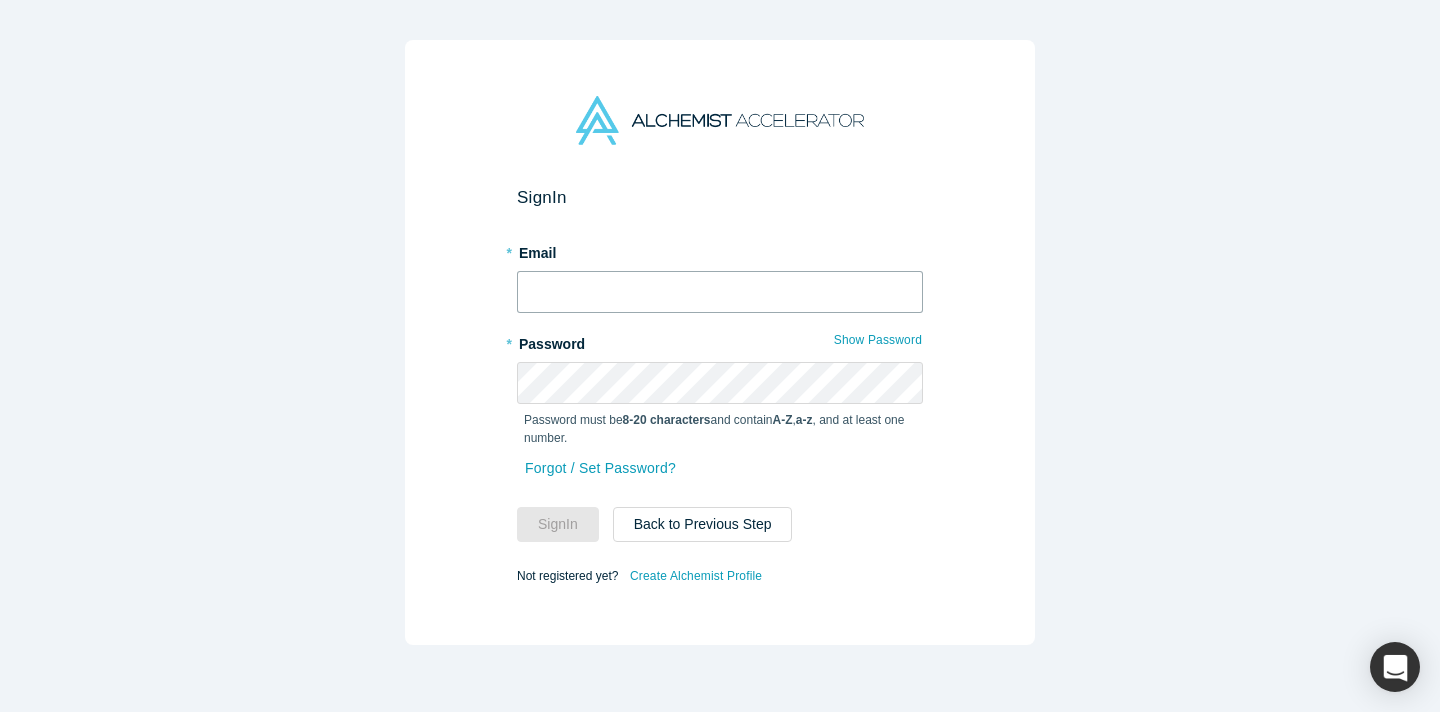 click at bounding box center (720, 292) 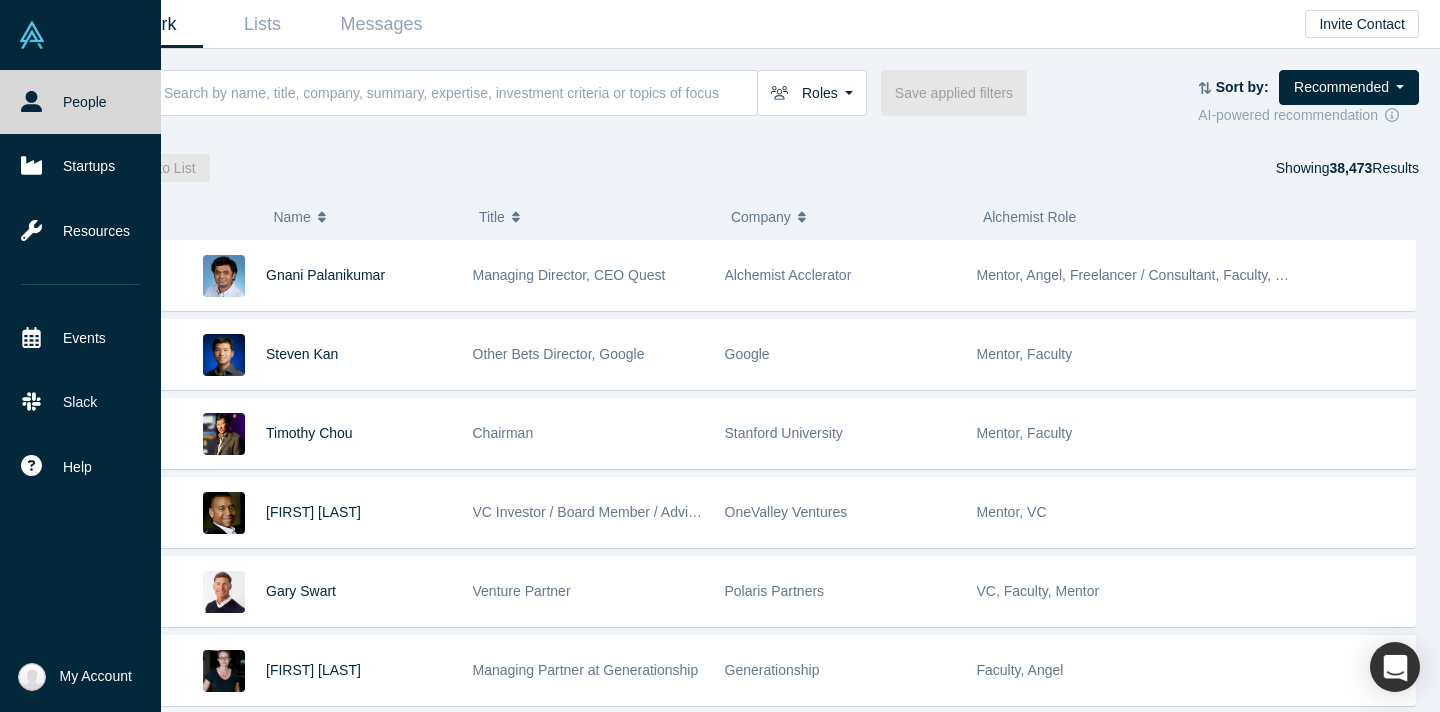 click on "My Account" at bounding box center (75, 677) 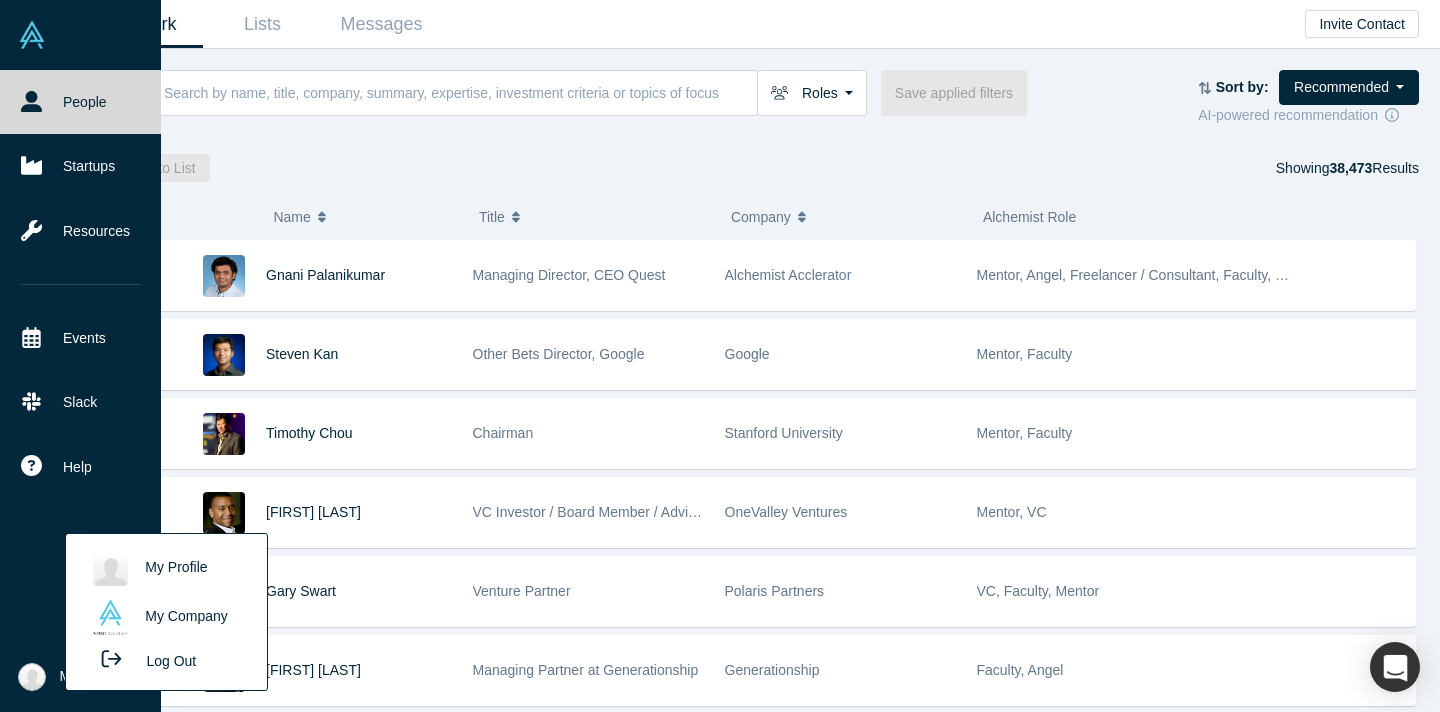 click on "My Profile" at bounding box center [166, 568] 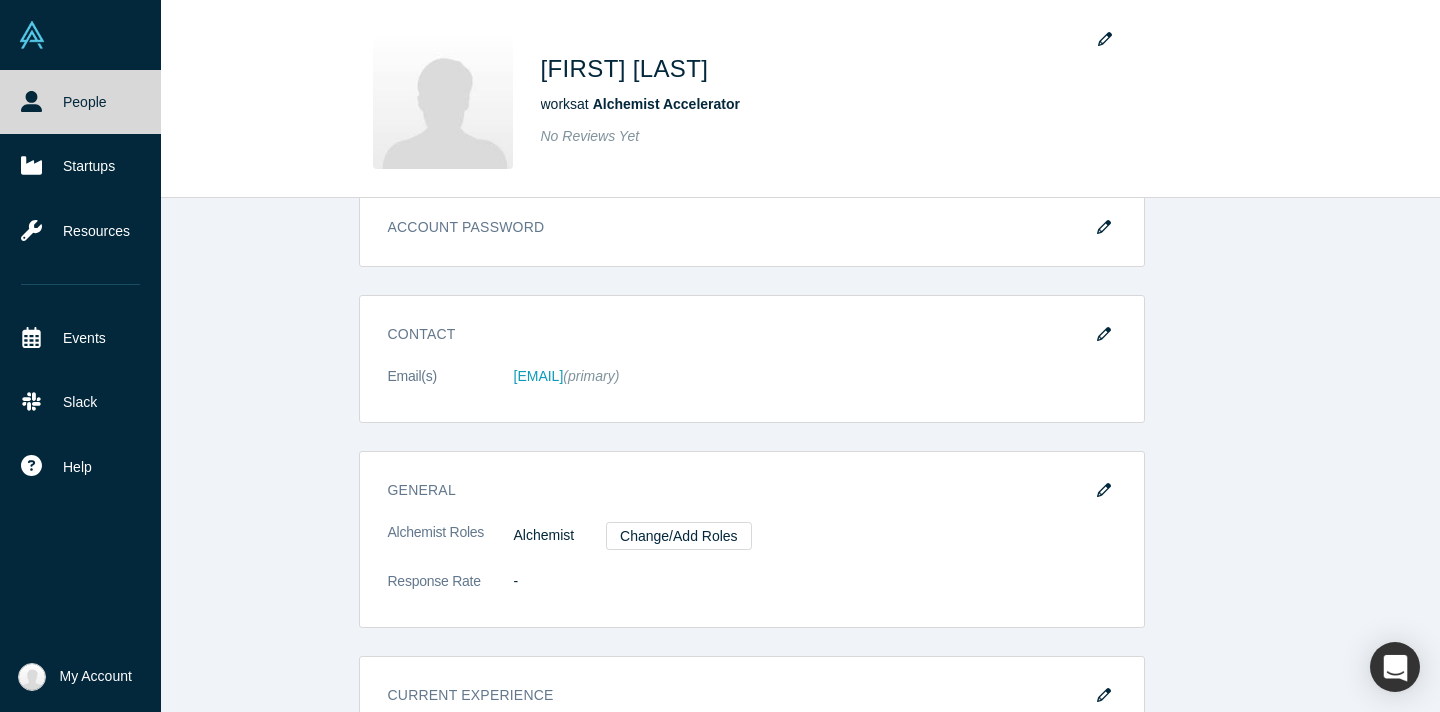 scroll, scrollTop: 29, scrollLeft: 0, axis: vertical 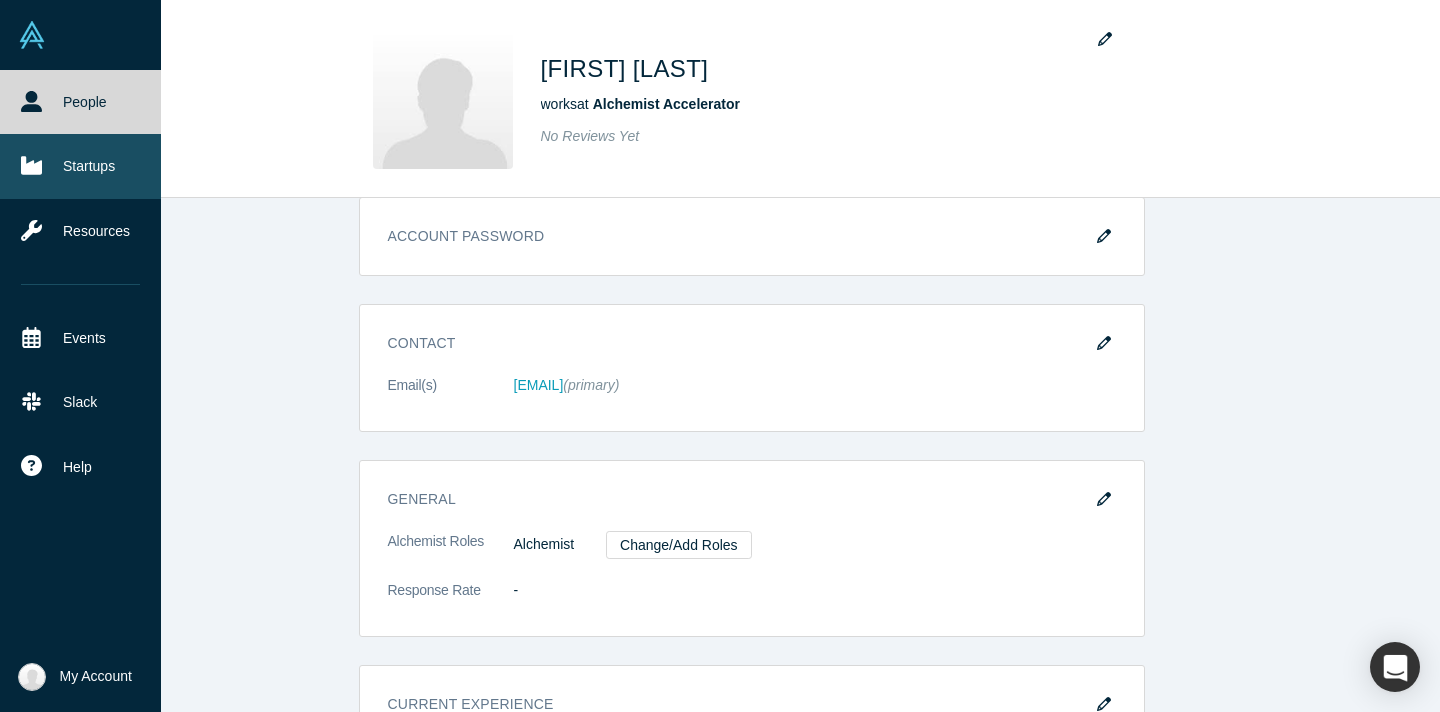 click on "Startups" at bounding box center [80, 166] 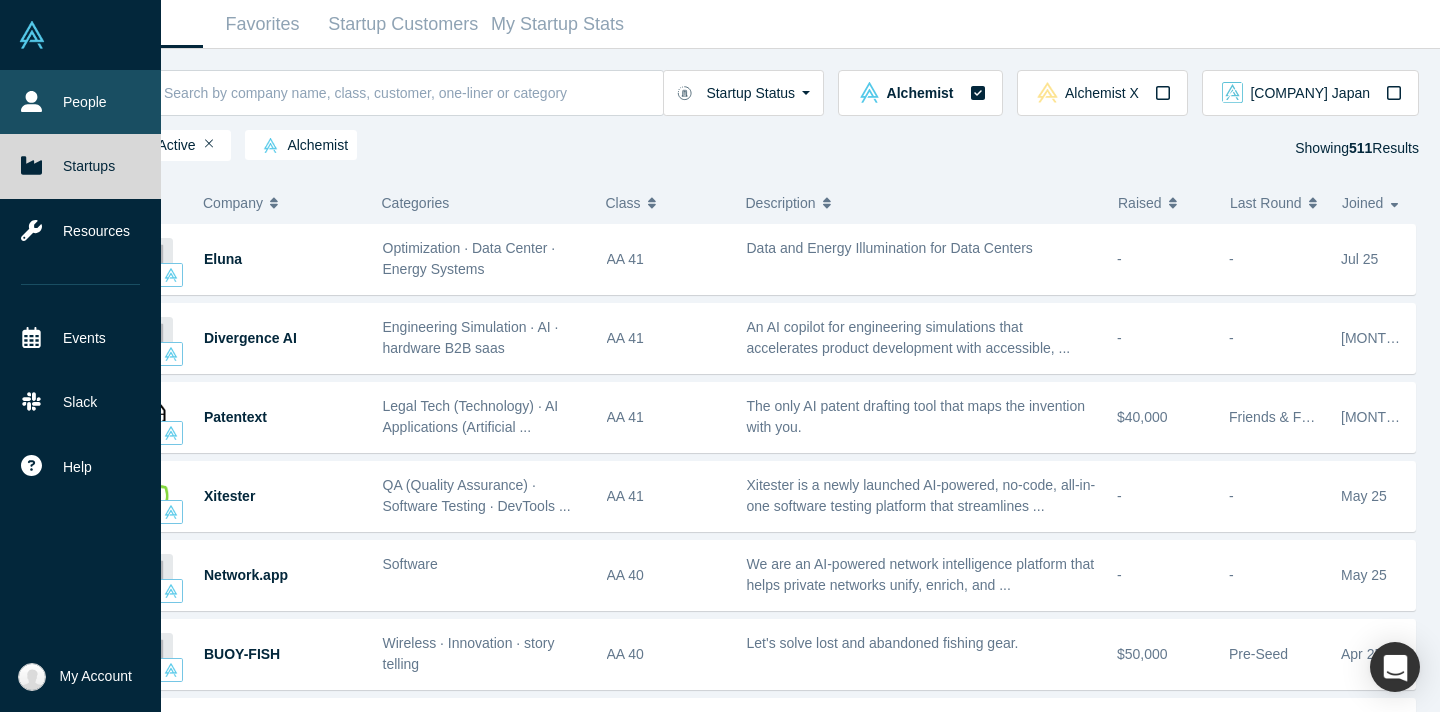 click on "People" at bounding box center (80, 102) 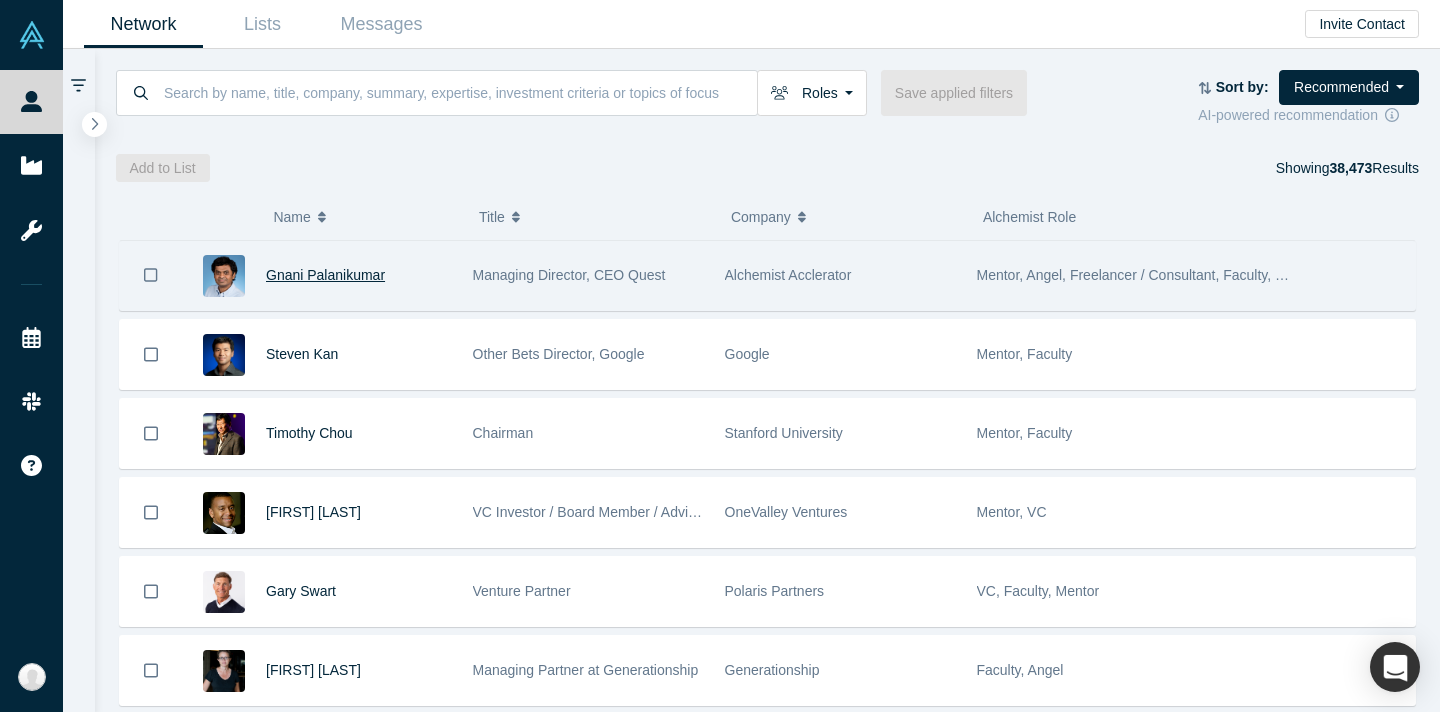 click on "Gnani Palanikumar" at bounding box center [325, 275] 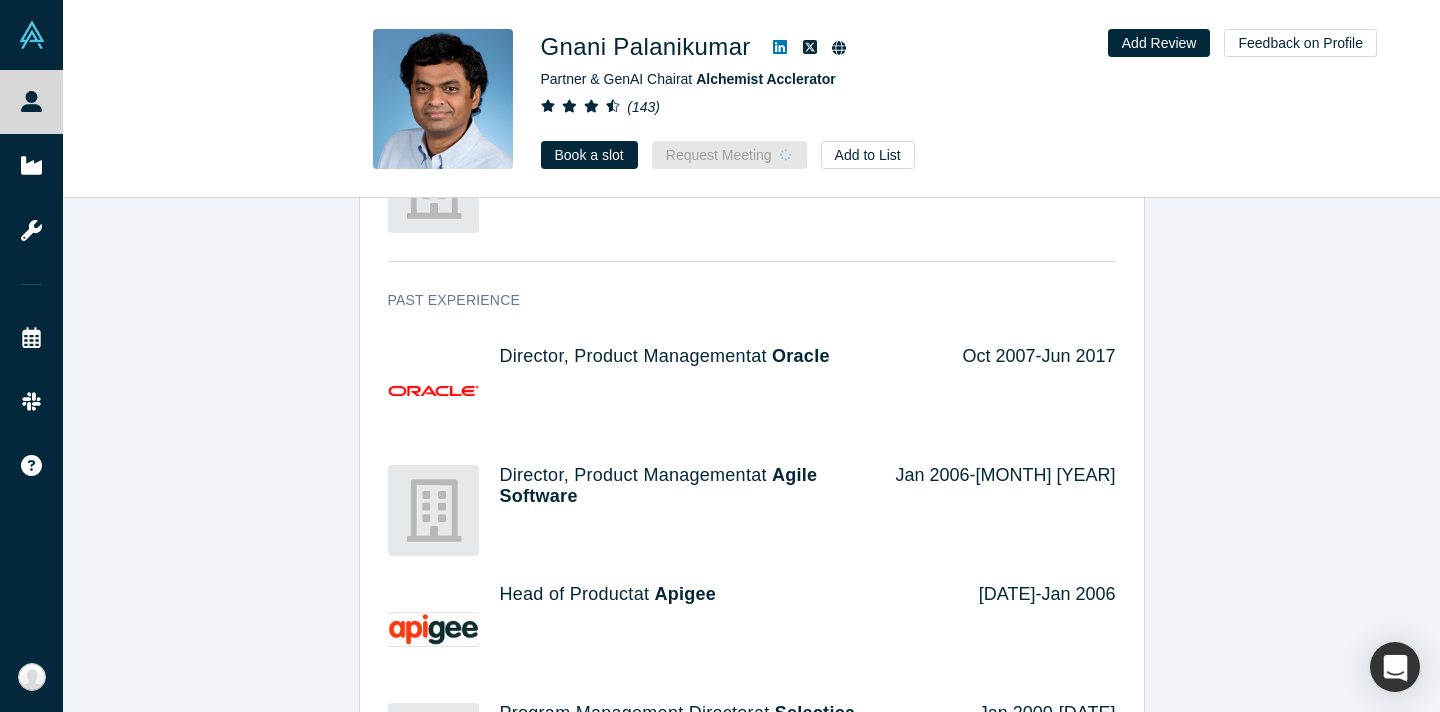 scroll, scrollTop: 0, scrollLeft: 0, axis: both 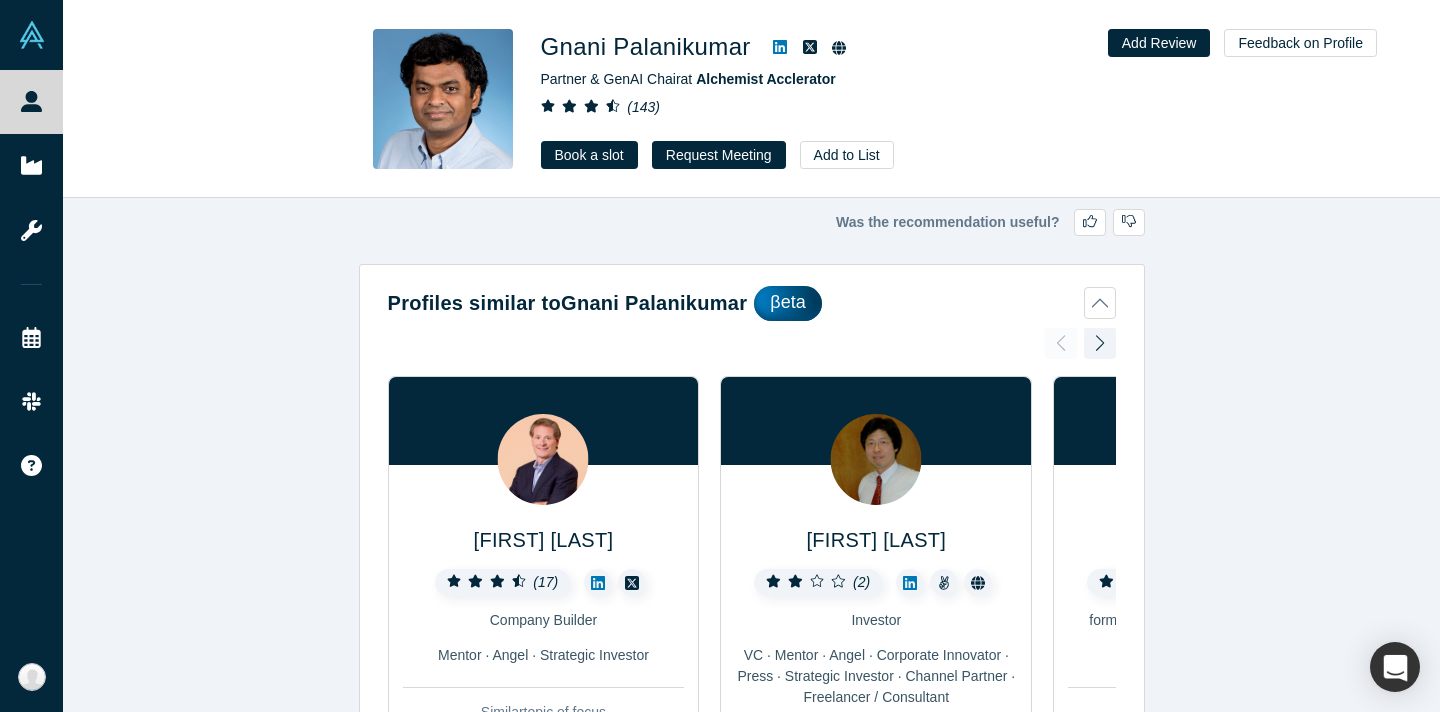 click on "Gnani Palanikumar" at bounding box center (646, 47) 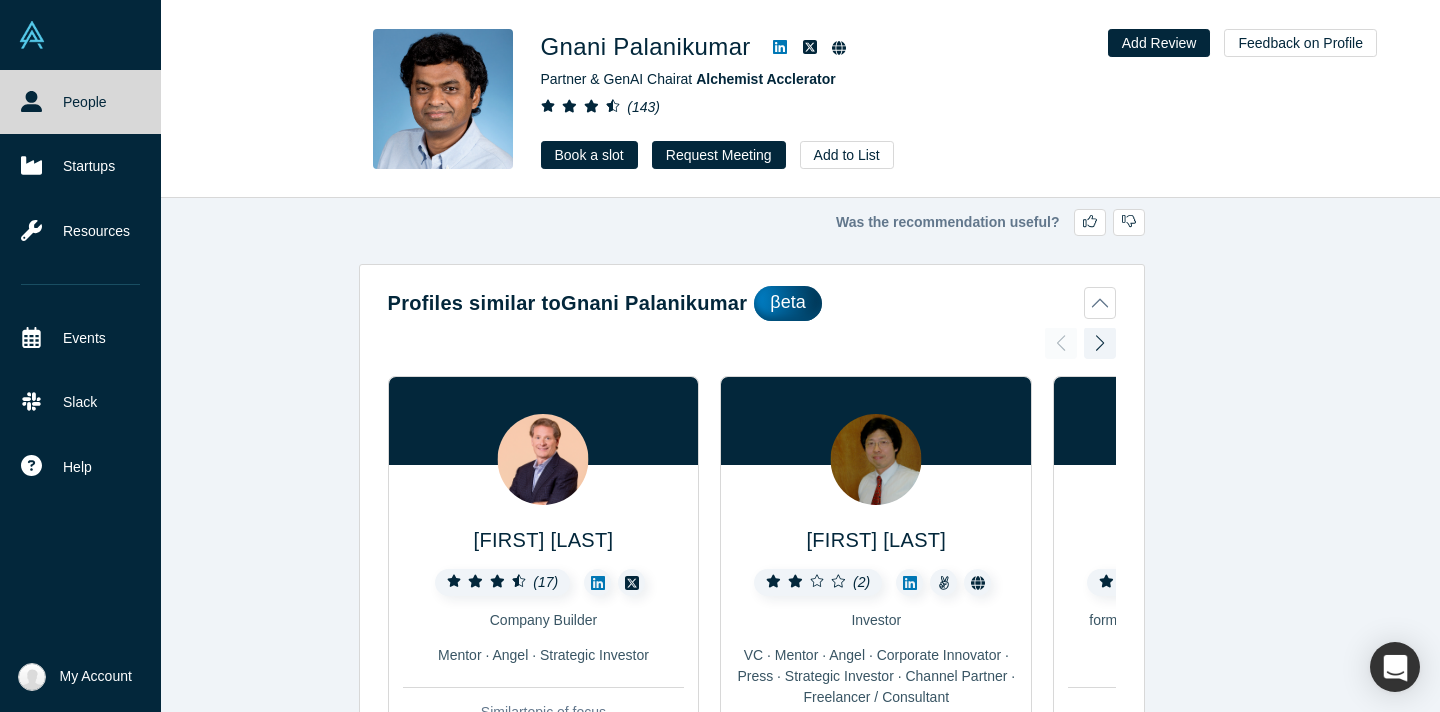 click 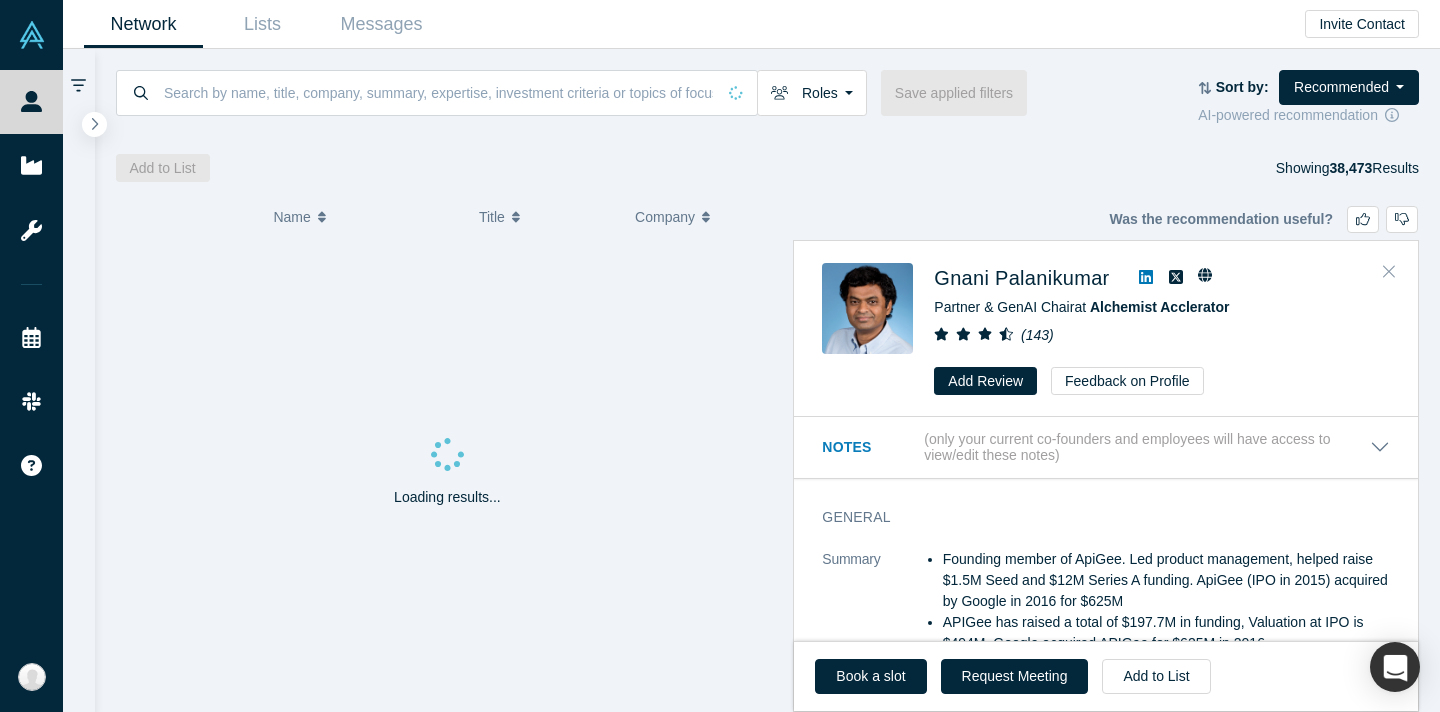 click 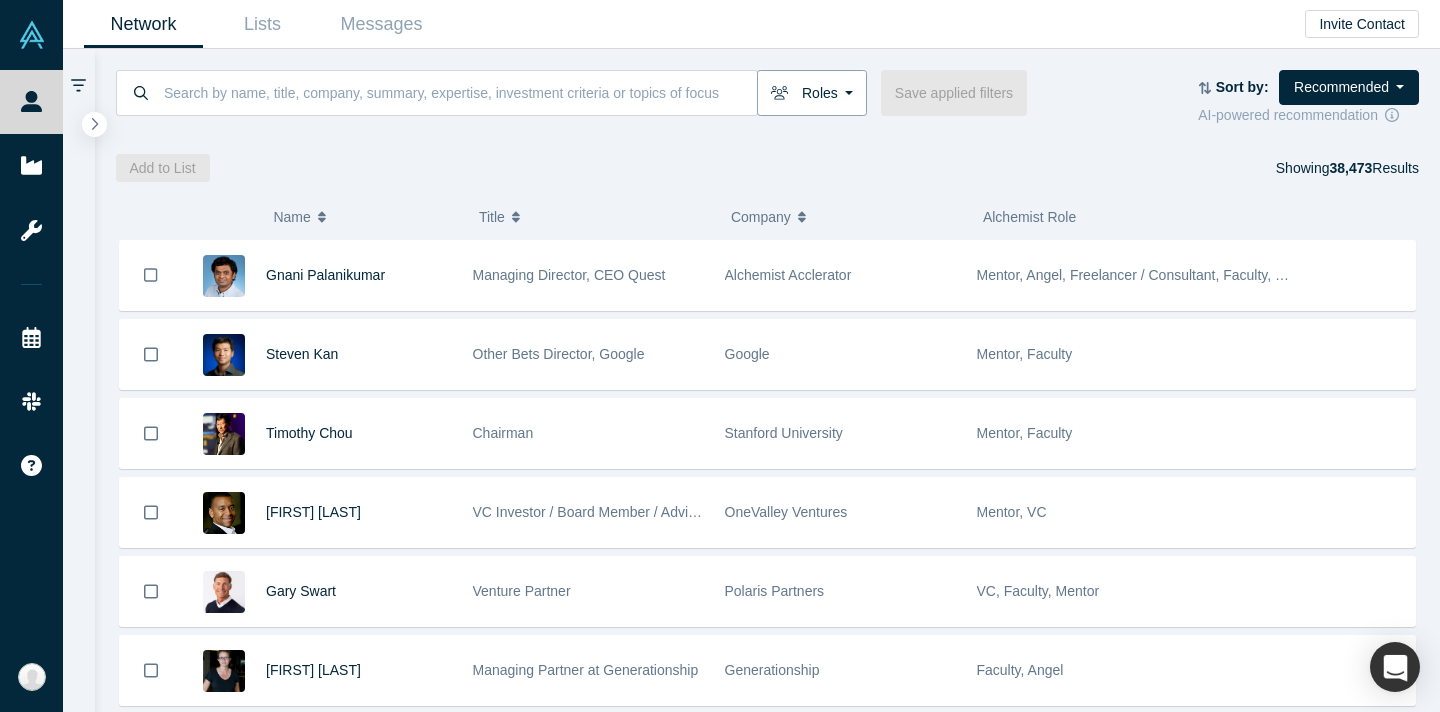 click on "Roles" at bounding box center [812, 93] 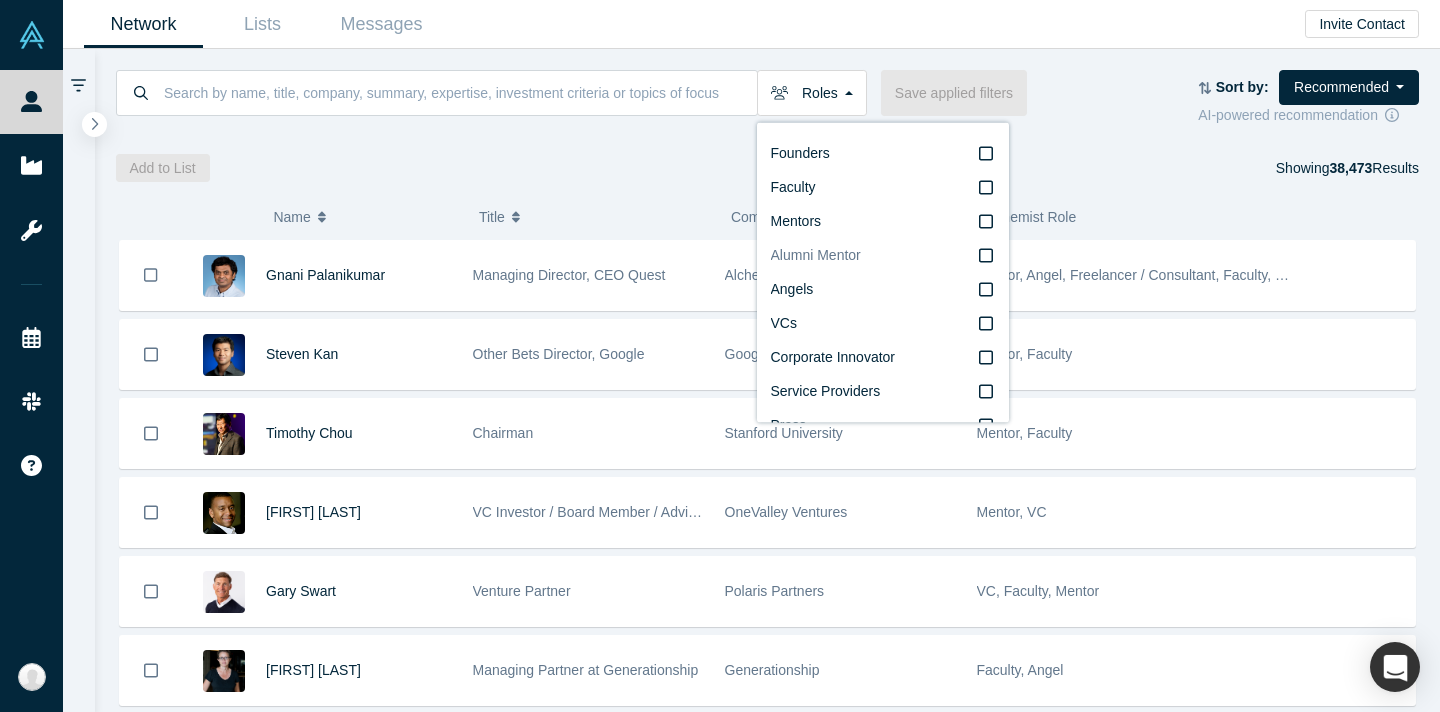 scroll, scrollTop: 34, scrollLeft: 0, axis: vertical 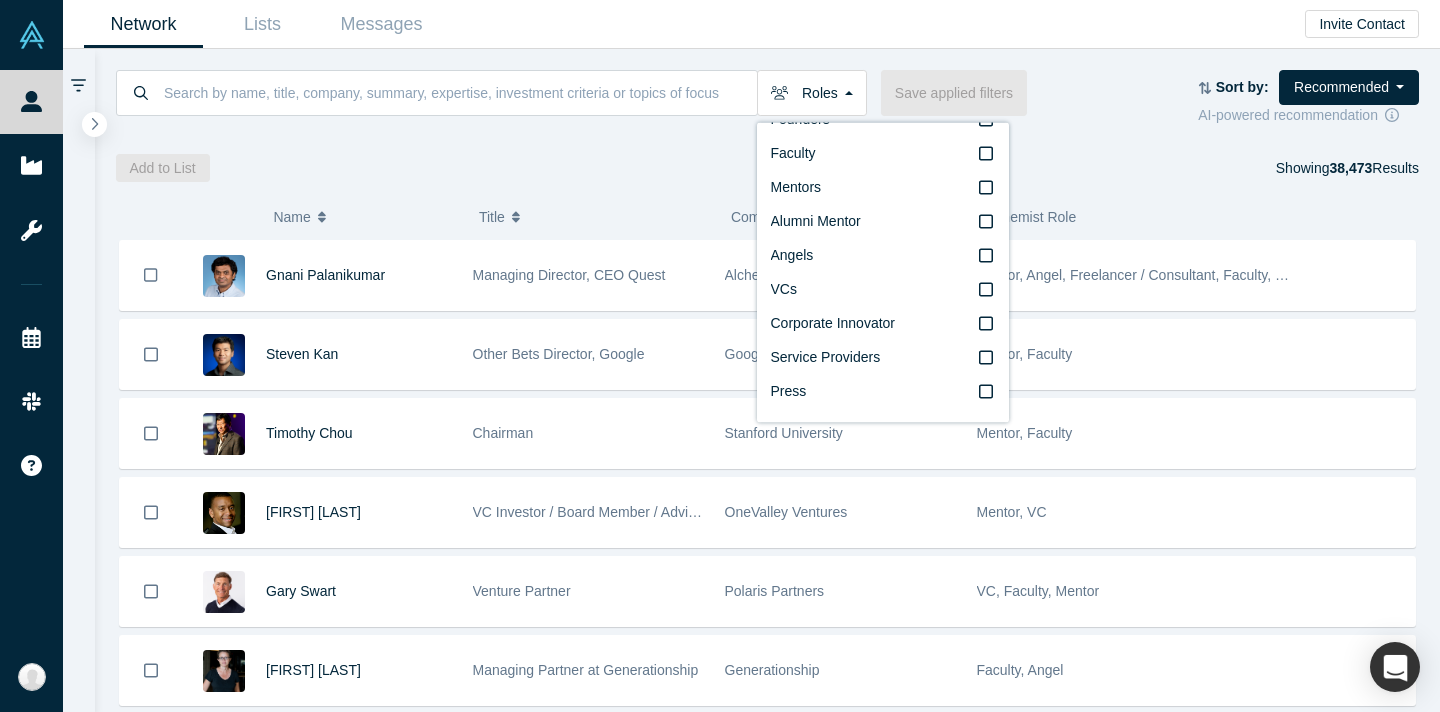 click on "Roles Founders Faculty Mentors Alumni Mentor Angels VCs Corporate Innovator Service Providers Press Save applied filters Sort by: Recommended Recommended Highest Ranking Highest Responsiveness Most Recent Updates AI-powered recommendation Add to List Showing 38,473 Results" at bounding box center (768, 115) 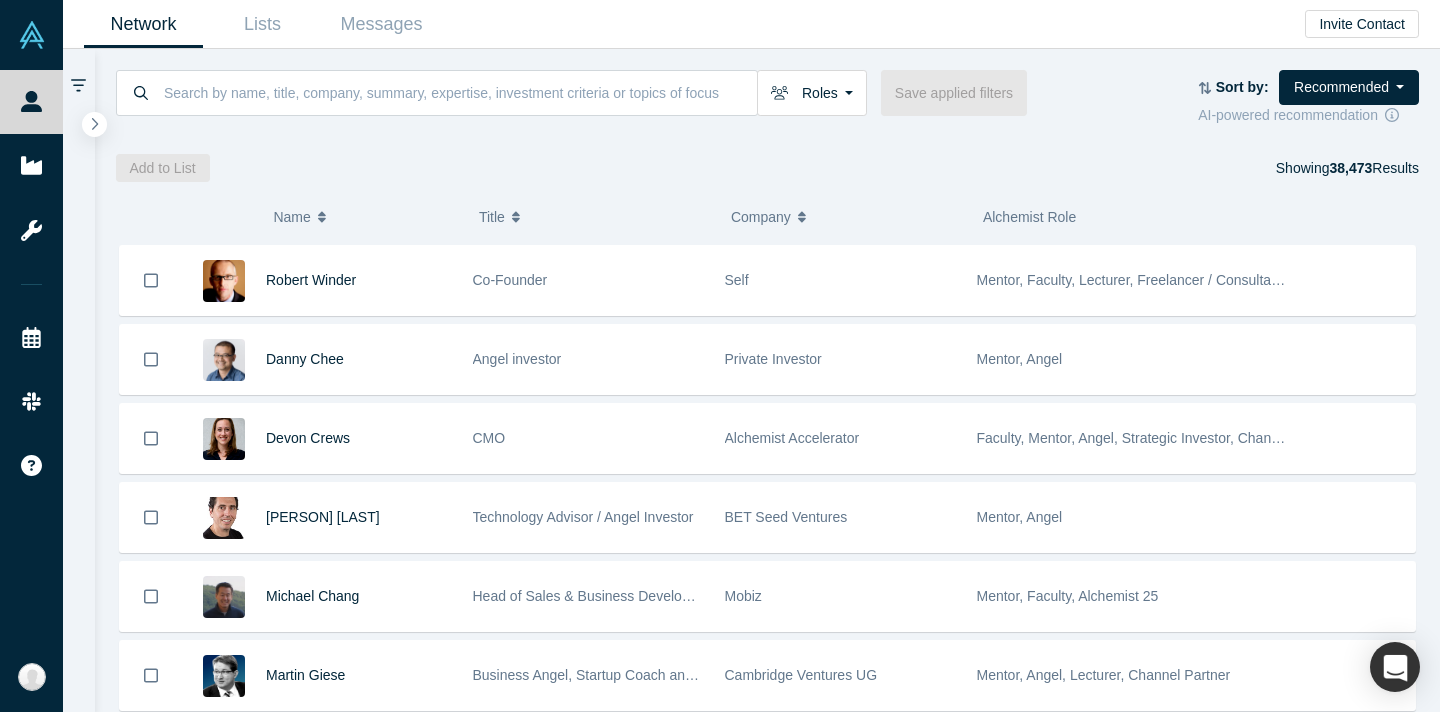 scroll, scrollTop: 0, scrollLeft: 0, axis: both 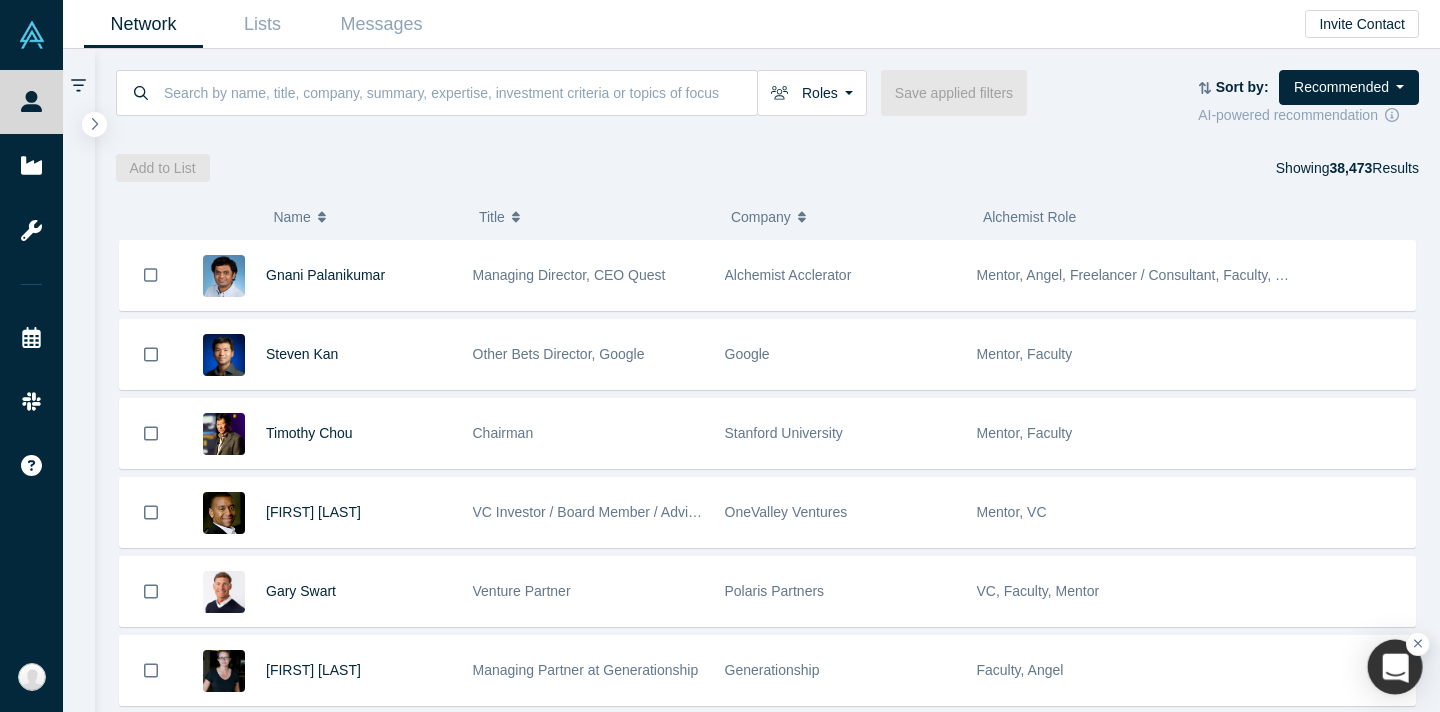 click at bounding box center (1395, 667) 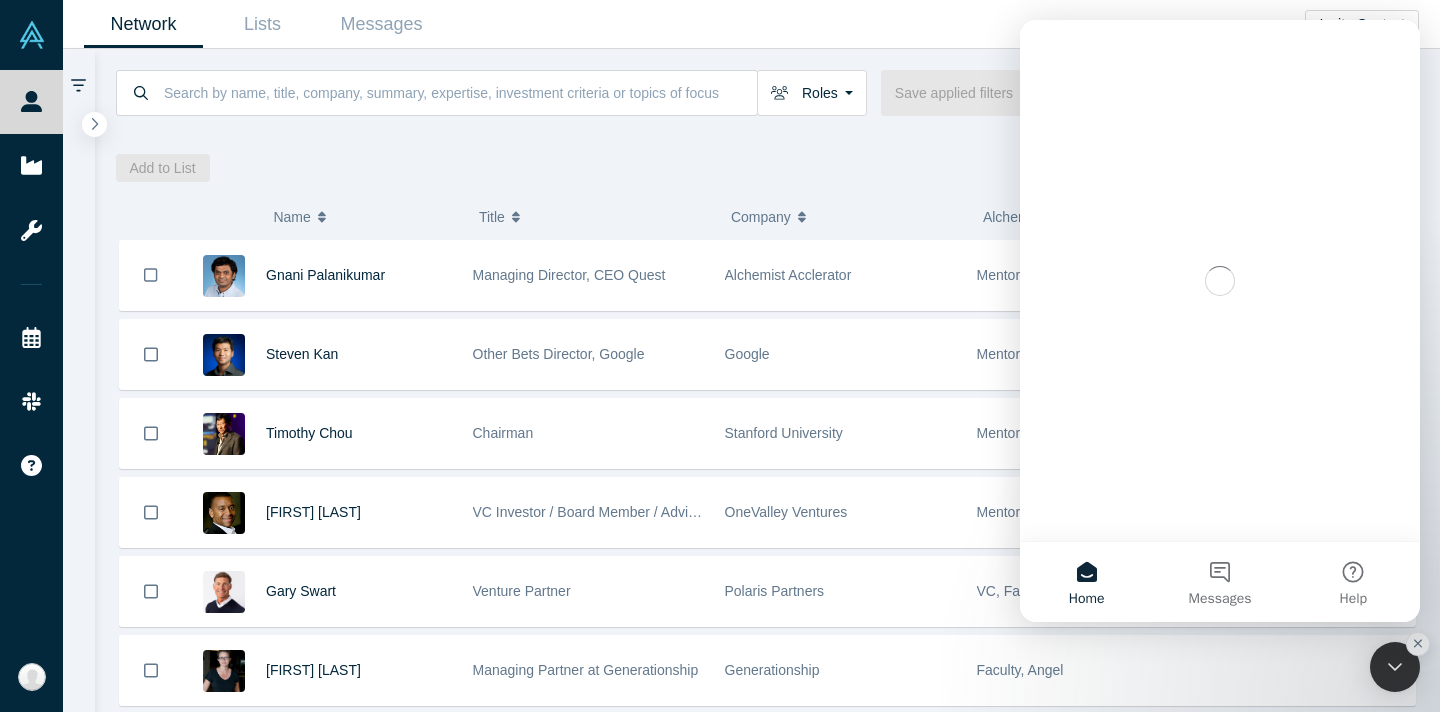 scroll, scrollTop: 0, scrollLeft: 0, axis: both 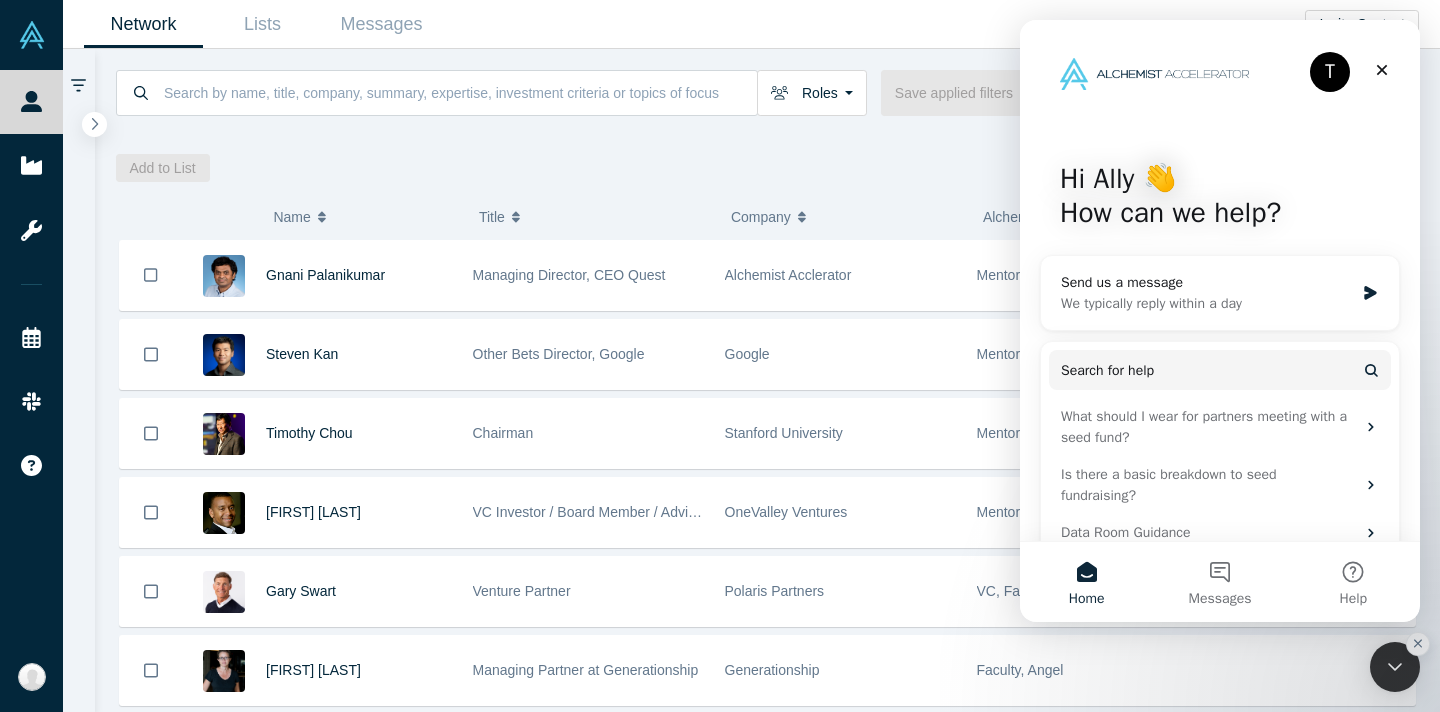 click 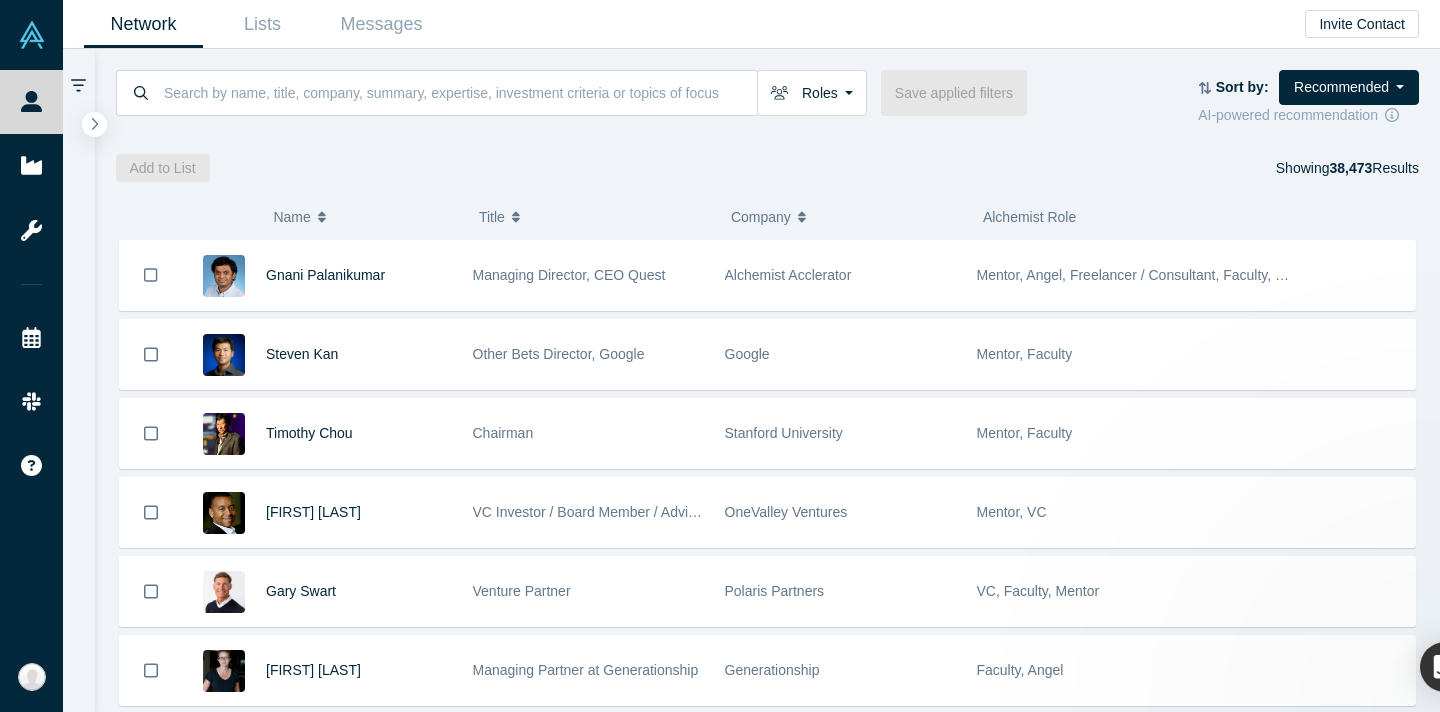 scroll, scrollTop: 0, scrollLeft: 0, axis: both 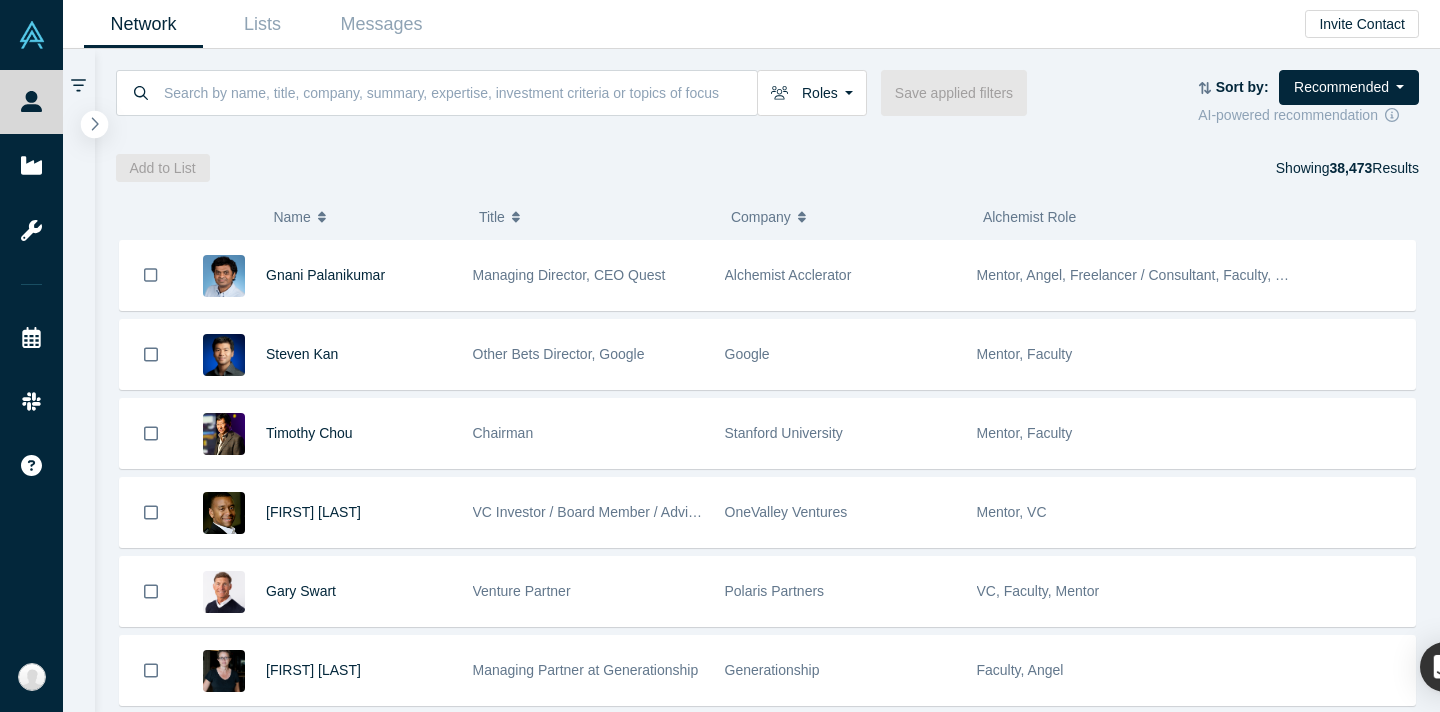 click at bounding box center [94, 124] 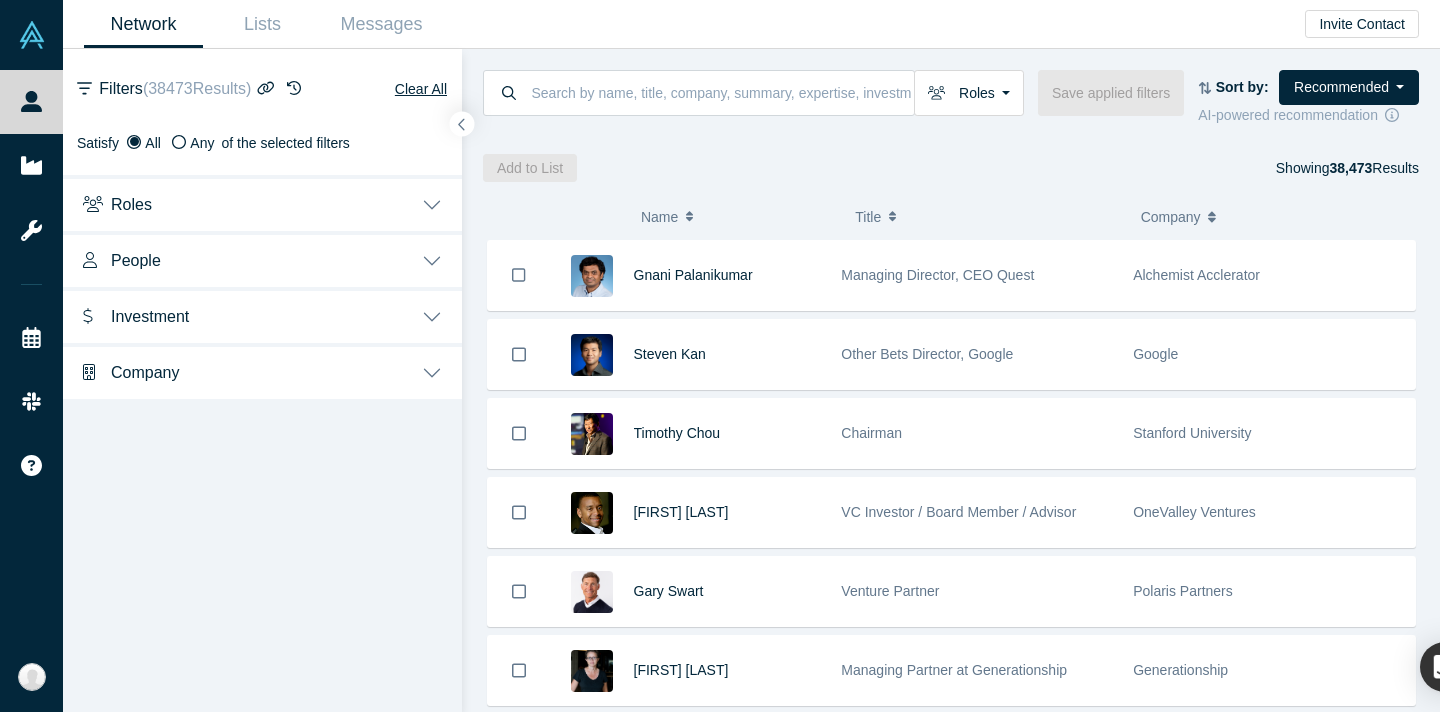 click 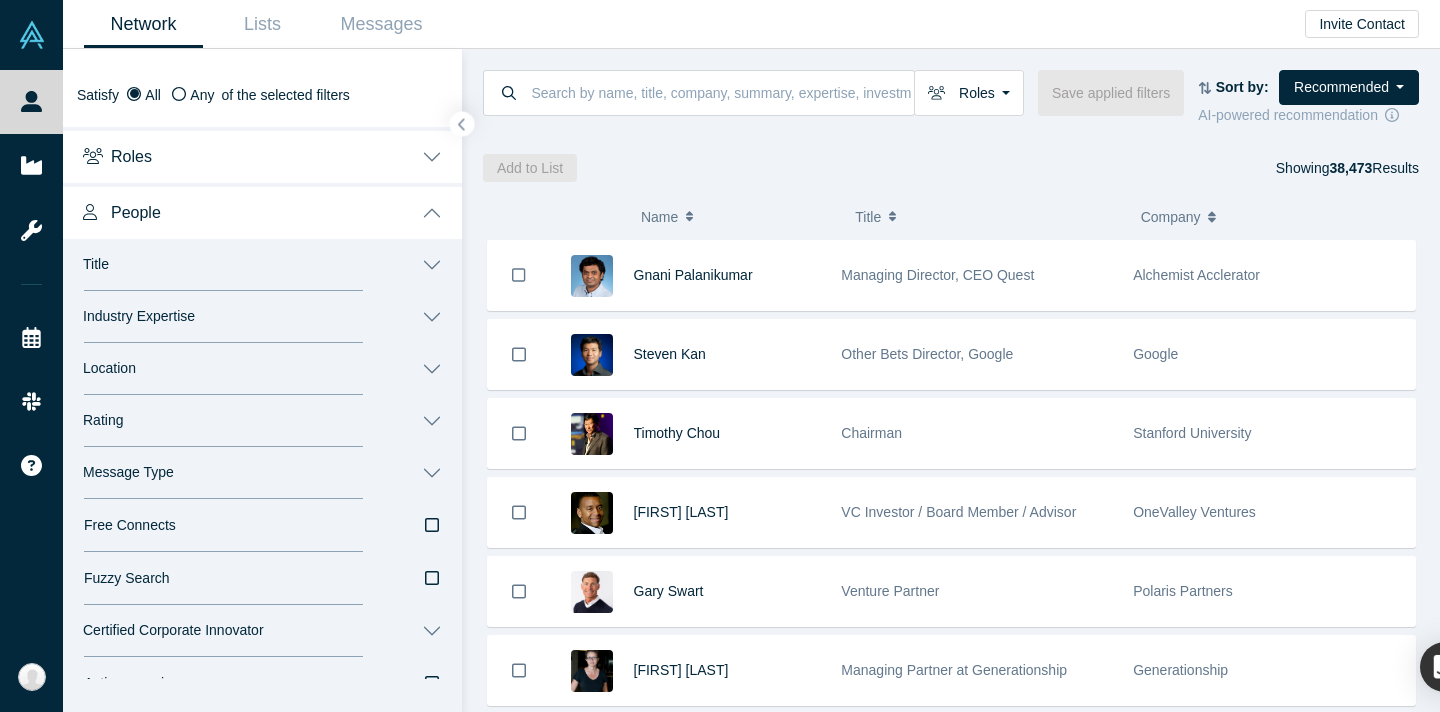 scroll, scrollTop: 51, scrollLeft: 0, axis: vertical 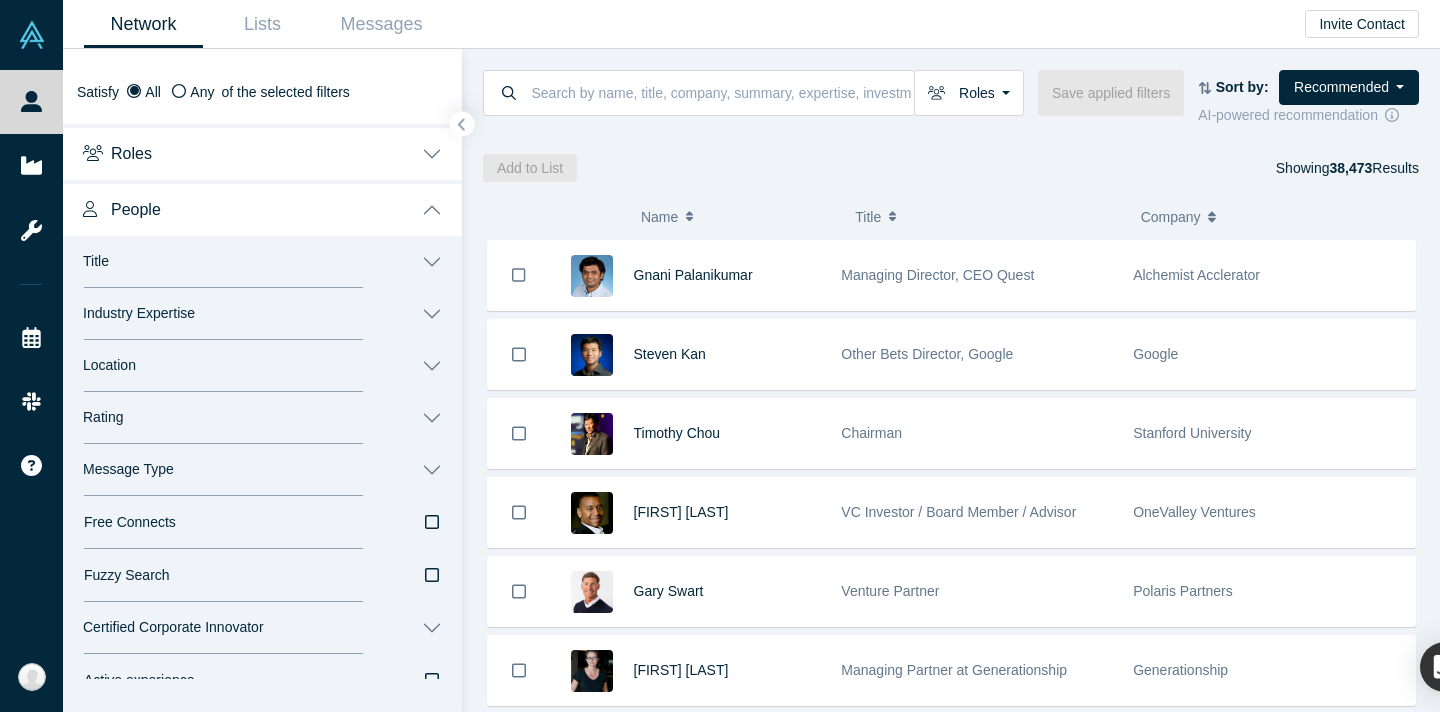 click on "Industry Expertise" at bounding box center [262, 314] 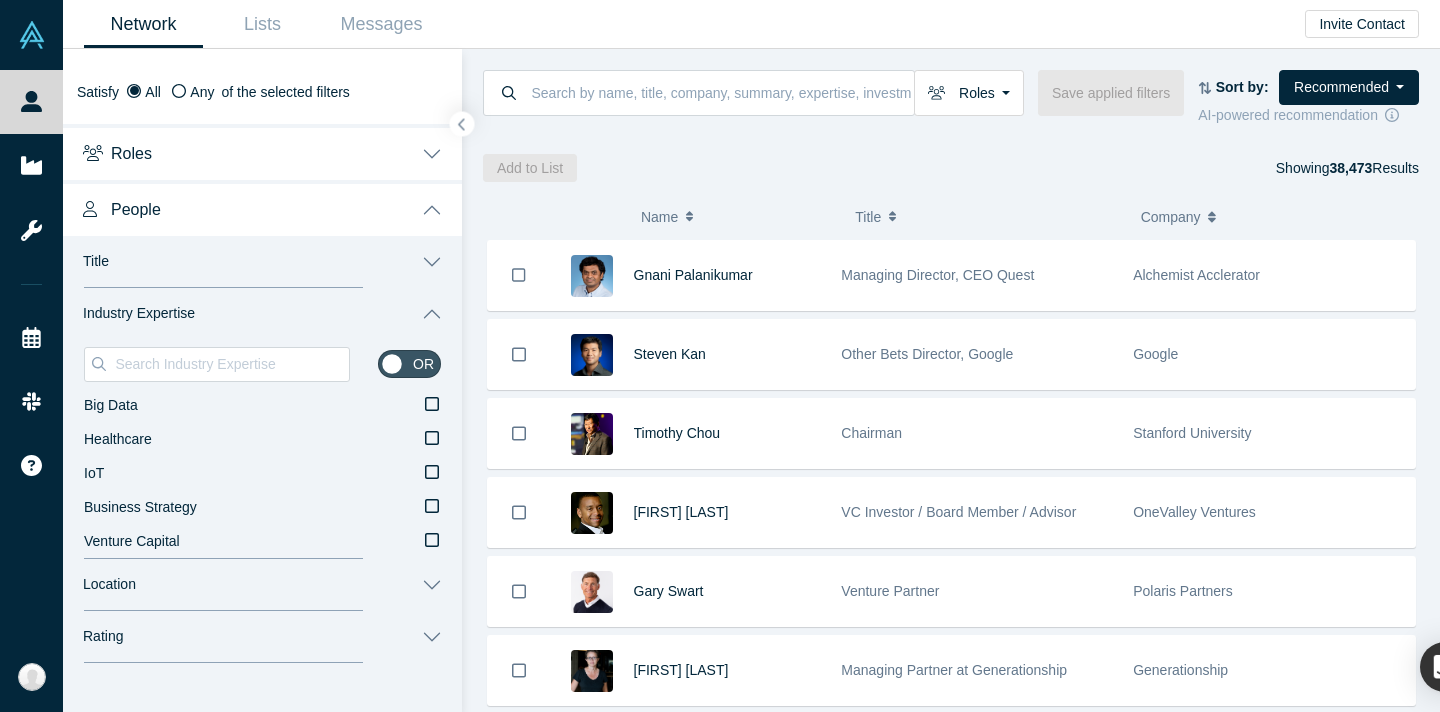 click on "Industry Expertise" at bounding box center [262, 314] 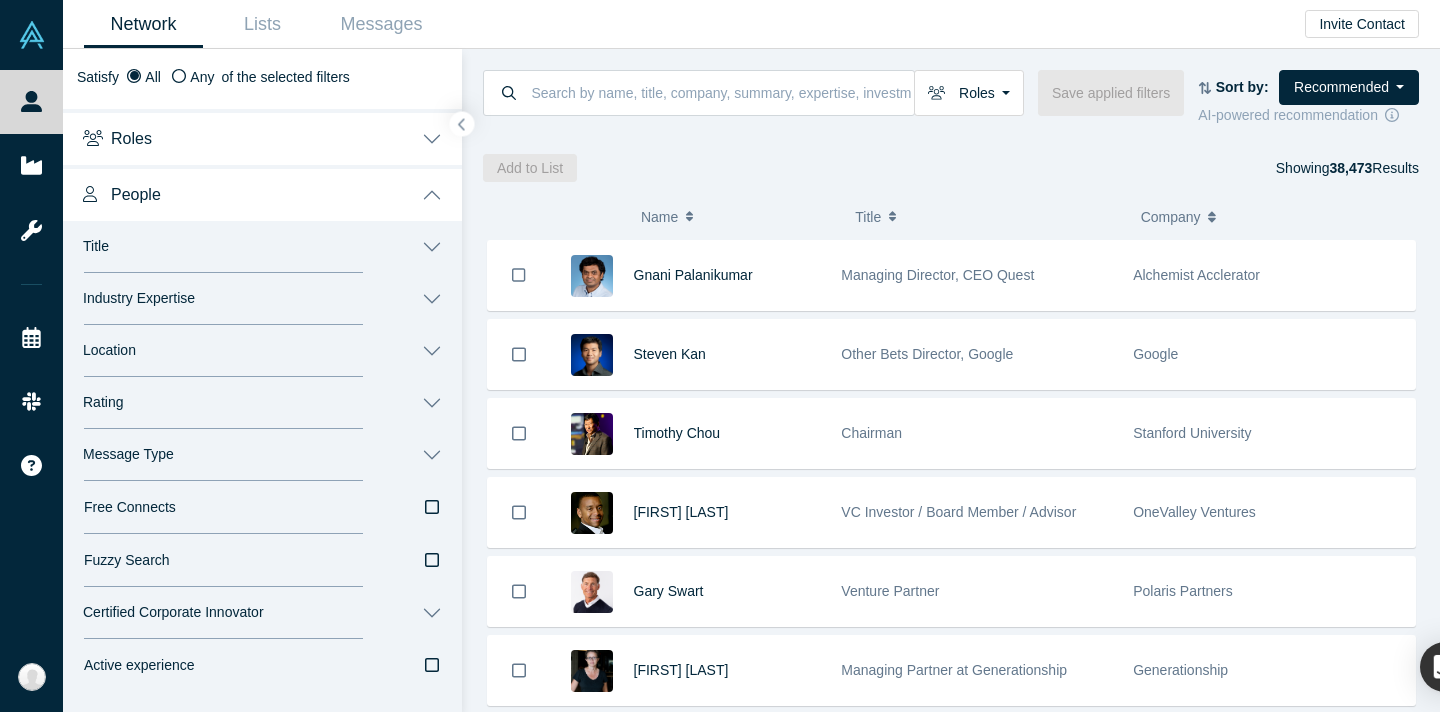 scroll, scrollTop: 0, scrollLeft: 0, axis: both 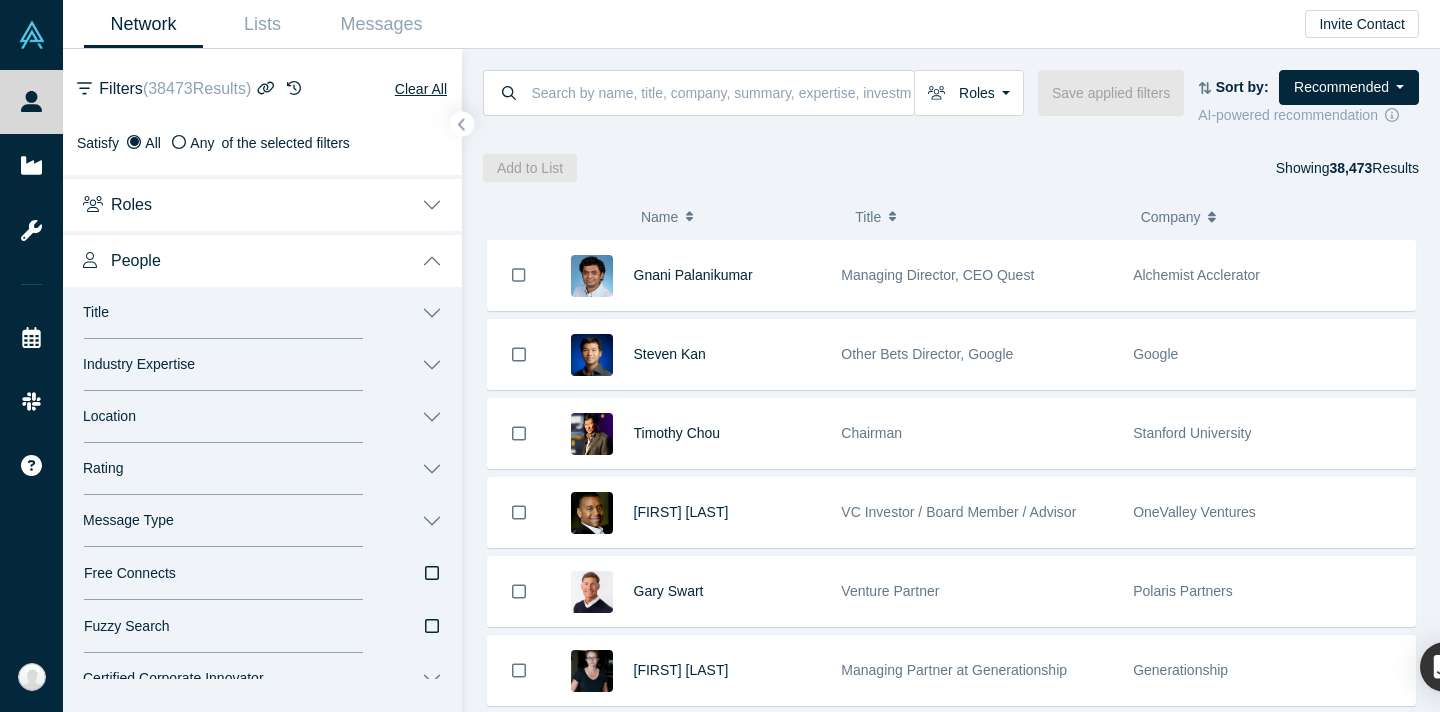 click on "People" at bounding box center (262, 259) 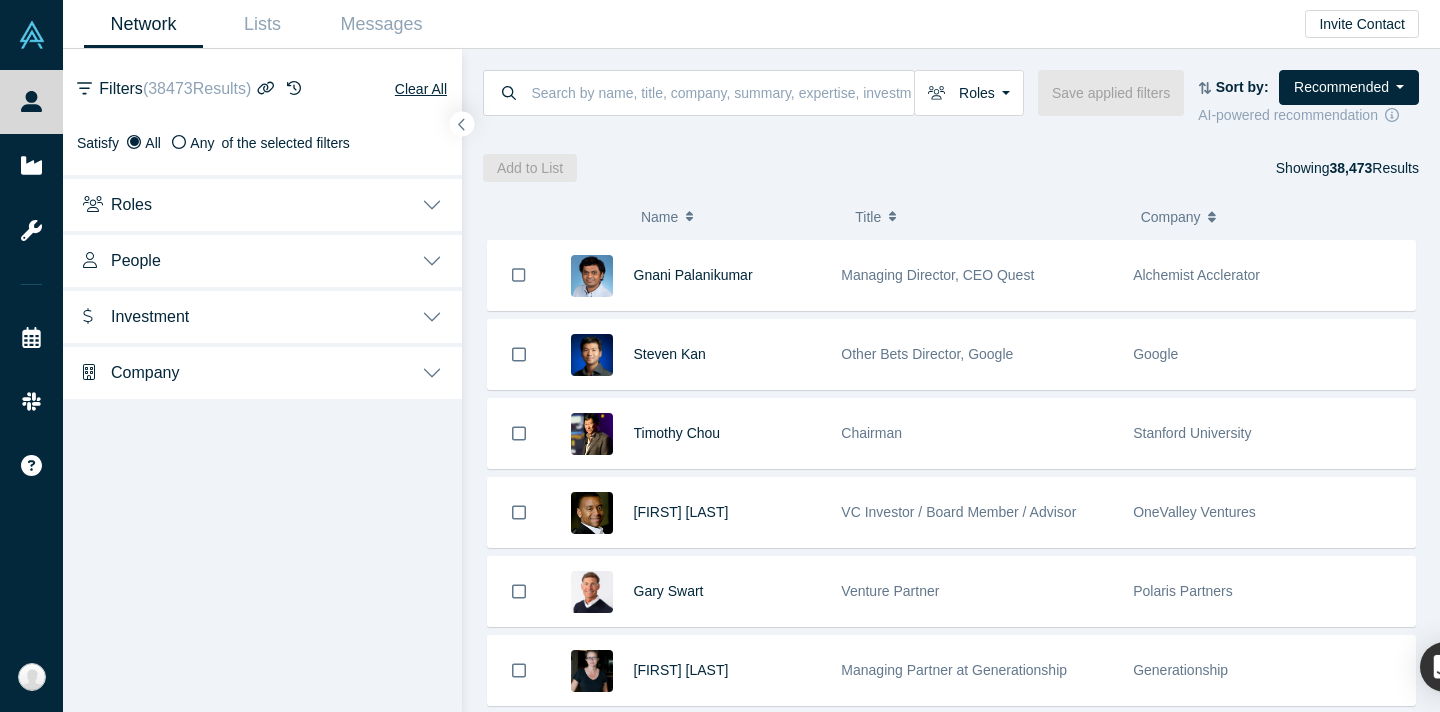 click on "People" at bounding box center [262, 259] 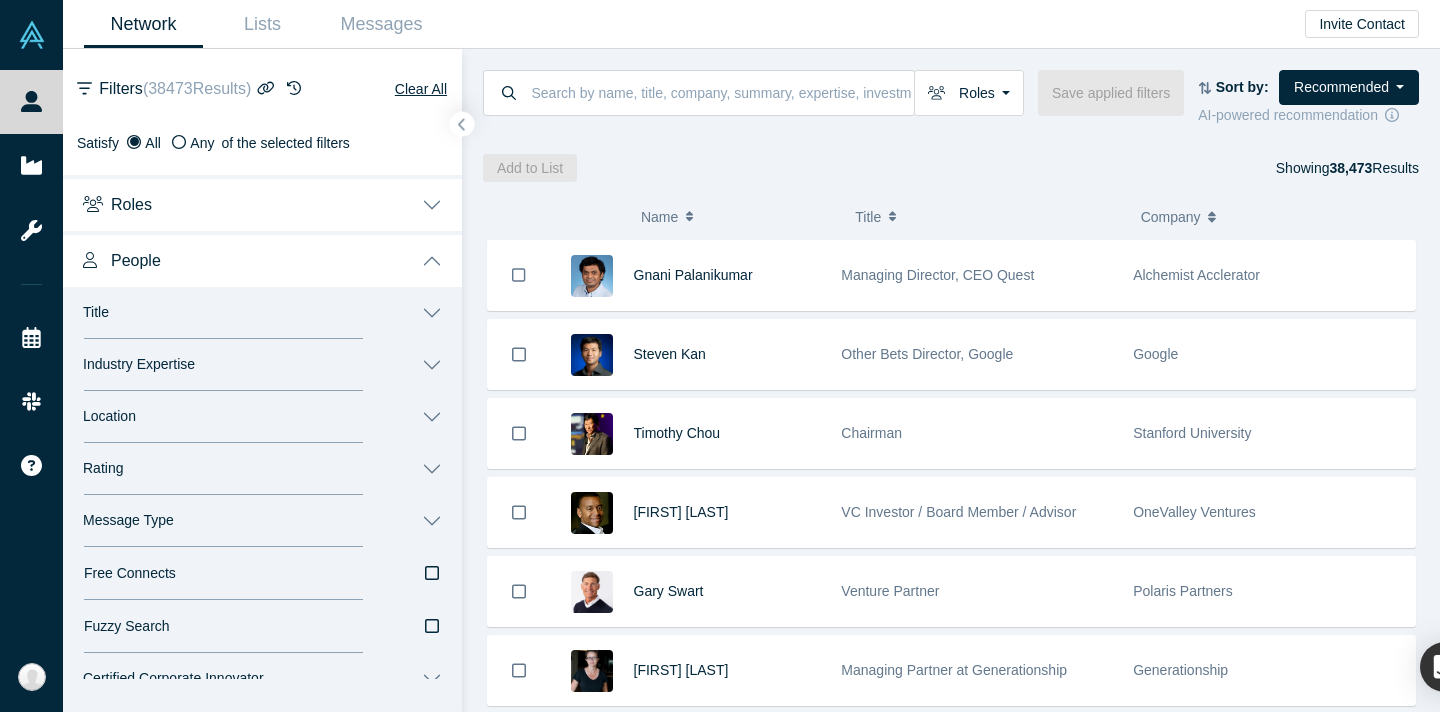 click on "Location" at bounding box center (262, 417) 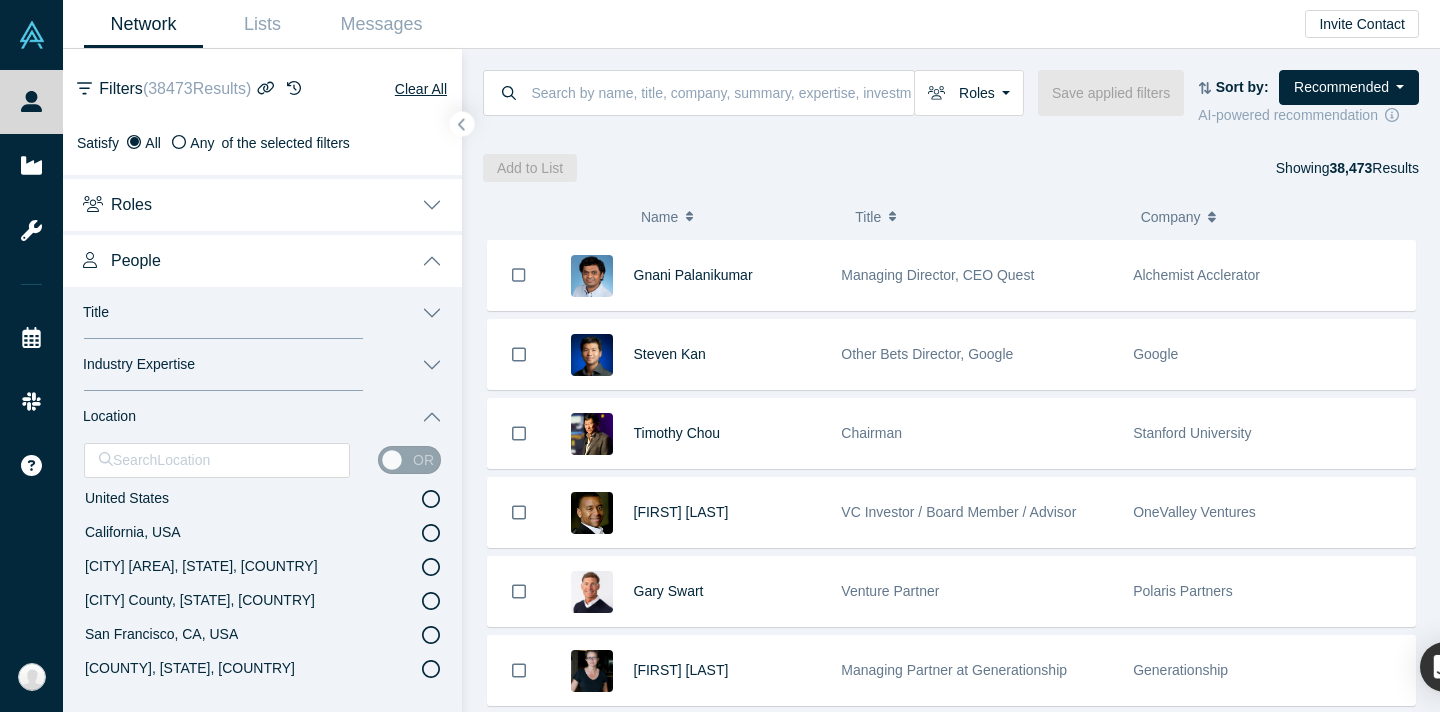 click on "Location" at bounding box center (262, 417) 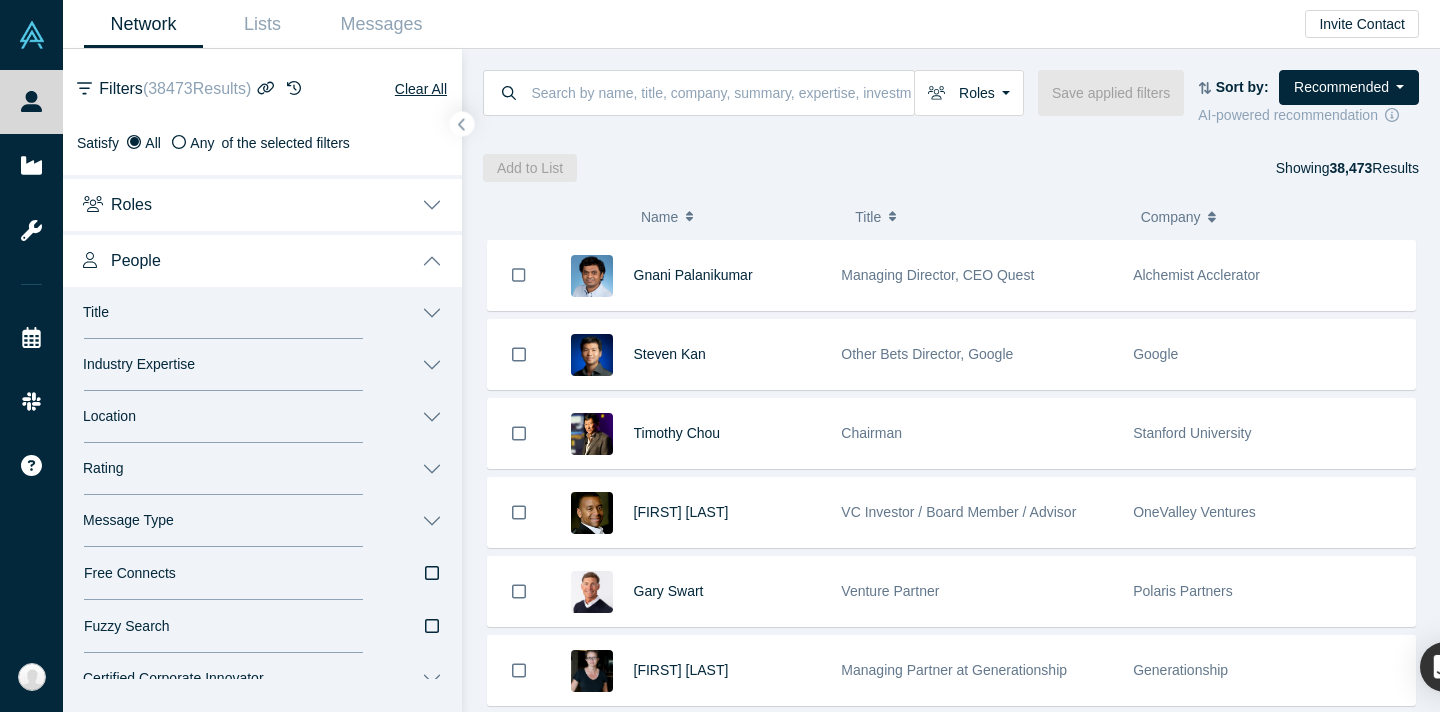 click on "Industry Expertise" at bounding box center [262, 365] 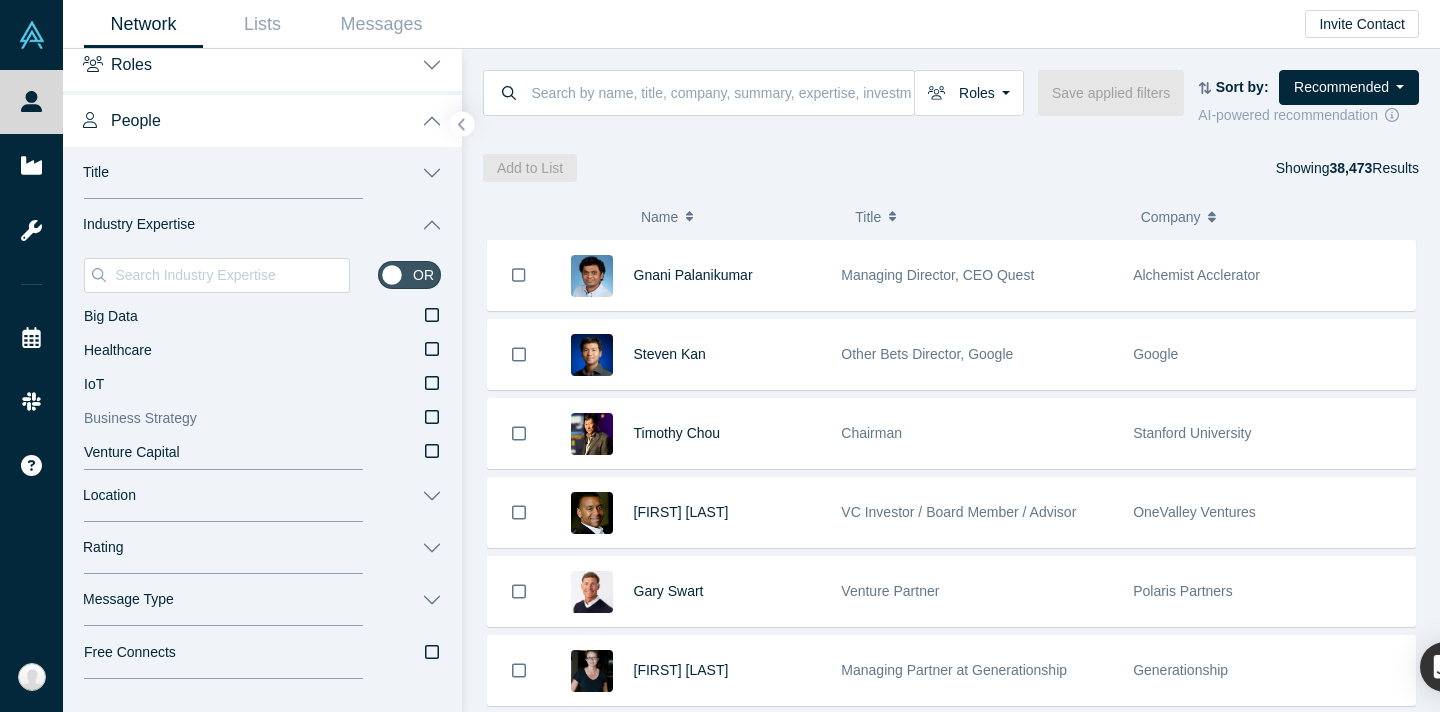 scroll, scrollTop: 121, scrollLeft: 0, axis: vertical 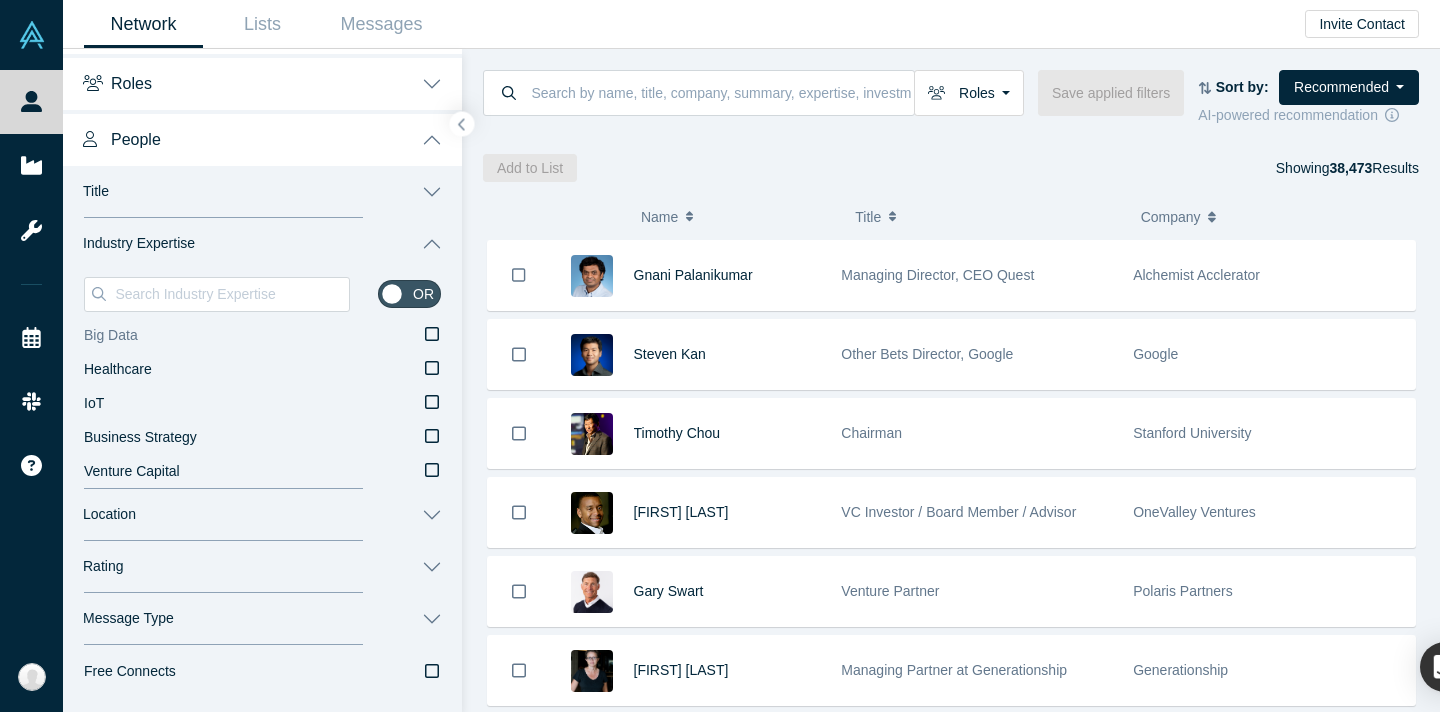 click 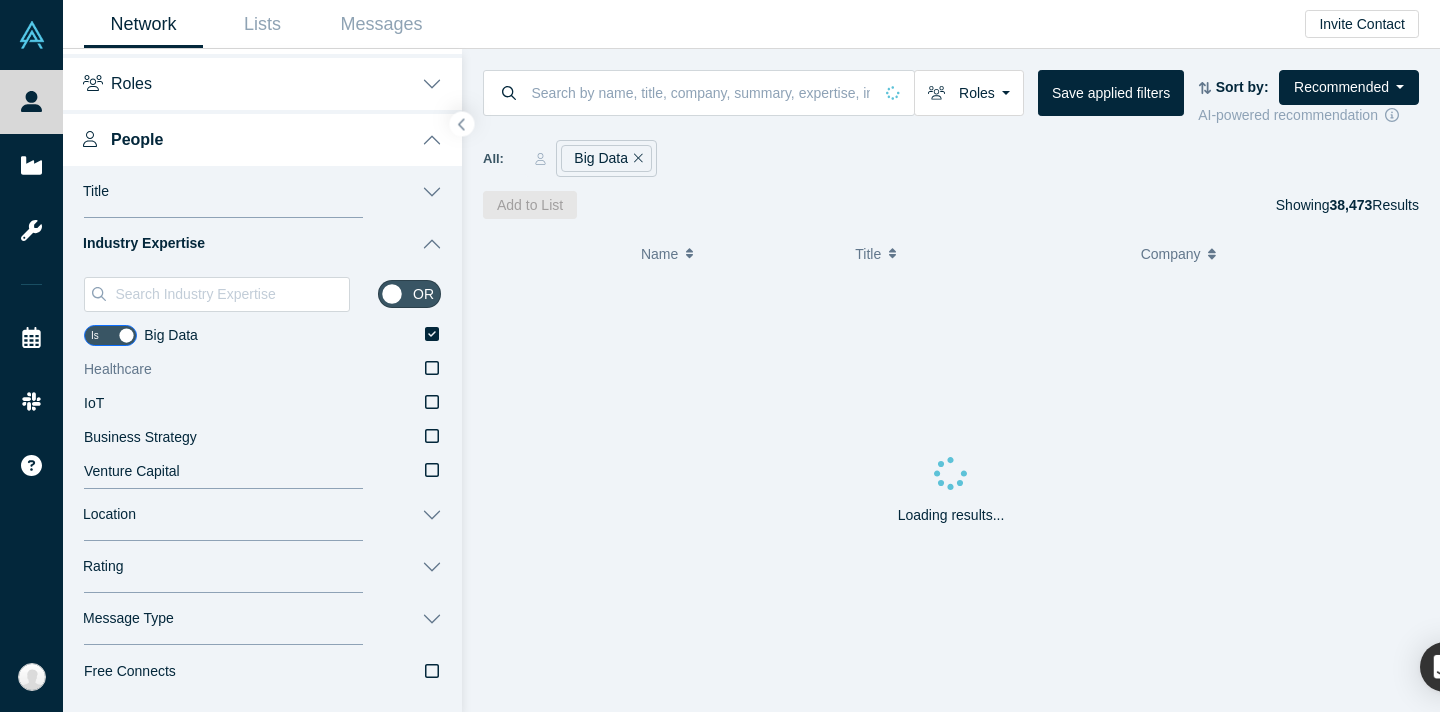 click 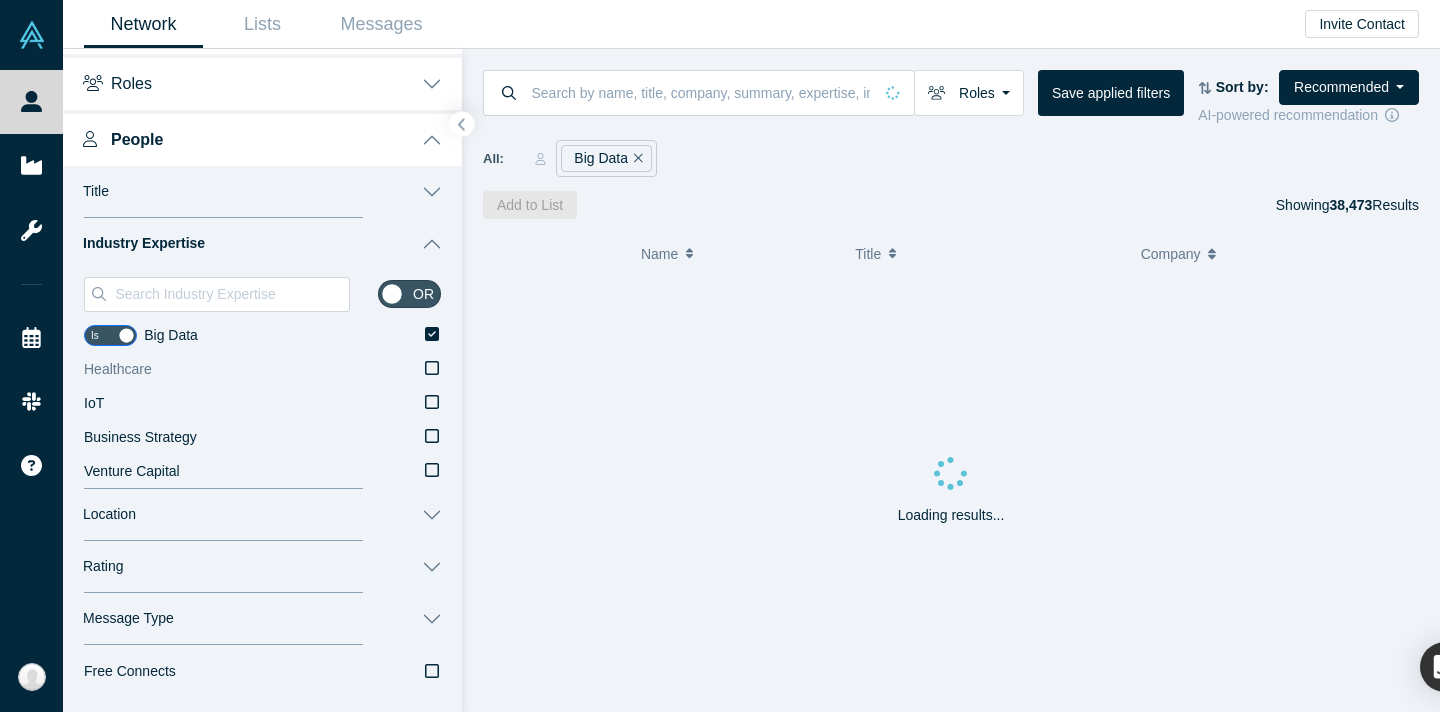 click on "Healthcare" at bounding box center [0, 0] 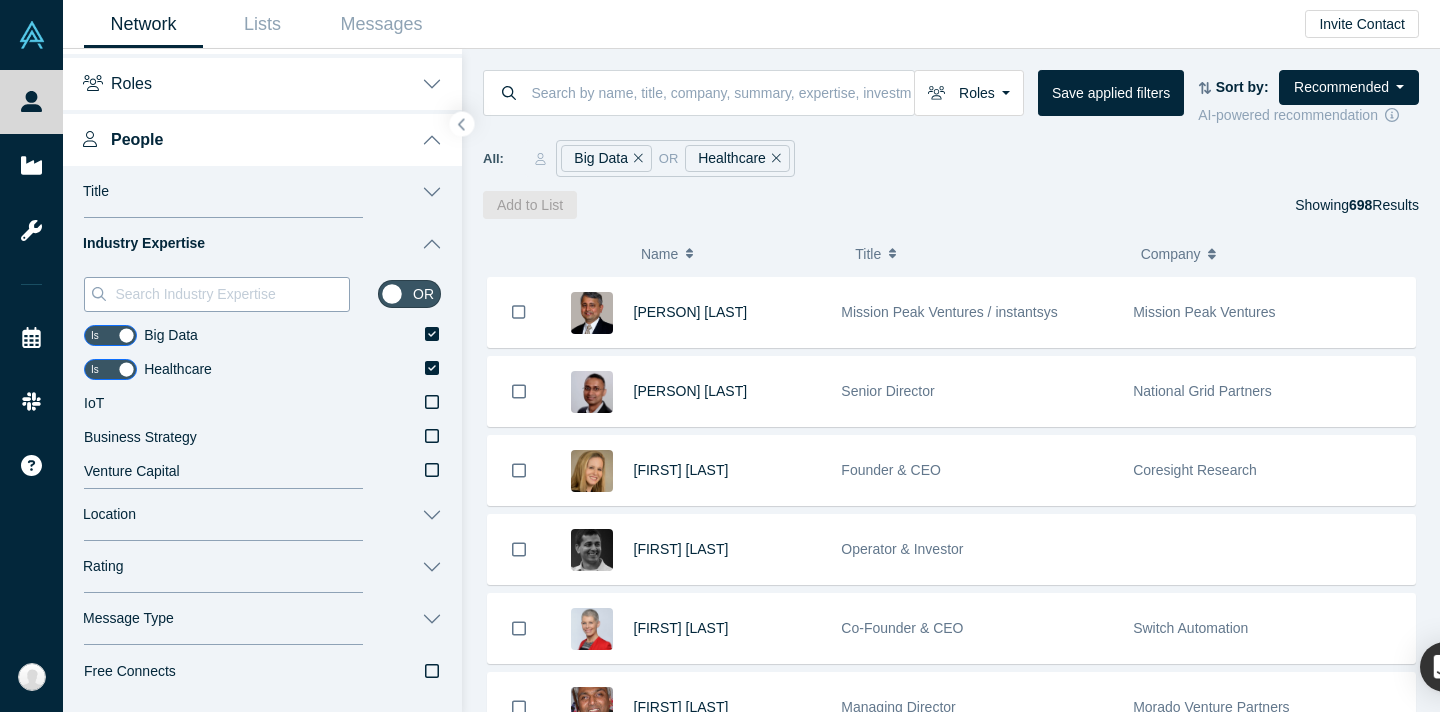 click at bounding box center (231, 294) 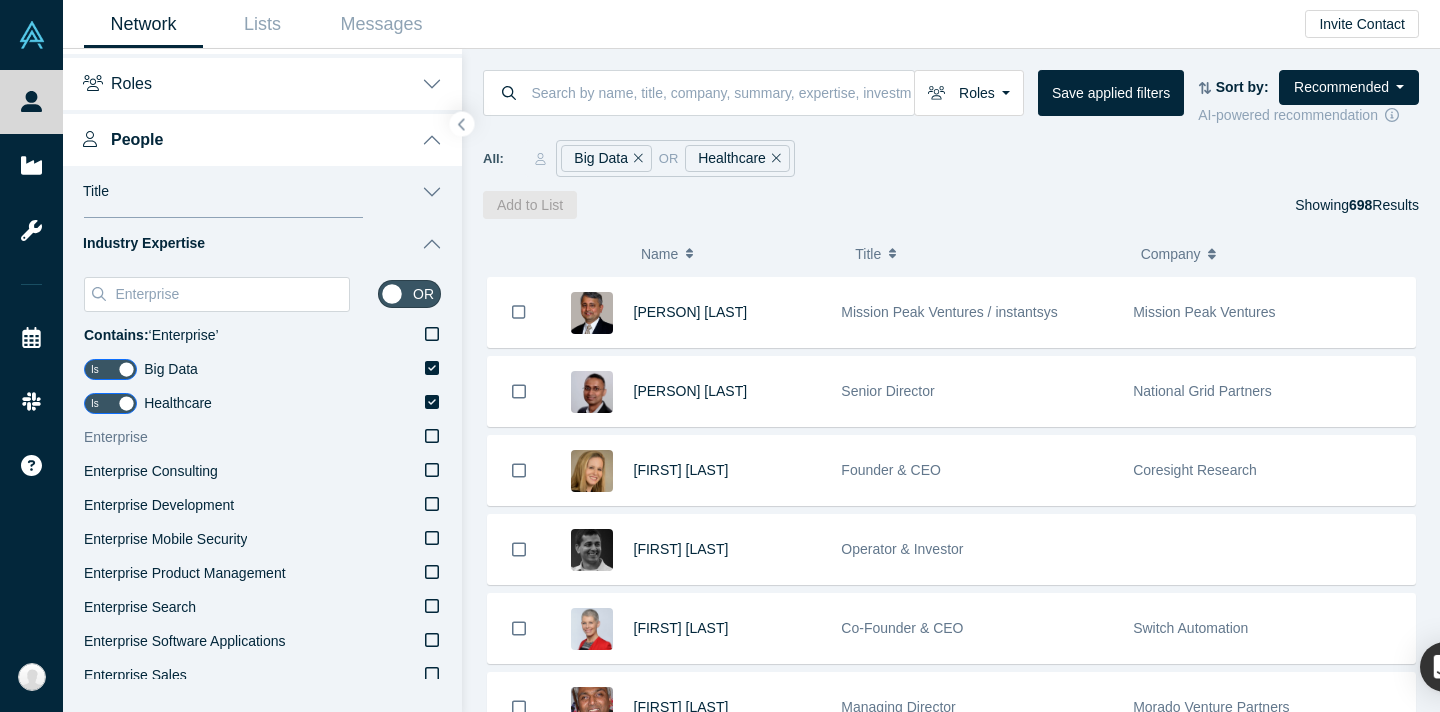 type on "Enterprise" 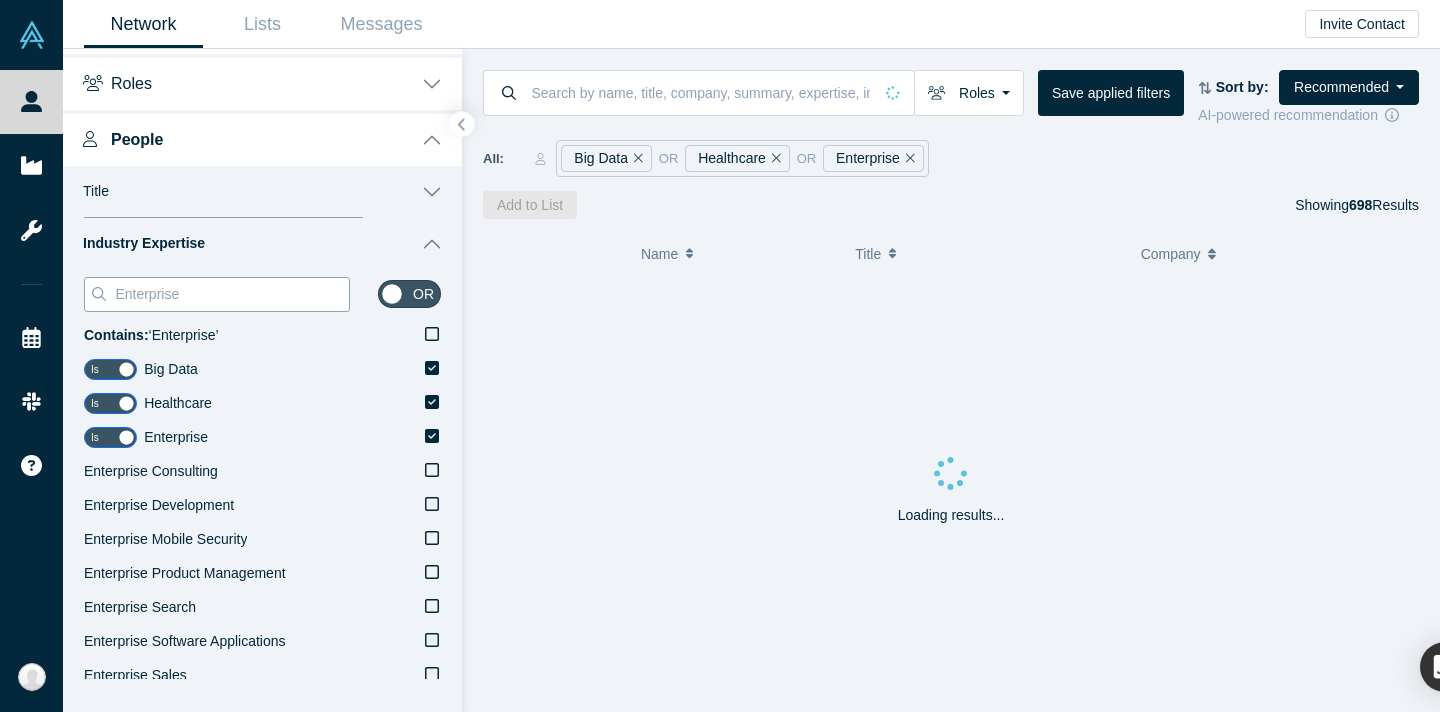 click on "Enterprise" at bounding box center (231, 294) 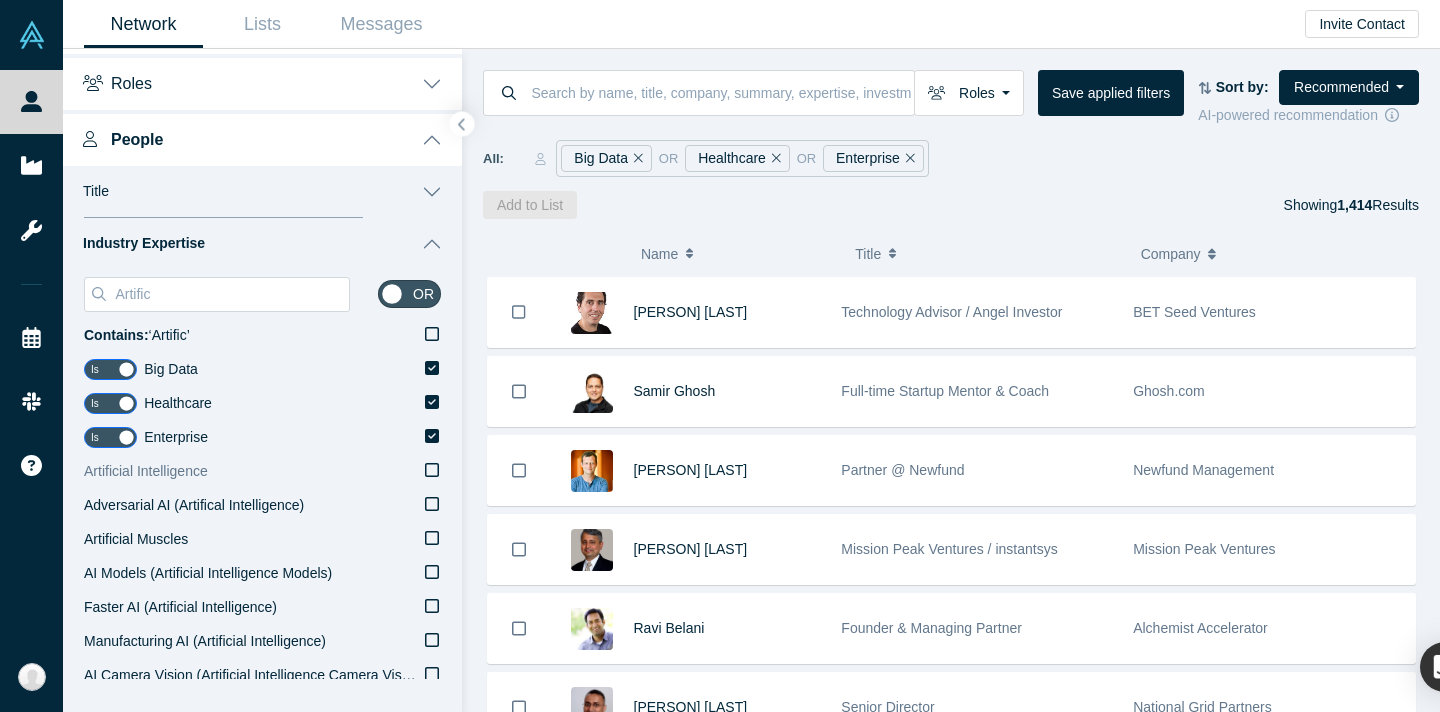 type on "Artific" 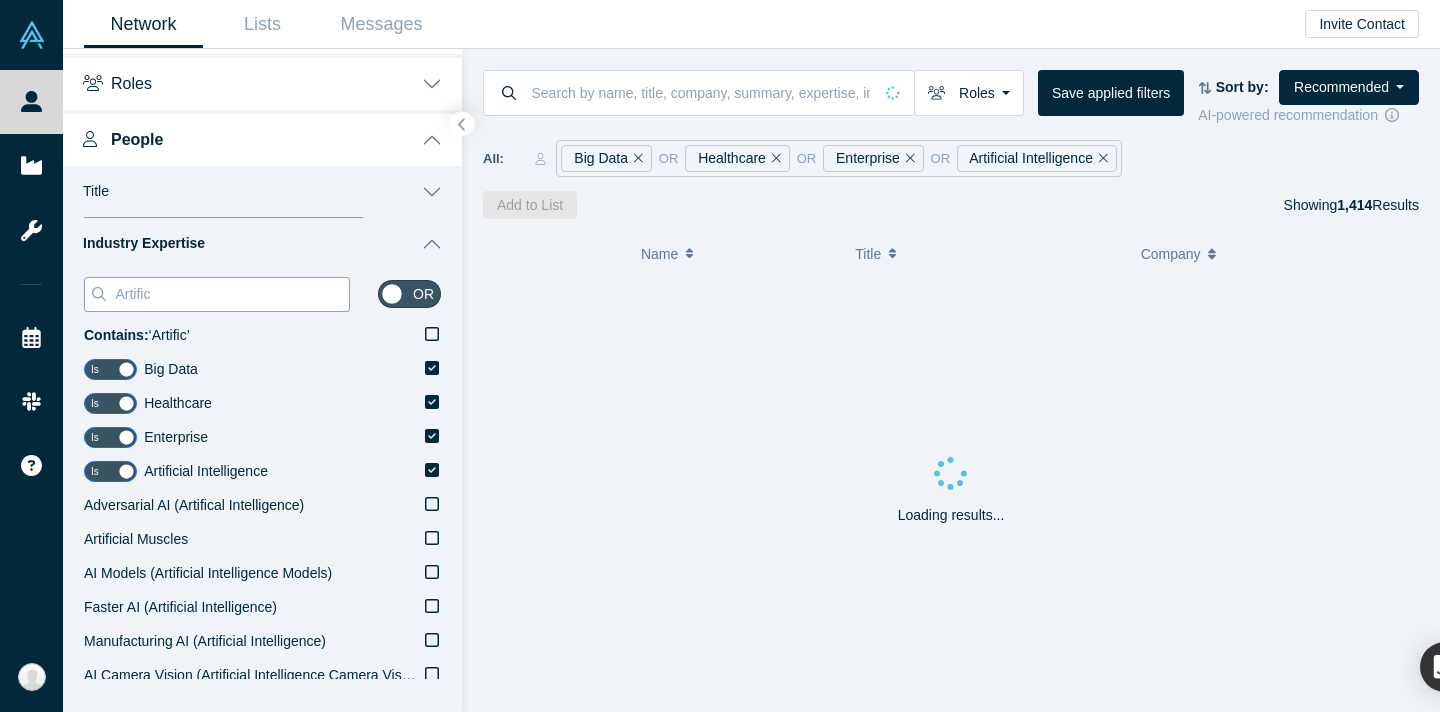 click on "Artific" at bounding box center (231, 294) 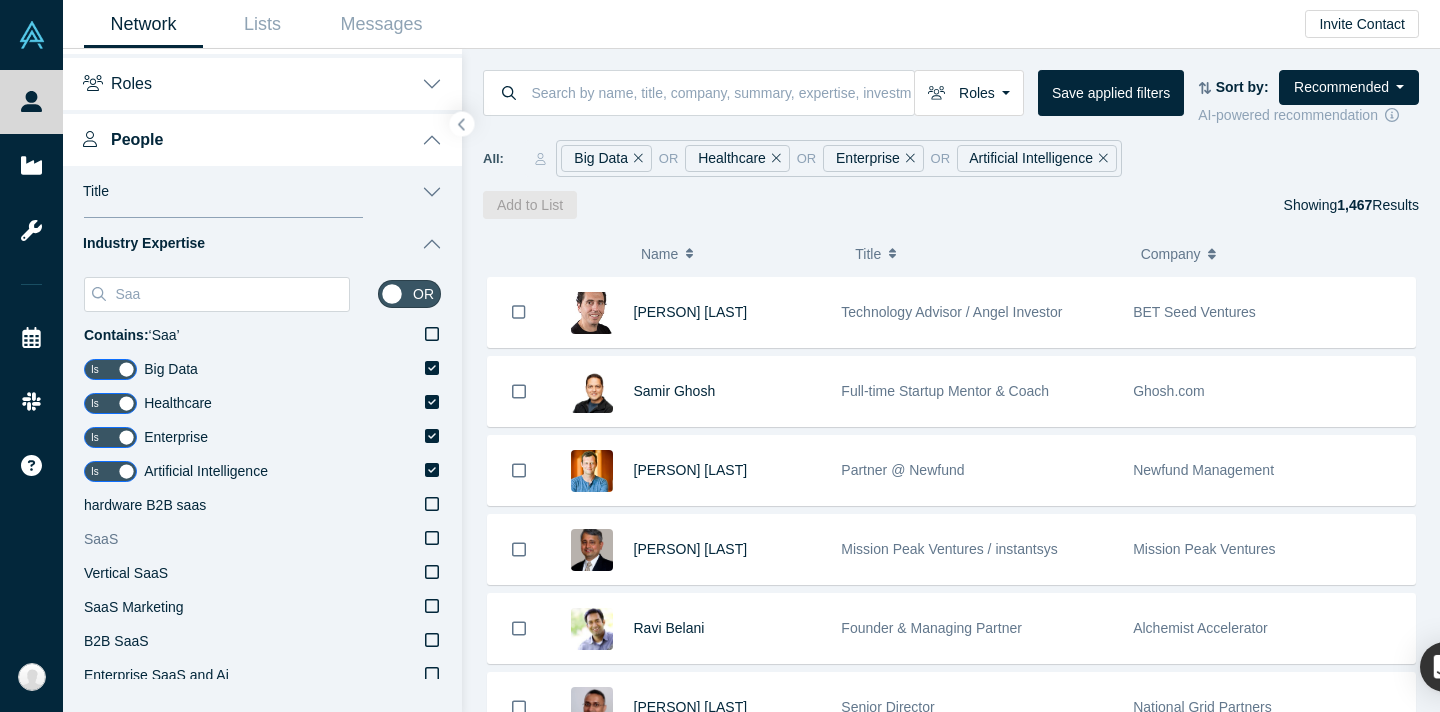 type on "Saa" 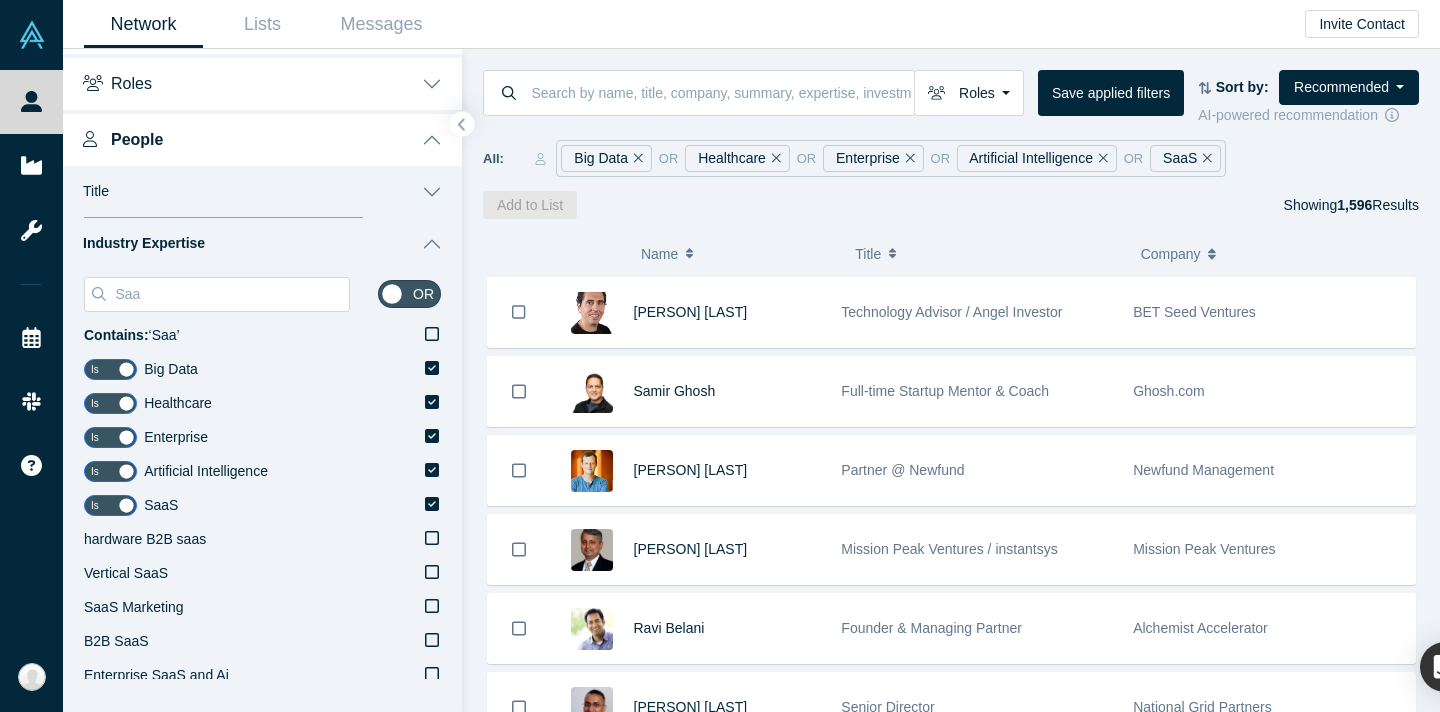 click on "Industry Expertise" at bounding box center [262, 244] 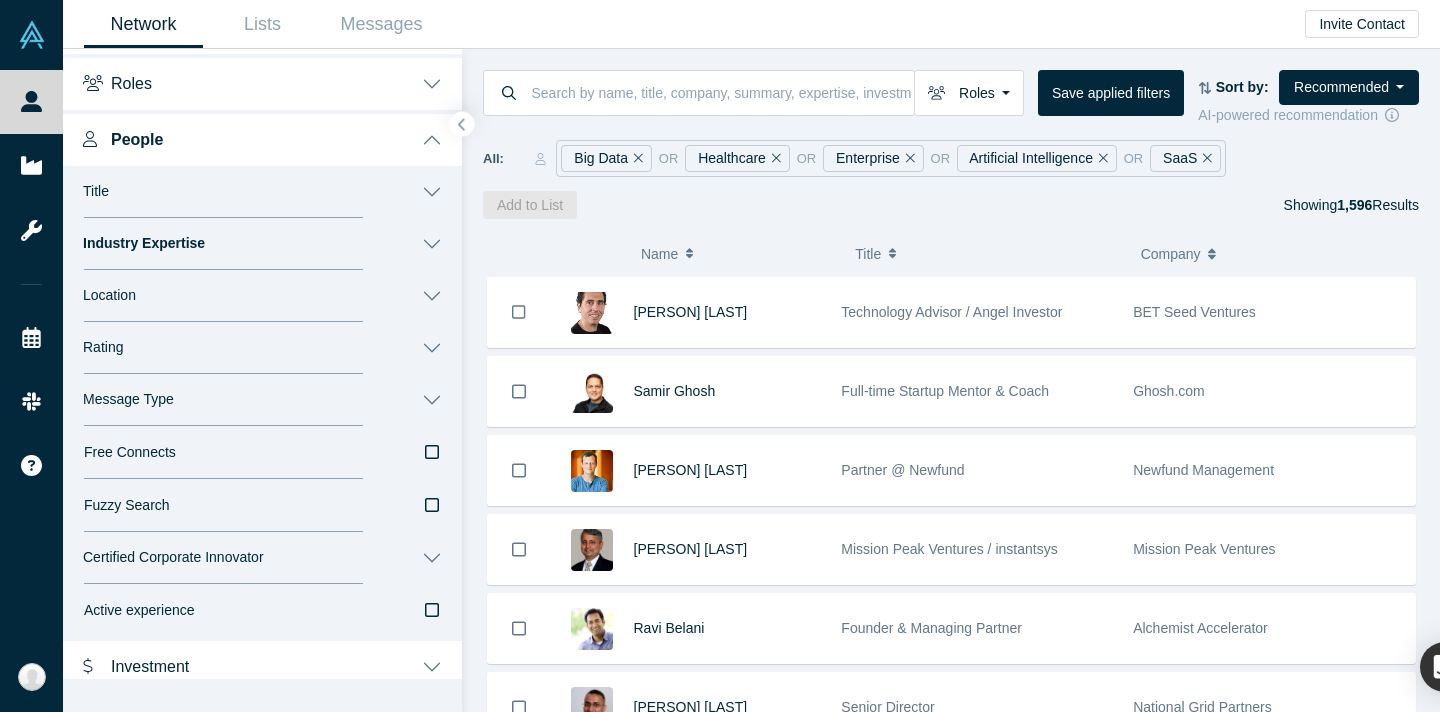 click on "Location" at bounding box center [262, 296] 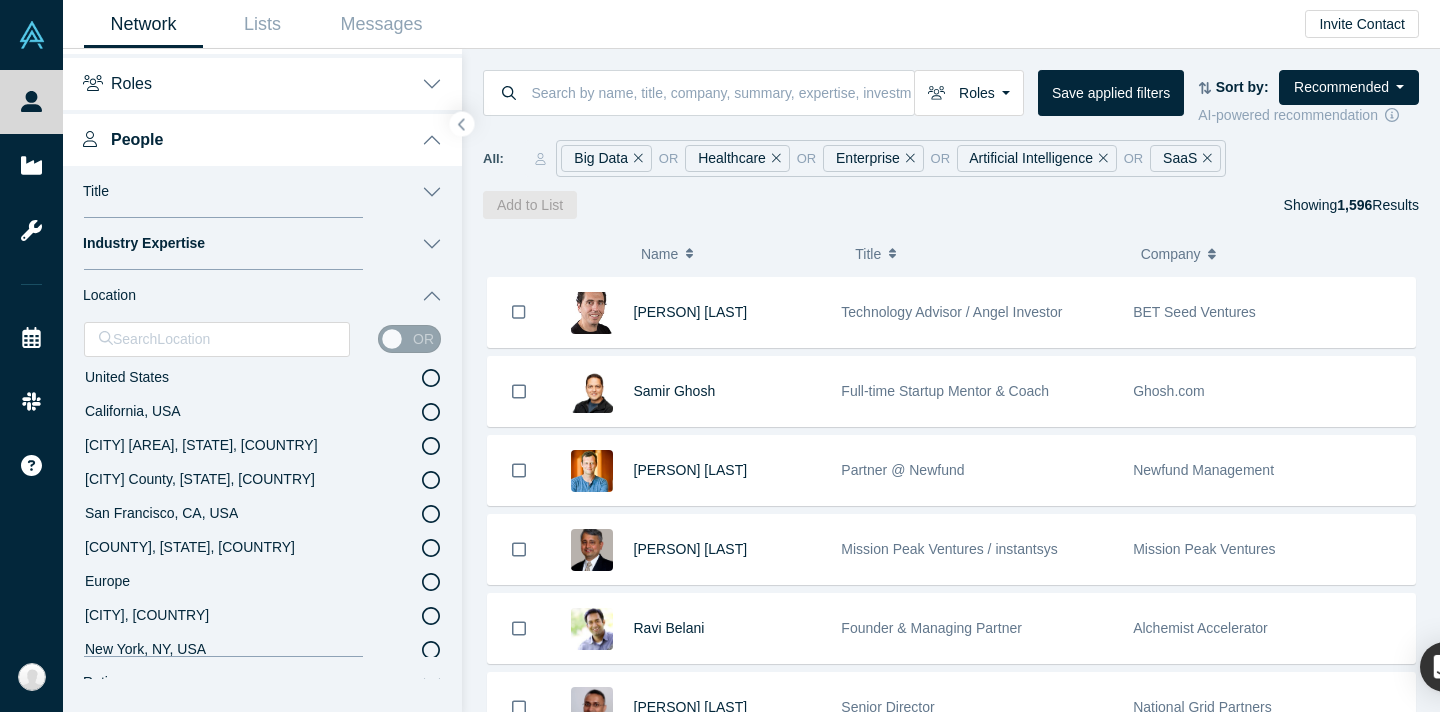 click 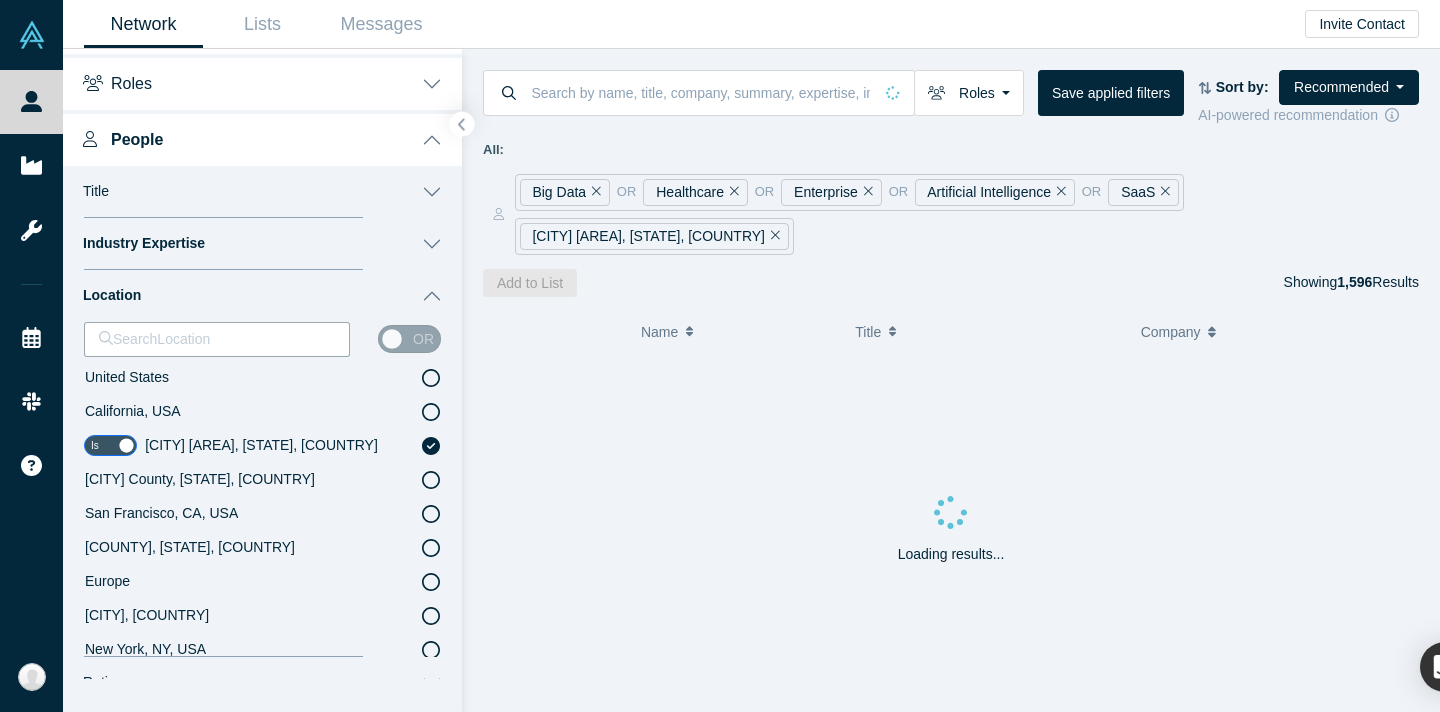 click 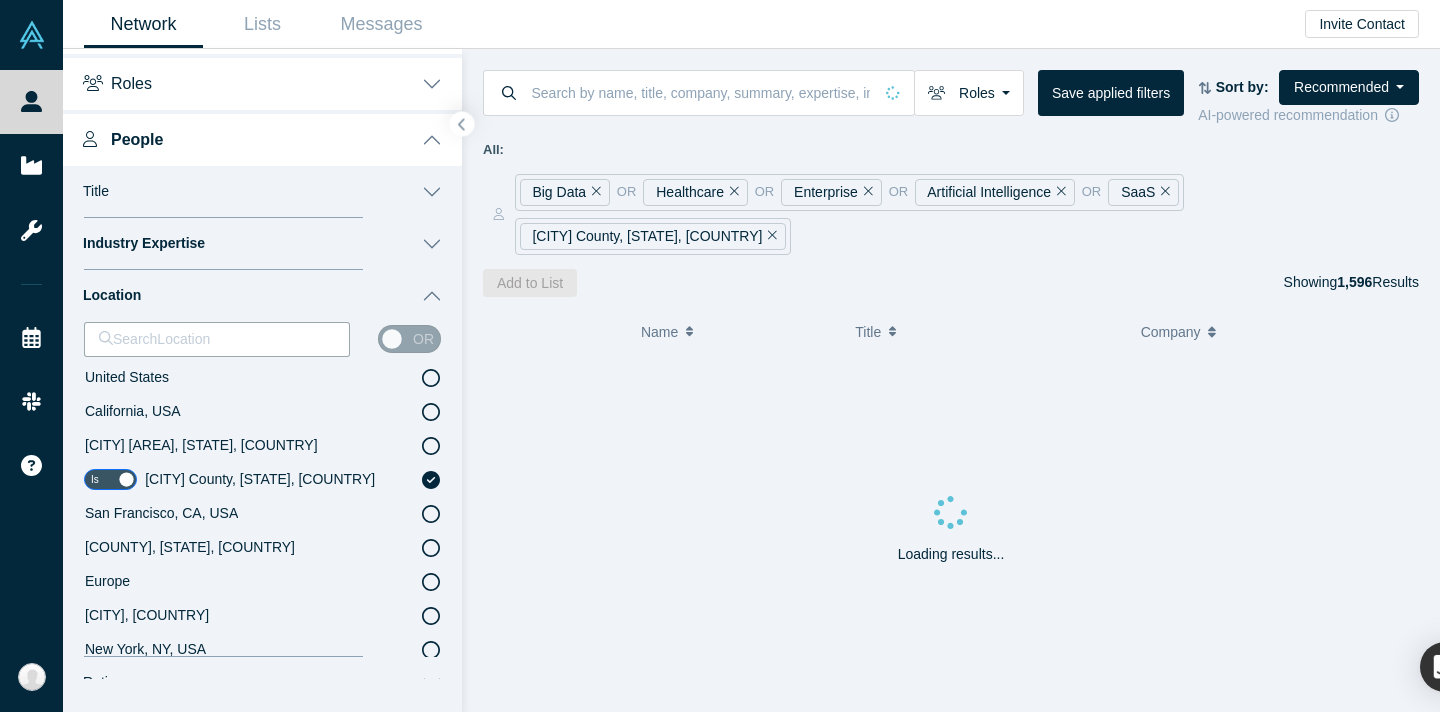 click on "or" at bounding box center (409, 339) 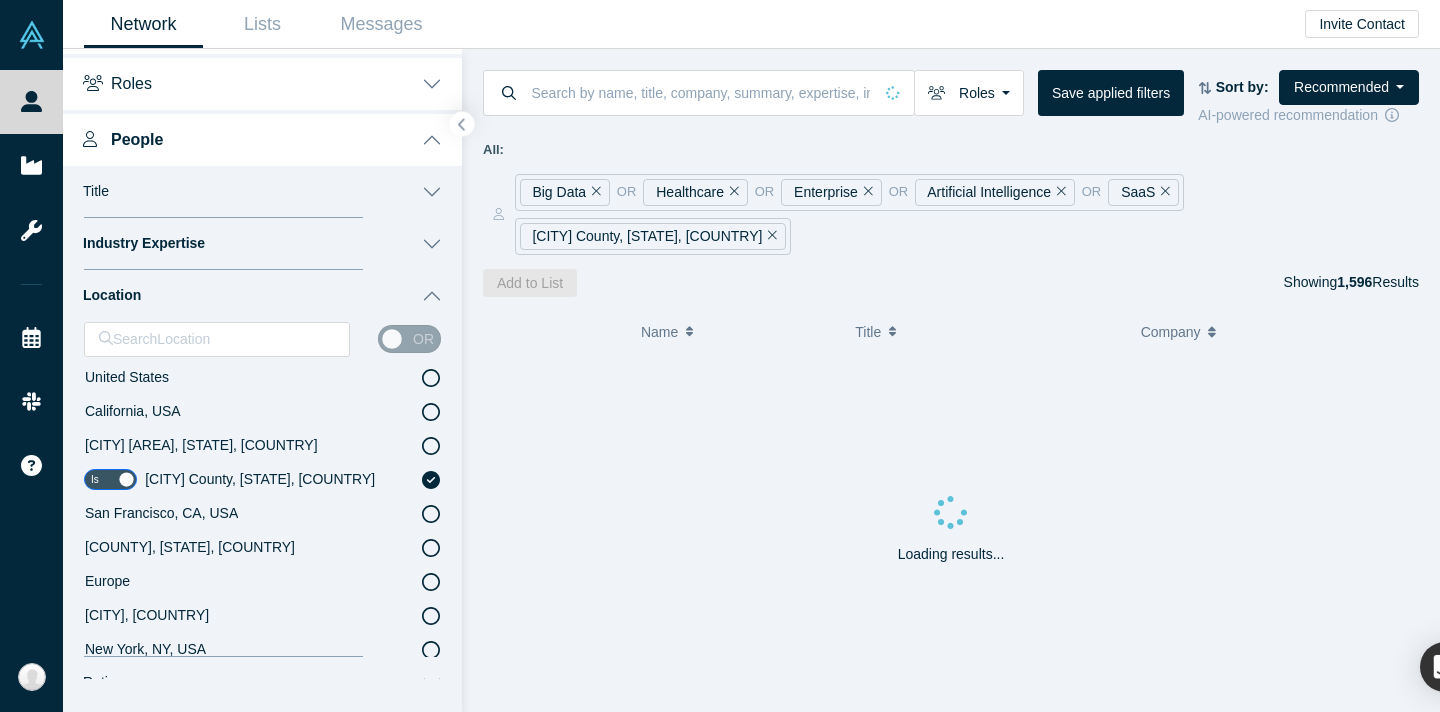 click on "or" at bounding box center (409, 339) 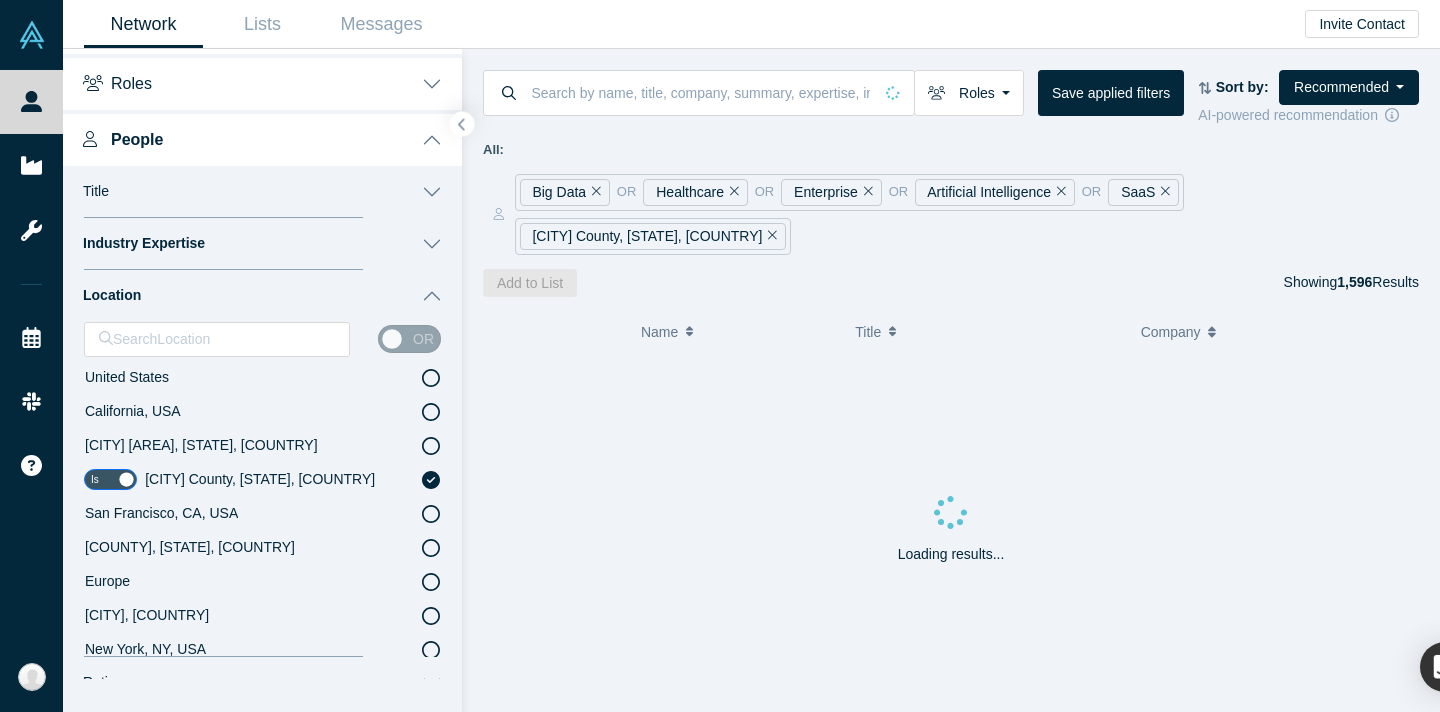 click 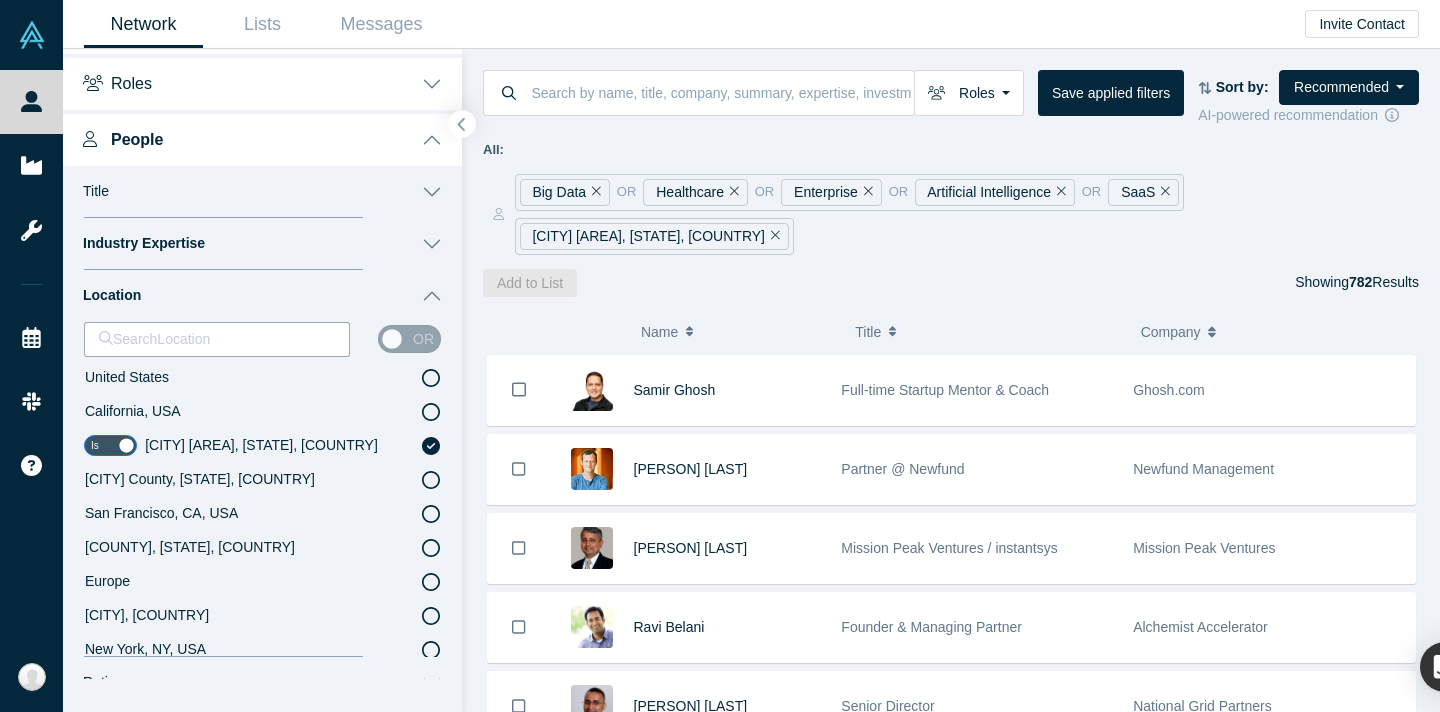 click 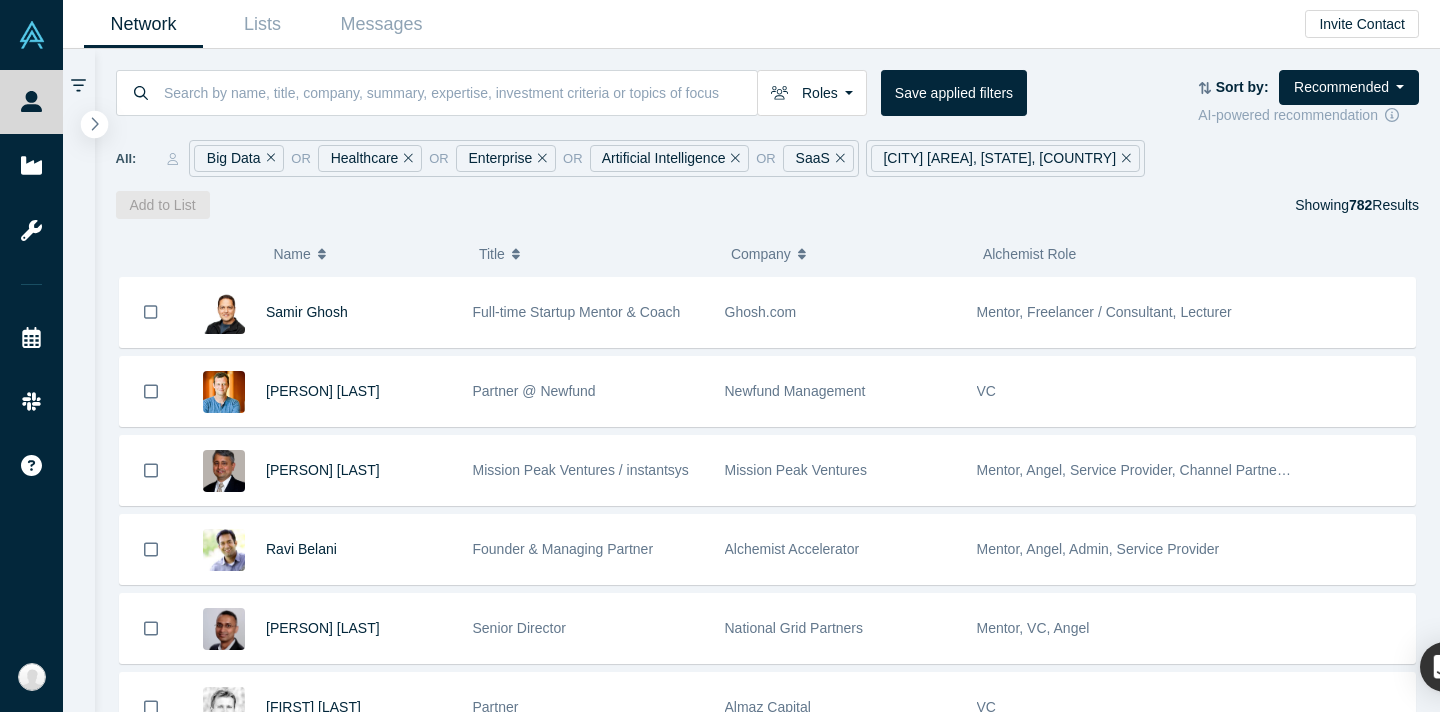 scroll, scrollTop: 0, scrollLeft: 0, axis: both 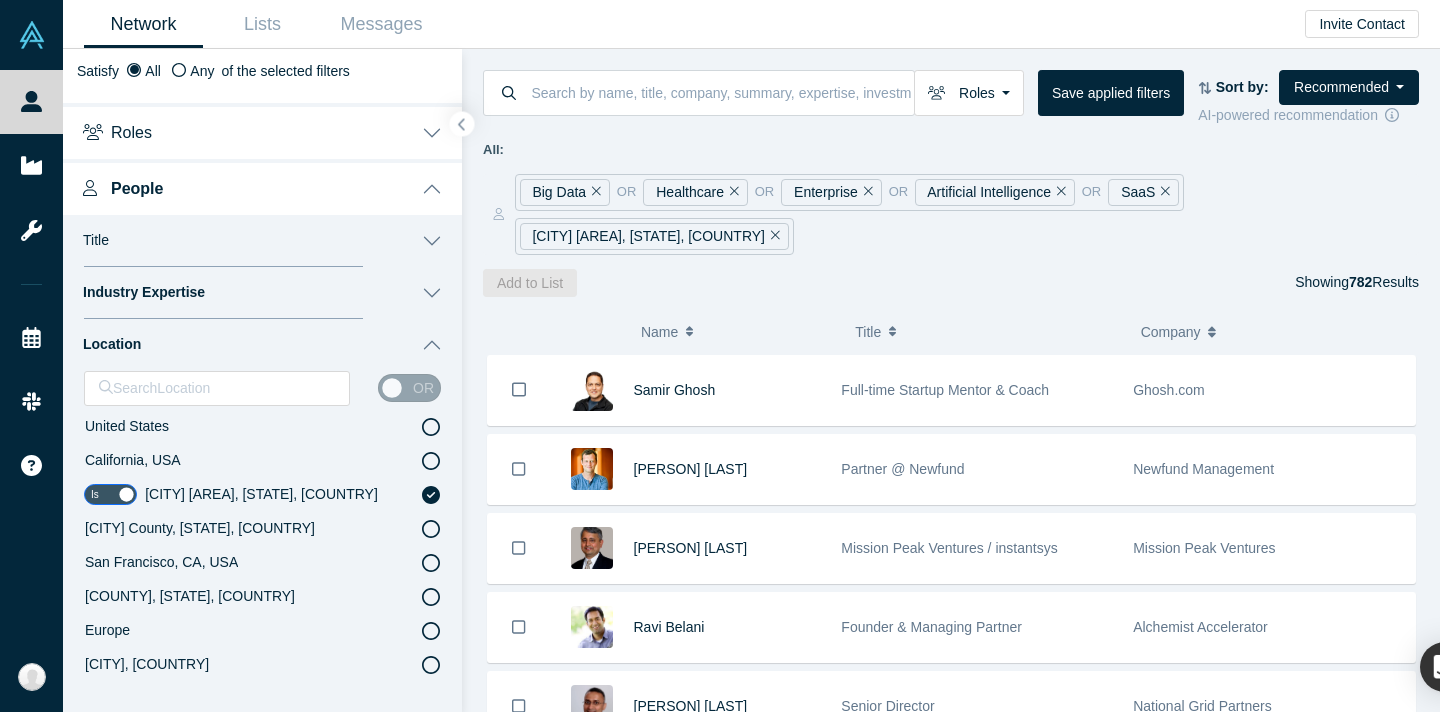 click on "Location" at bounding box center [262, 345] 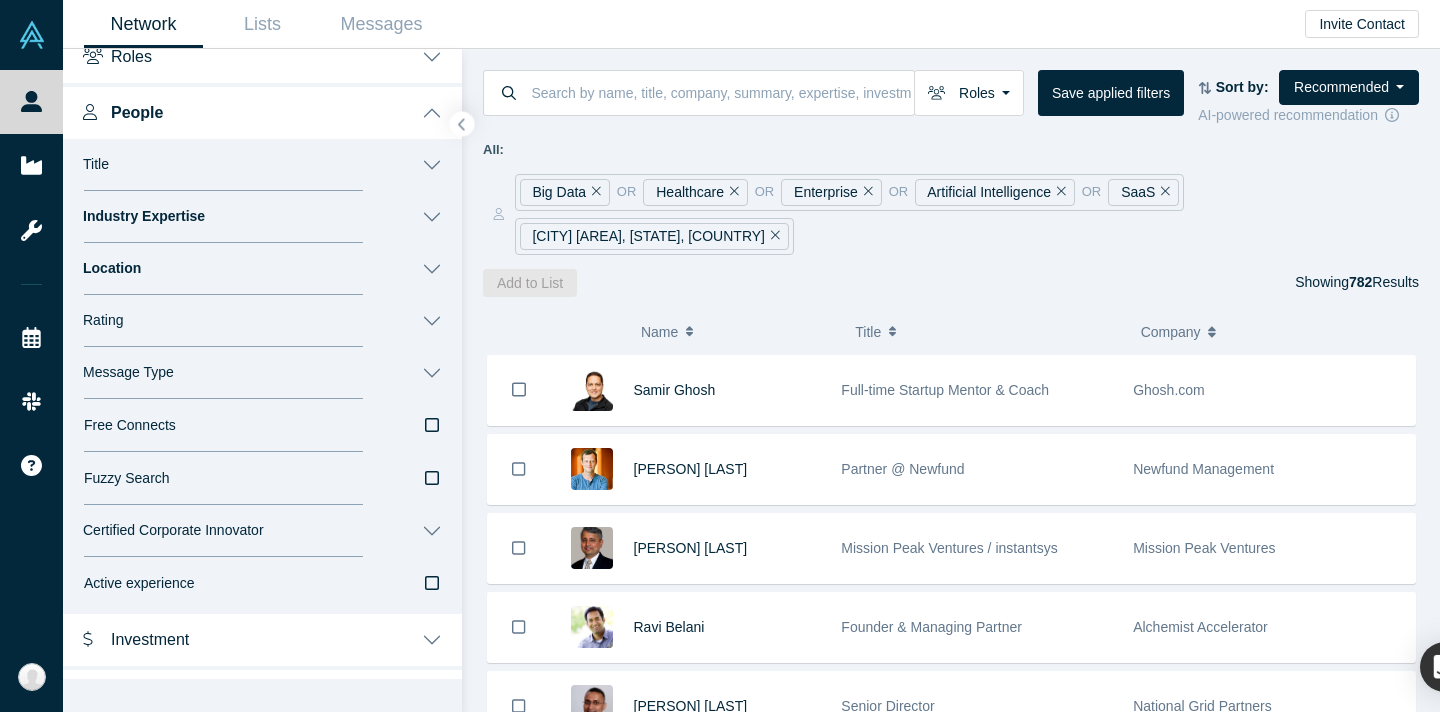 scroll, scrollTop: 190, scrollLeft: 0, axis: vertical 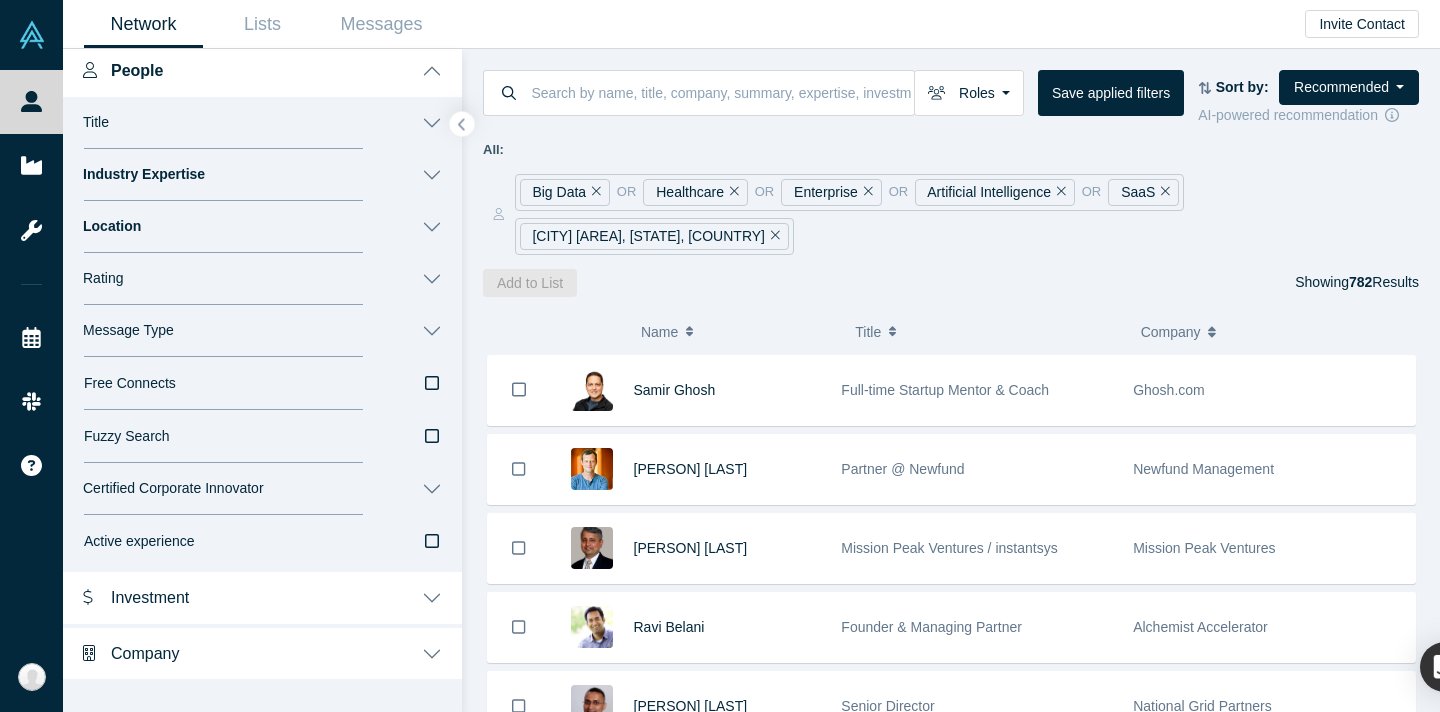 click on "Company" at bounding box center [262, 652] 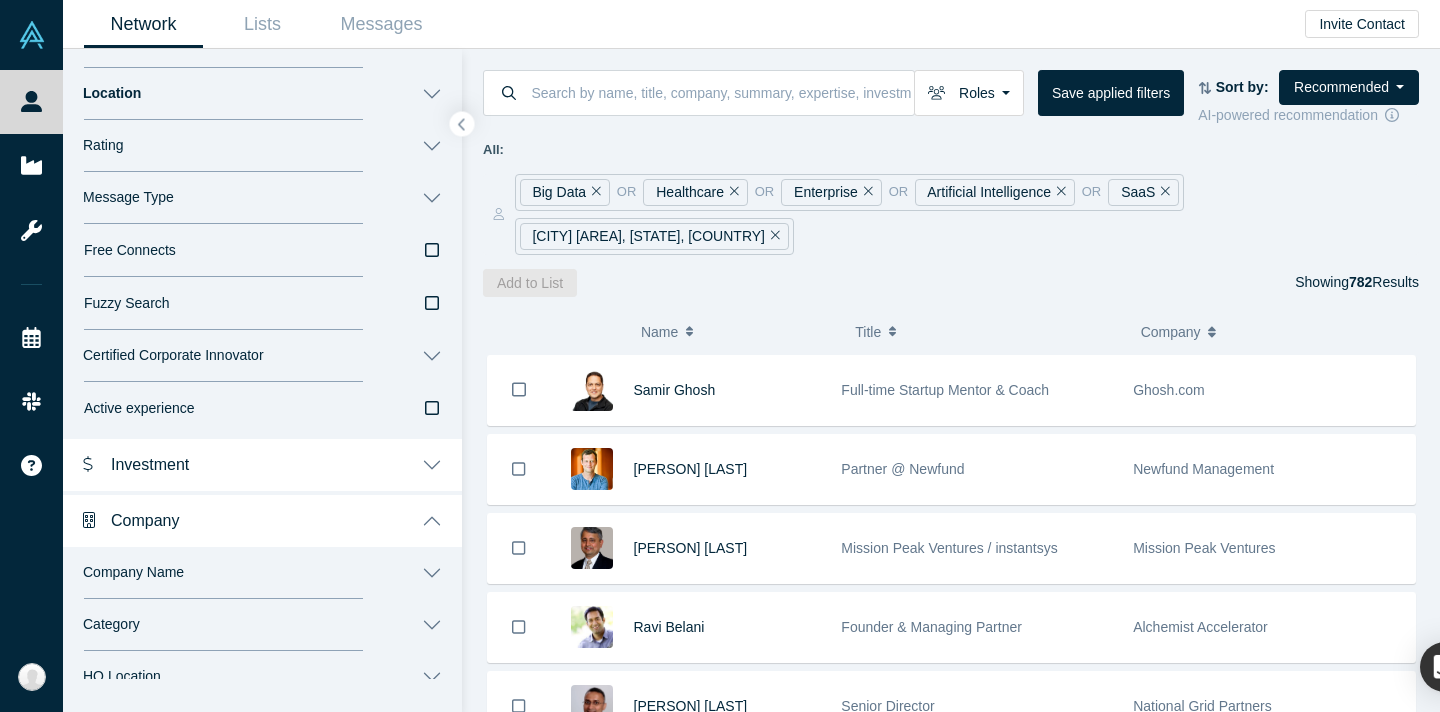 scroll, scrollTop: 398, scrollLeft: 0, axis: vertical 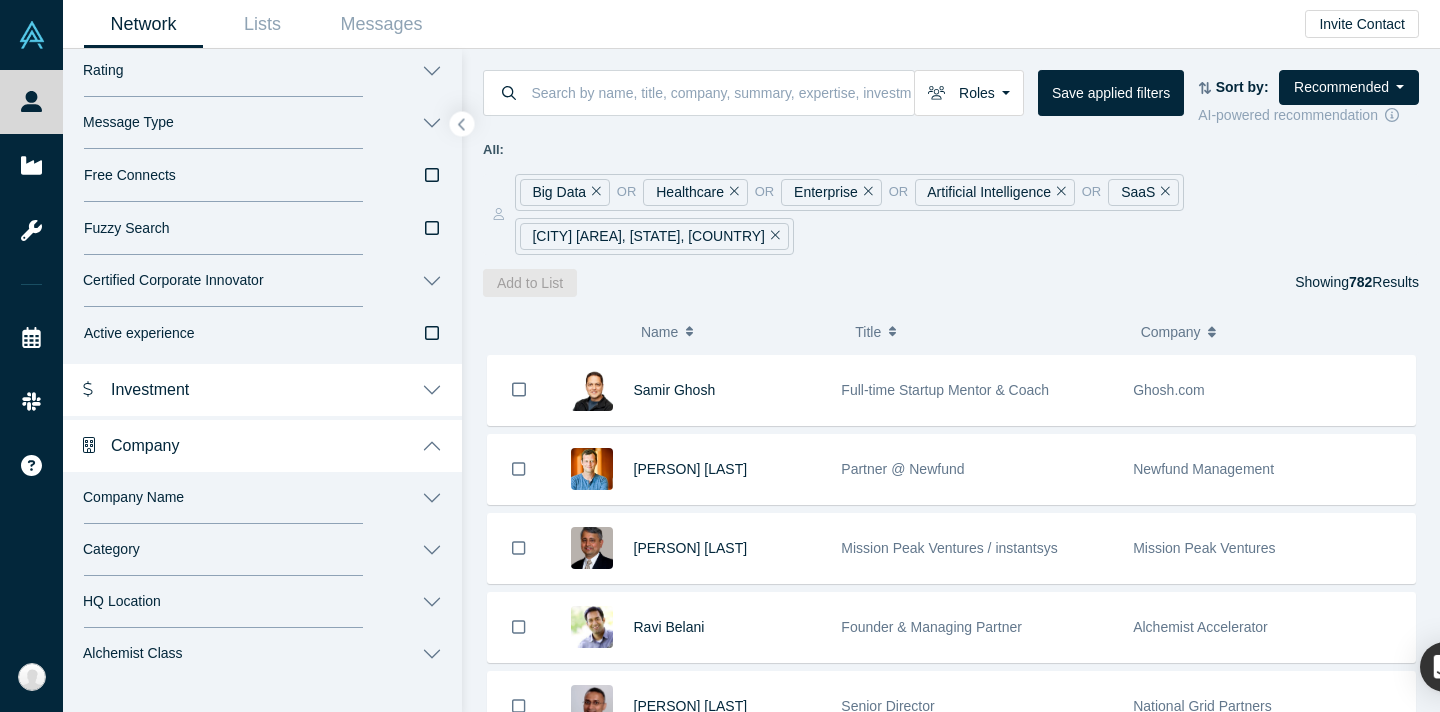 click on "Company" at bounding box center (262, 444) 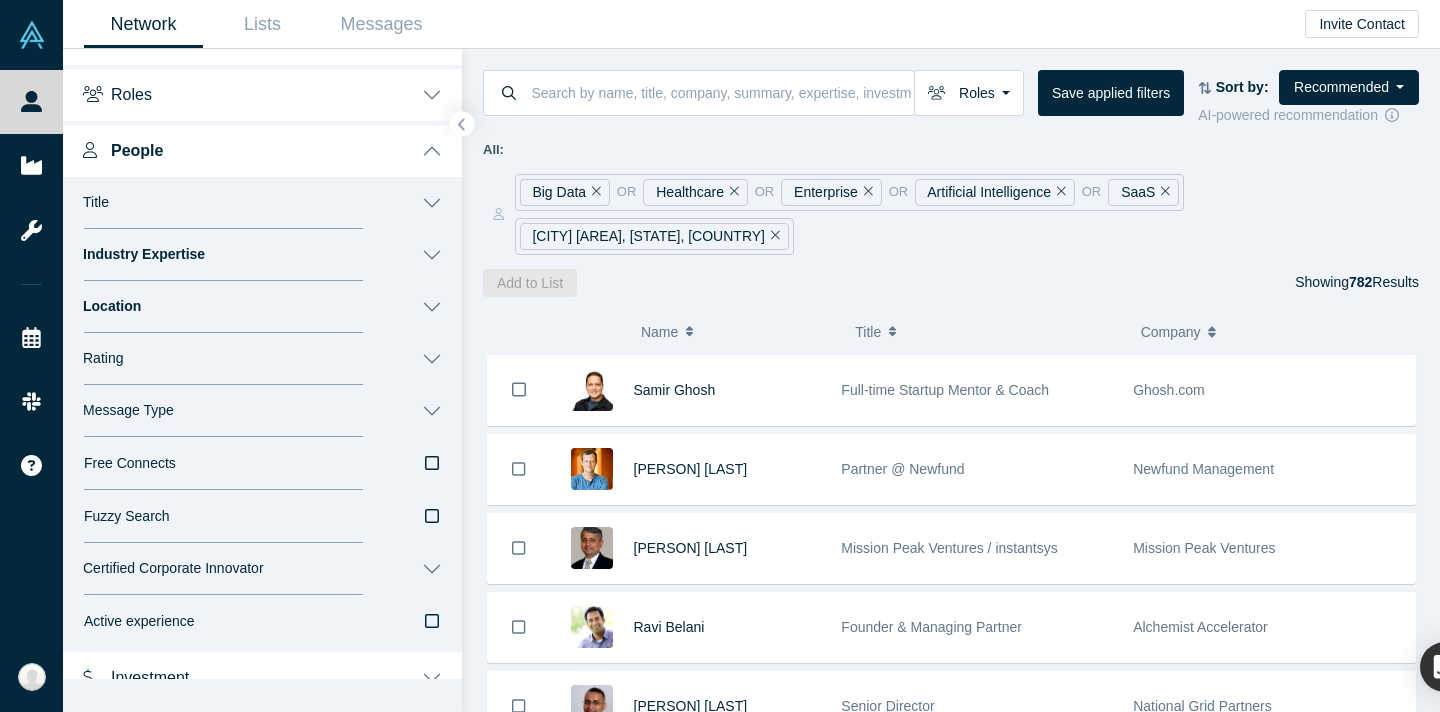 scroll, scrollTop: 106, scrollLeft: 0, axis: vertical 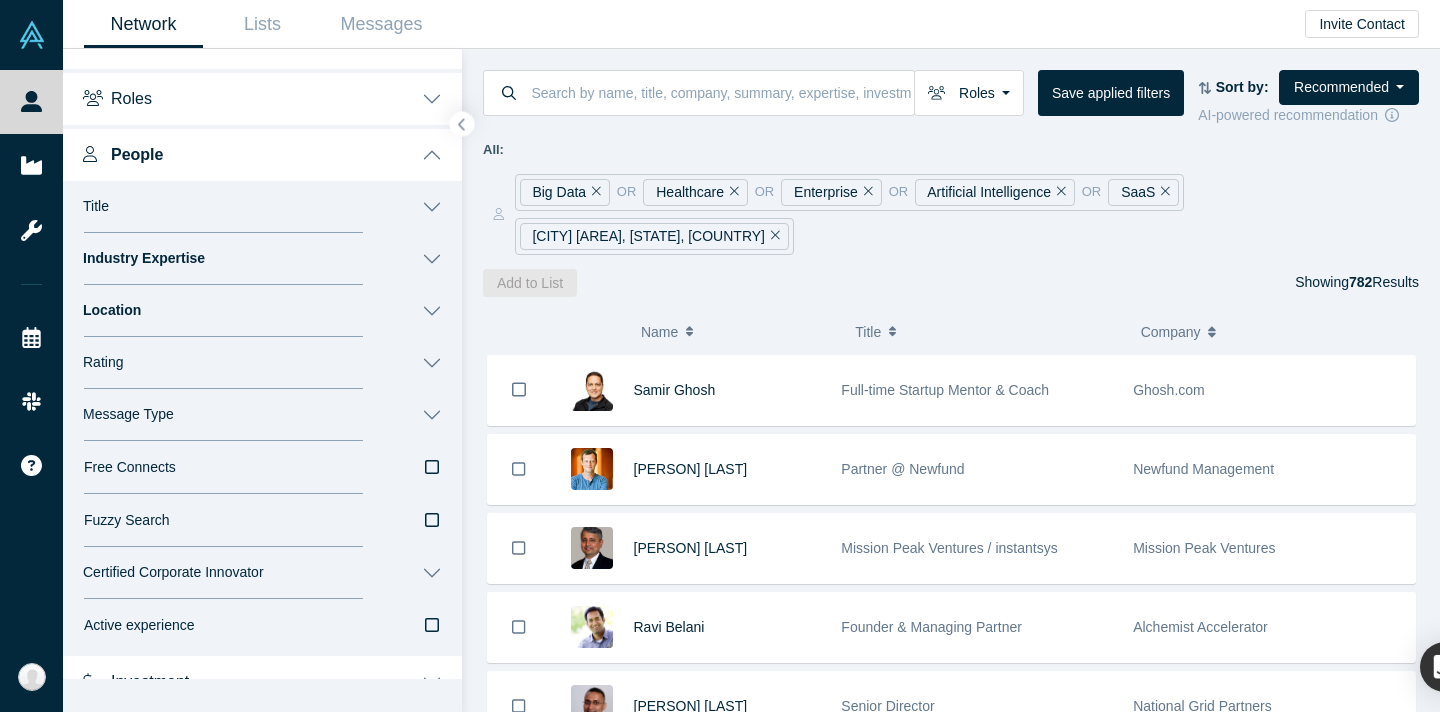 click on "People" at bounding box center (262, 153) 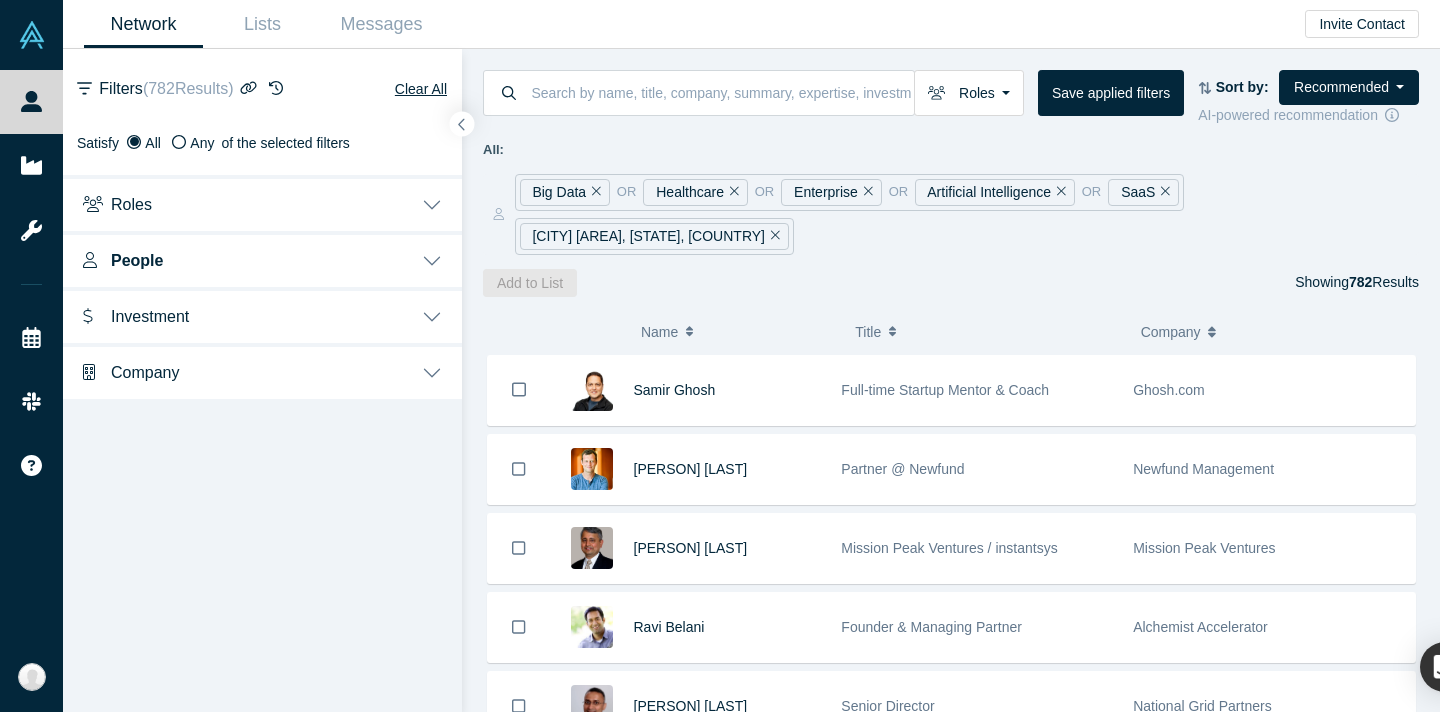 scroll, scrollTop: 0, scrollLeft: 0, axis: both 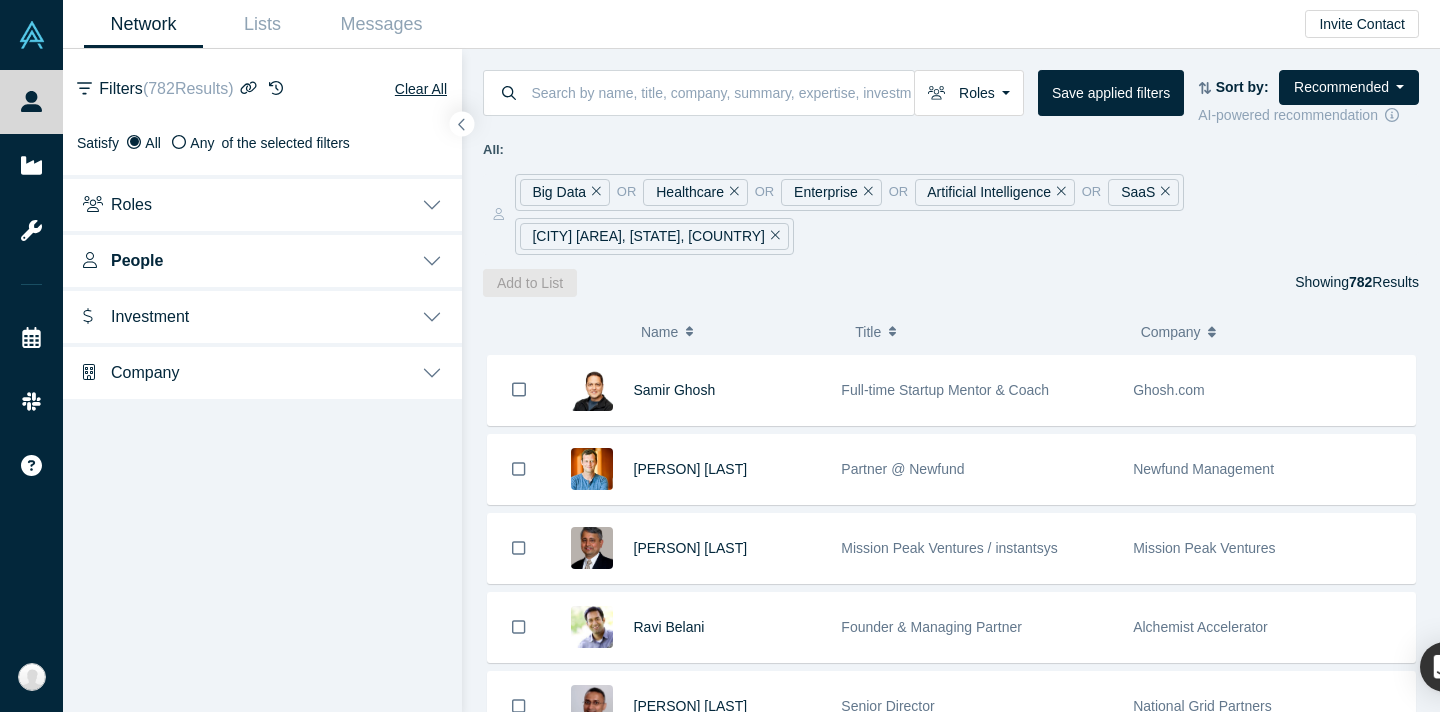 click on "Roles" at bounding box center [262, 203] 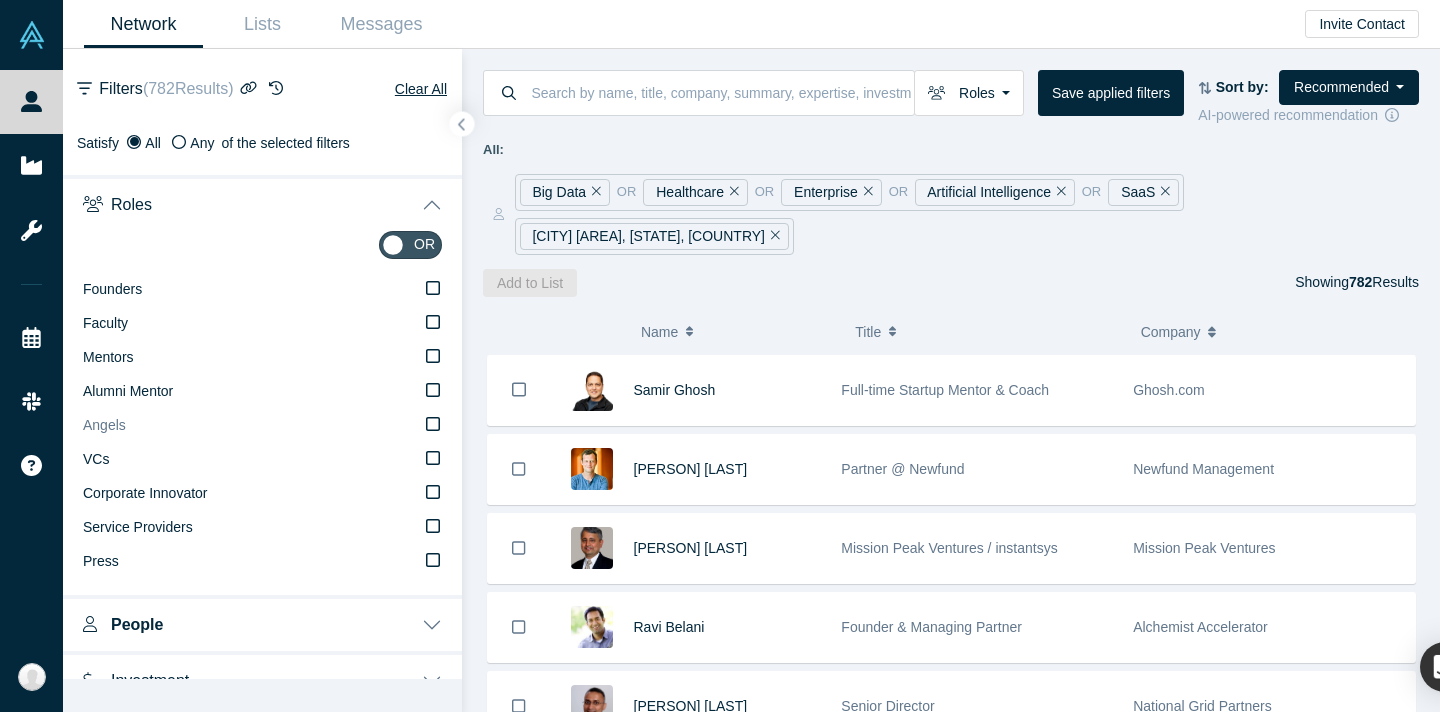 click 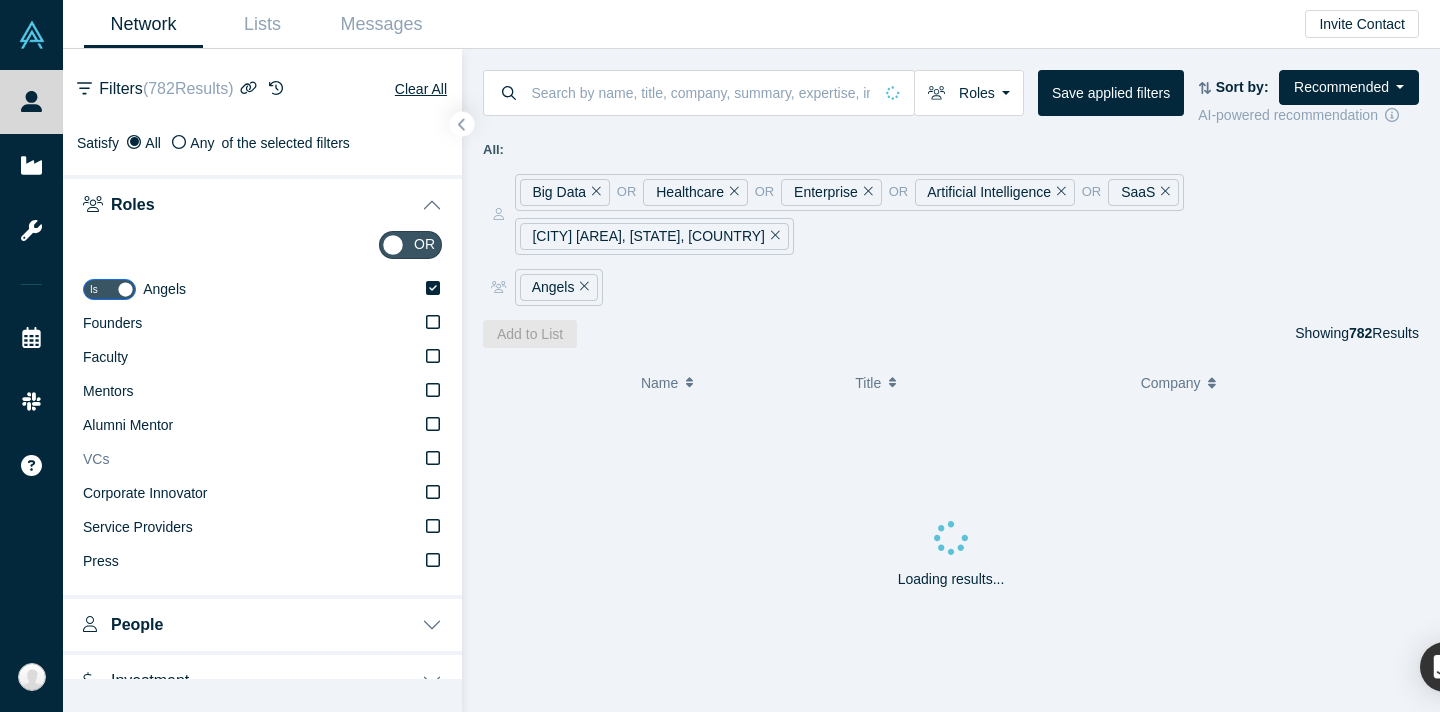 click 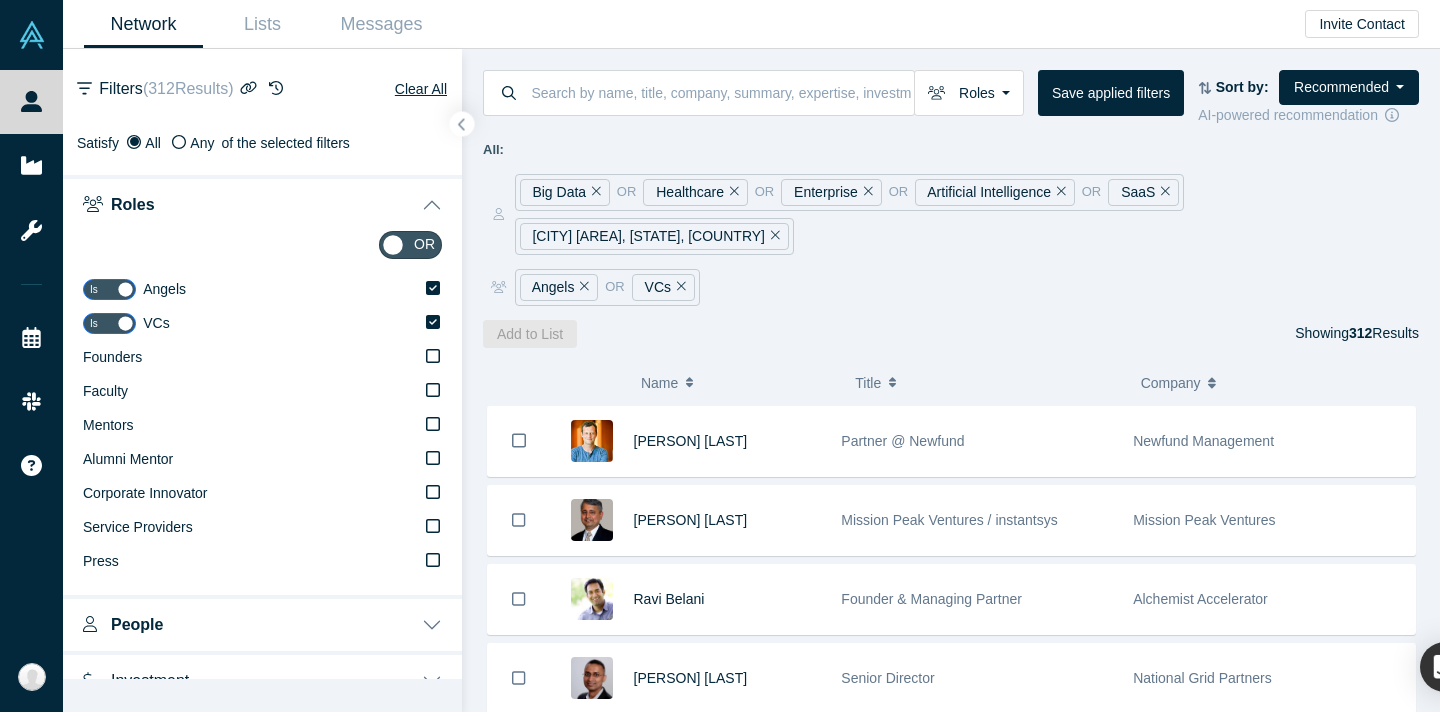 click 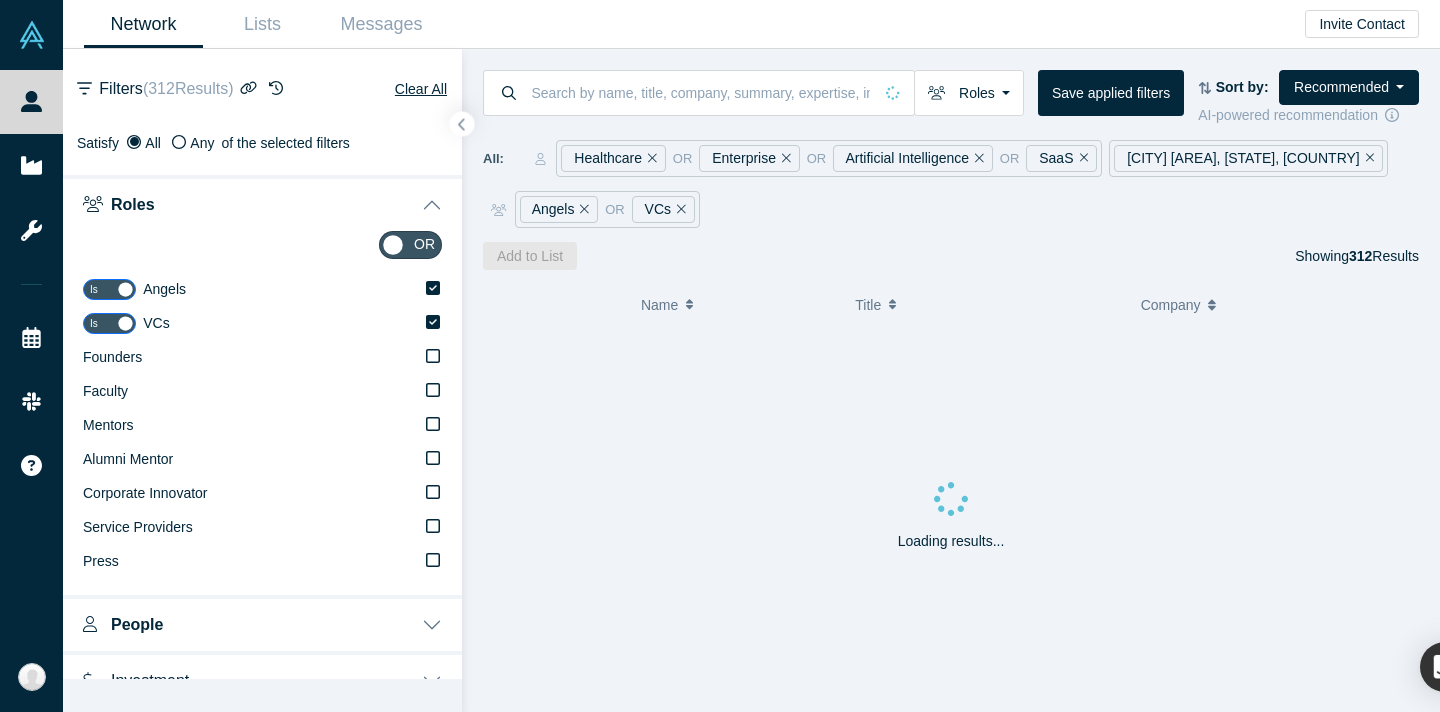 click on "Roles" at bounding box center (262, 203) 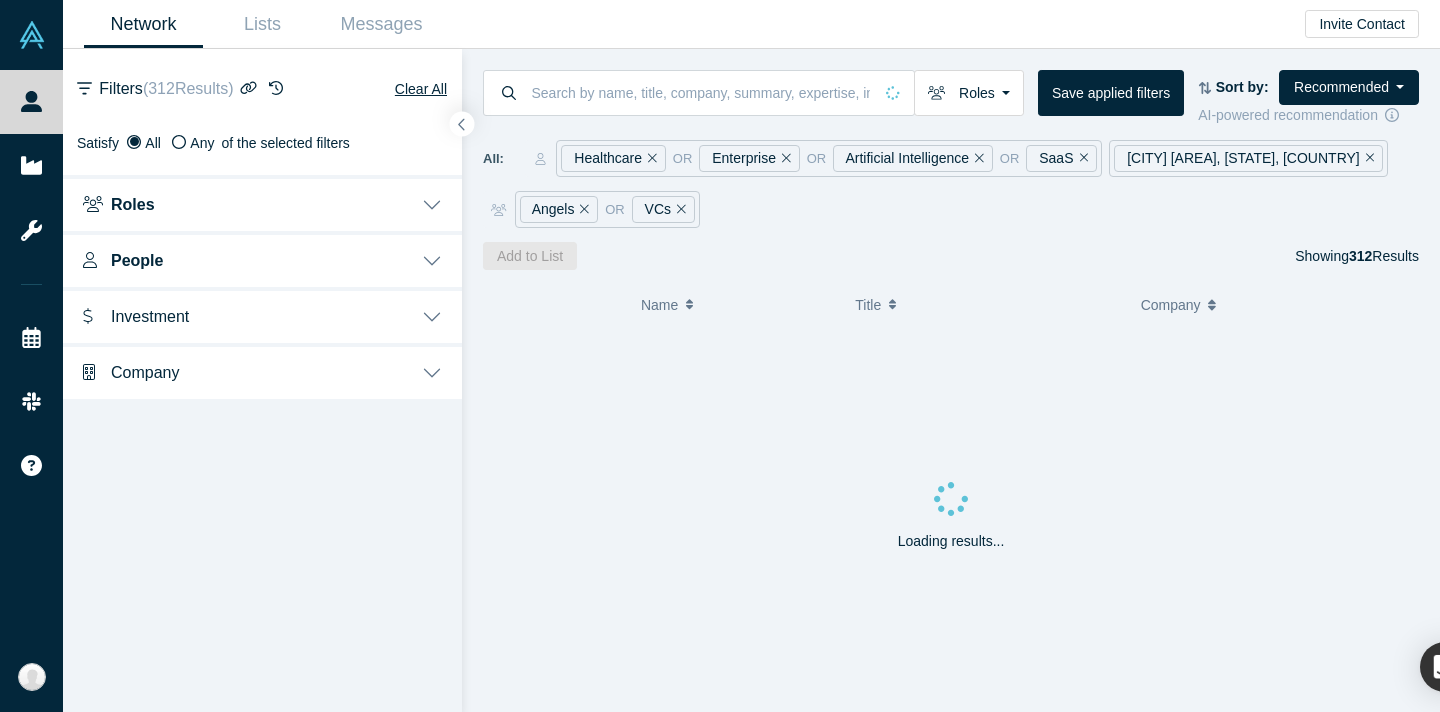click on "People" at bounding box center [262, 259] 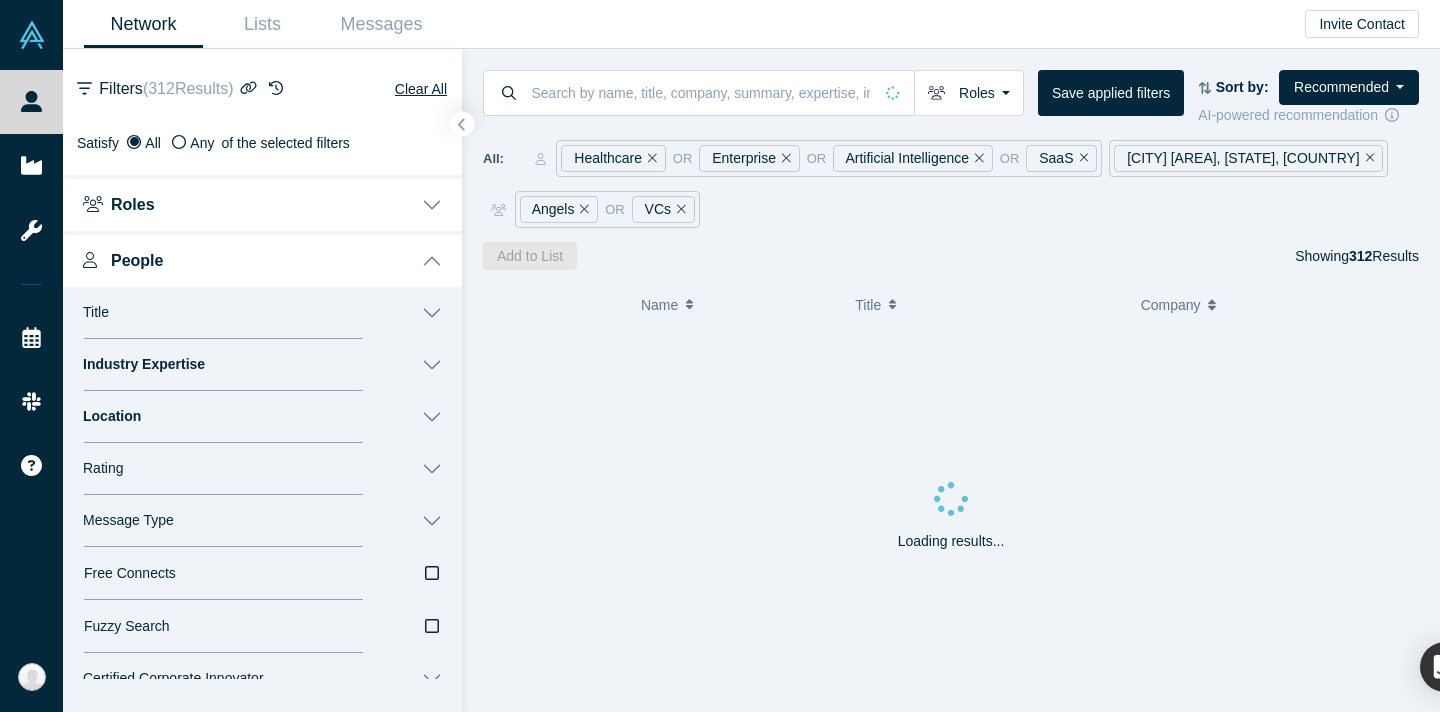 click on "Industry Expertise" at bounding box center (262, 365) 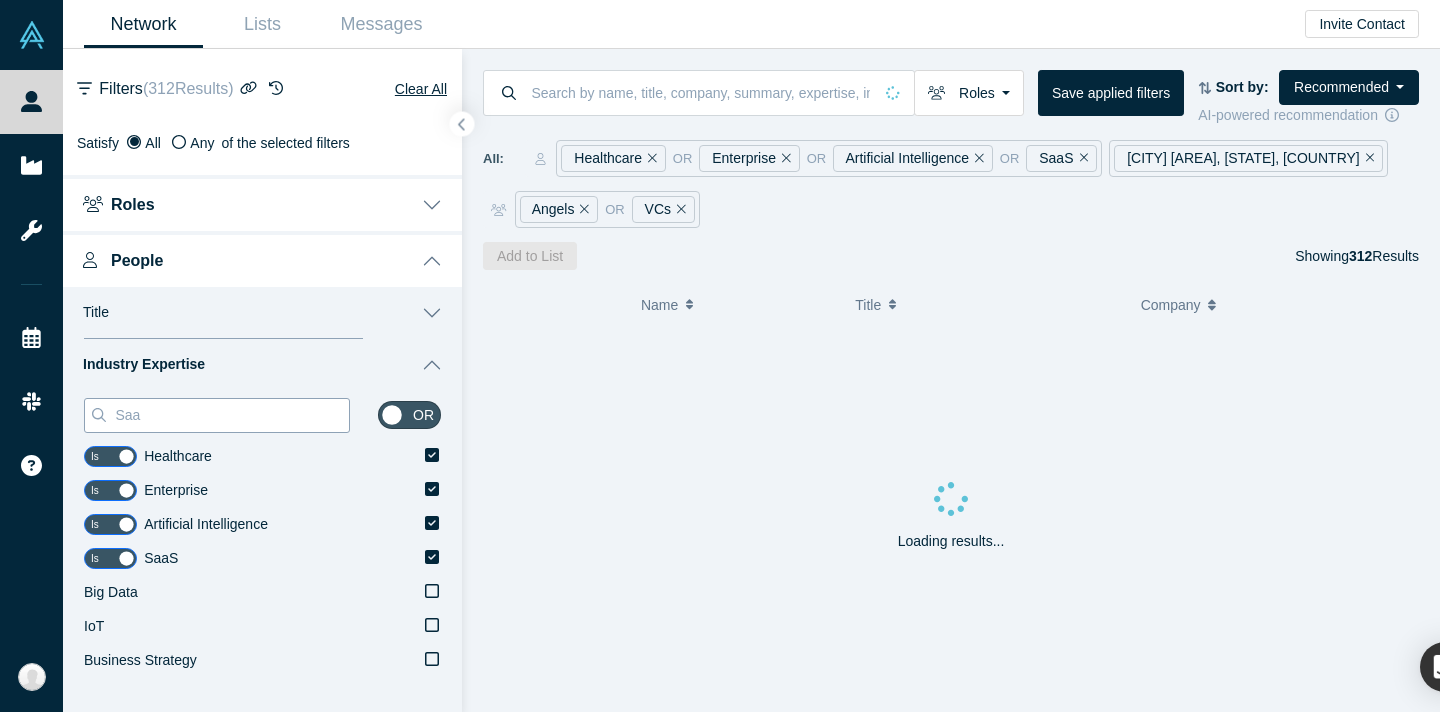 click on "Saa" at bounding box center (231, 415) 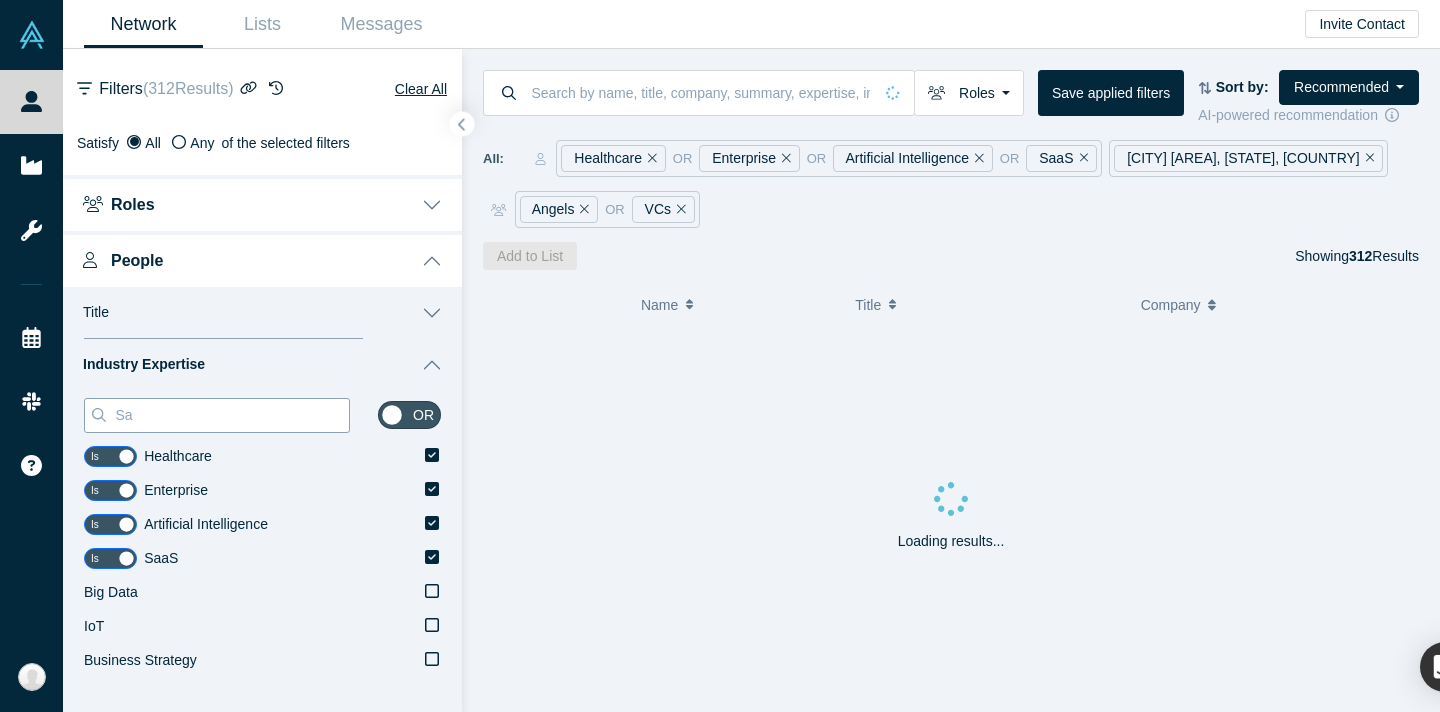type on "S" 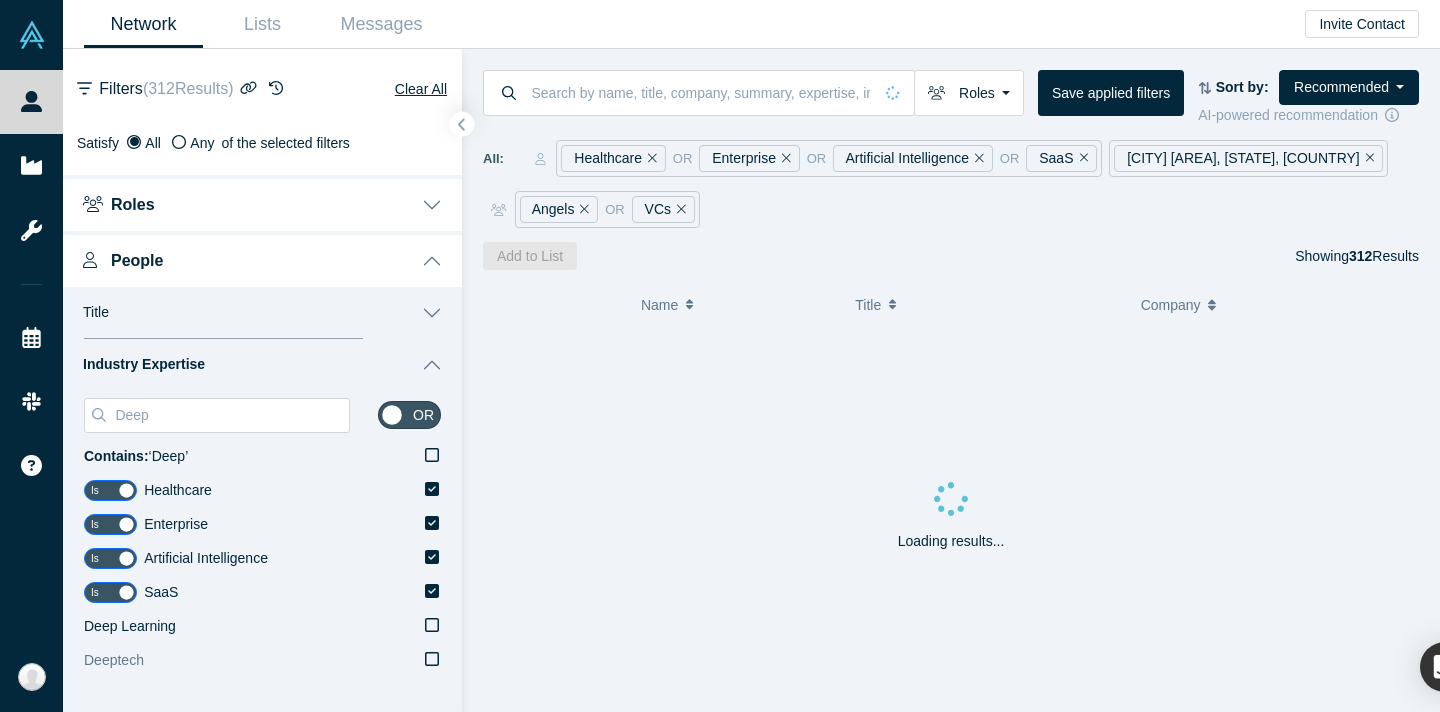 type on "Deep" 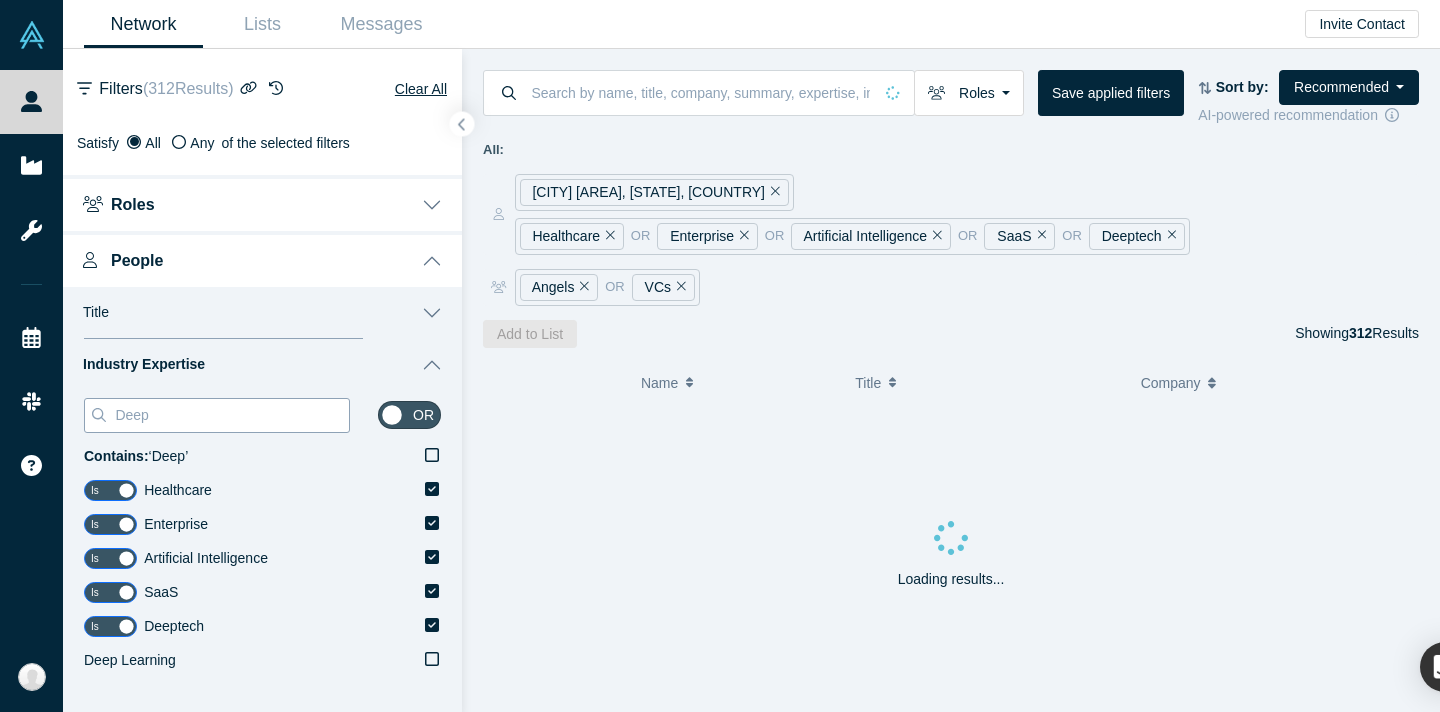 click on "Deep" at bounding box center (231, 415) 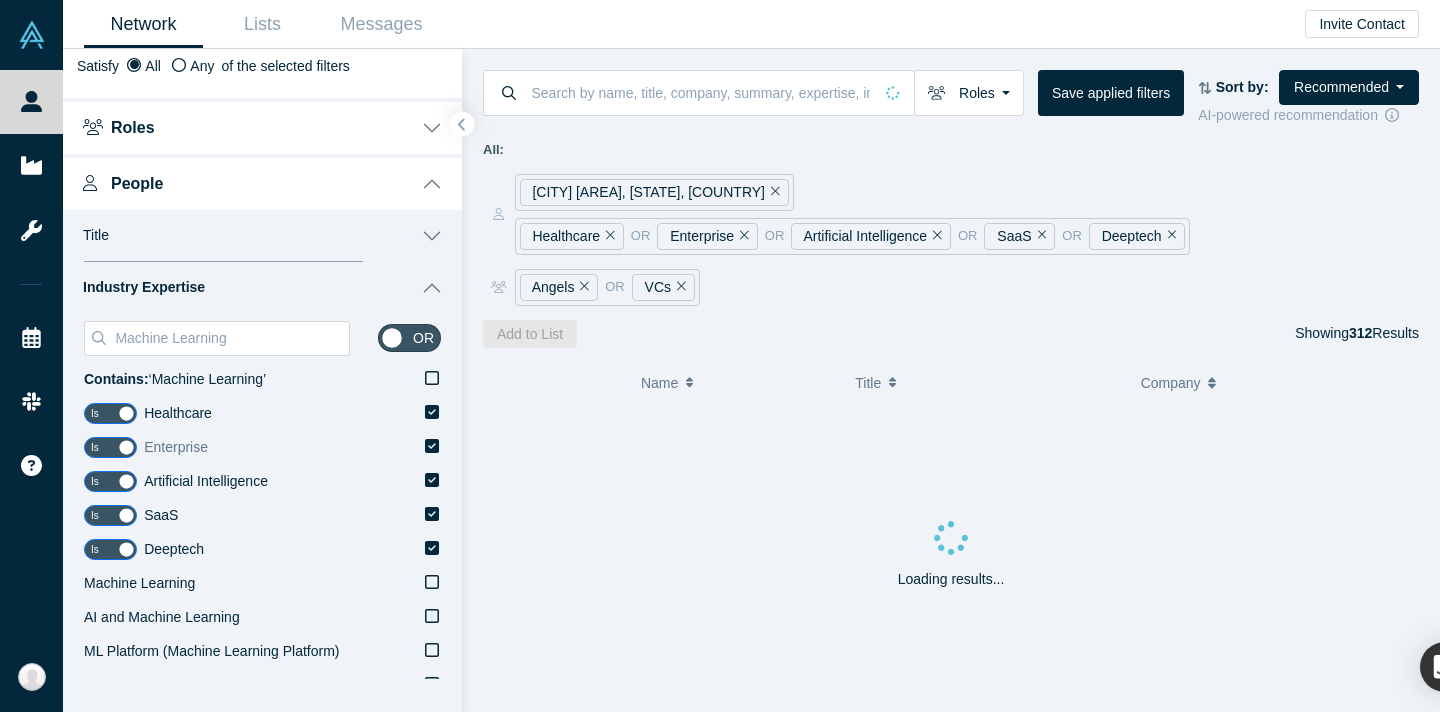 scroll, scrollTop: 87, scrollLeft: 0, axis: vertical 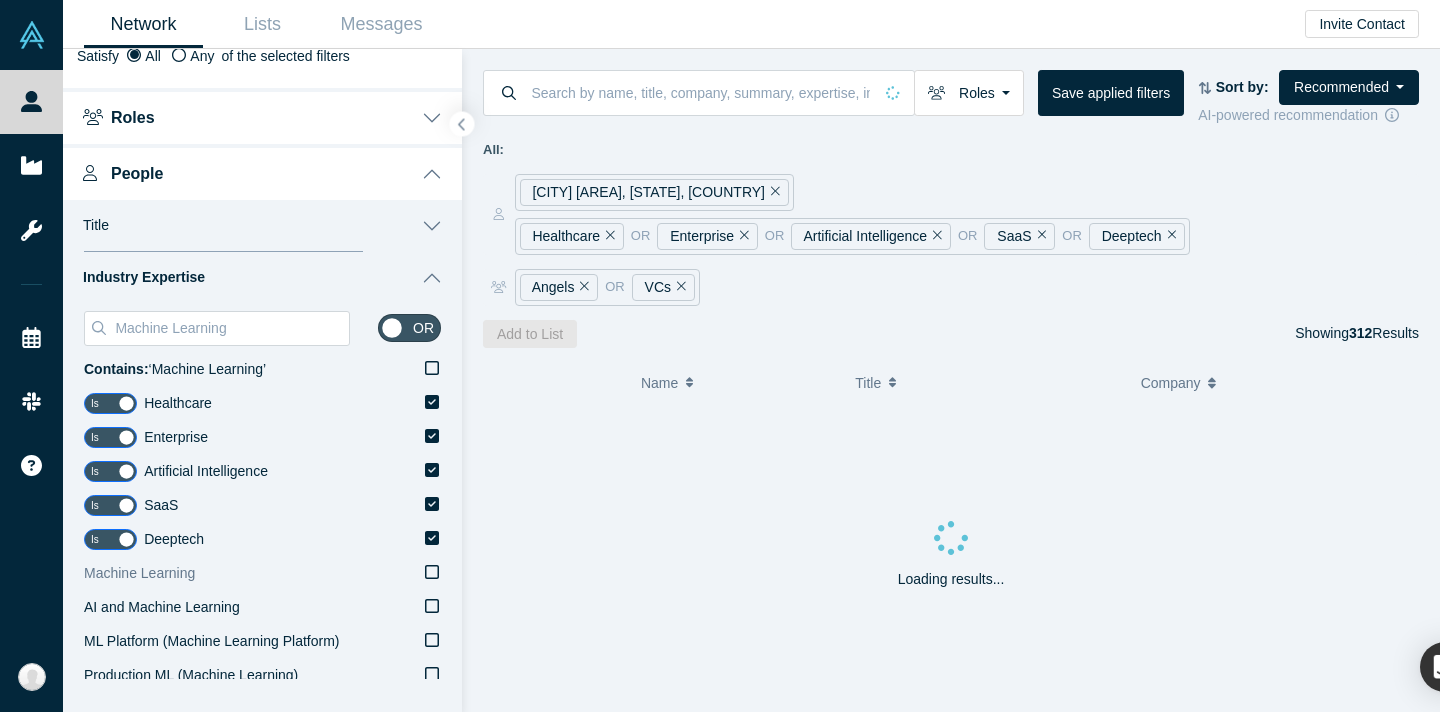 type on "Machine Learning" 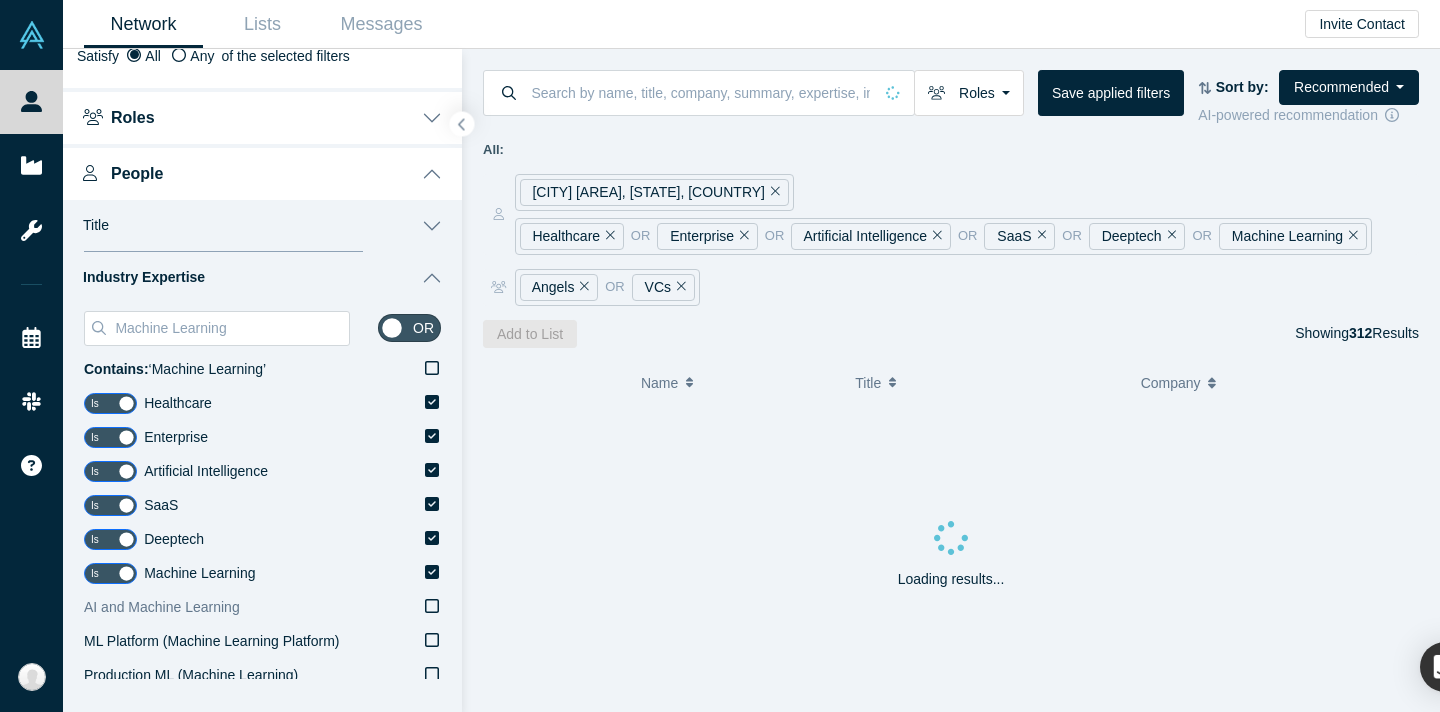 click 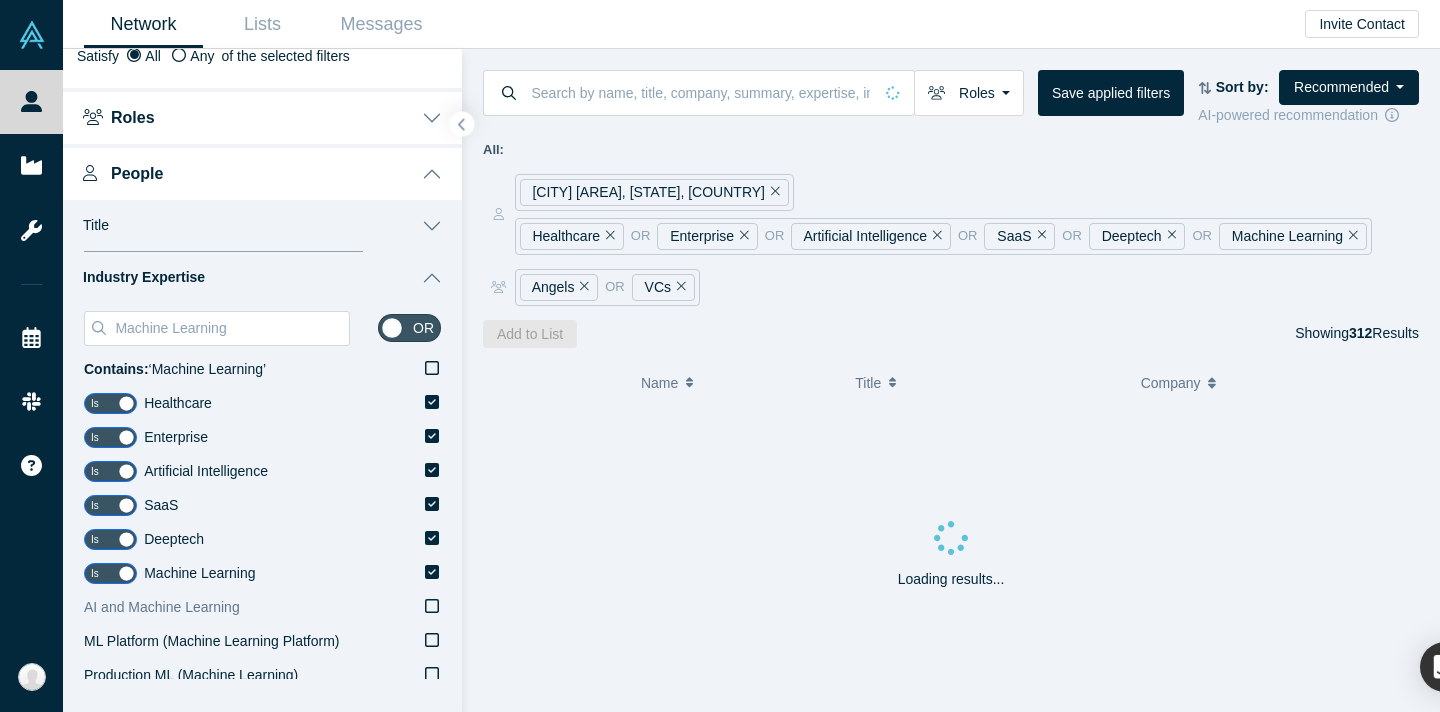 click on "AI and Machine Learning" at bounding box center [0, 0] 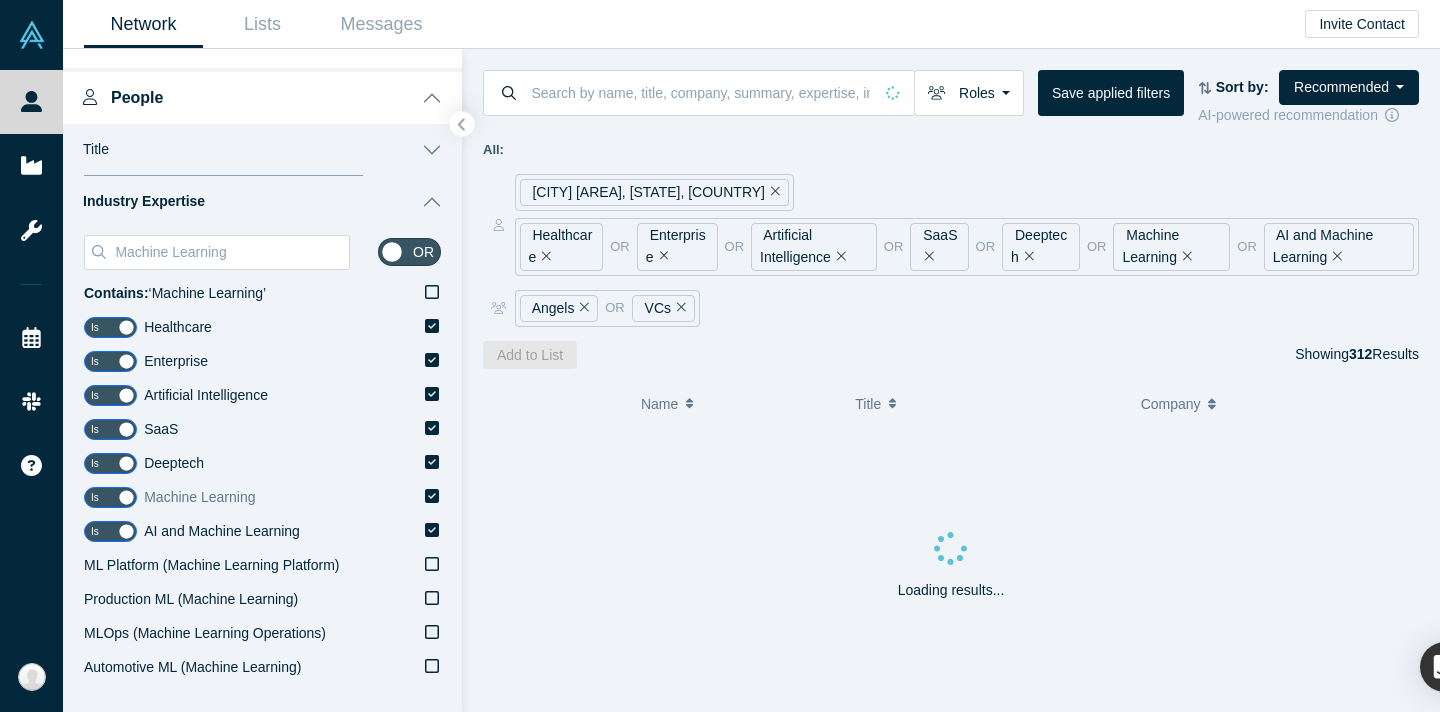 scroll, scrollTop: 164, scrollLeft: 0, axis: vertical 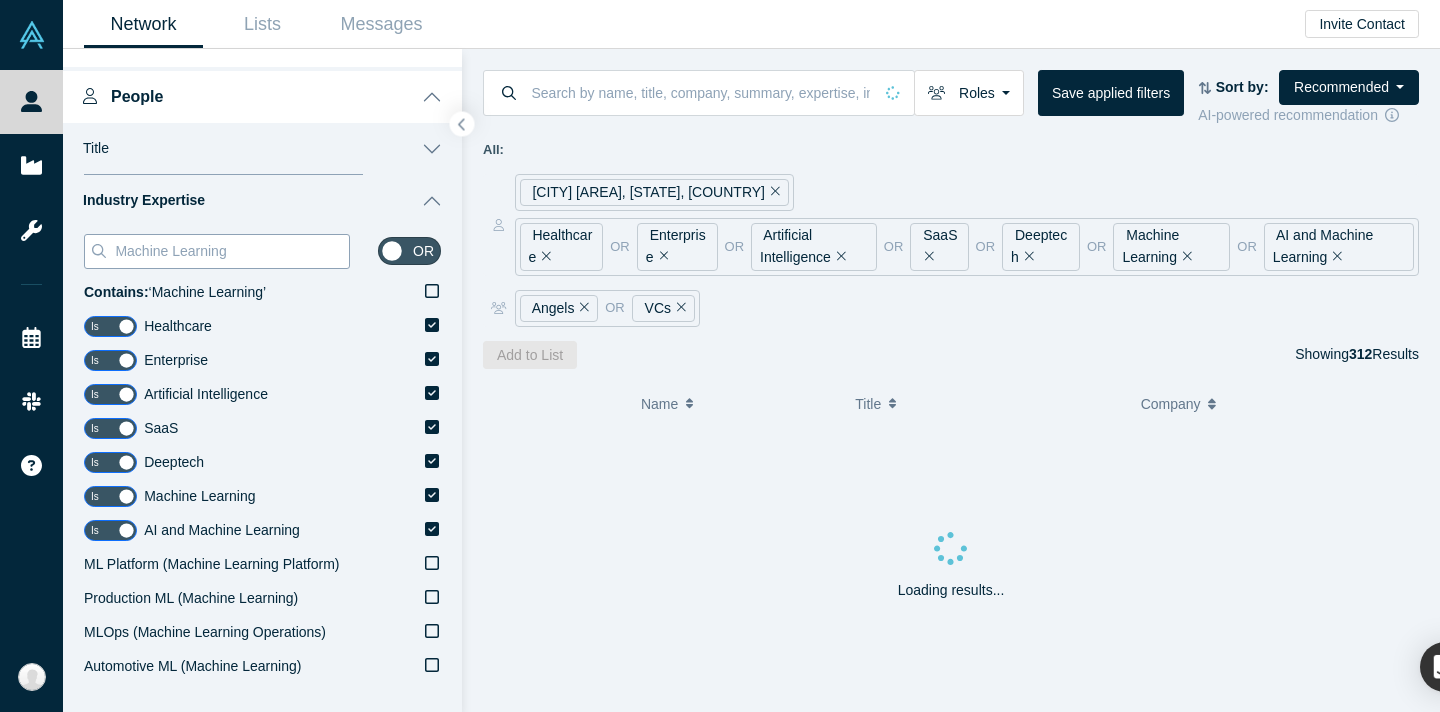 drag, startPoint x: 237, startPoint y: 255, endPoint x: 87, endPoint y: 250, distance: 150.08331 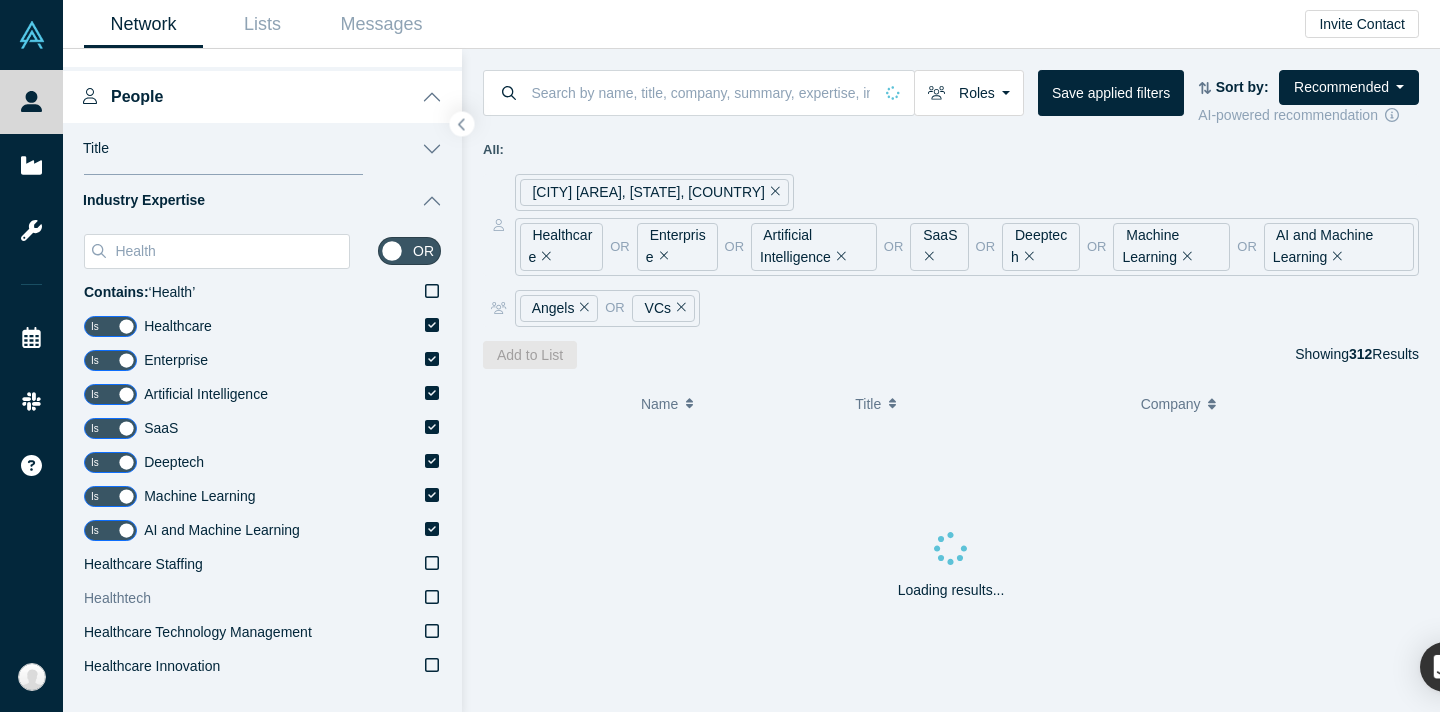 type on "Health" 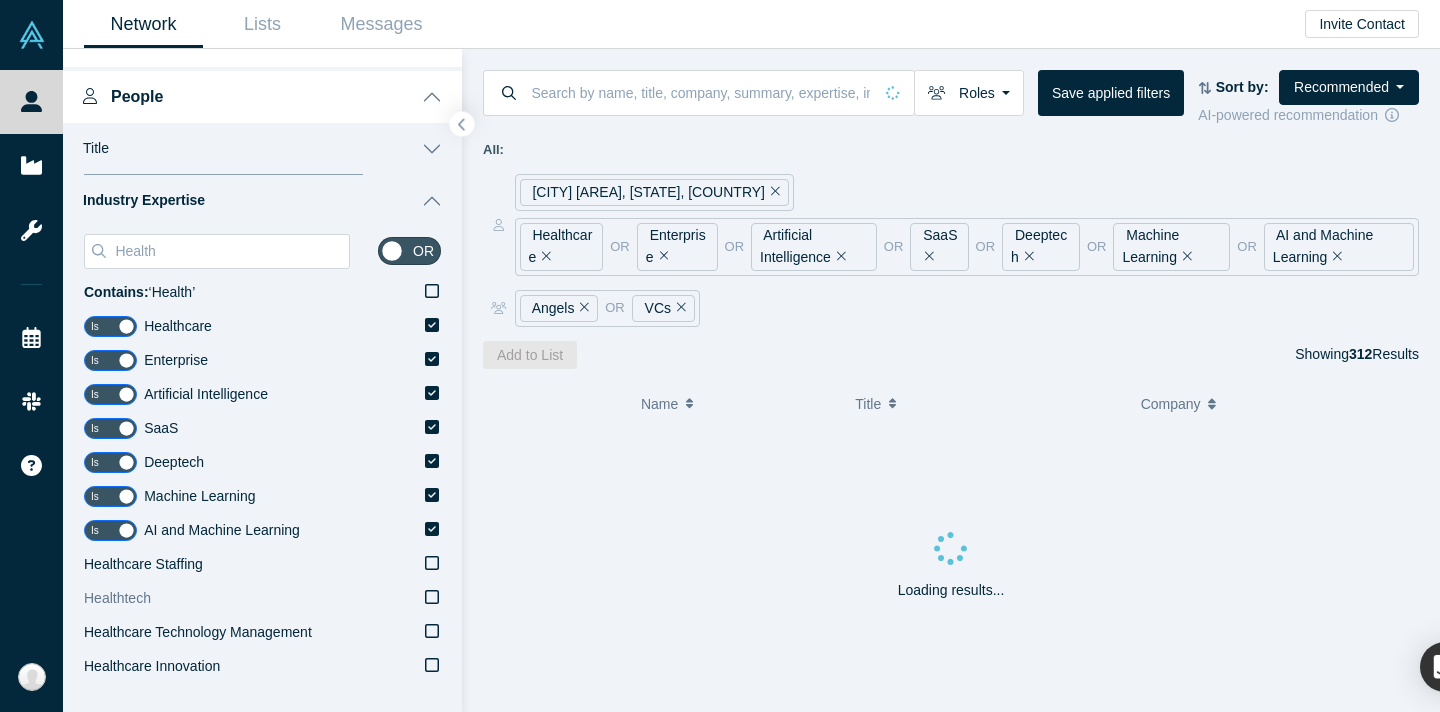 click 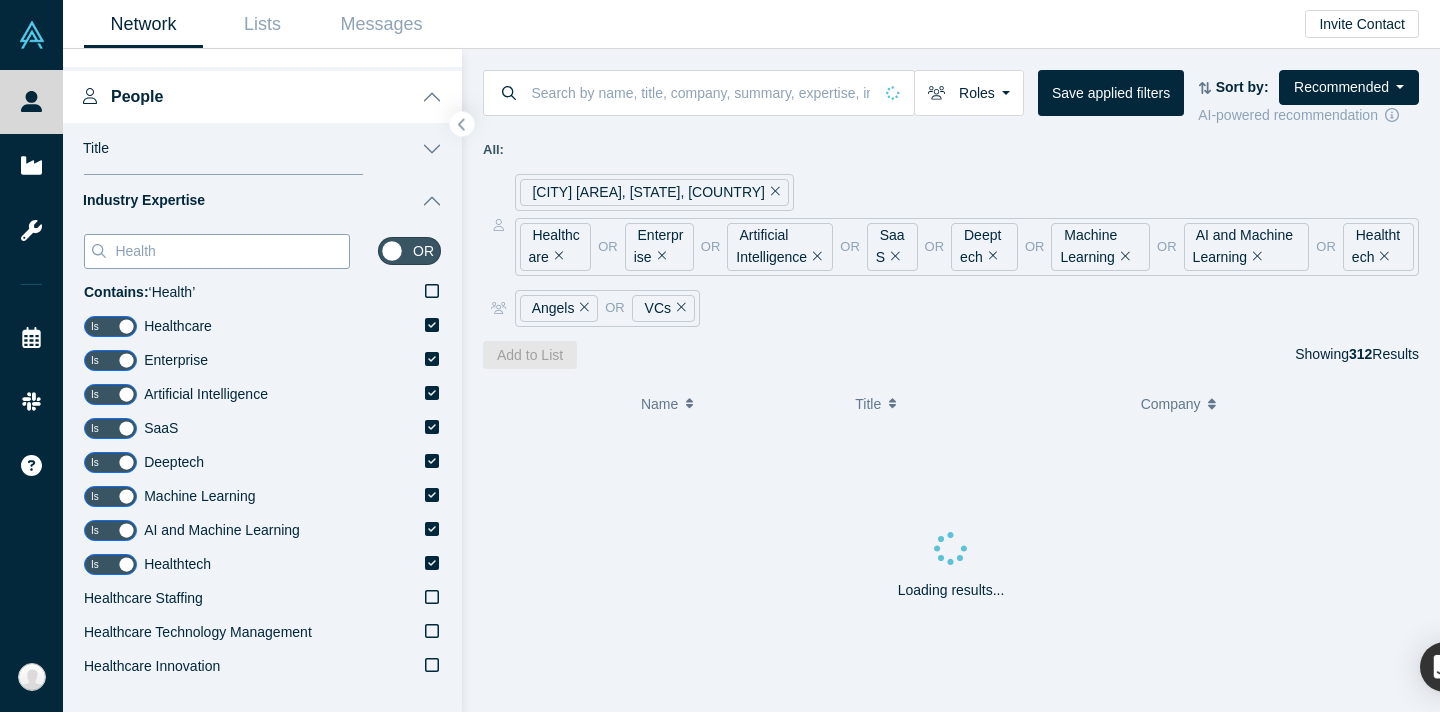 click on "Health" at bounding box center [231, 251] 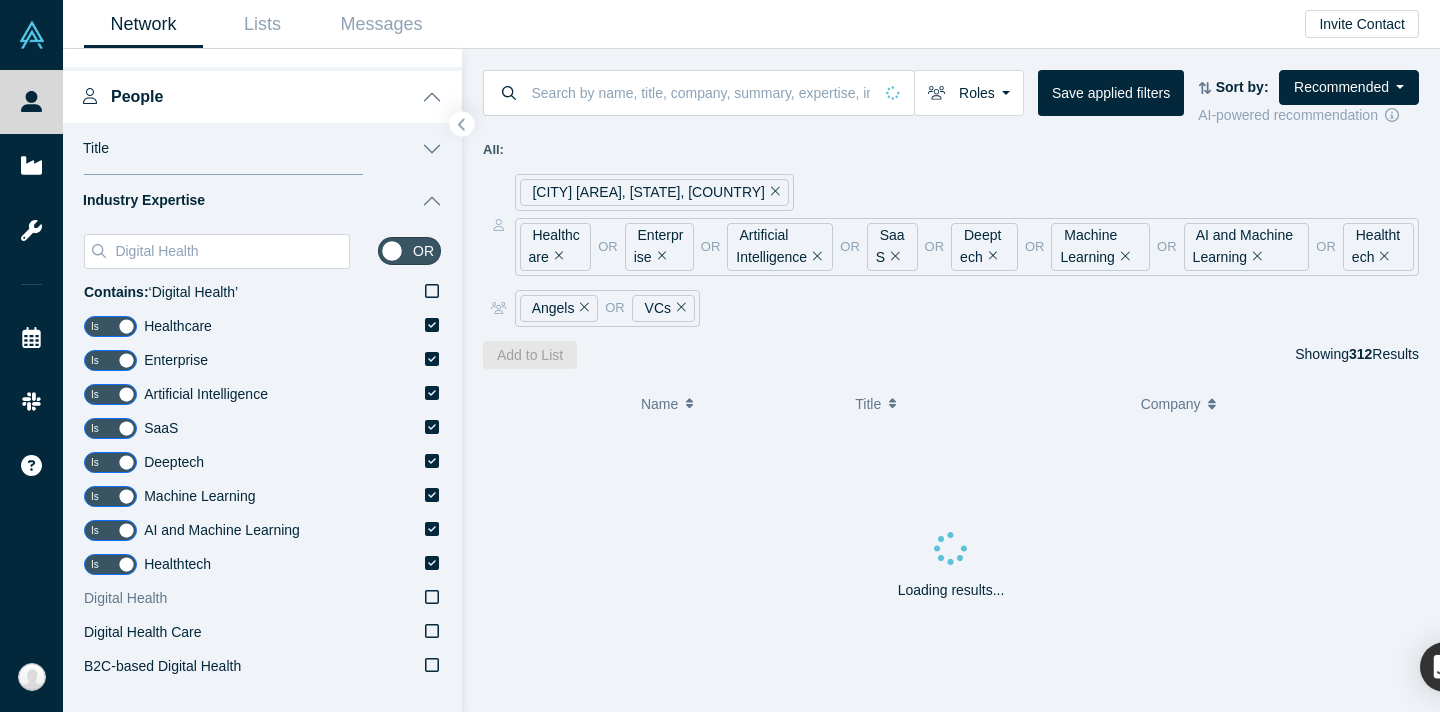 type on "Digital Health" 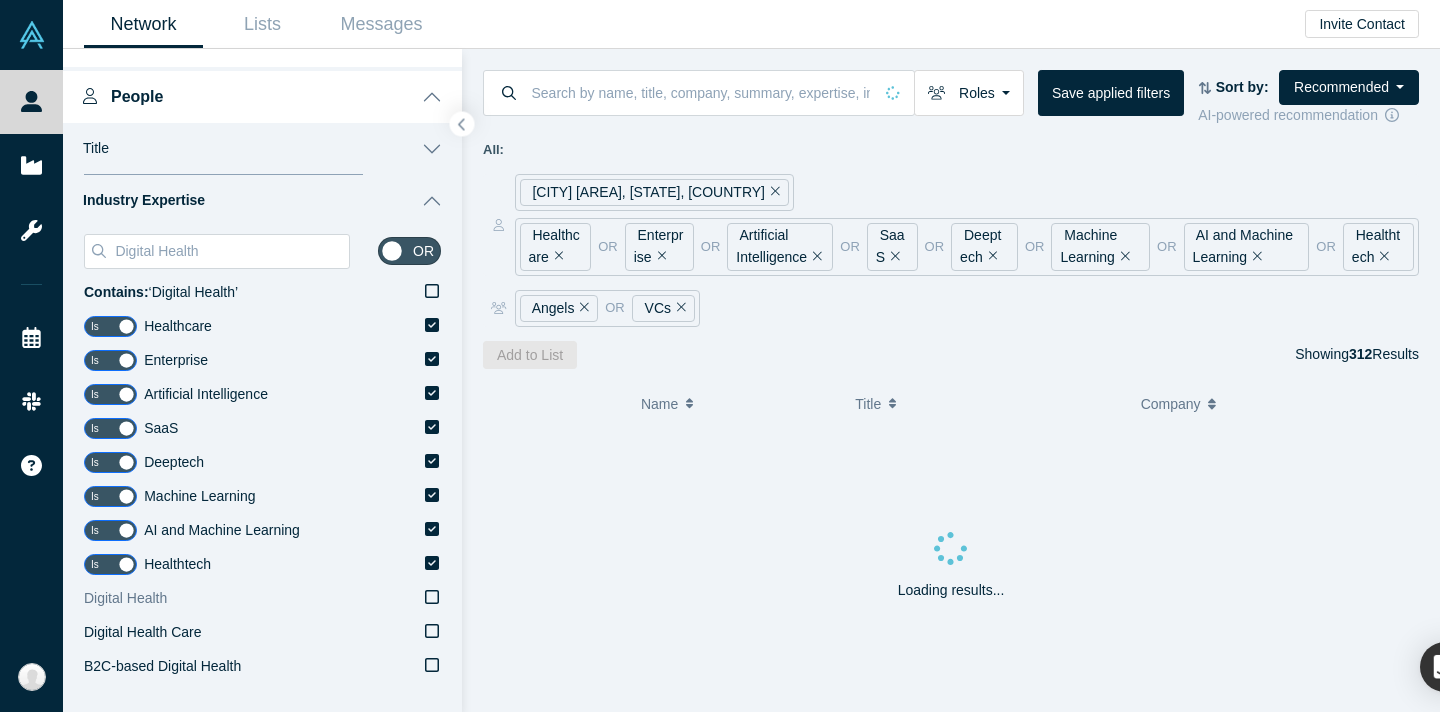 click on "Digital Health" at bounding box center (262, 599) 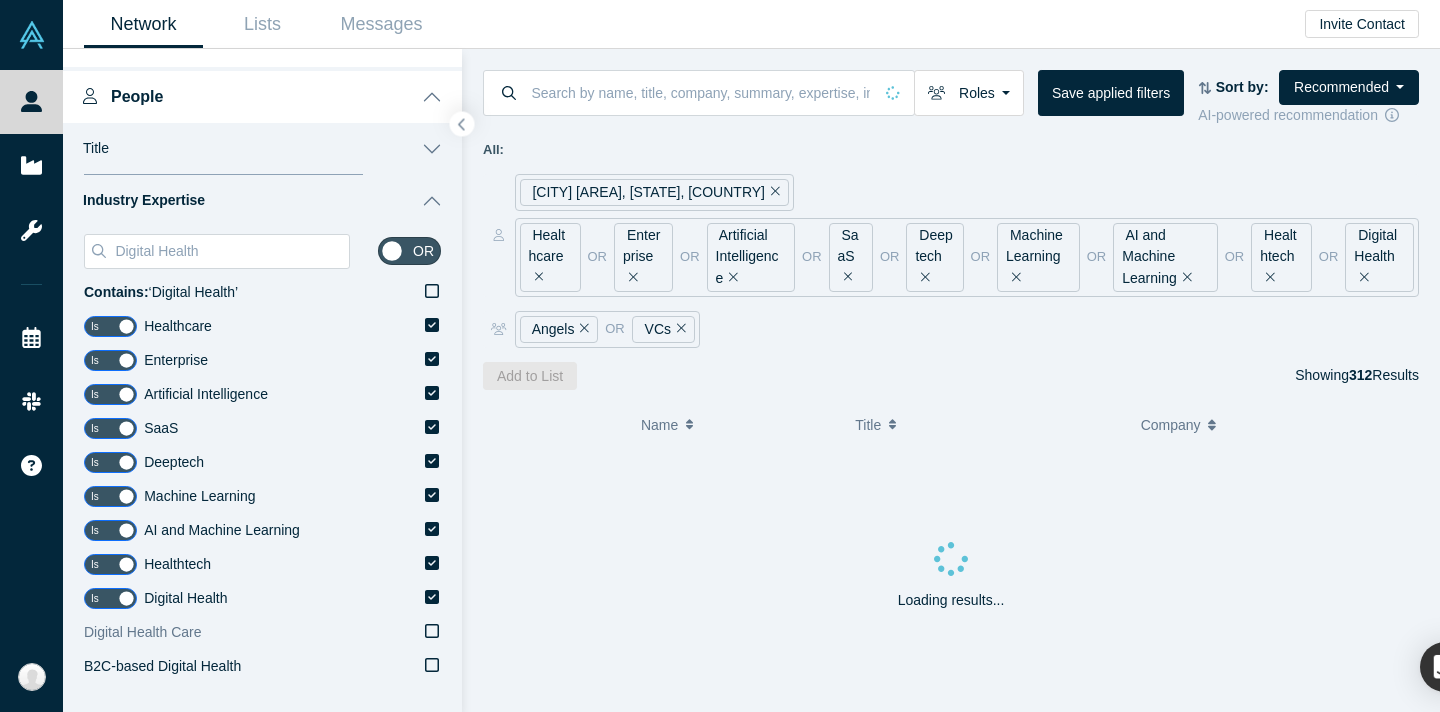 click 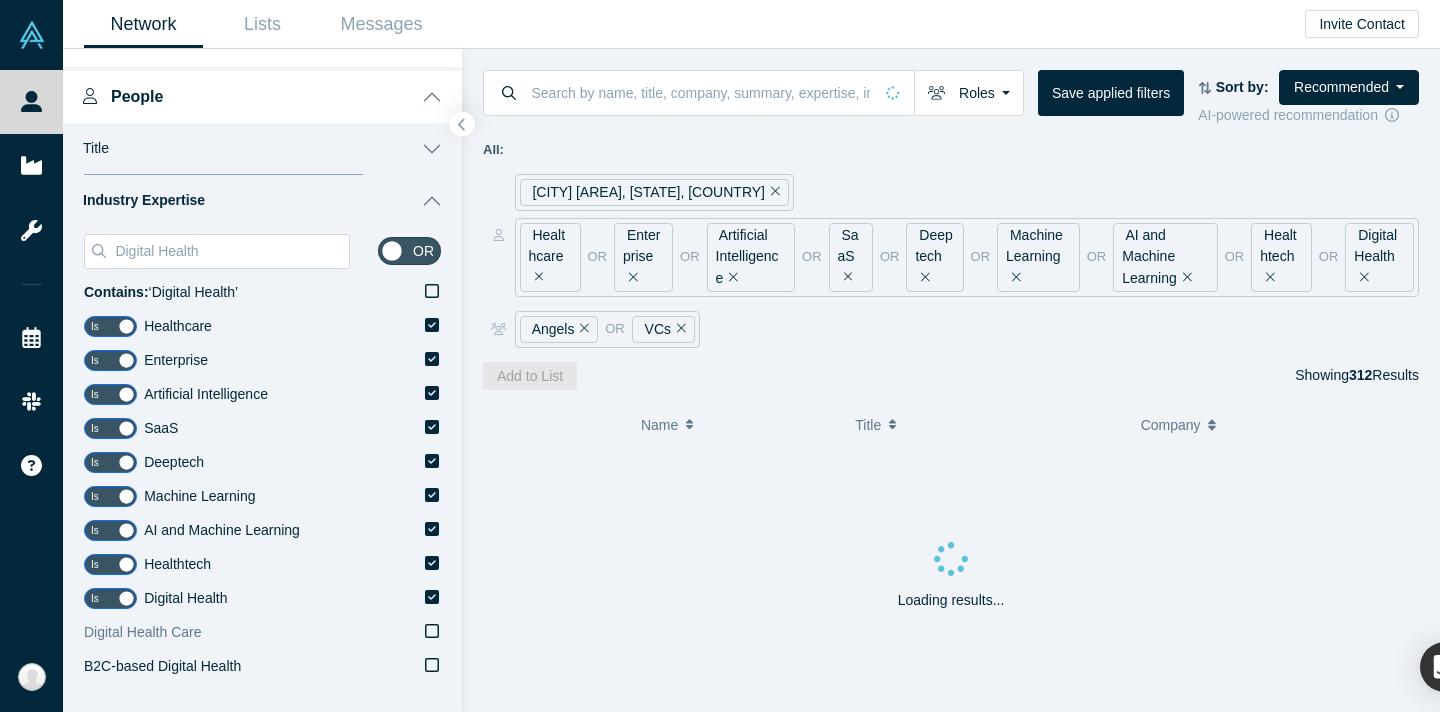 click on "Digital Health Care" at bounding box center [0, 0] 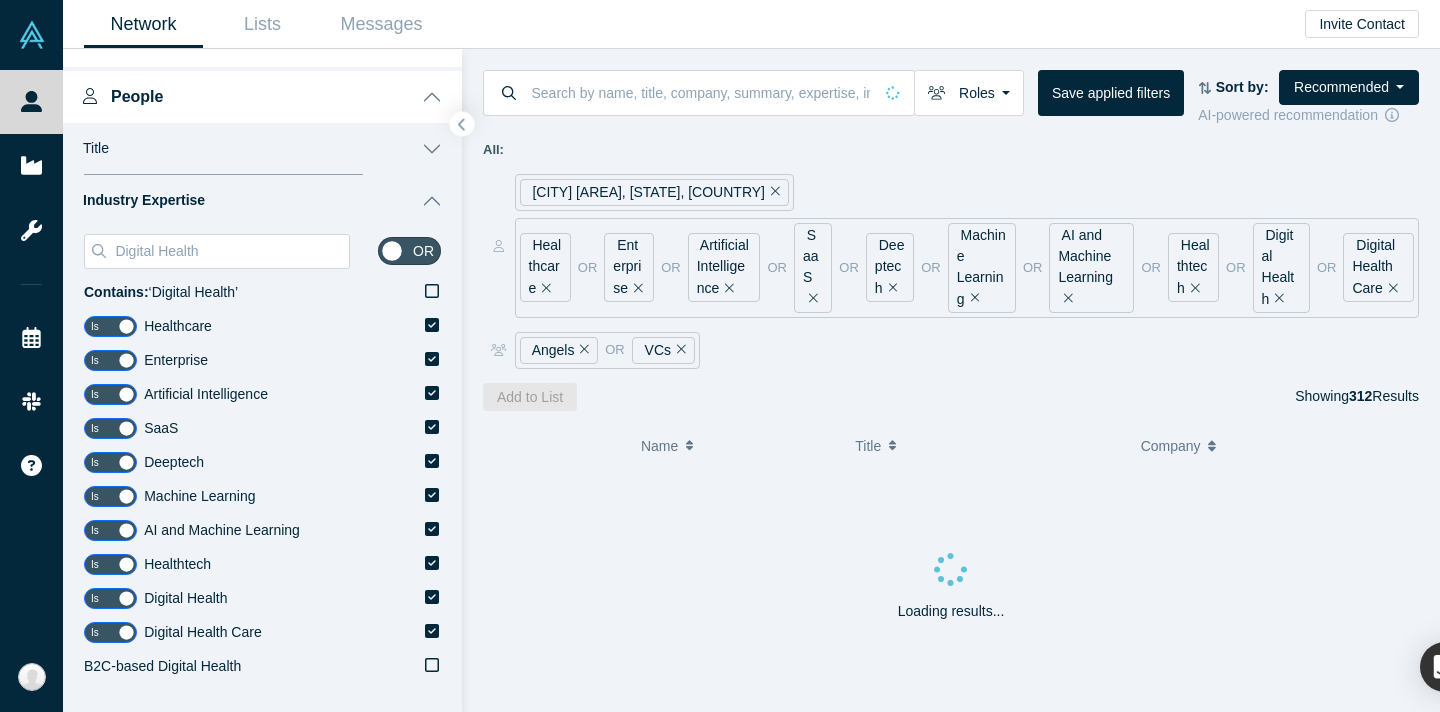 click on "Industry Expertise" at bounding box center [262, 201] 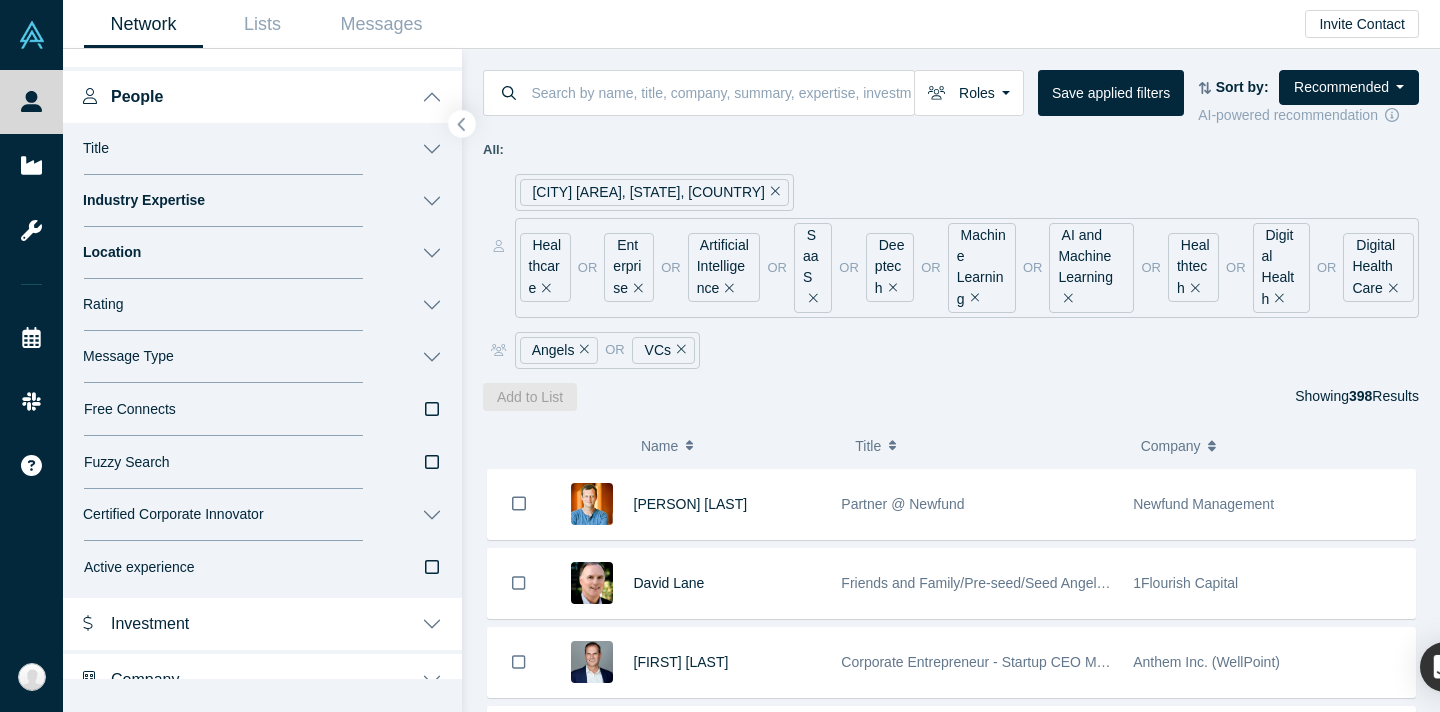 click 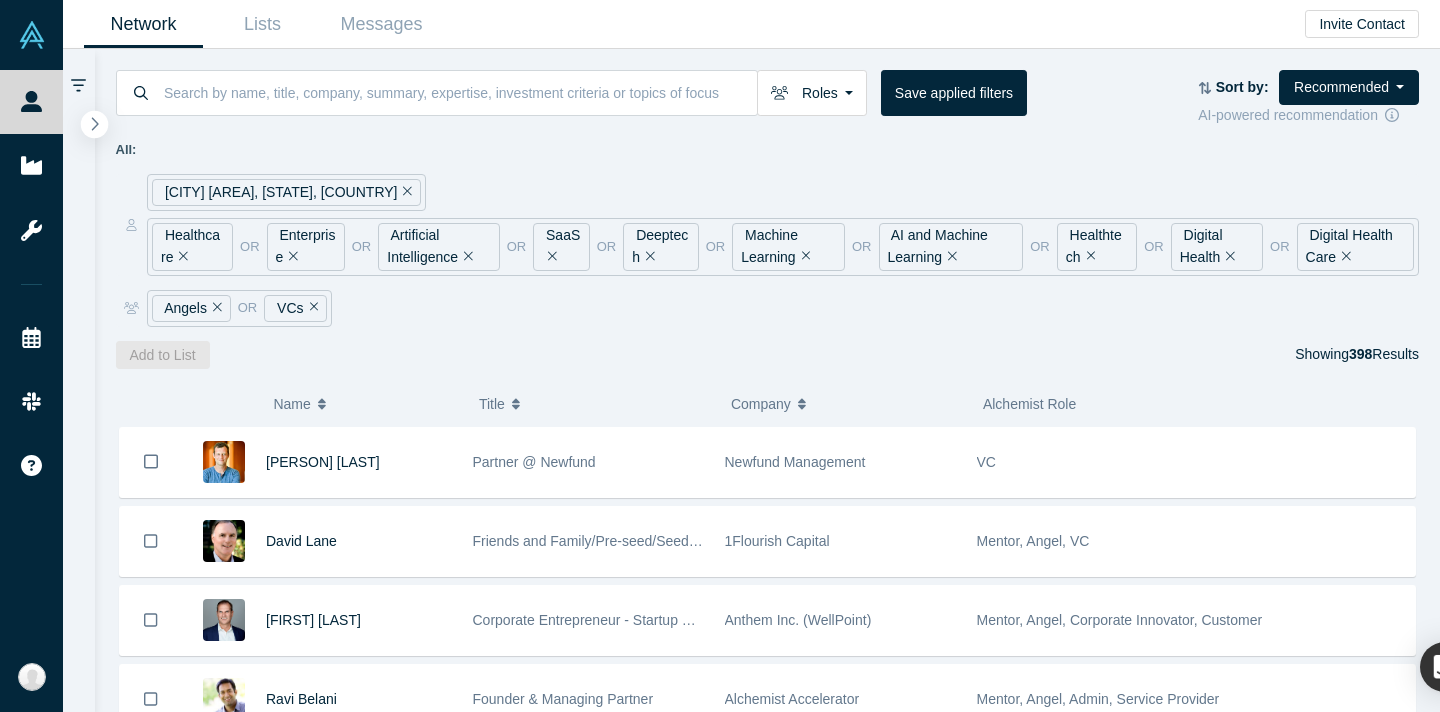 scroll, scrollTop: 0, scrollLeft: 0, axis: both 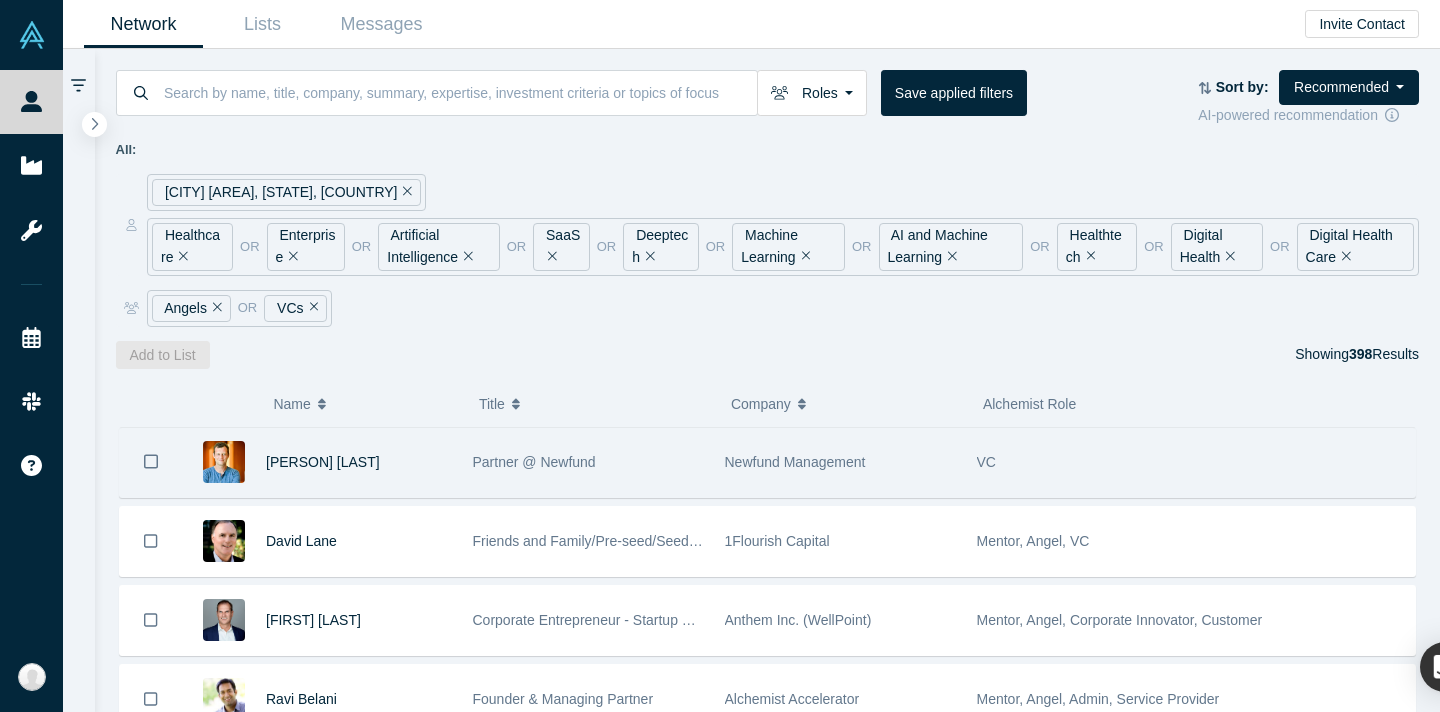 click 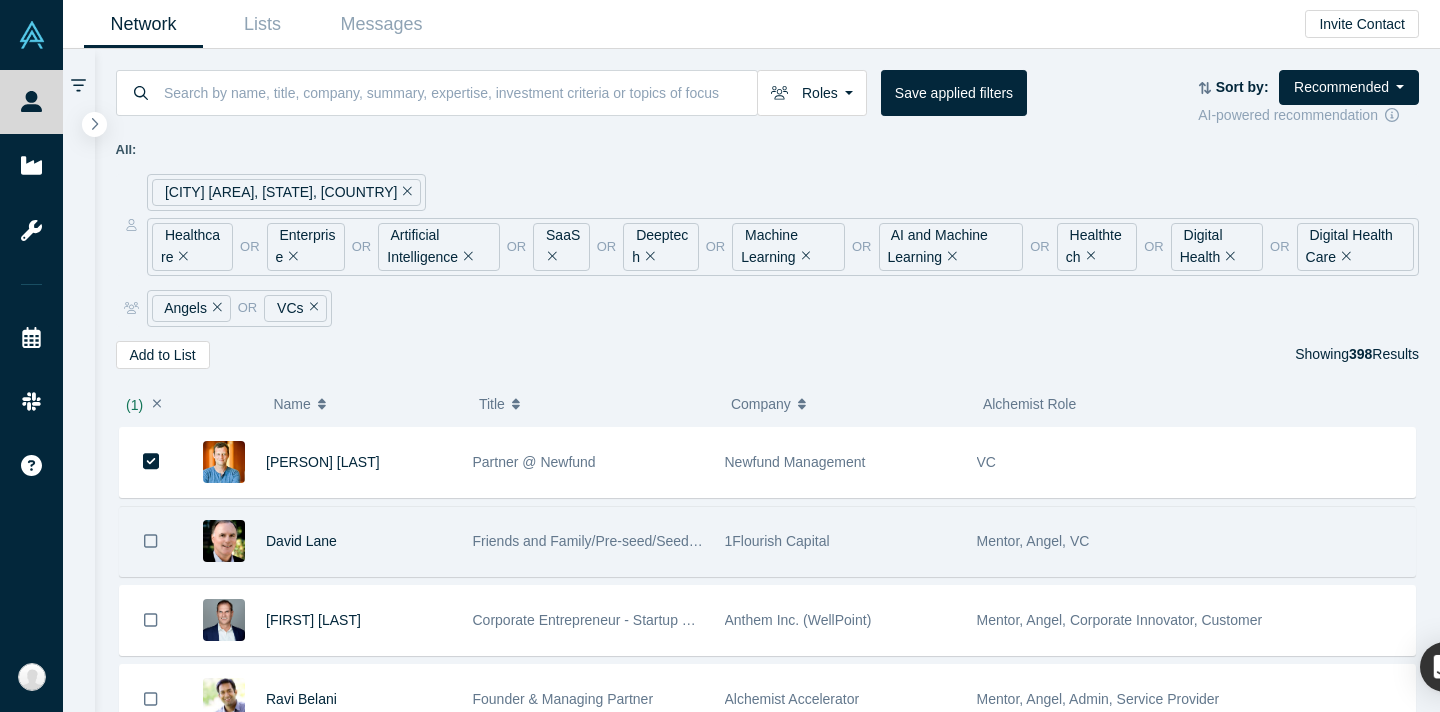 click 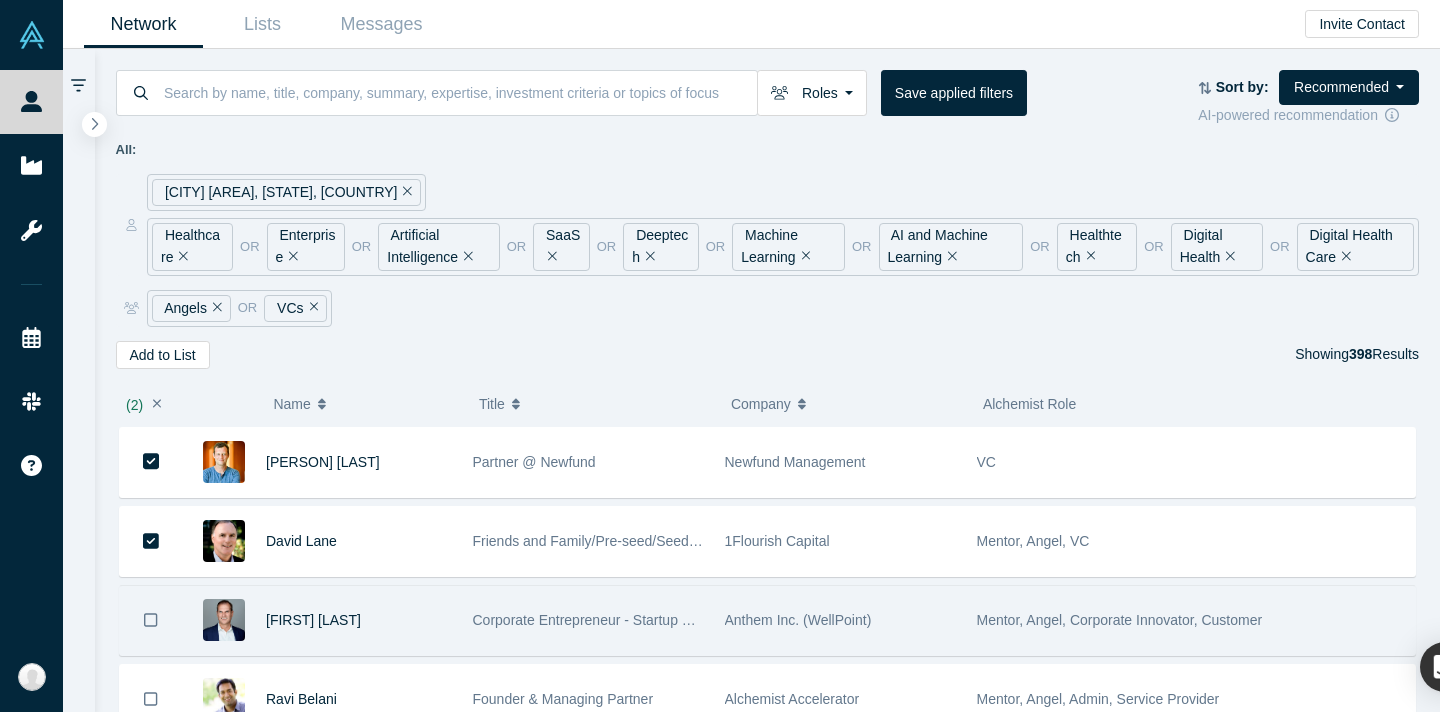 click at bounding box center [151, 620] 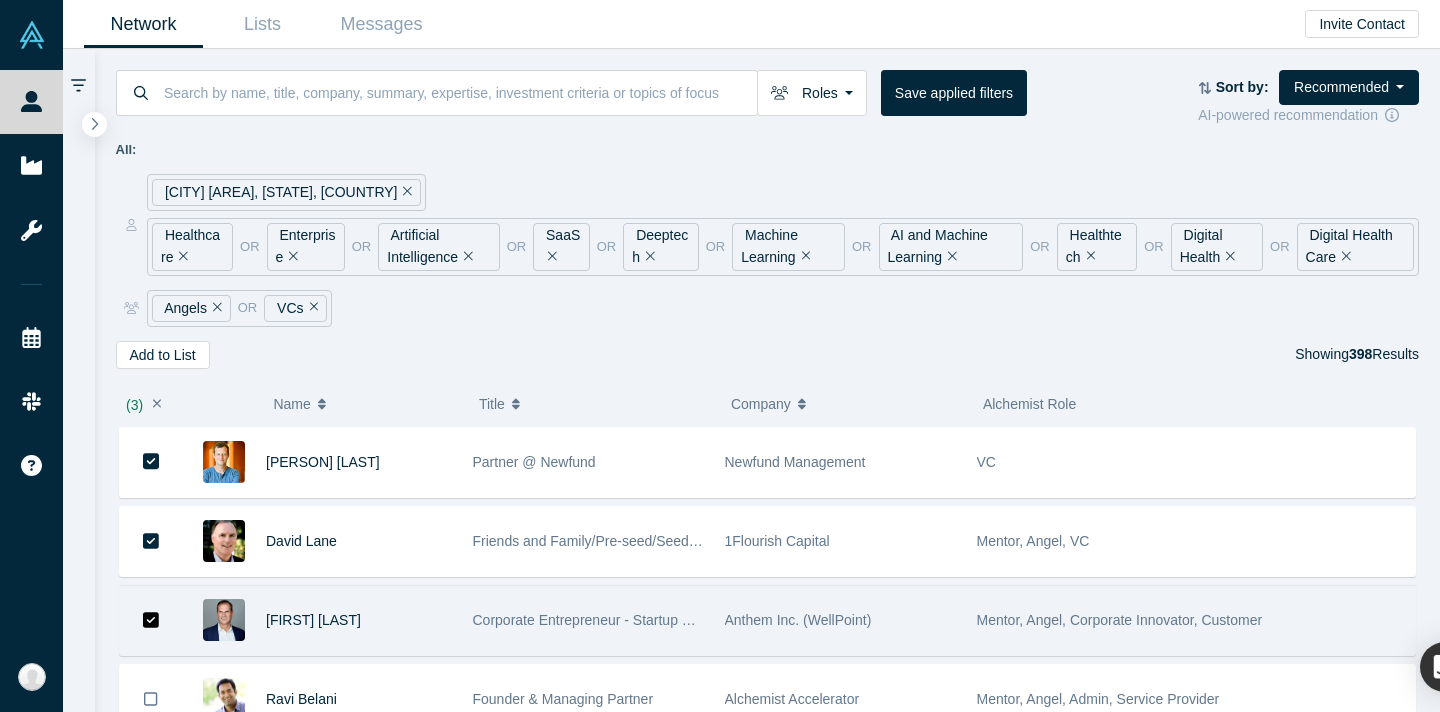 scroll, scrollTop: 19, scrollLeft: 0, axis: vertical 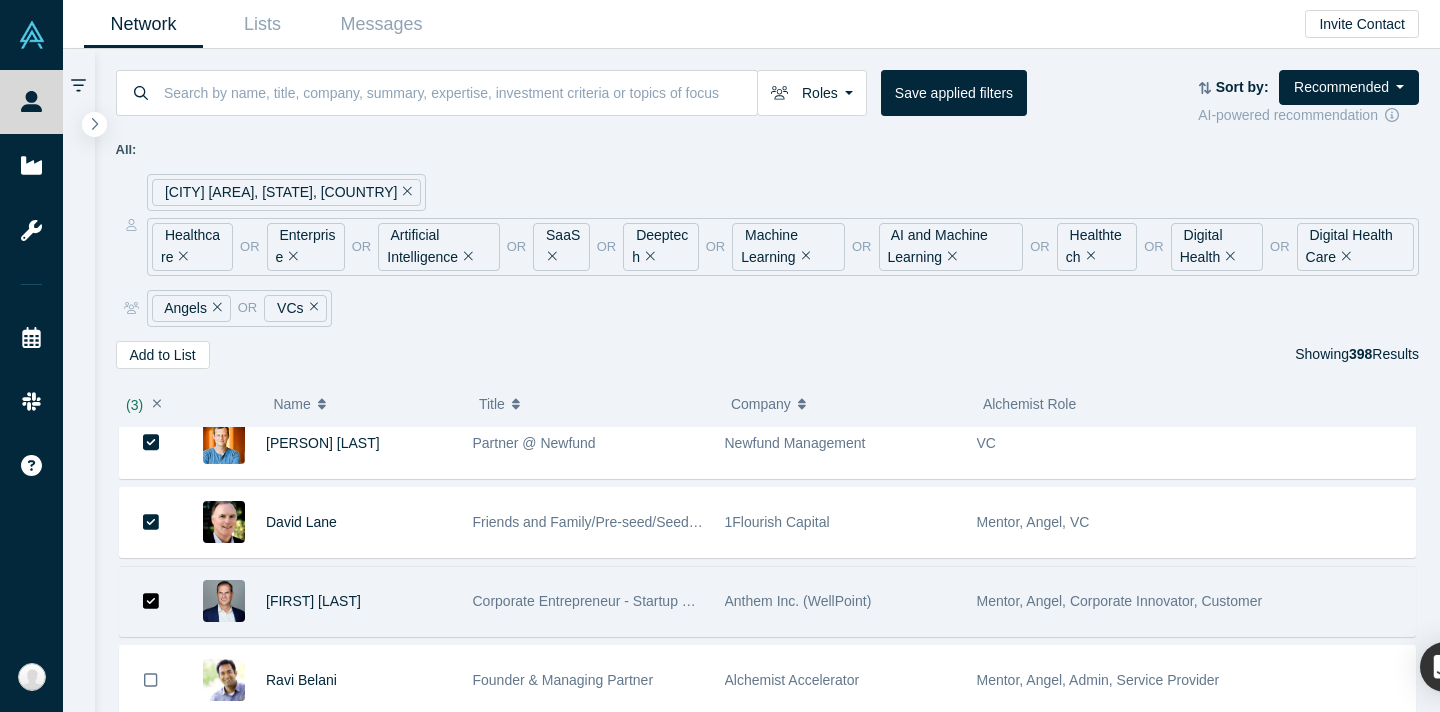 click 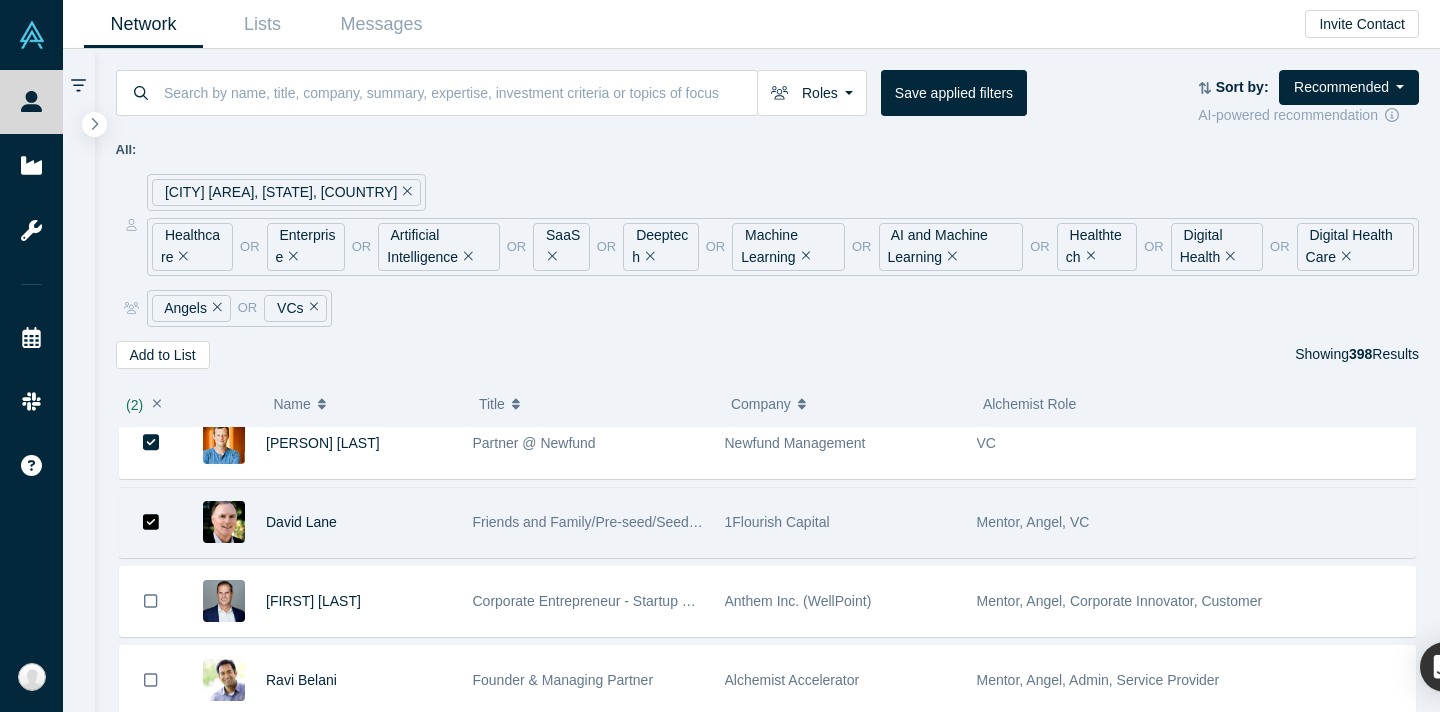 click at bounding box center [151, 522] 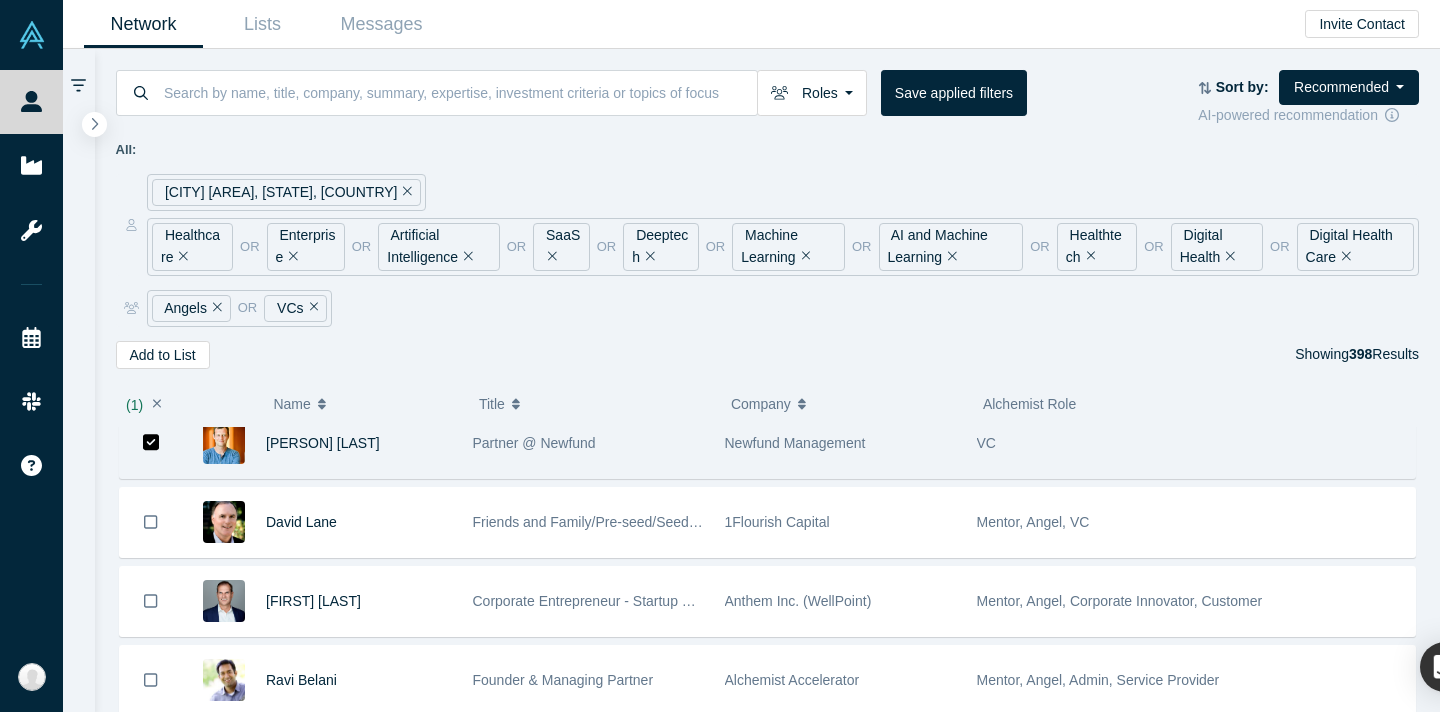 click 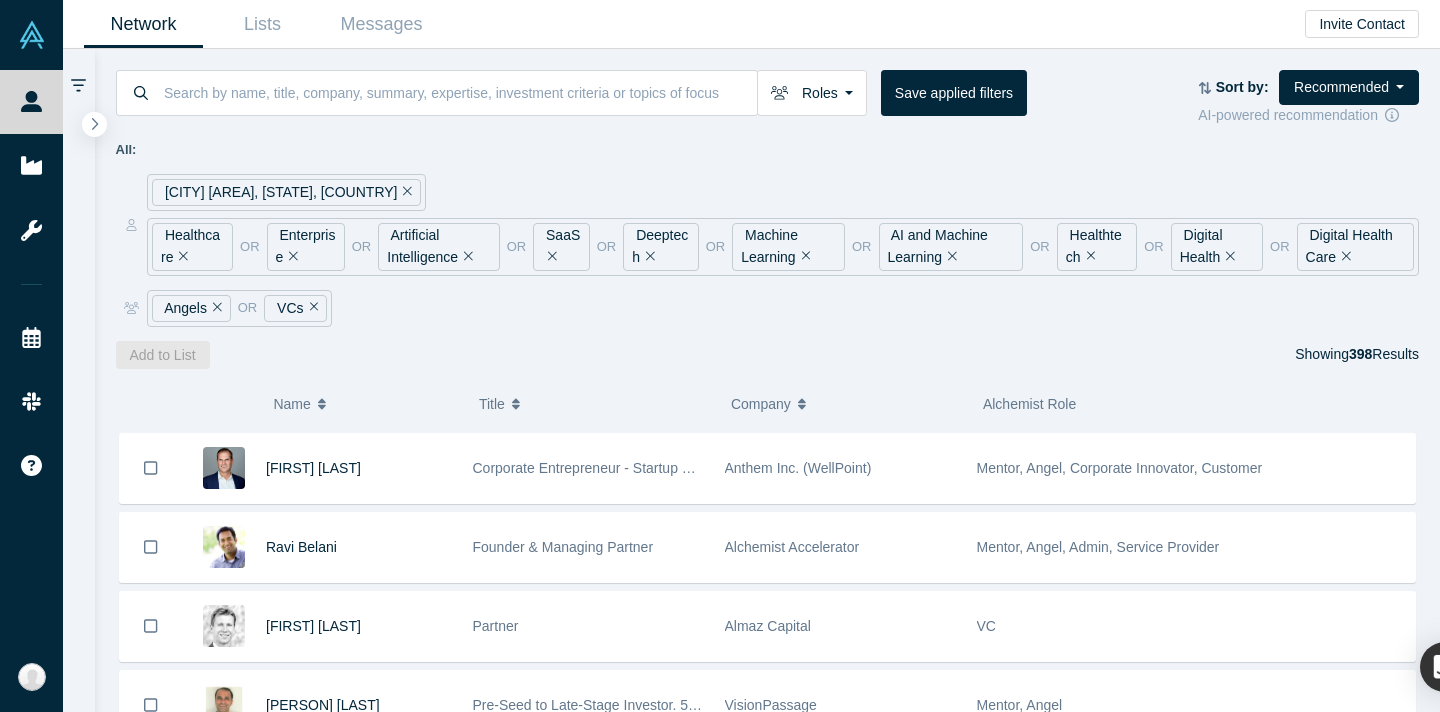 scroll, scrollTop: 0, scrollLeft: 0, axis: both 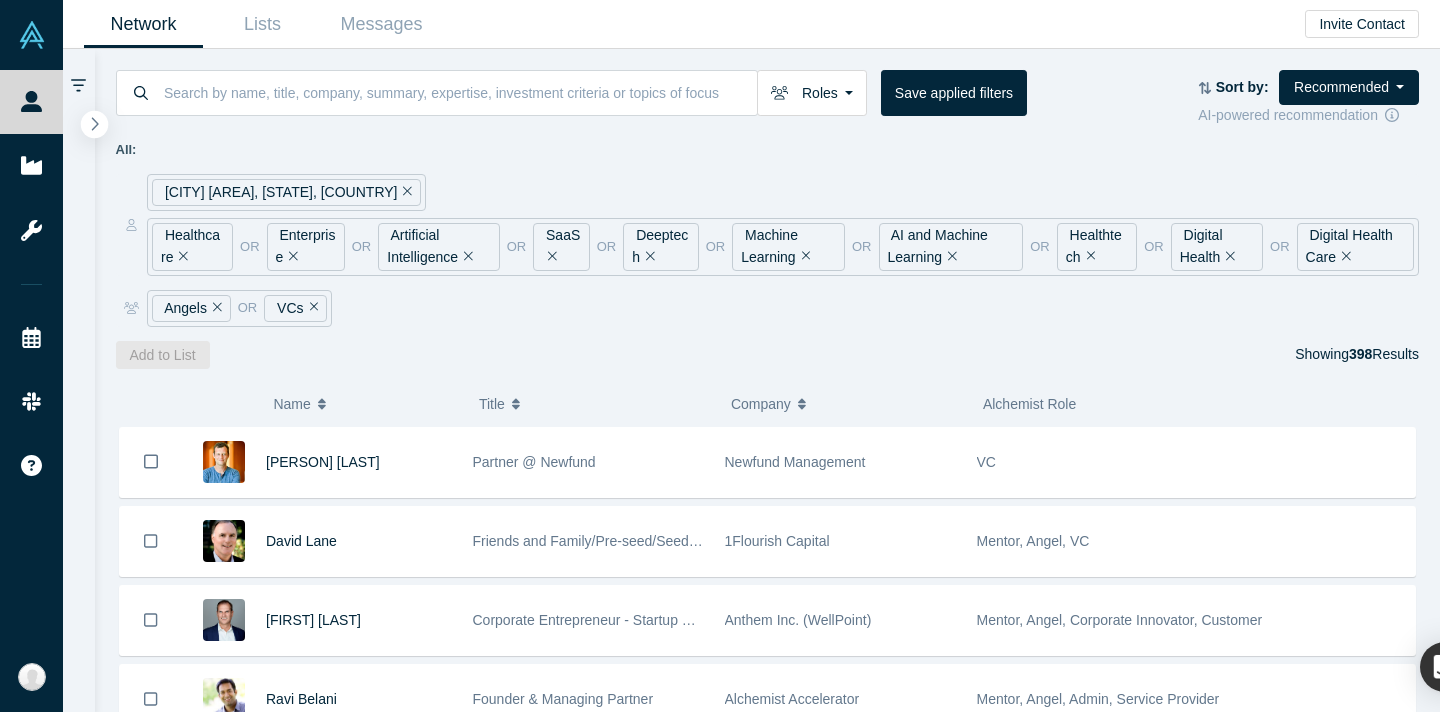 click at bounding box center (94, 124) 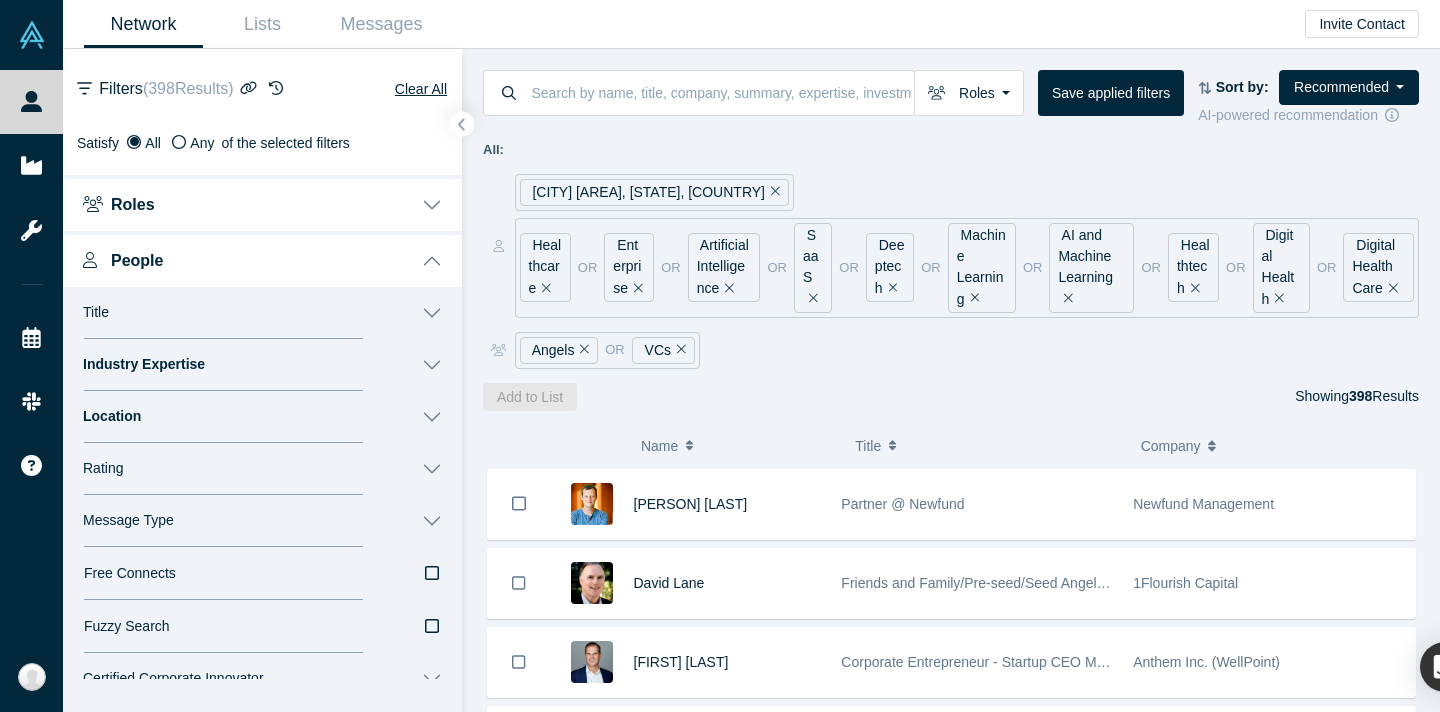 click 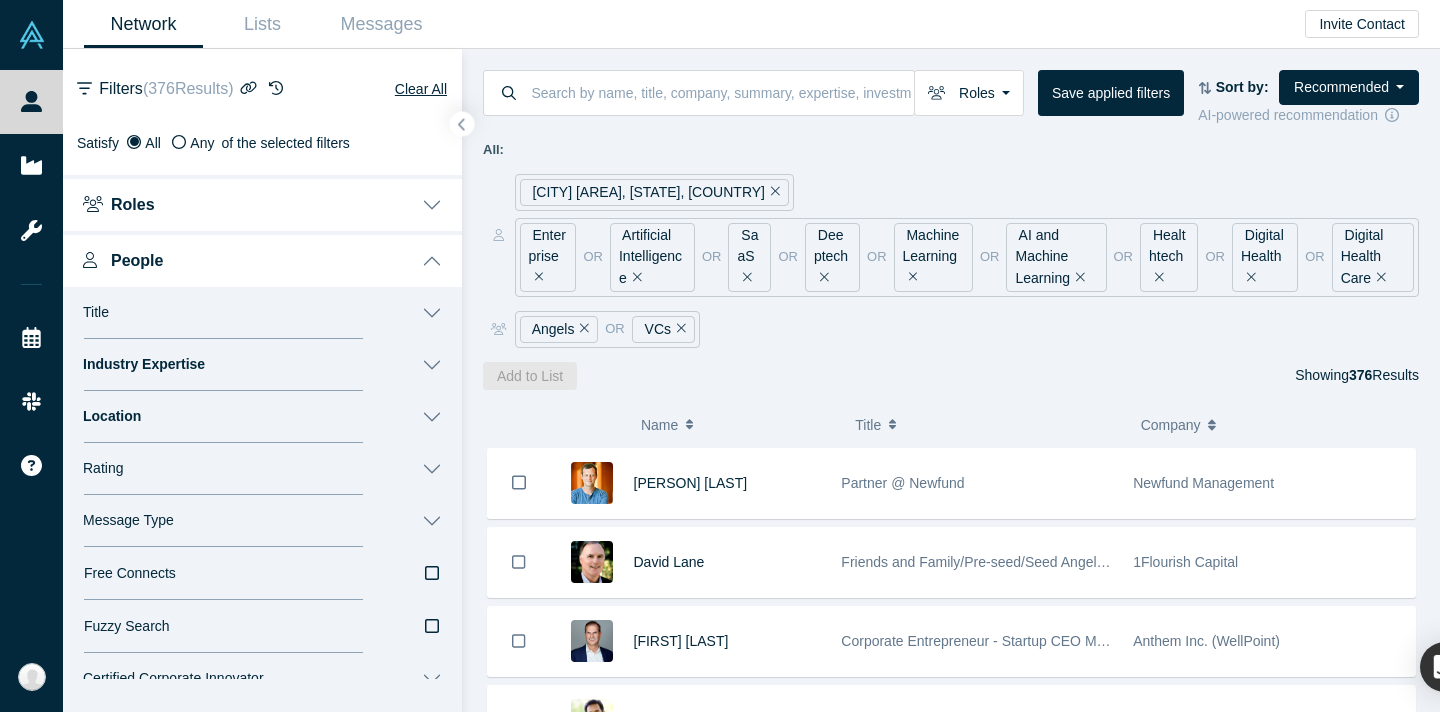 click 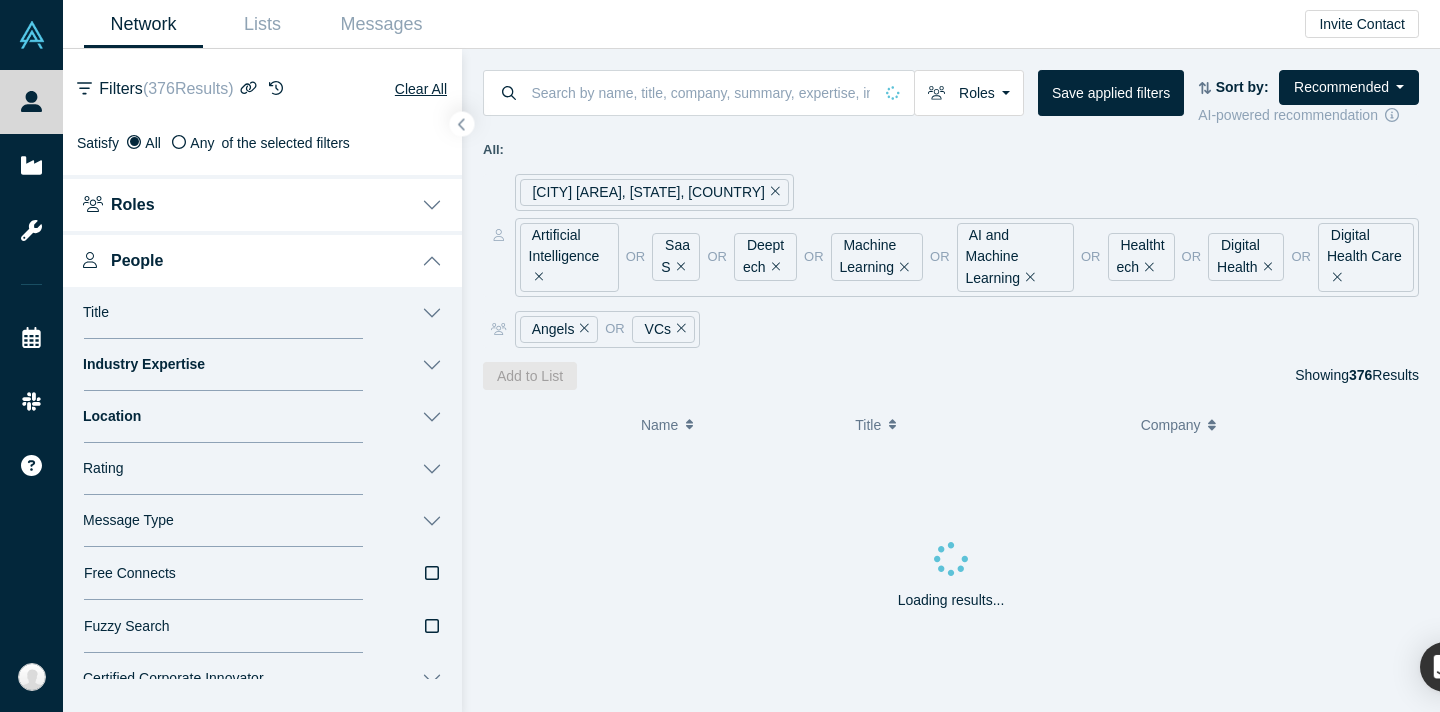 click 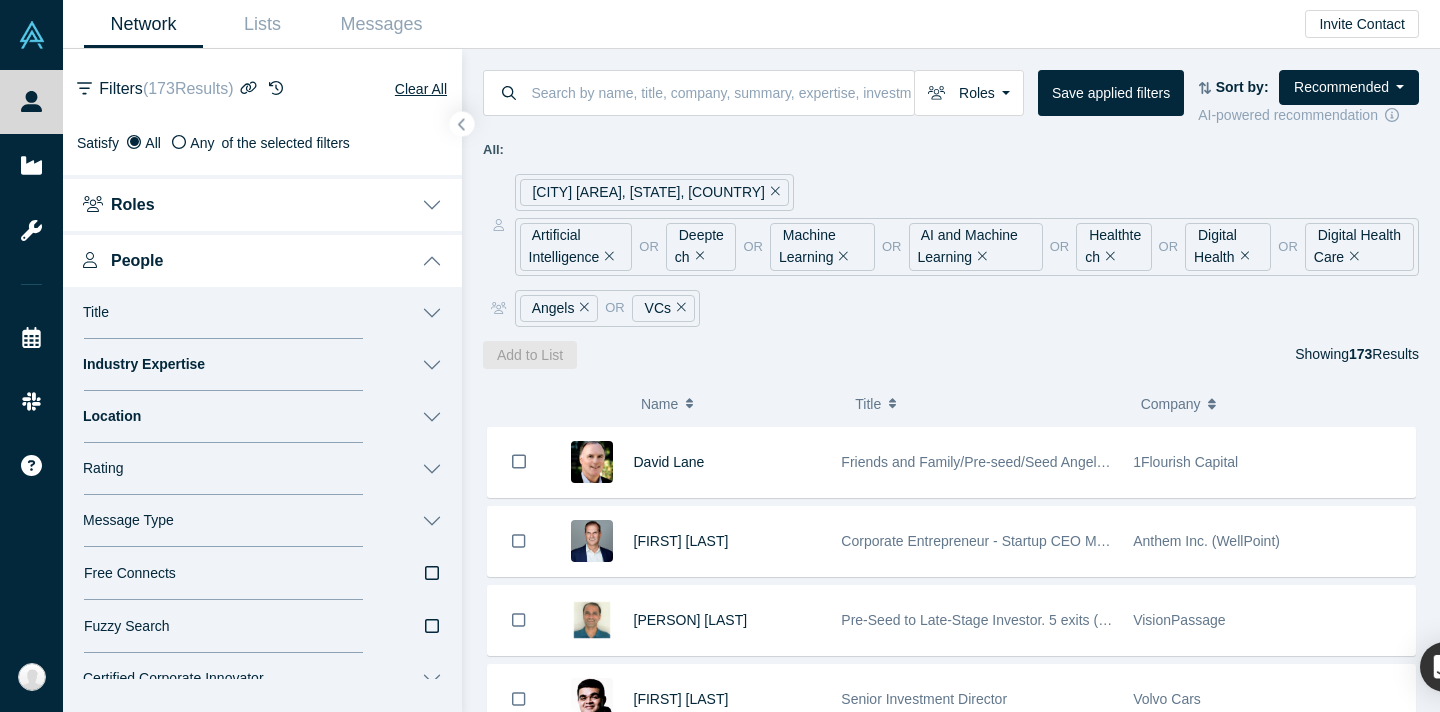click on "Industry Expertise" at bounding box center (262, 365) 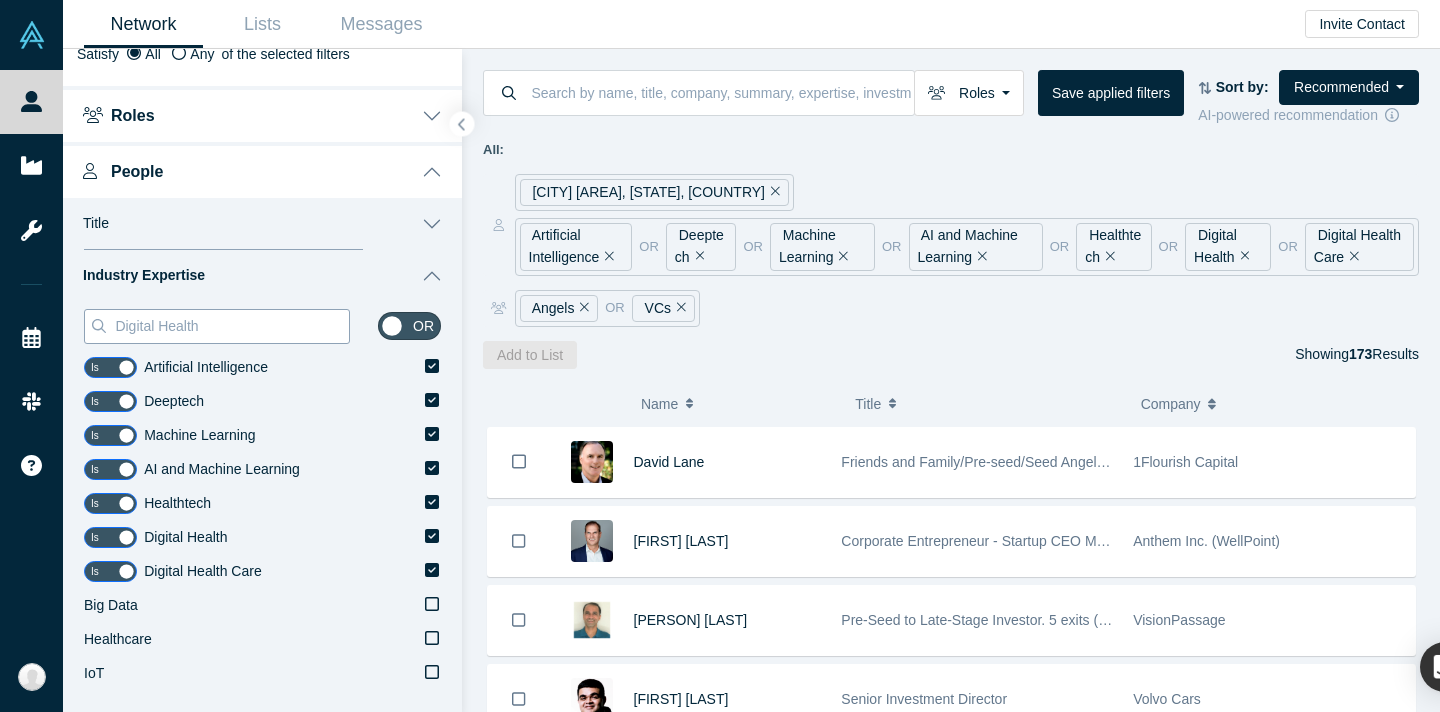 scroll, scrollTop: 91, scrollLeft: 0, axis: vertical 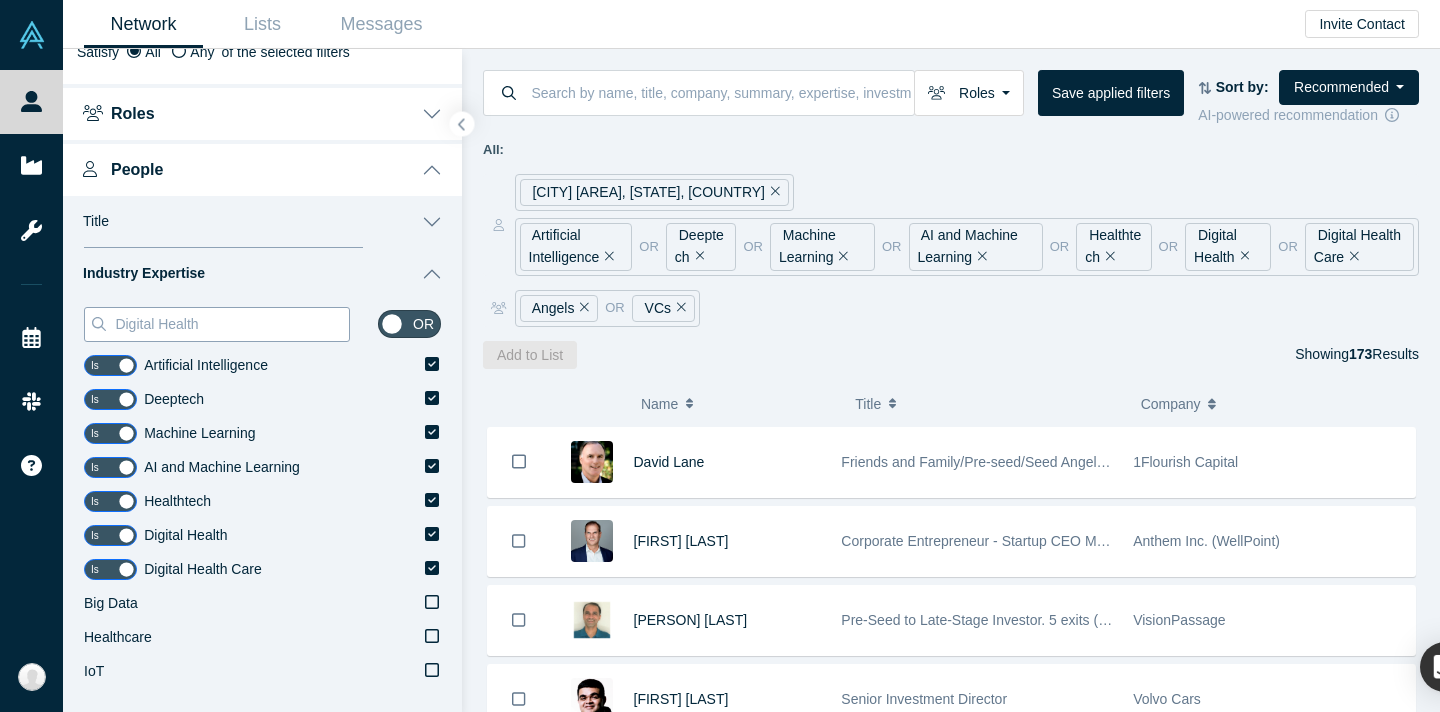 click on "Digital Health" at bounding box center (231, 324) 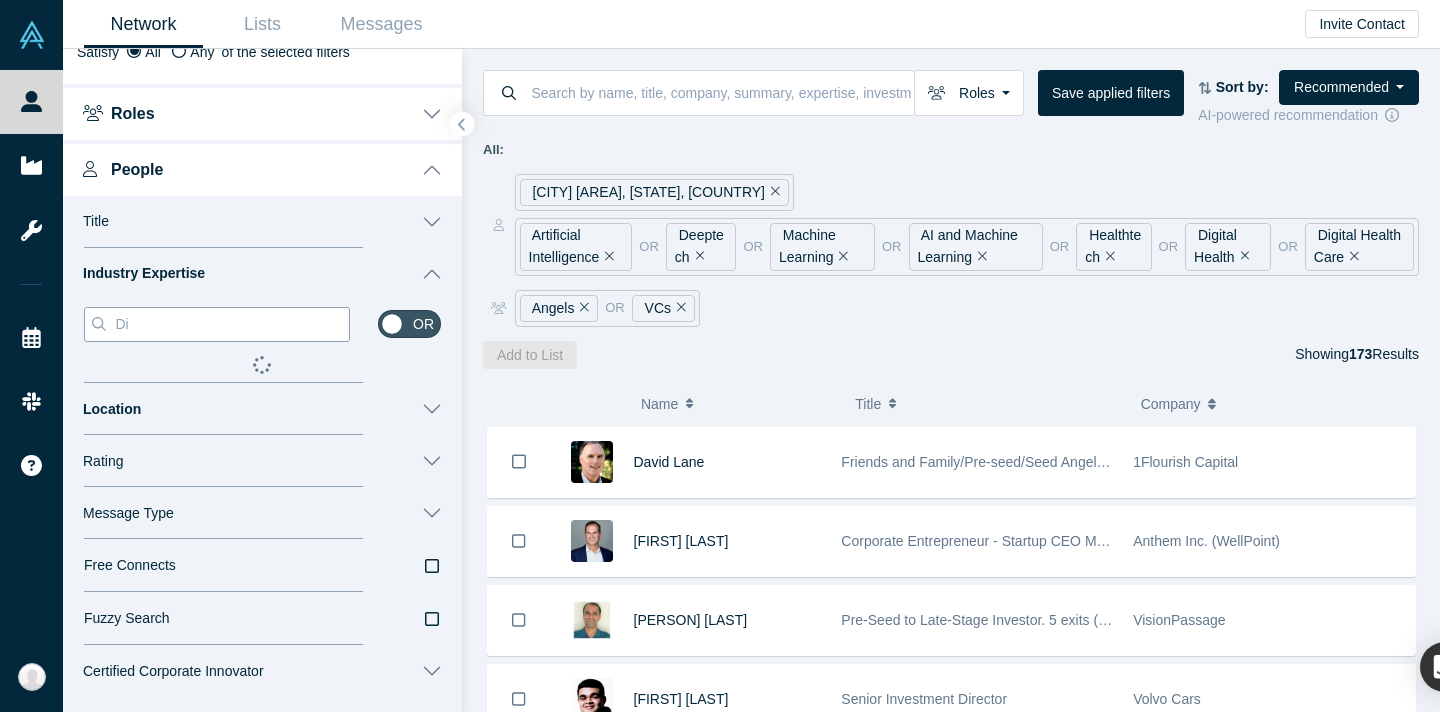 type on "D" 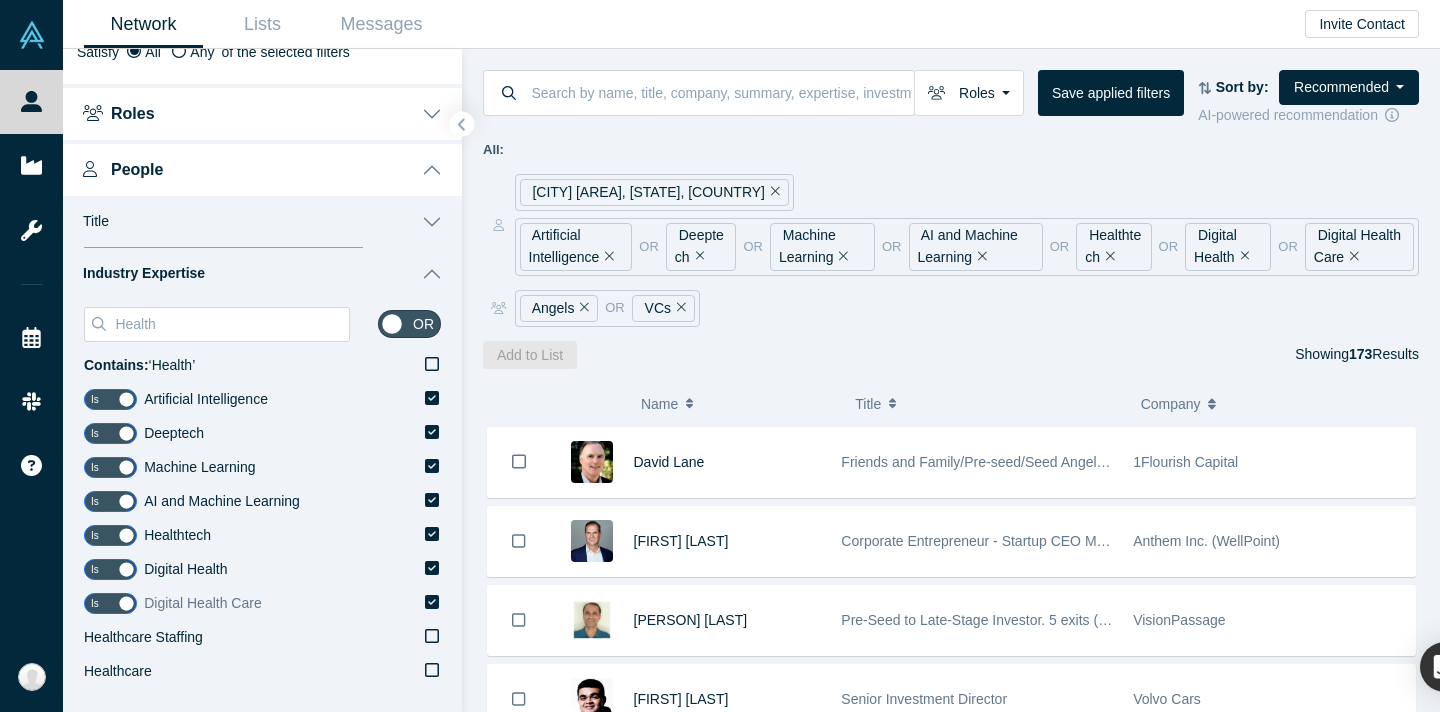 scroll, scrollTop: 141, scrollLeft: 0, axis: vertical 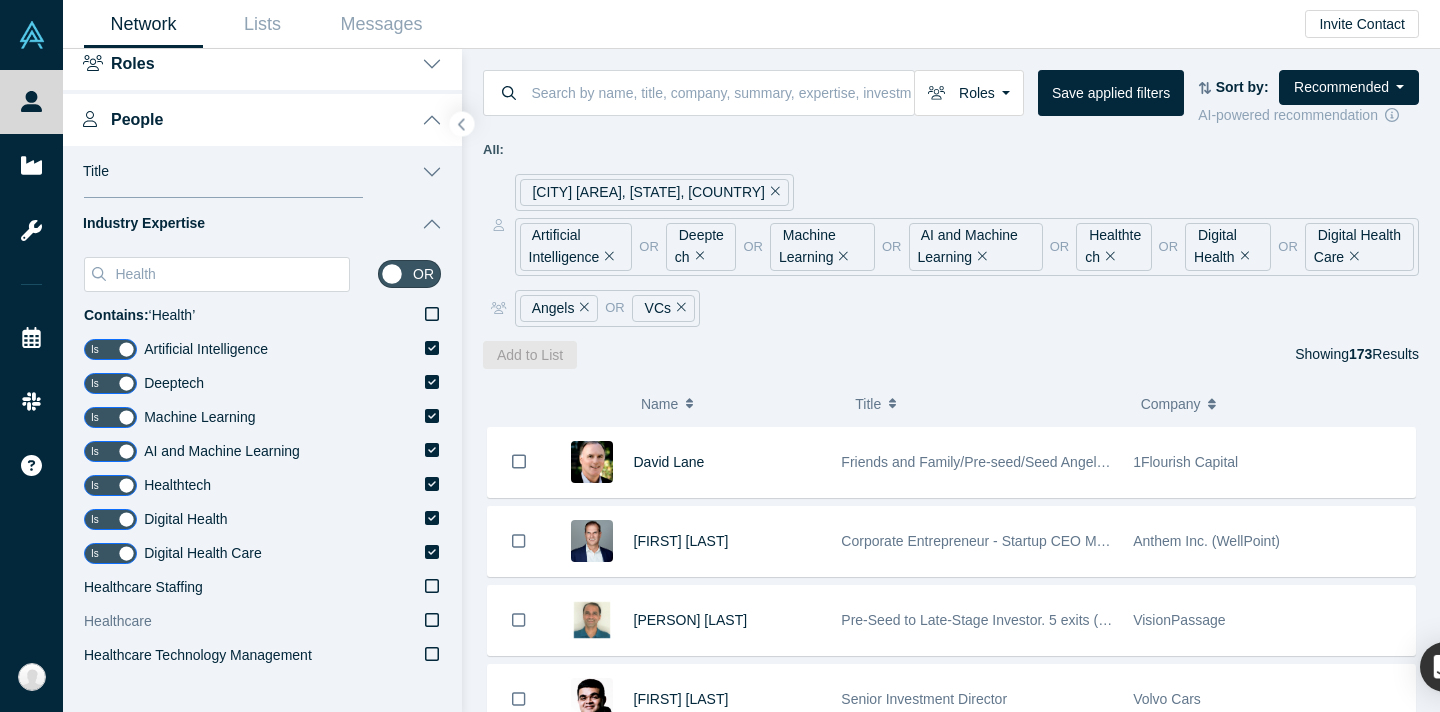 click 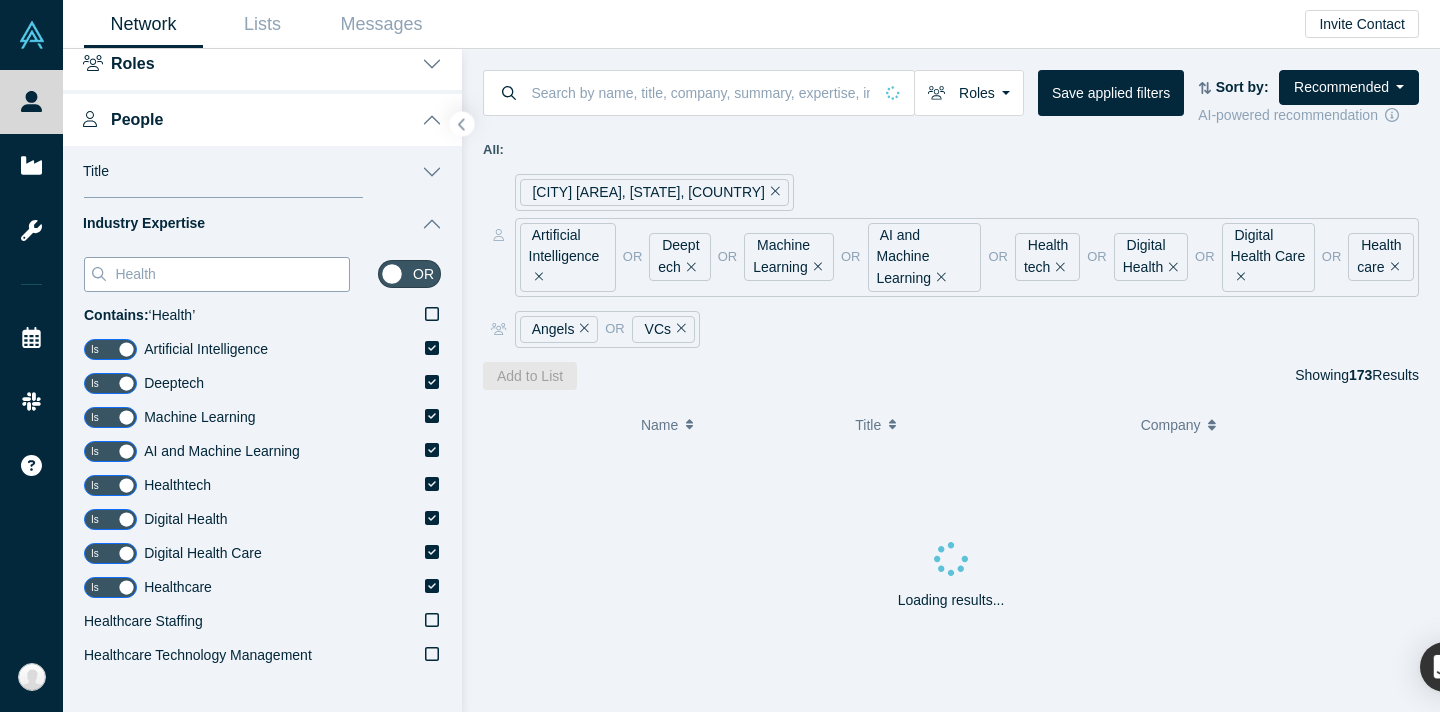 click on "Health" at bounding box center [231, 274] 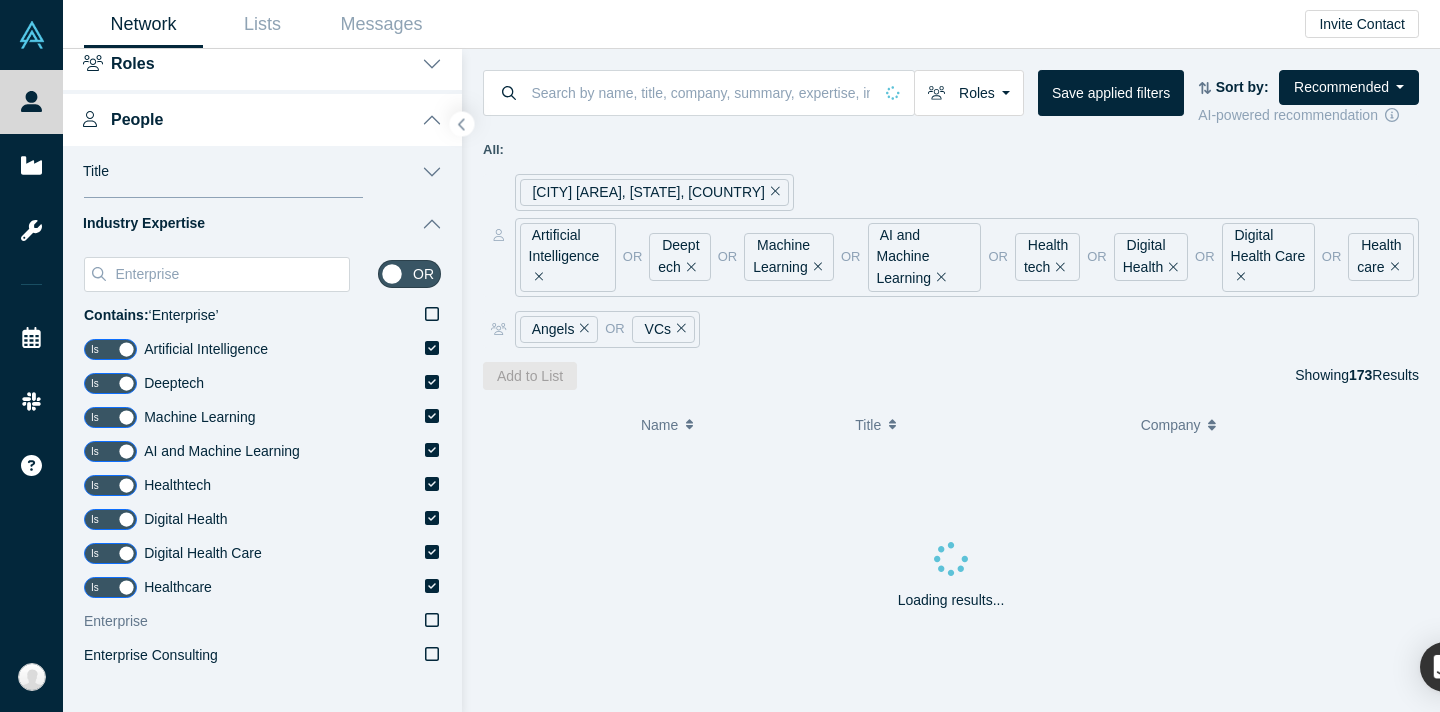 type on "Enterprise" 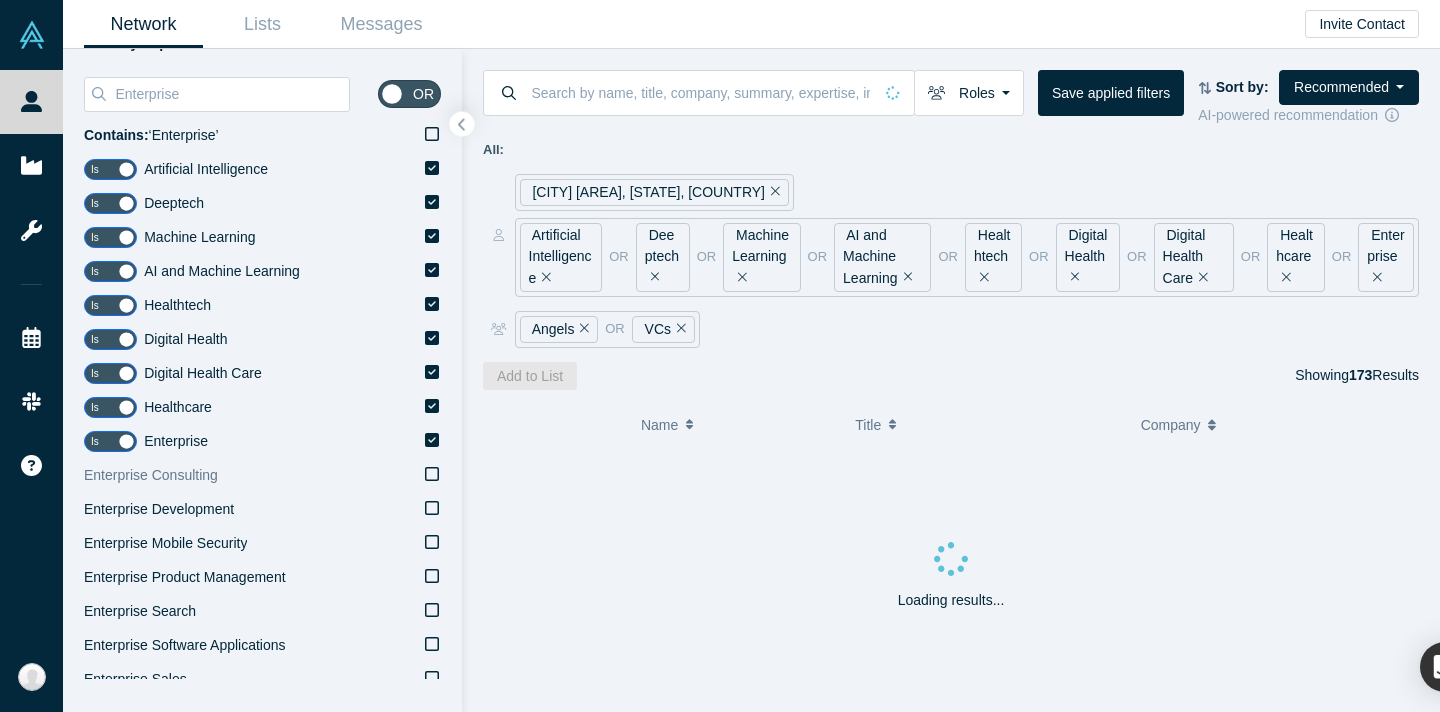 scroll, scrollTop: 336, scrollLeft: 0, axis: vertical 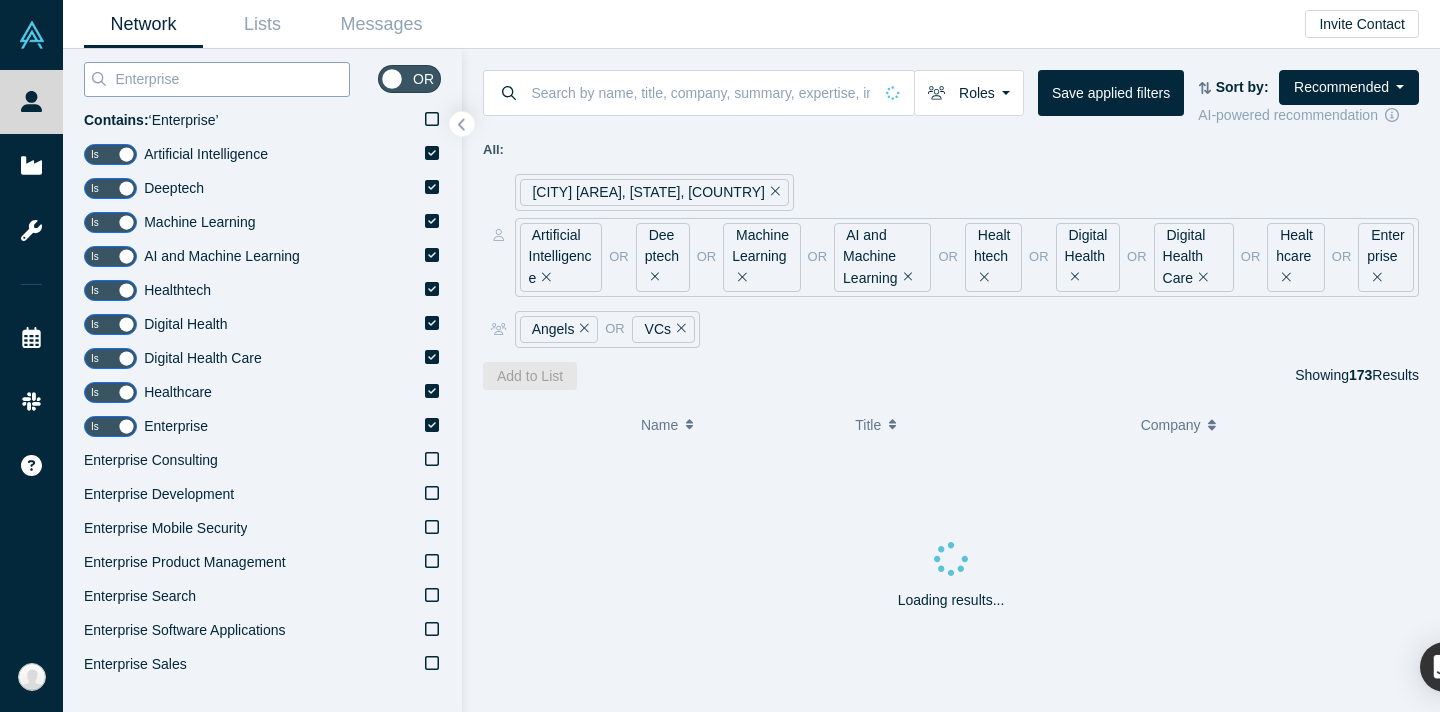 click on "Enterprise" at bounding box center [231, 79] 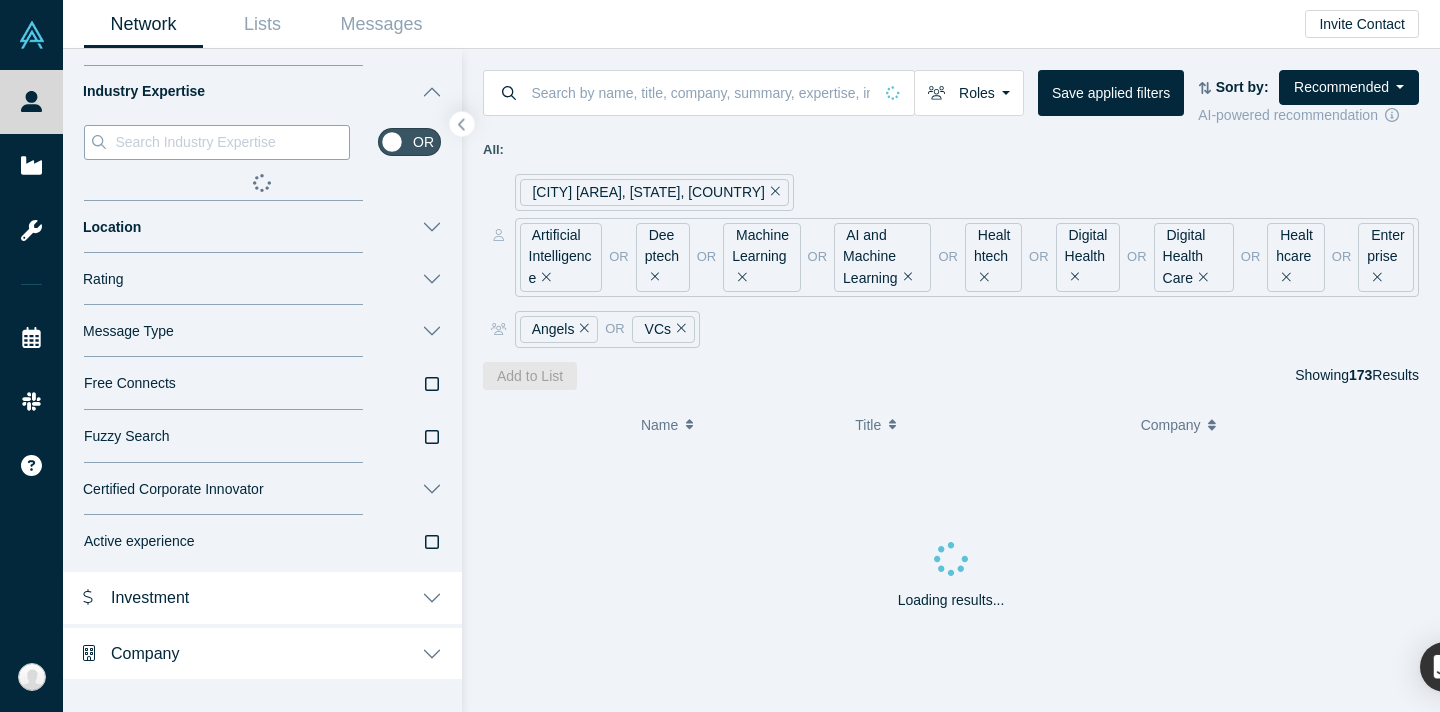 scroll, scrollTop: 336, scrollLeft: 0, axis: vertical 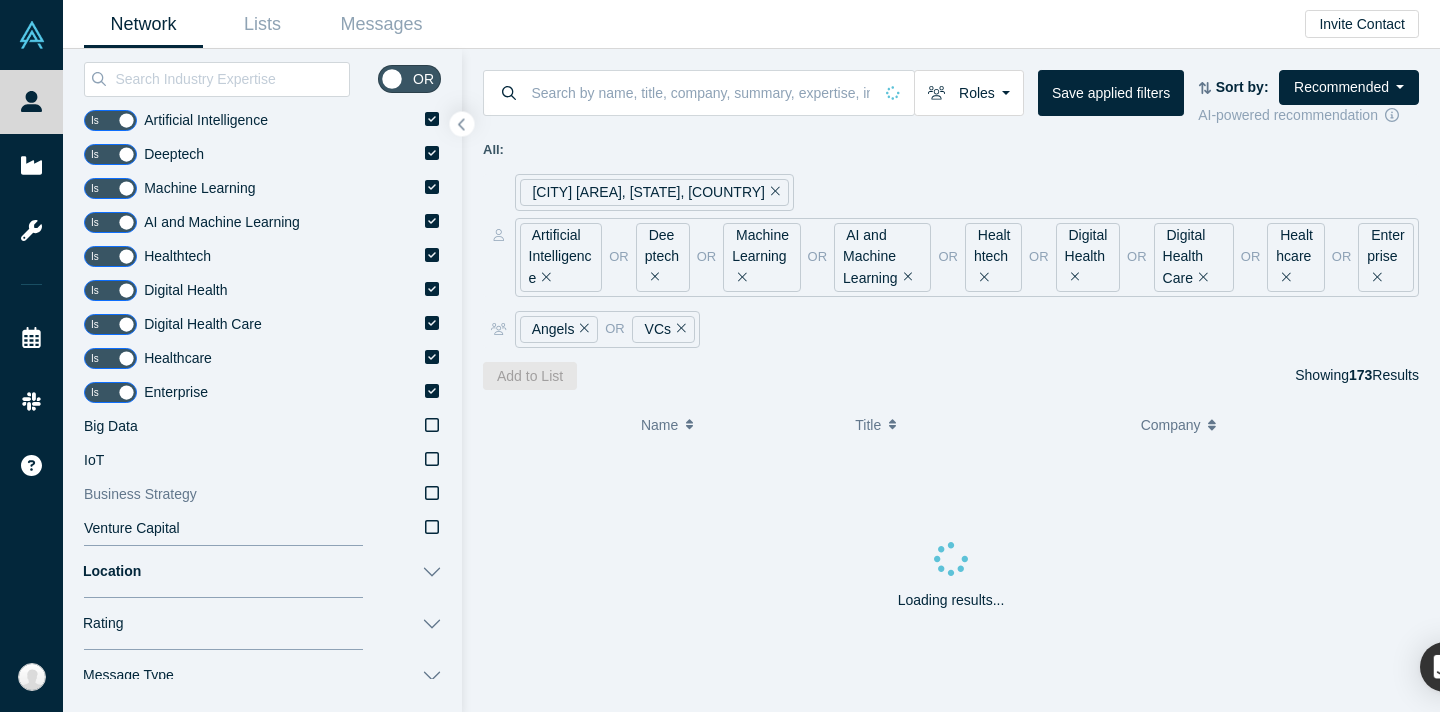click on "Venture Capital" at bounding box center [262, 529] 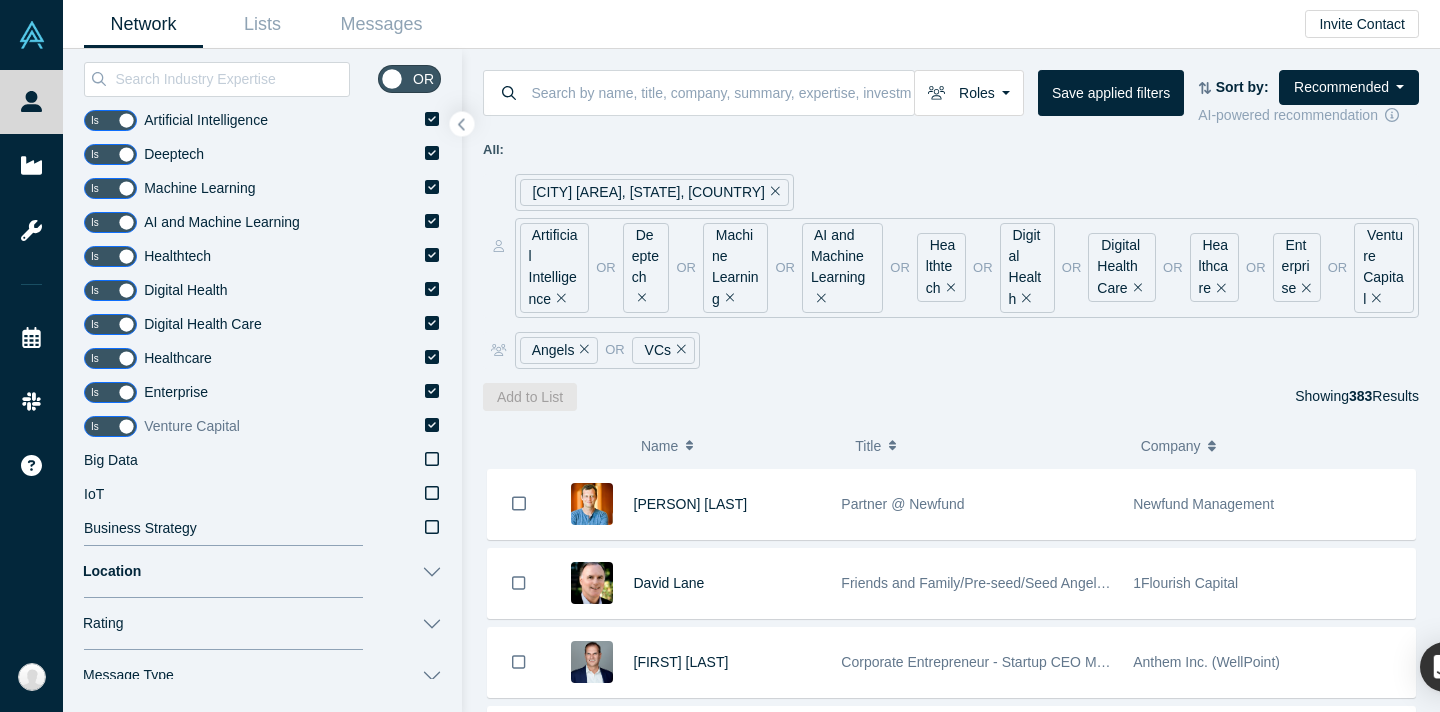 click 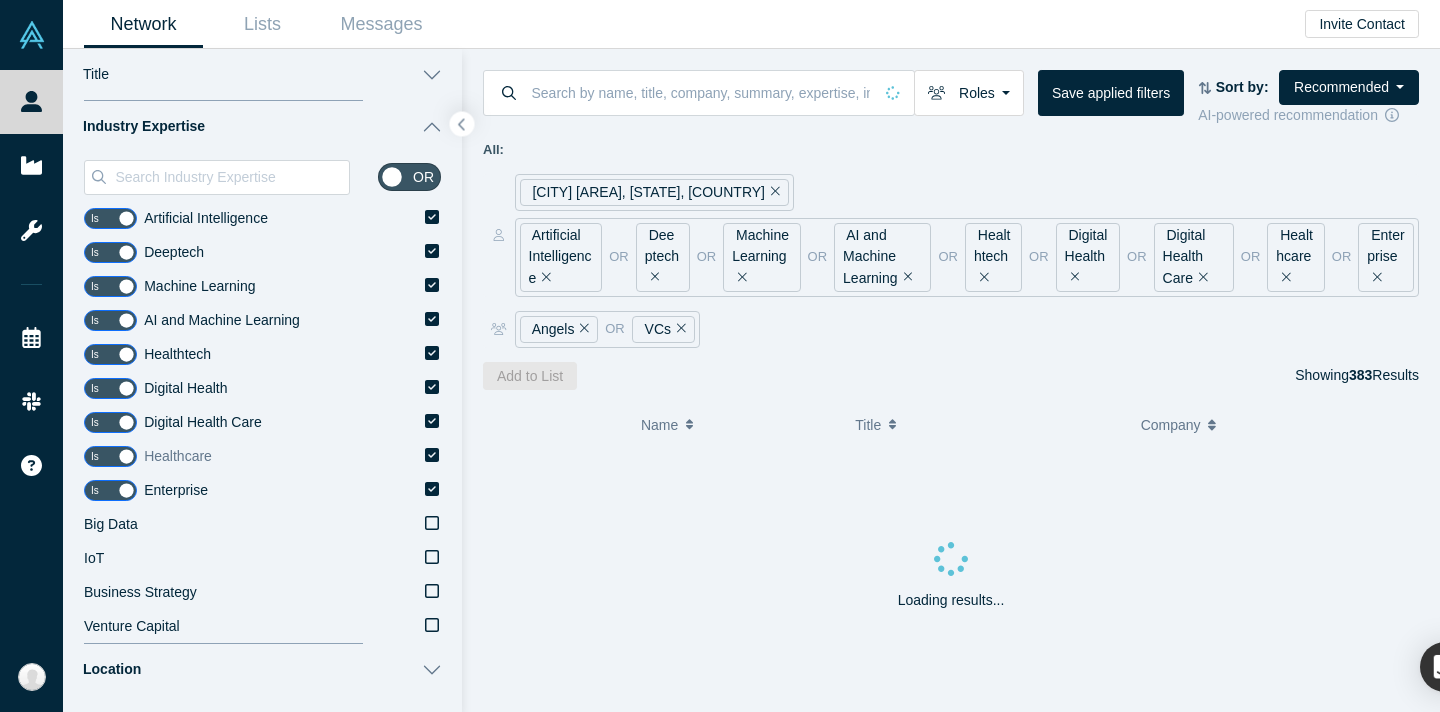 scroll, scrollTop: 239, scrollLeft: 0, axis: vertical 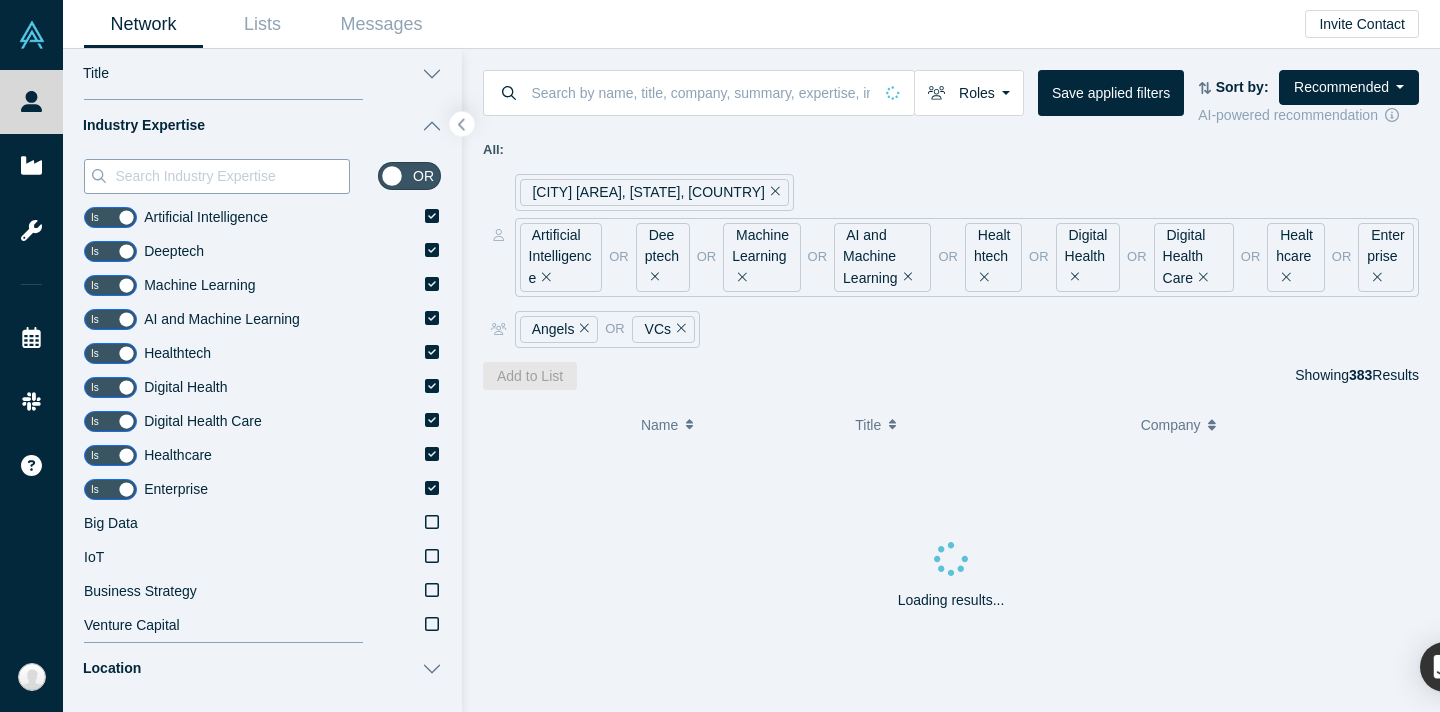 click at bounding box center [231, 176] 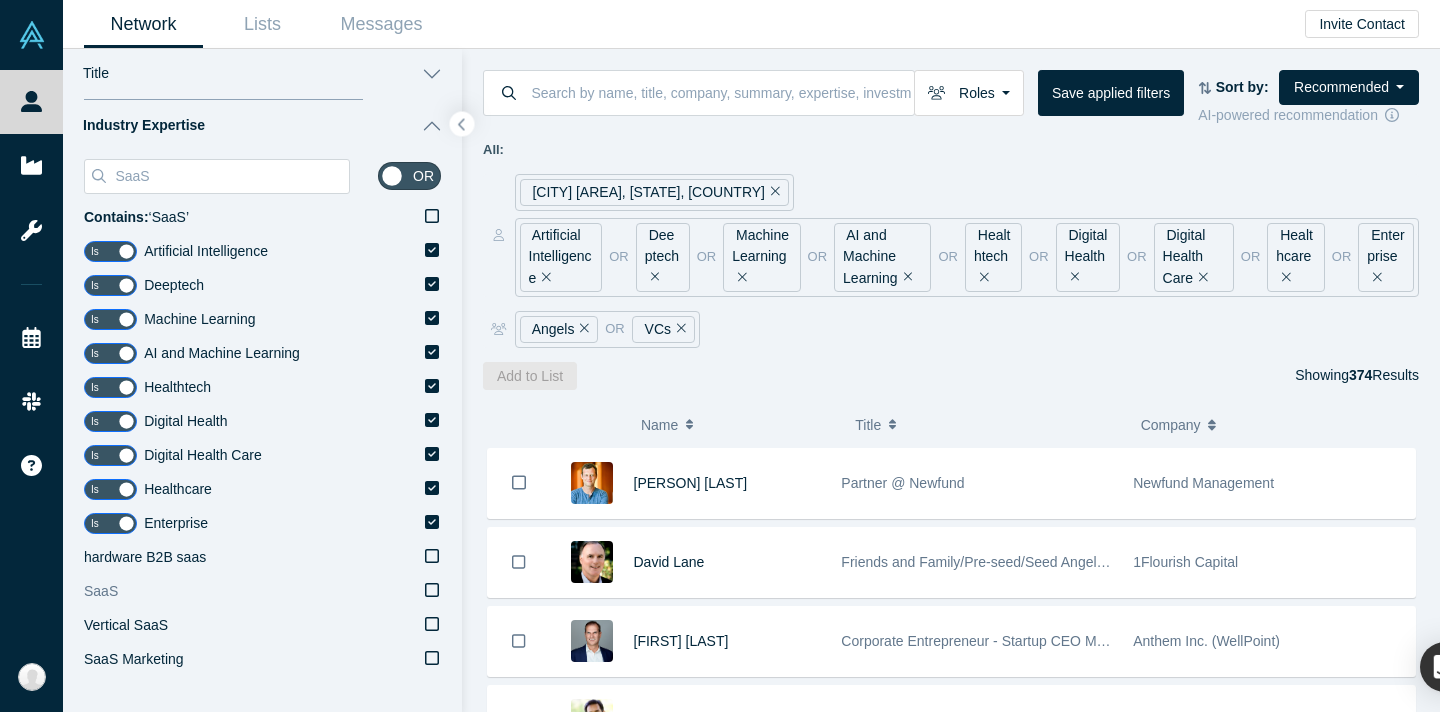 click on "SaaS" at bounding box center (262, 592) 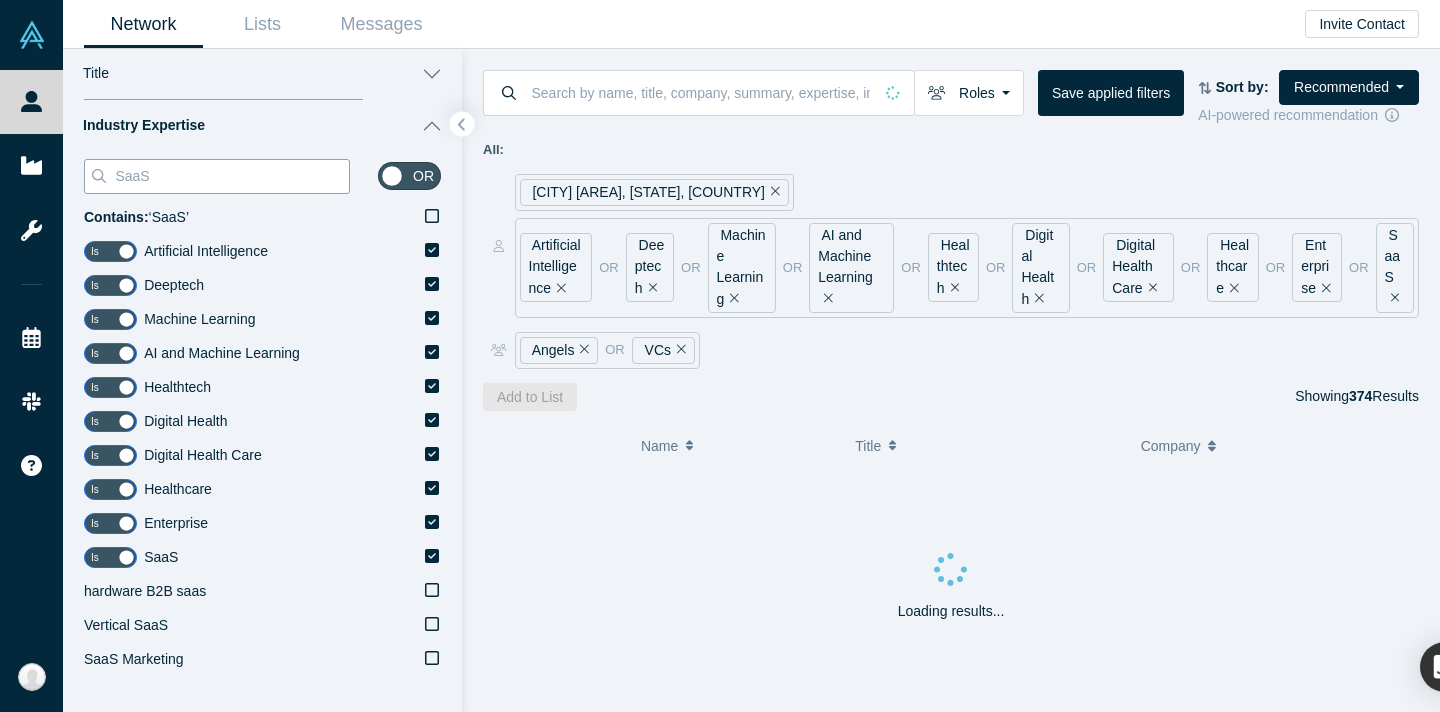 click on "SaaS" at bounding box center (231, 176) 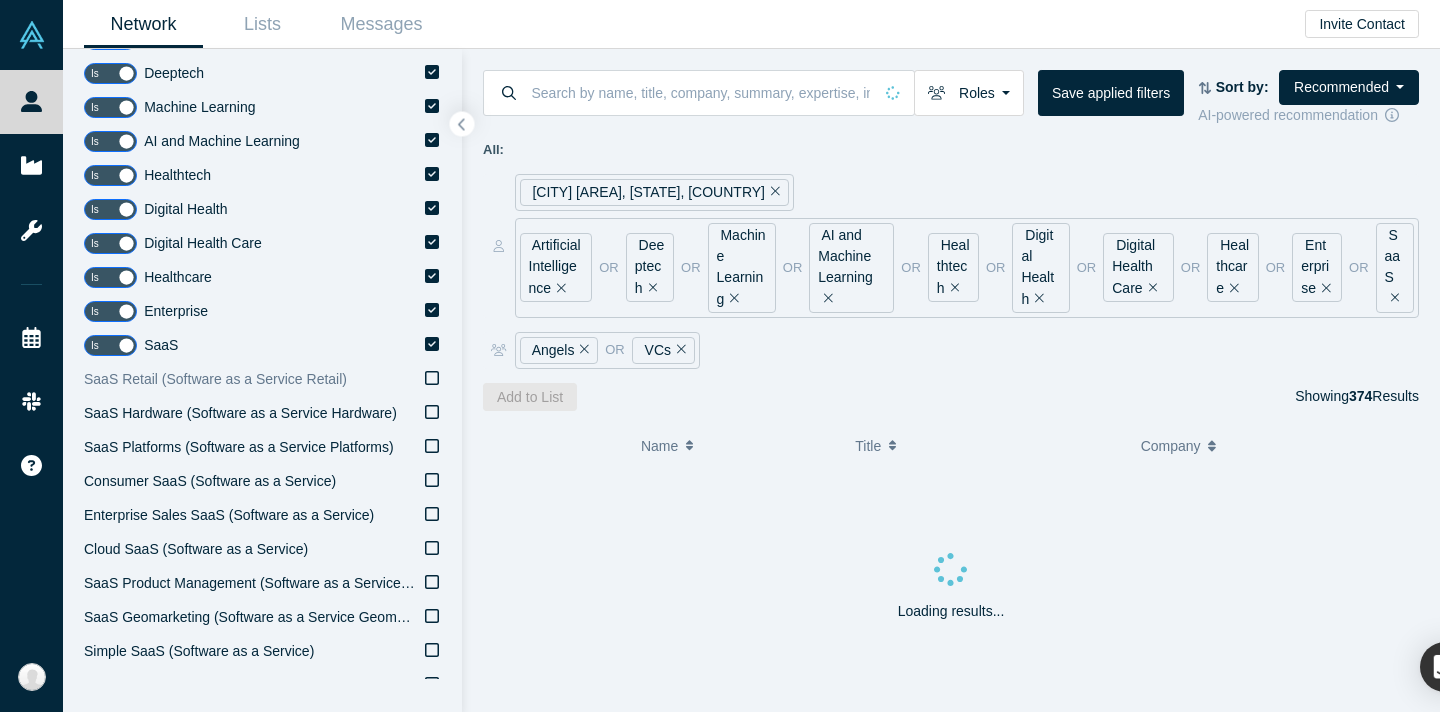 scroll, scrollTop: 455, scrollLeft: 0, axis: vertical 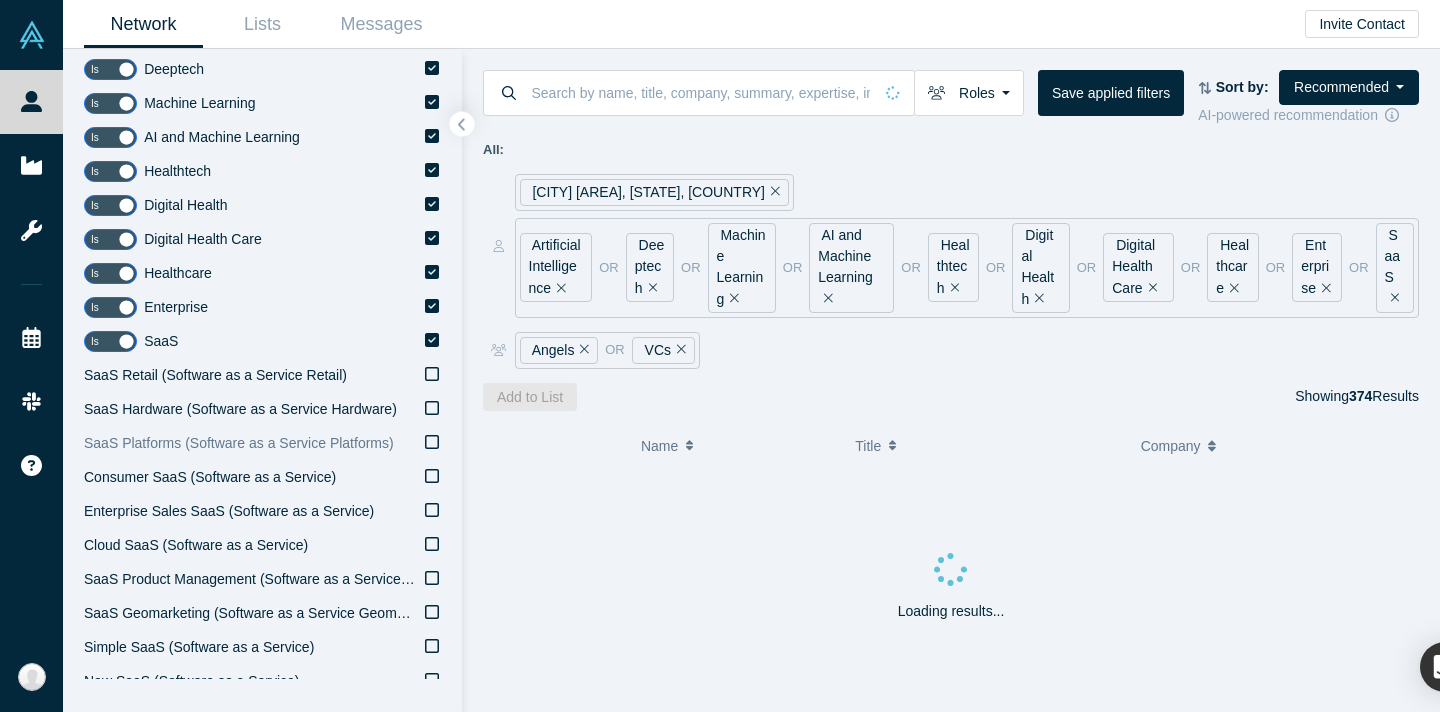 type on "software as a service" 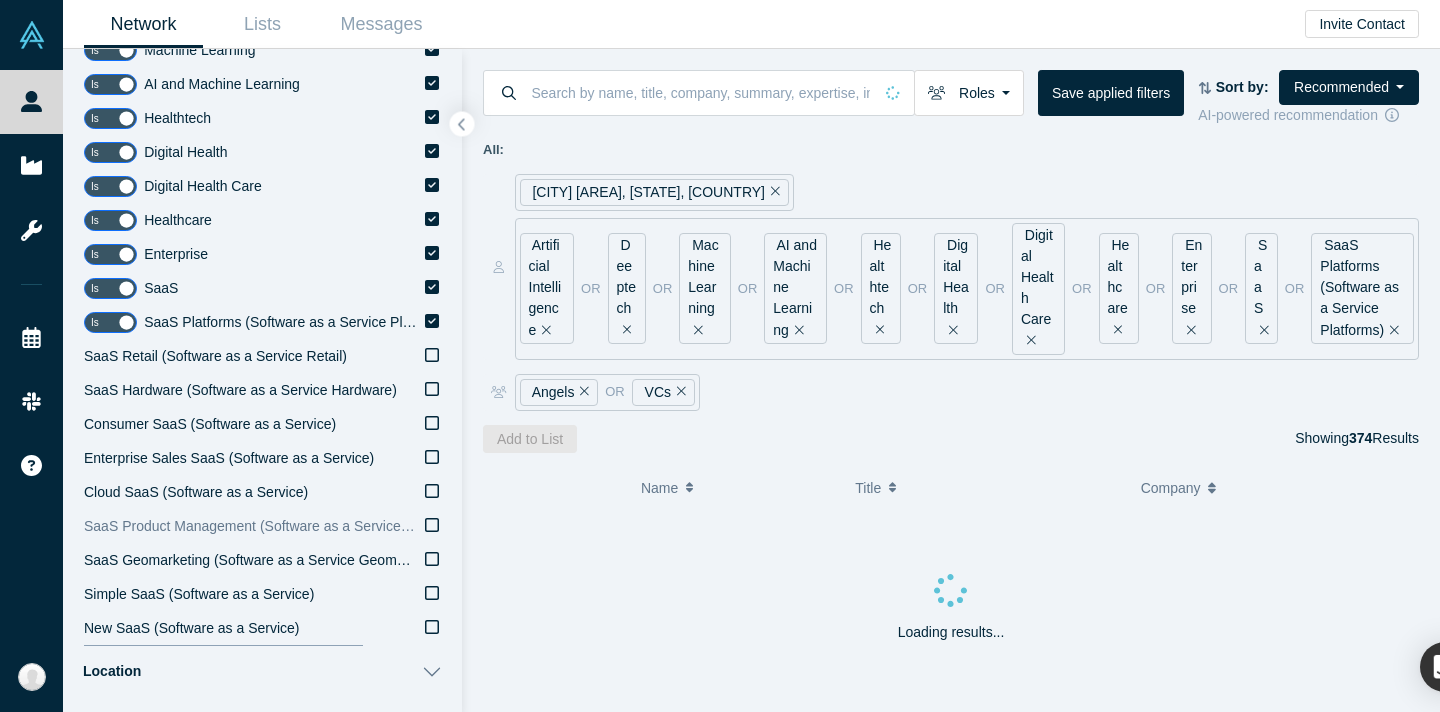 scroll, scrollTop: 525, scrollLeft: 0, axis: vertical 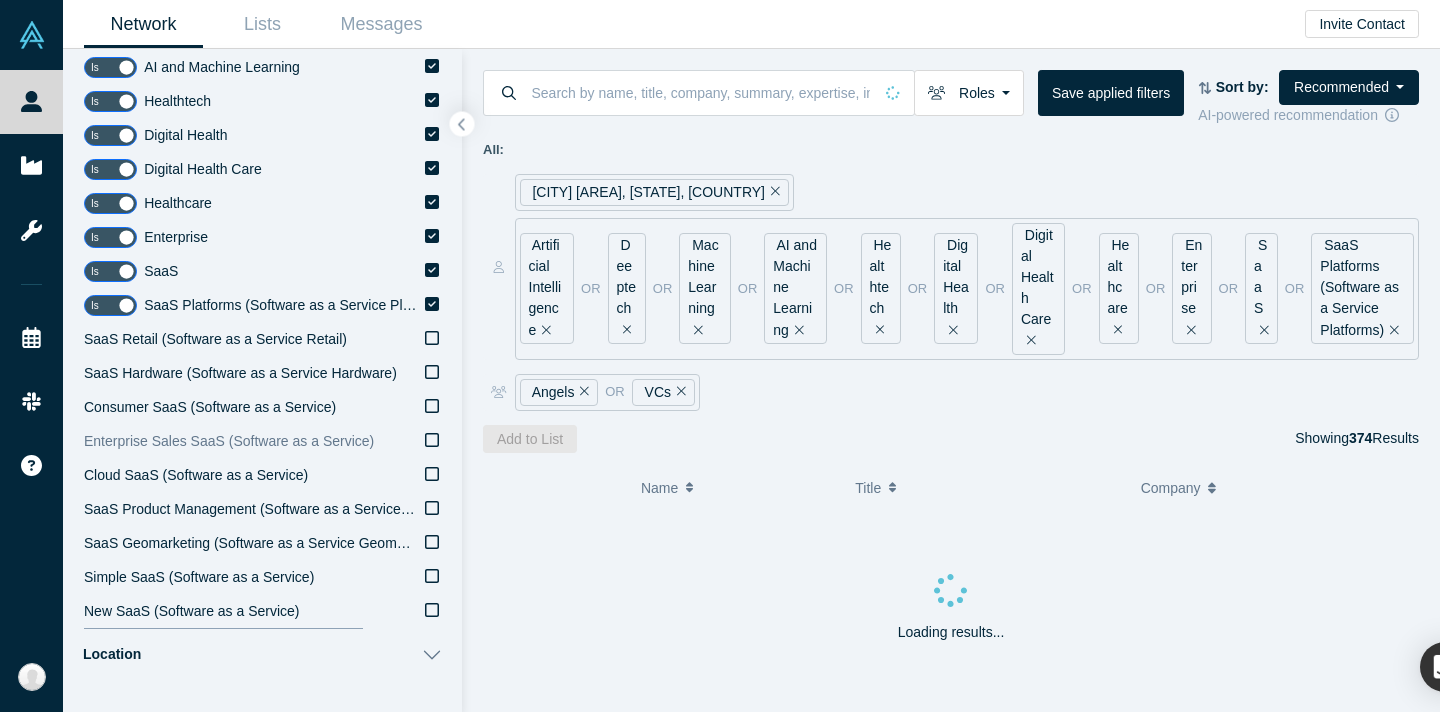 click 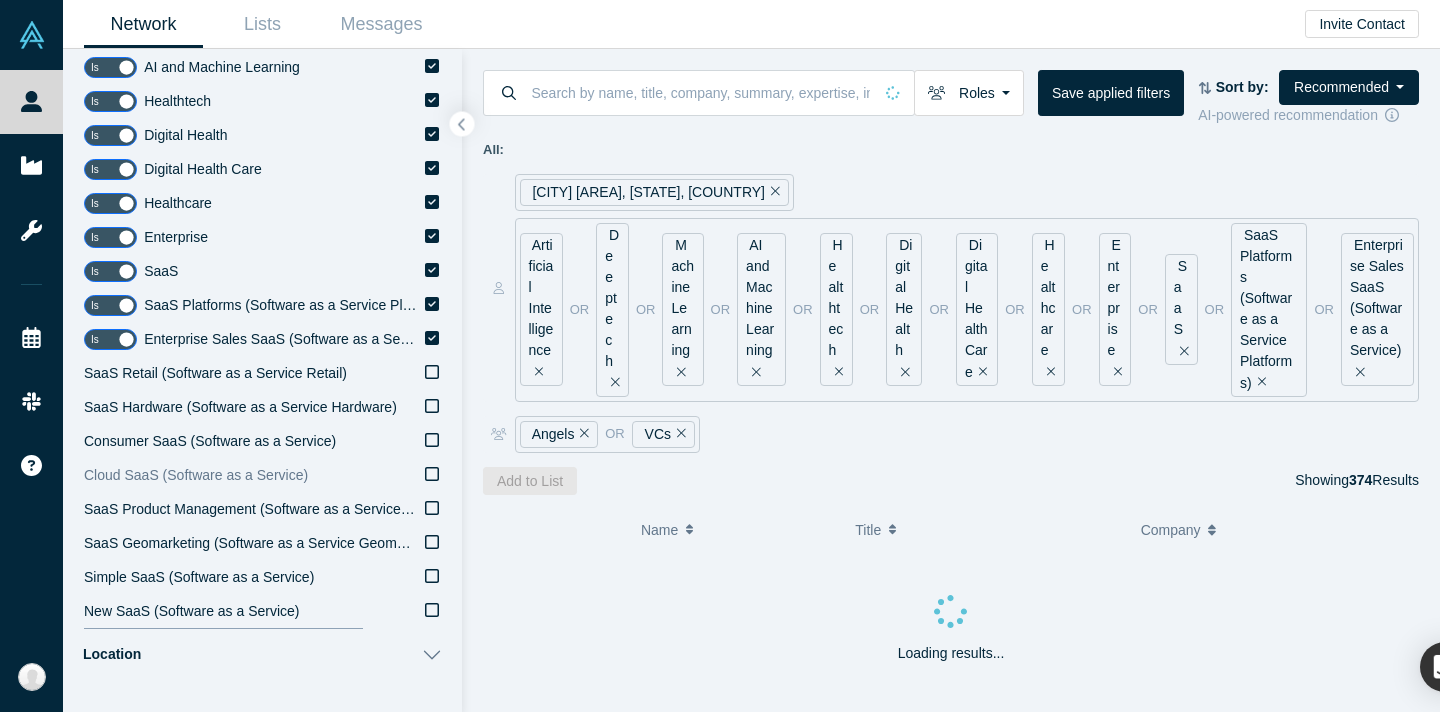 scroll, scrollTop: 0, scrollLeft: 0, axis: both 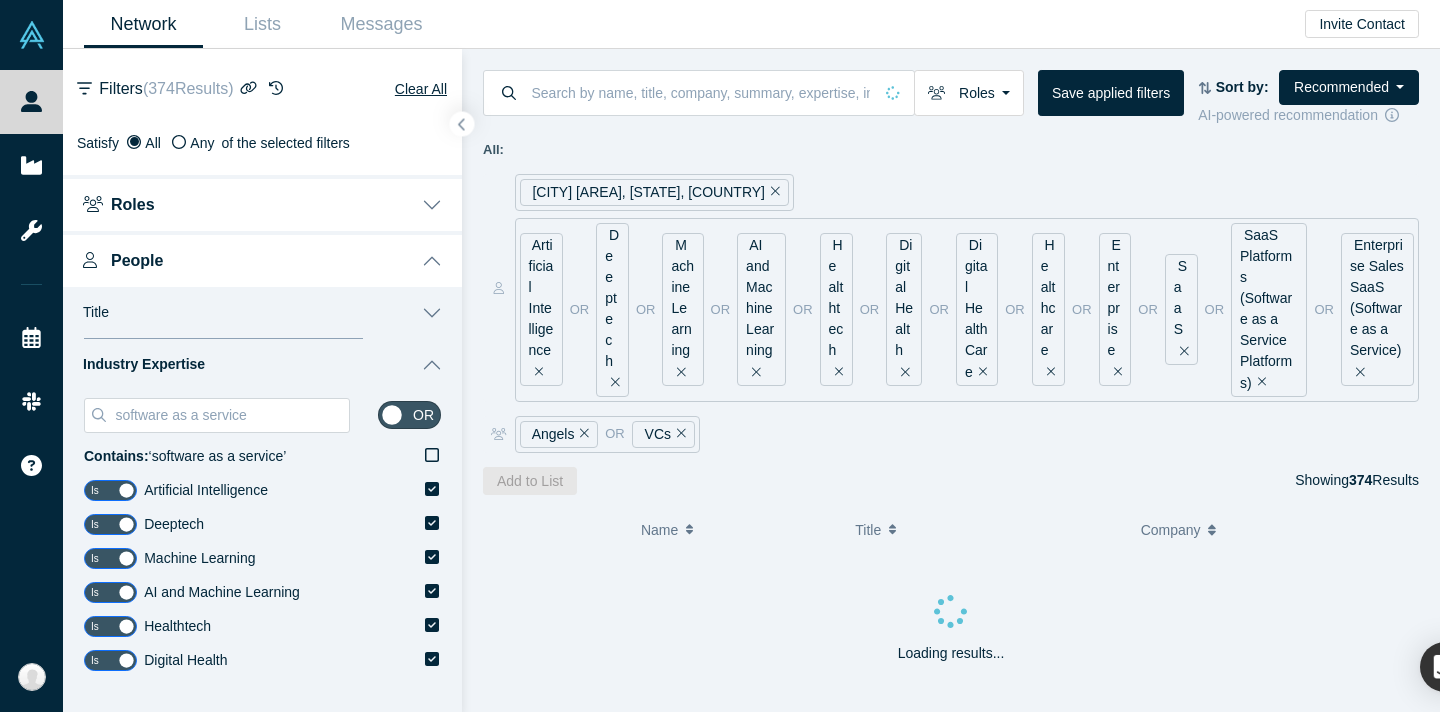 click on "Industry Expertise" at bounding box center (262, 365) 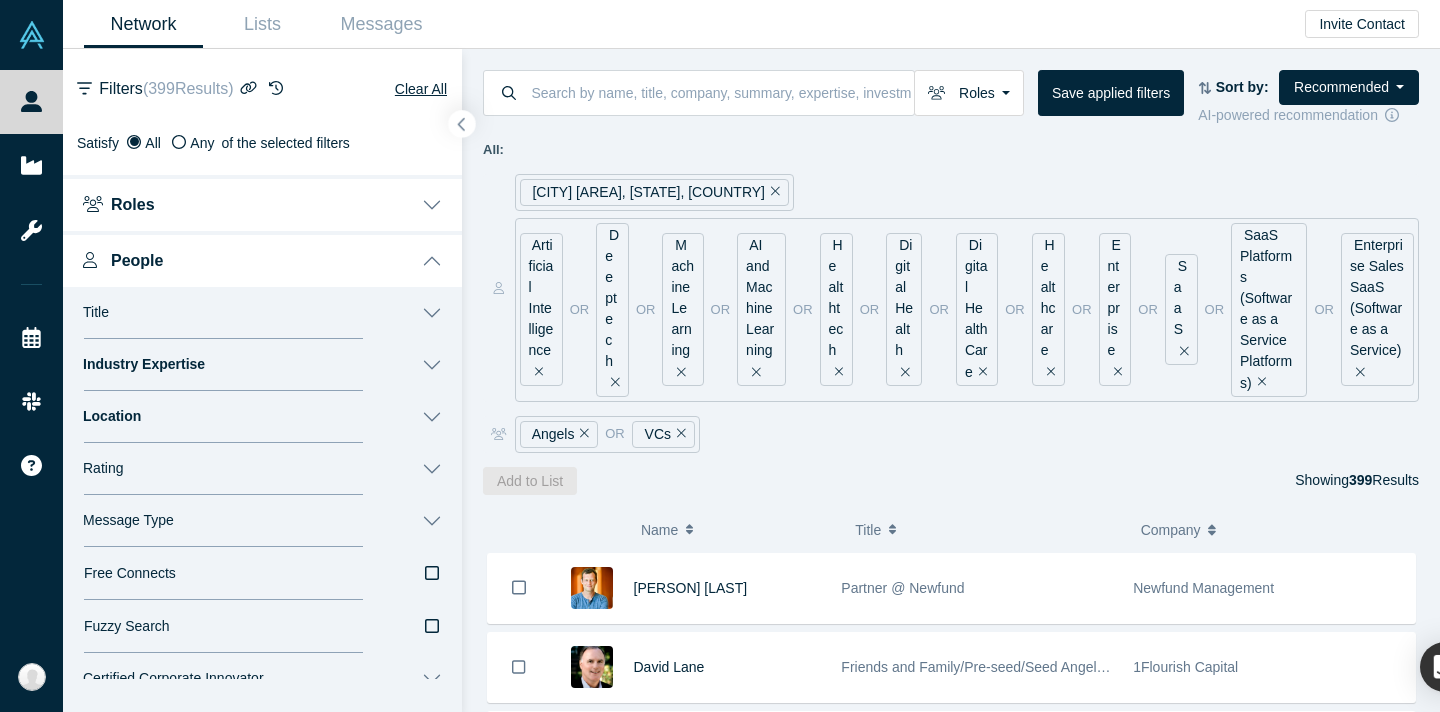 click at bounding box center [462, 124] 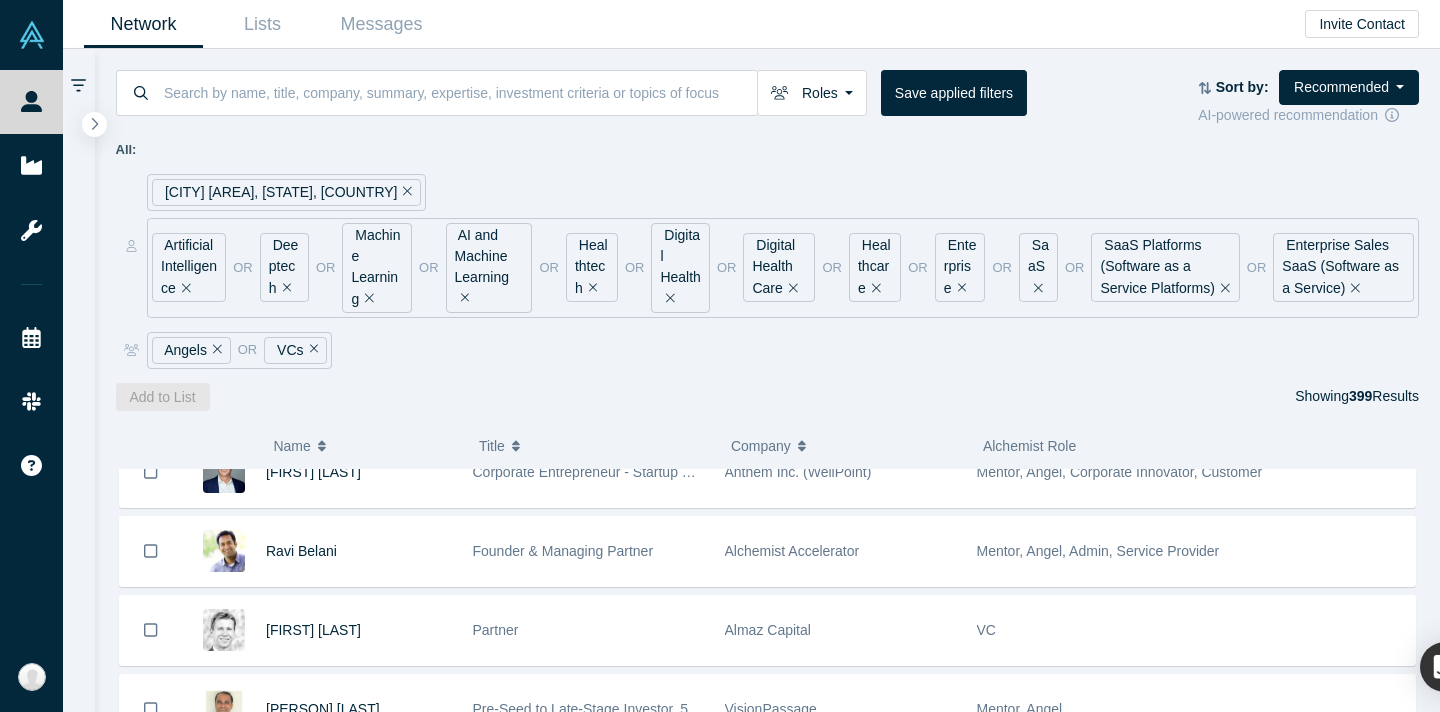 scroll, scrollTop: 0, scrollLeft: 0, axis: both 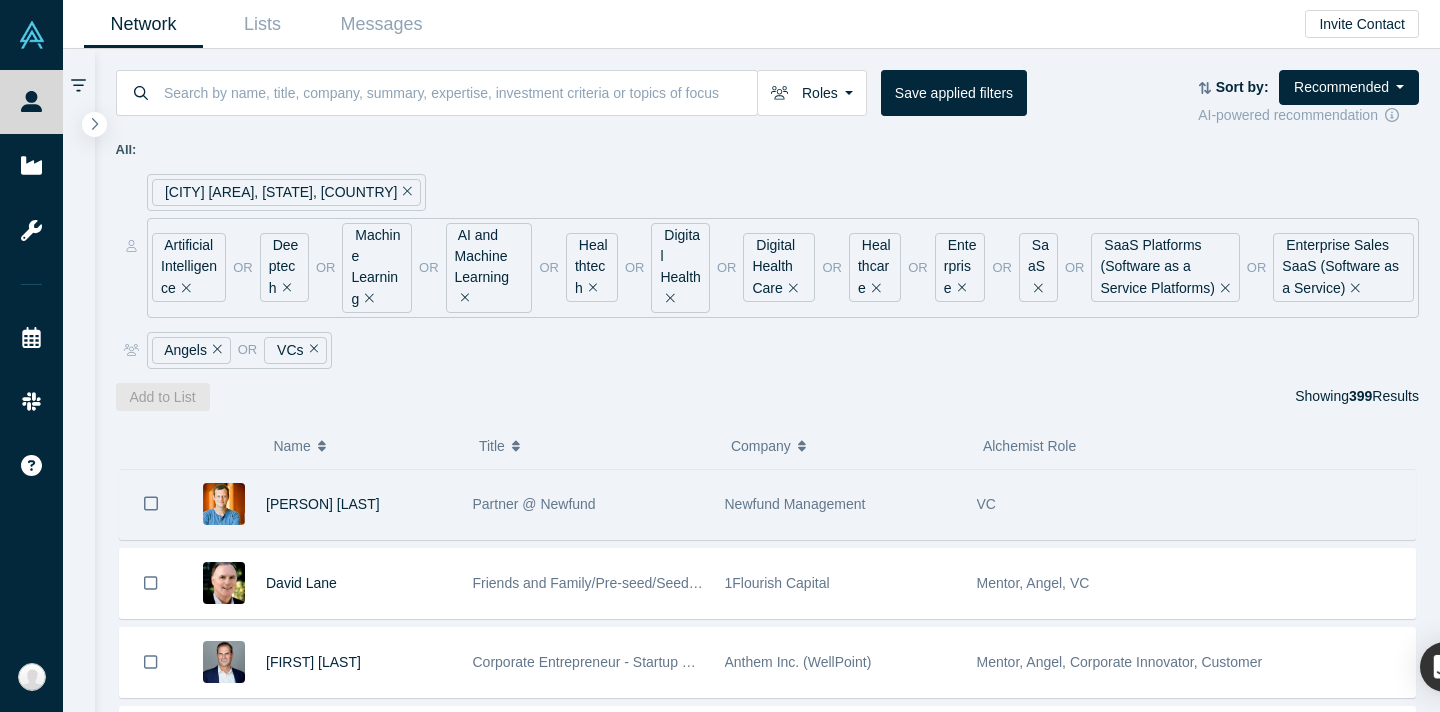 click 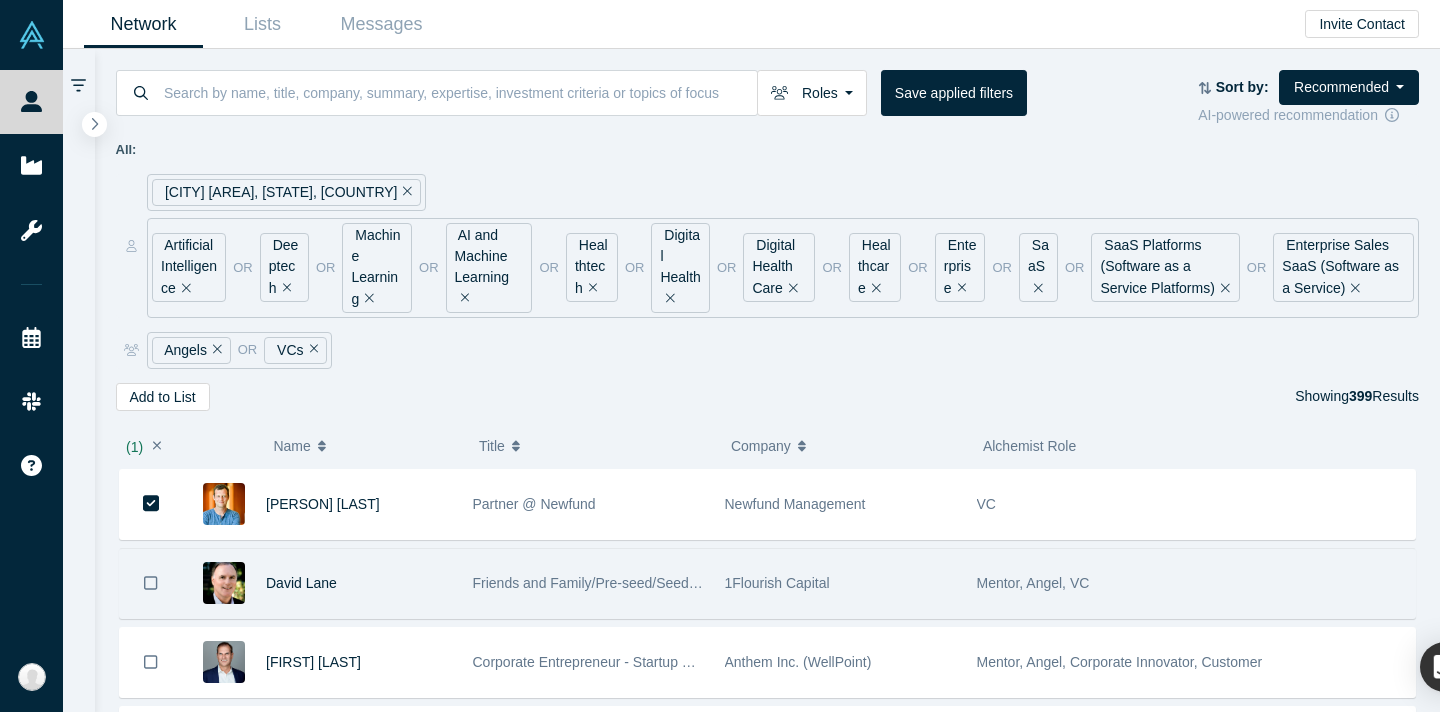 click 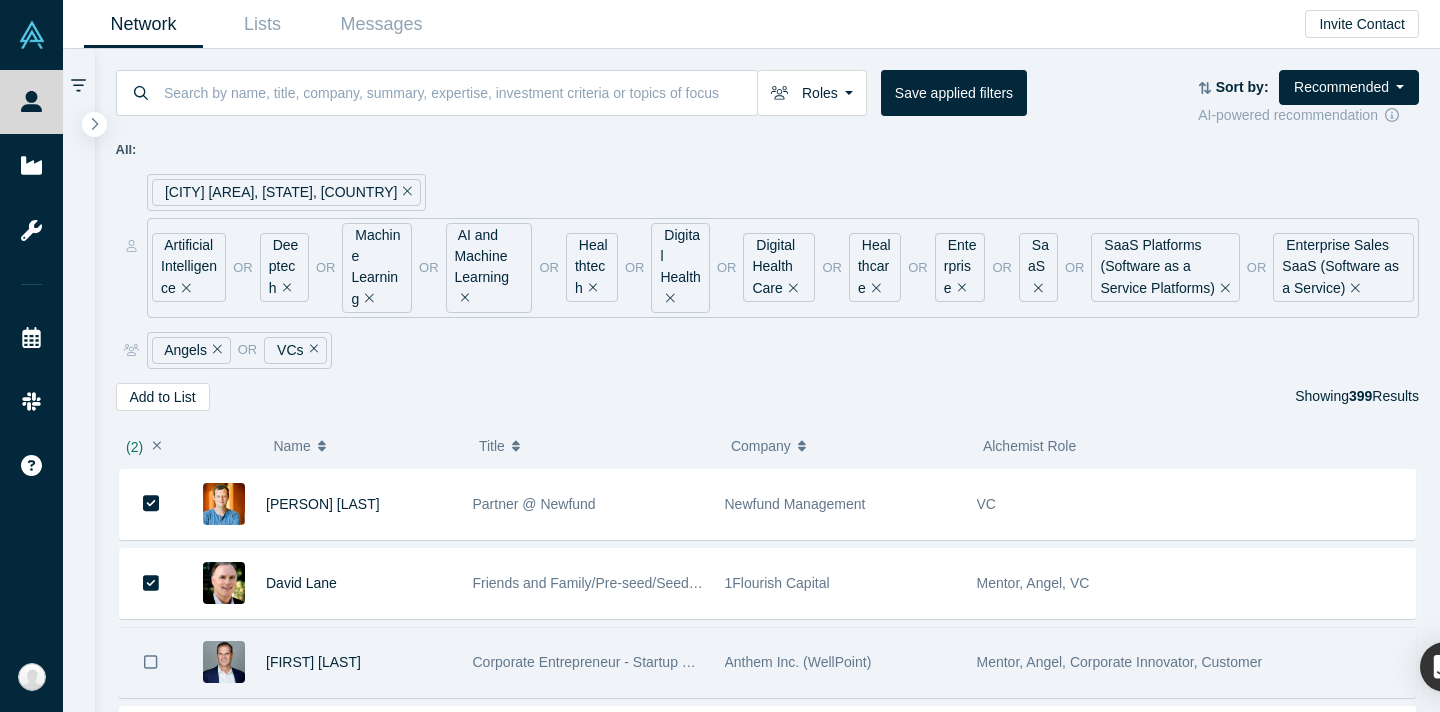 click 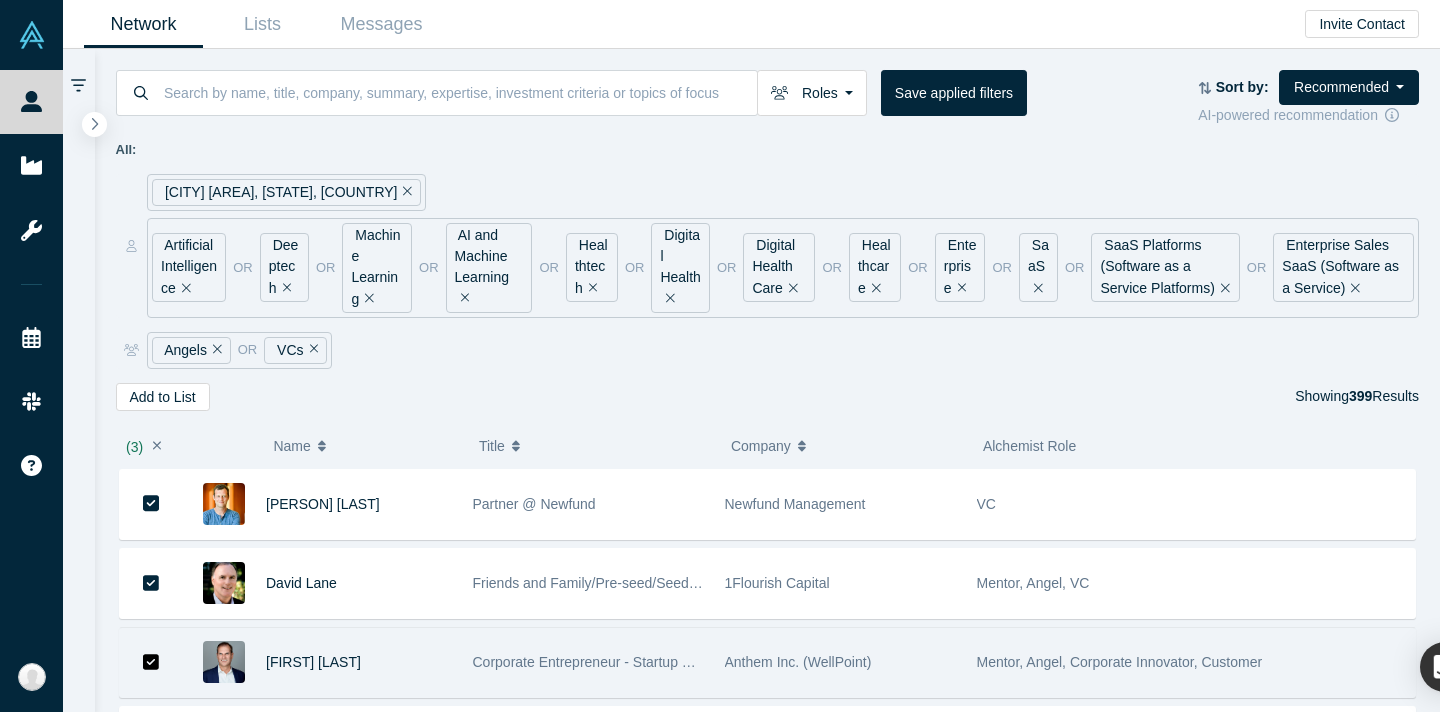 scroll, scrollTop: 137, scrollLeft: 0, axis: vertical 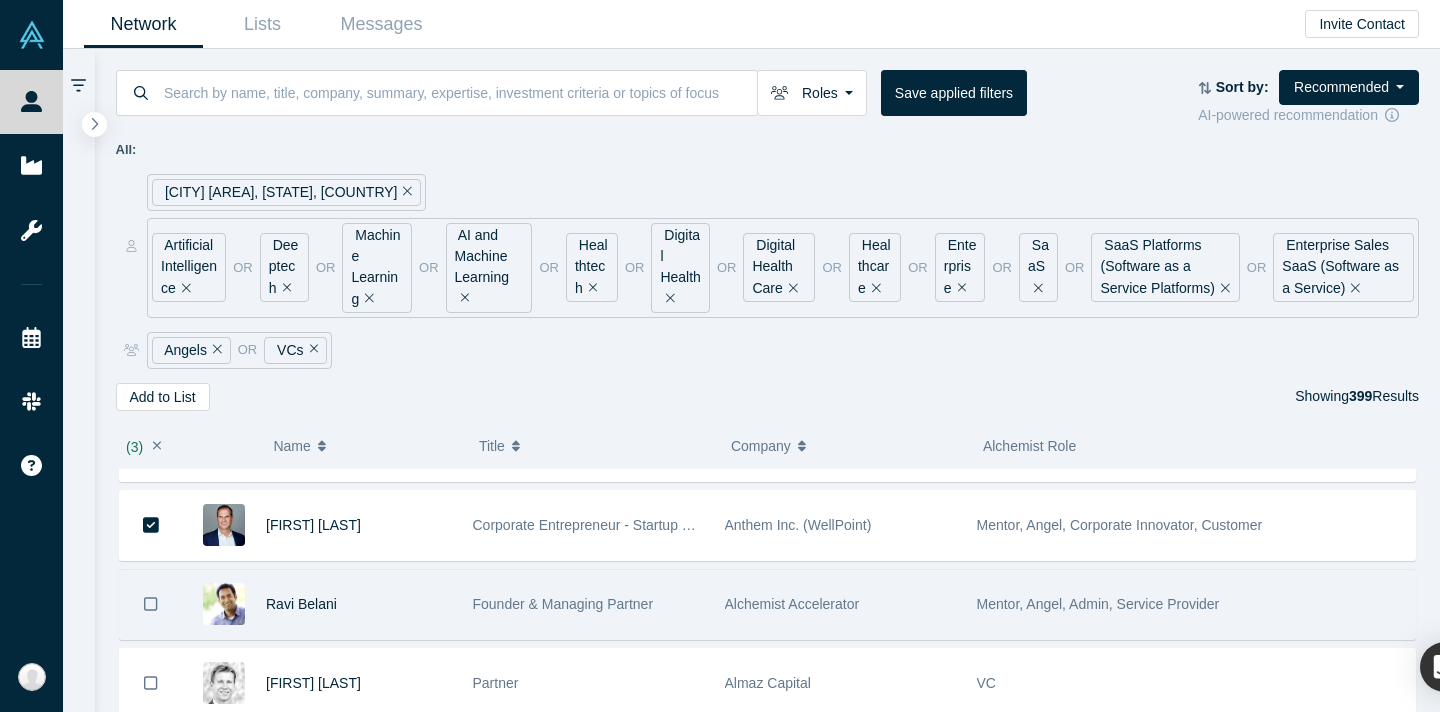 click 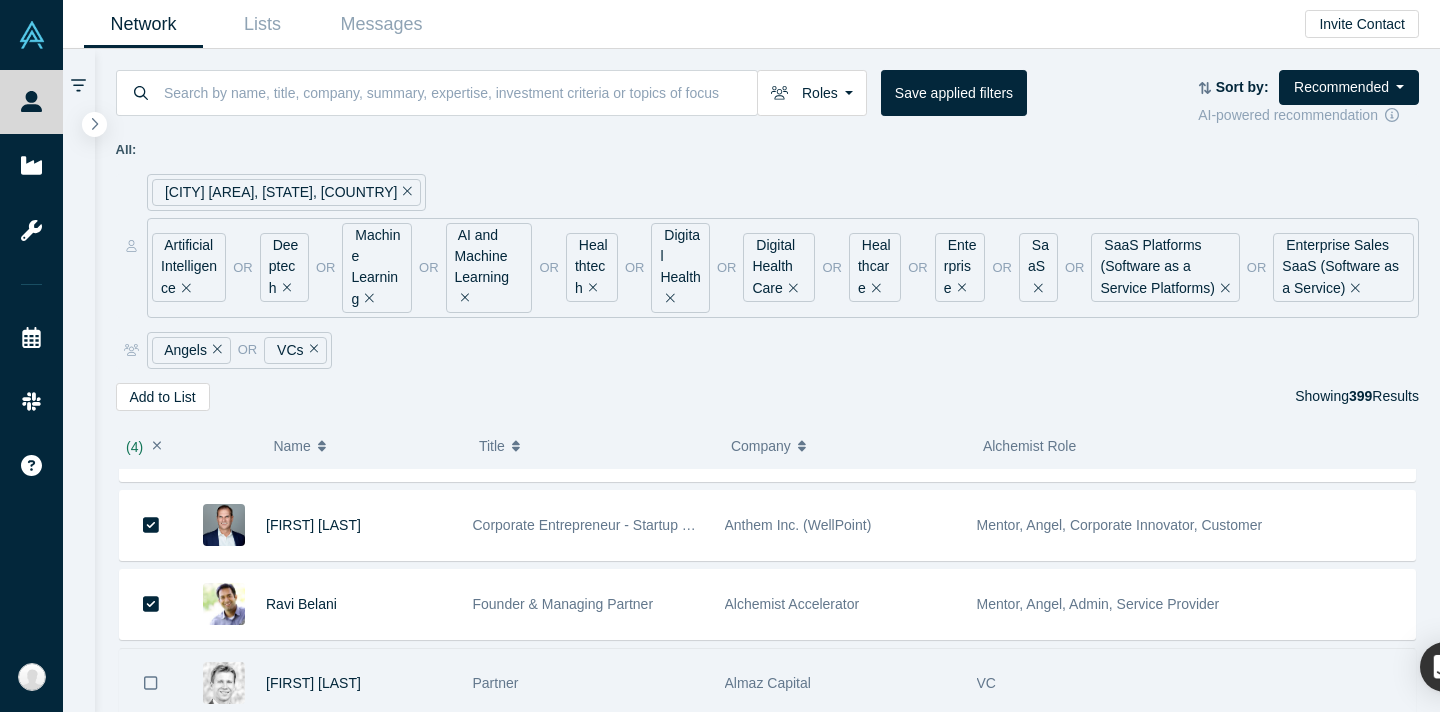 click 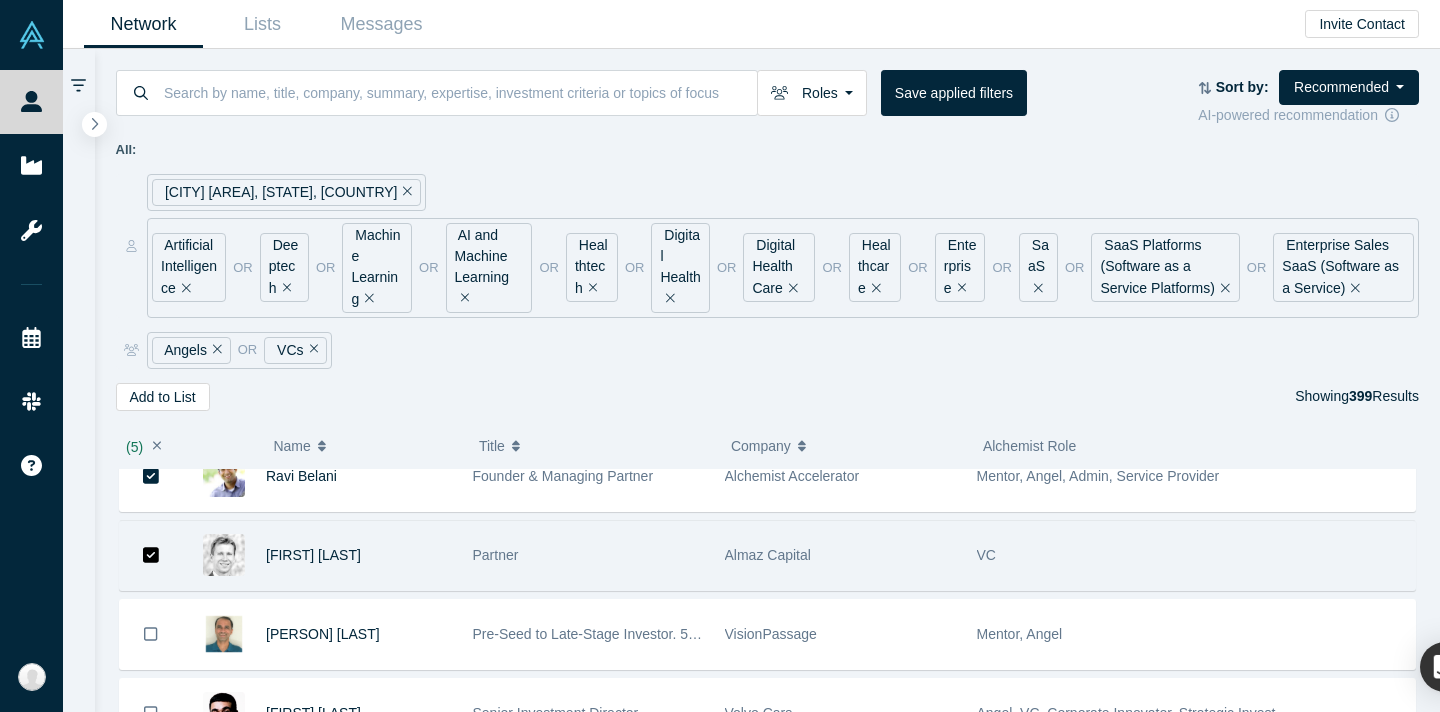 scroll, scrollTop: 370, scrollLeft: 0, axis: vertical 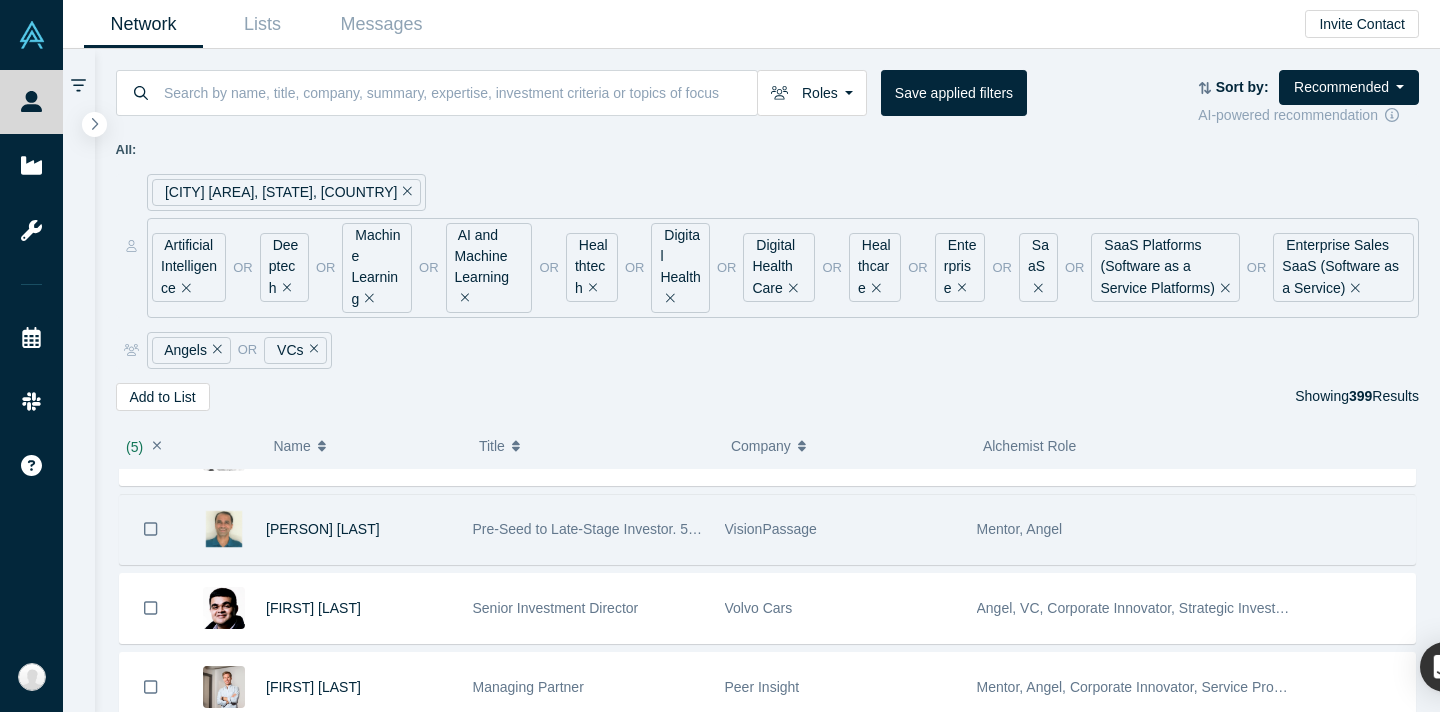 click 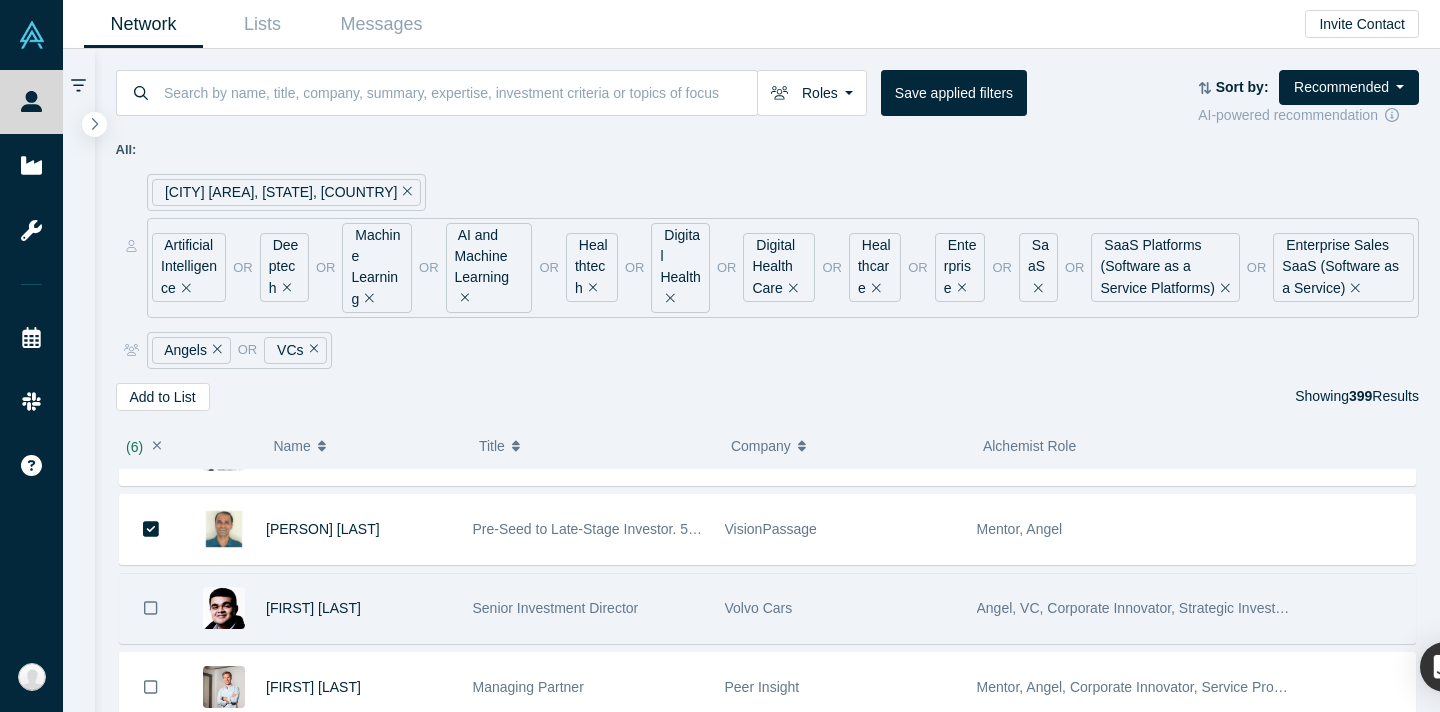 click at bounding box center (151, 608) 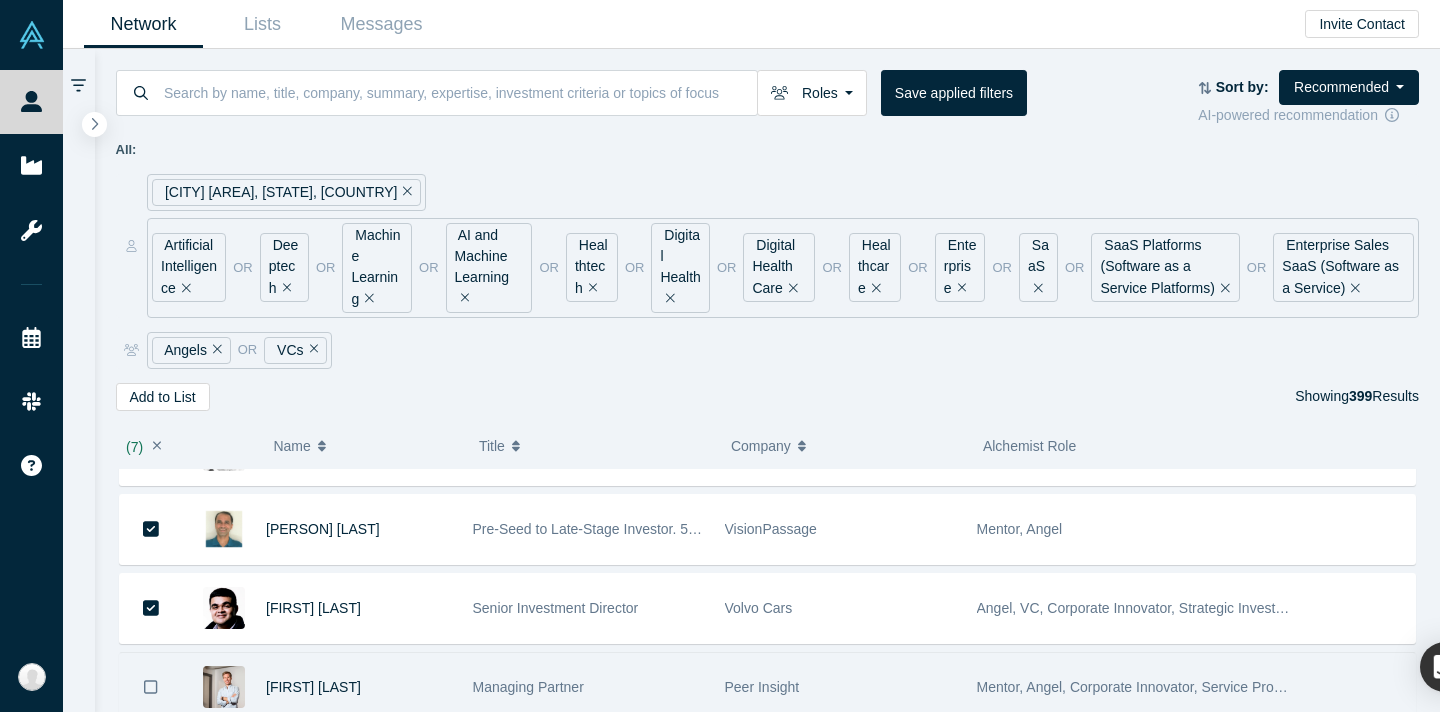 click at bounding box center [151, 687] 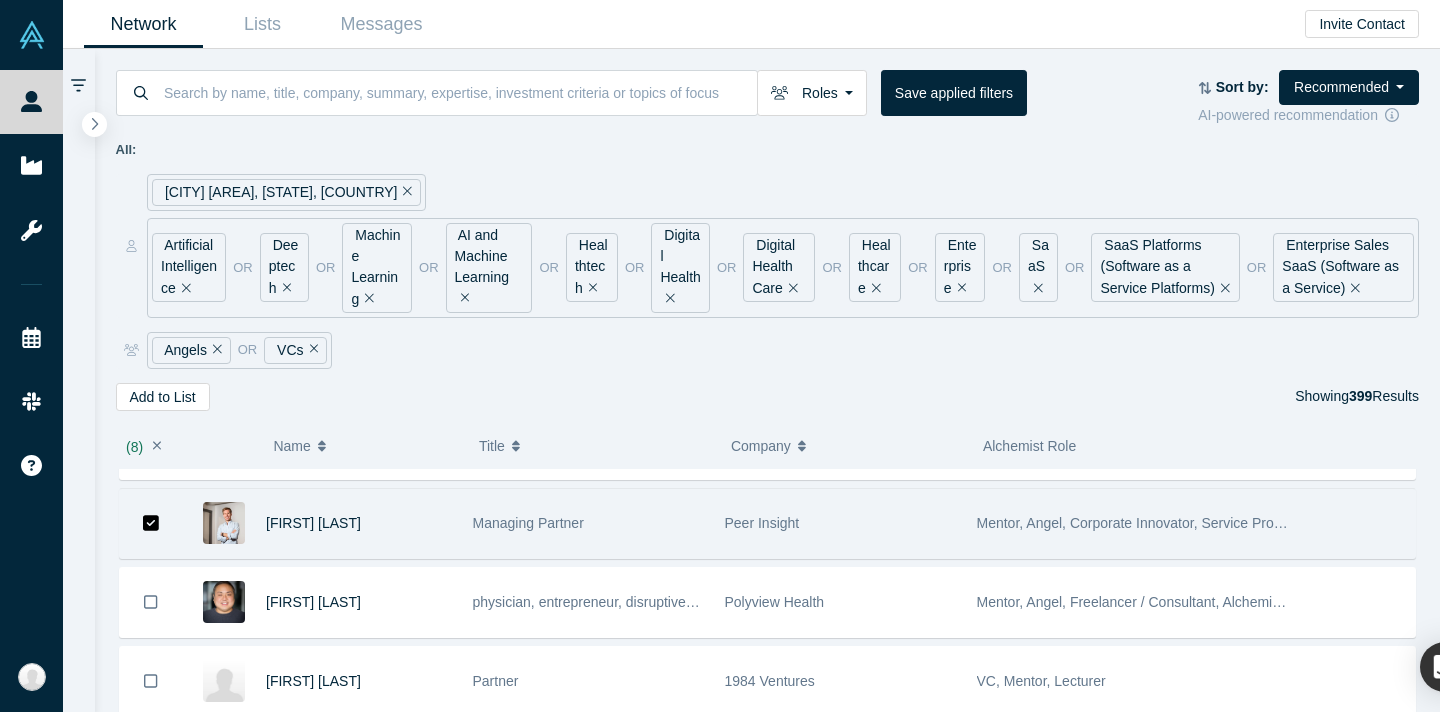 scroll, scrollTop: 568, scrollLeft: 0, axis: vertical 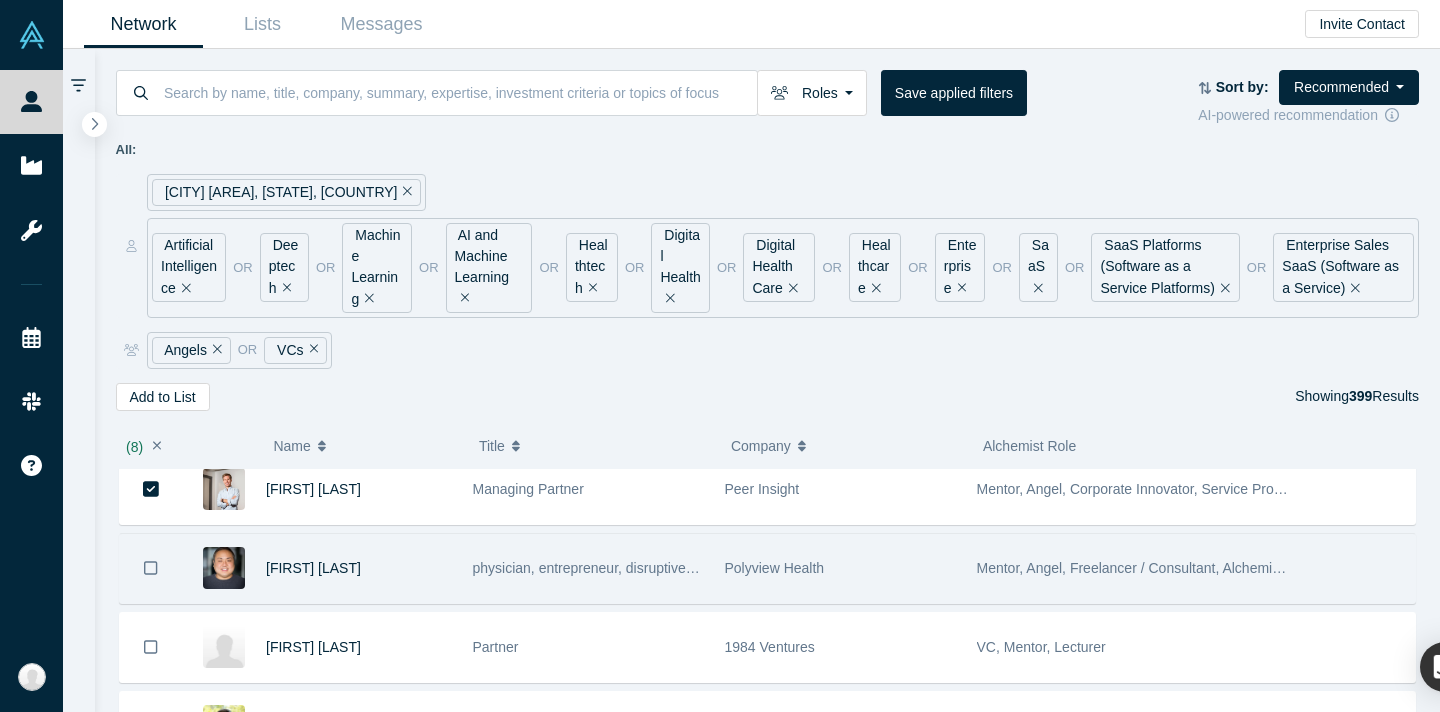 click at bounding box center (151, 568) 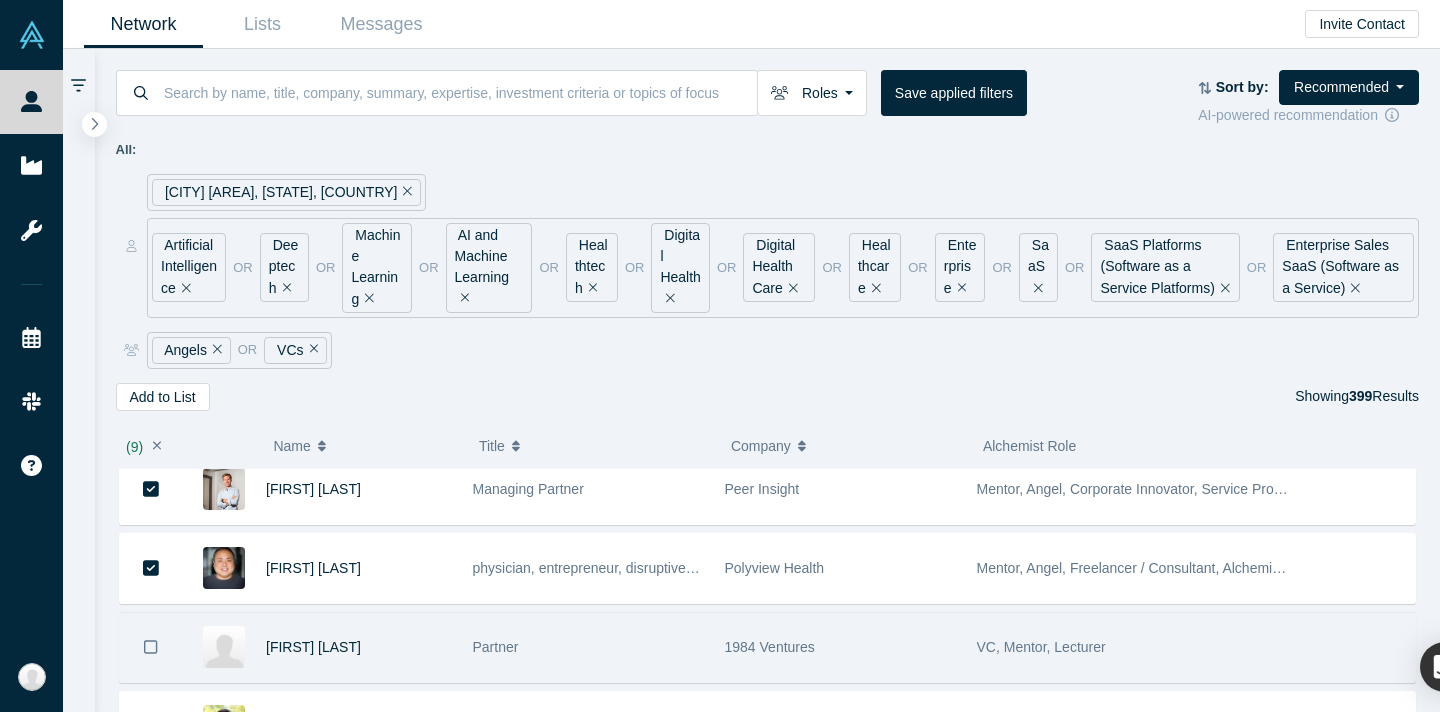 click 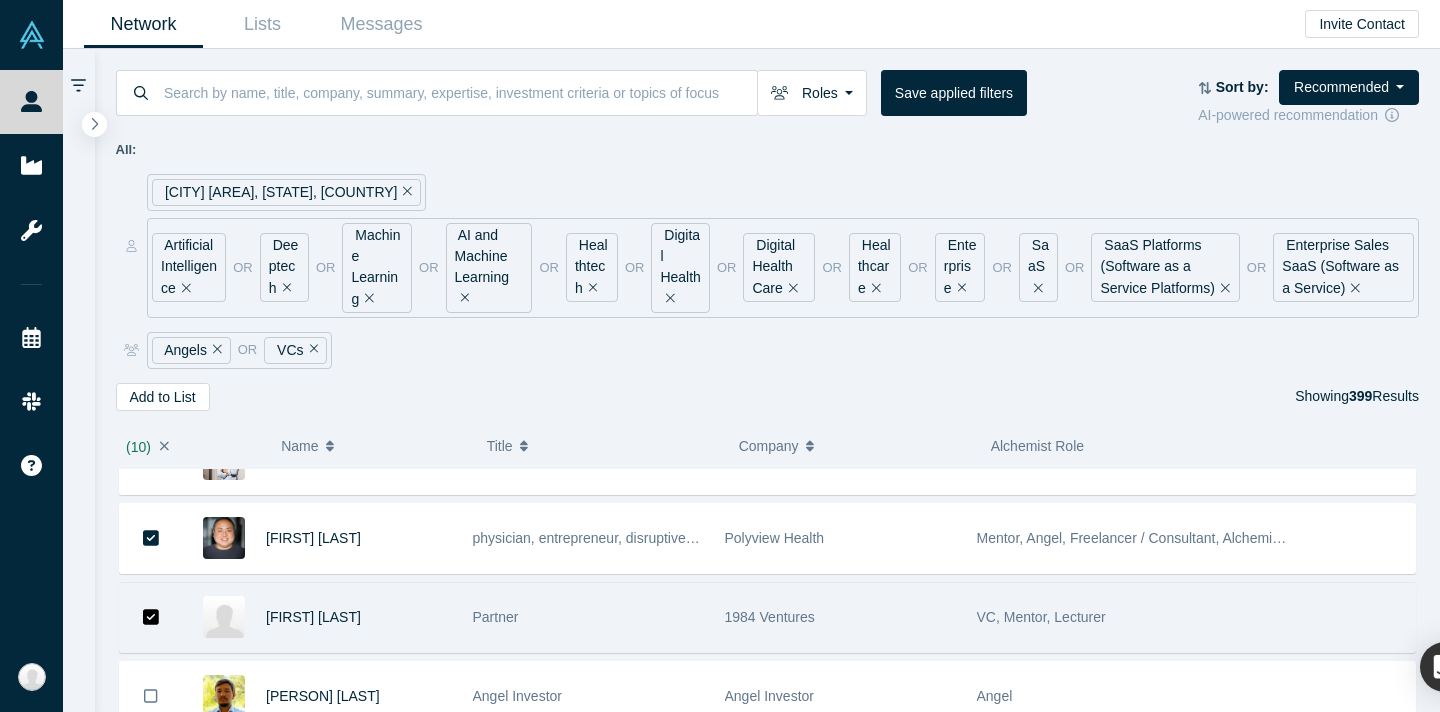 scroll, scrollTop: 593, scrollLeft: 0, axis: vertical 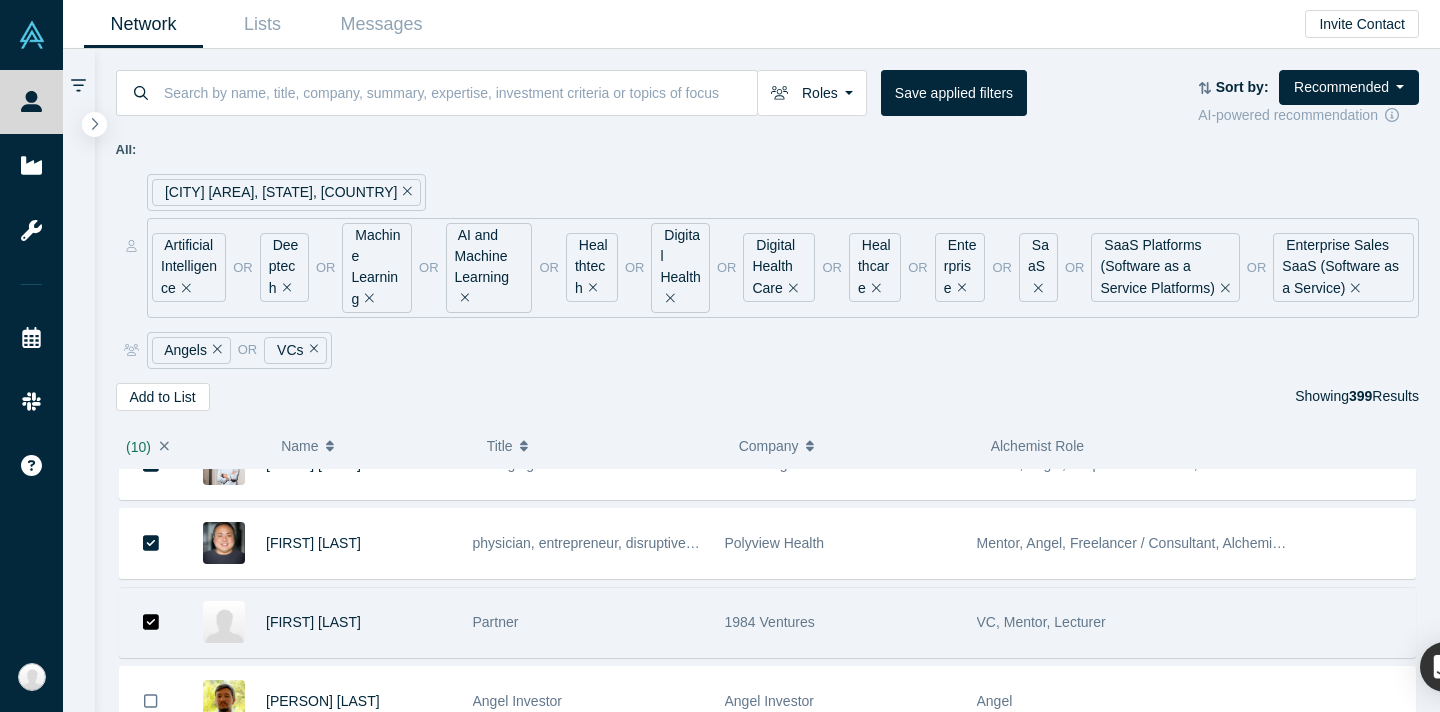 click at bounding box center [151, 622] 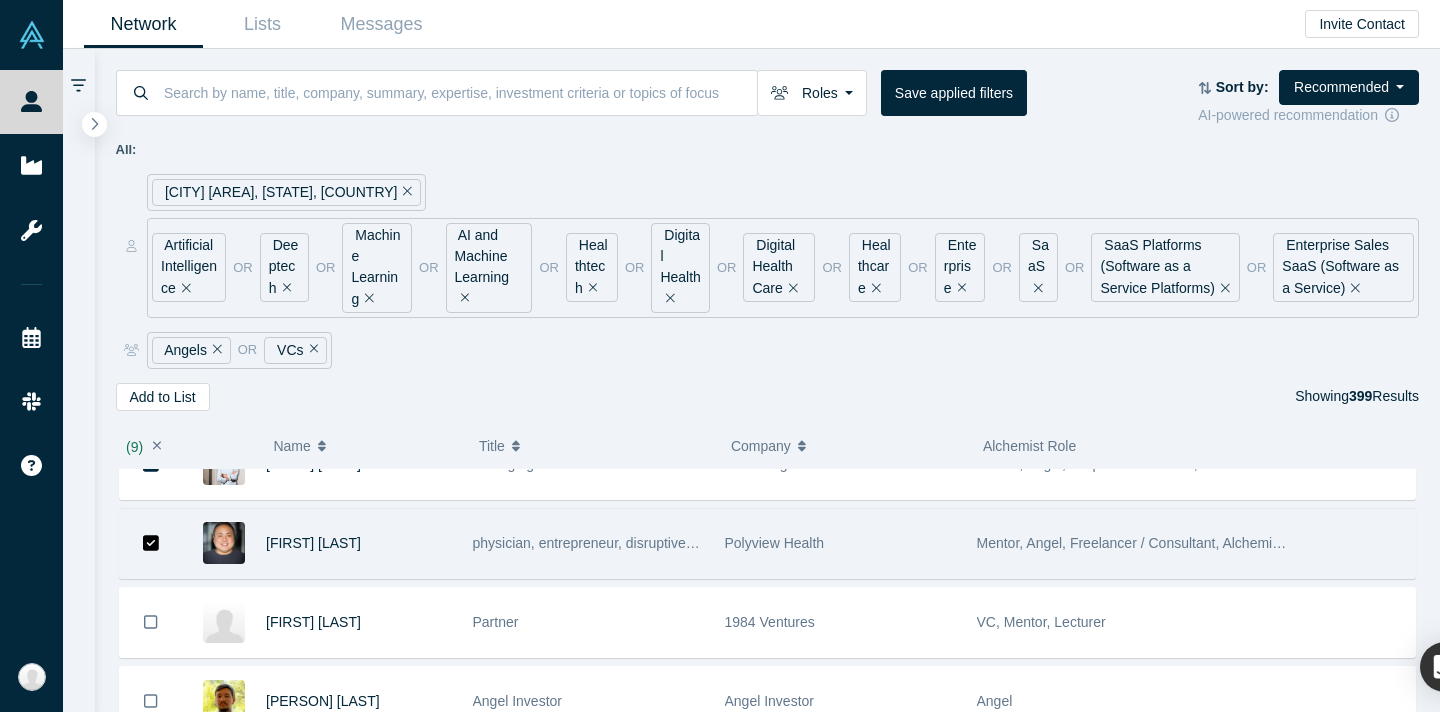 click 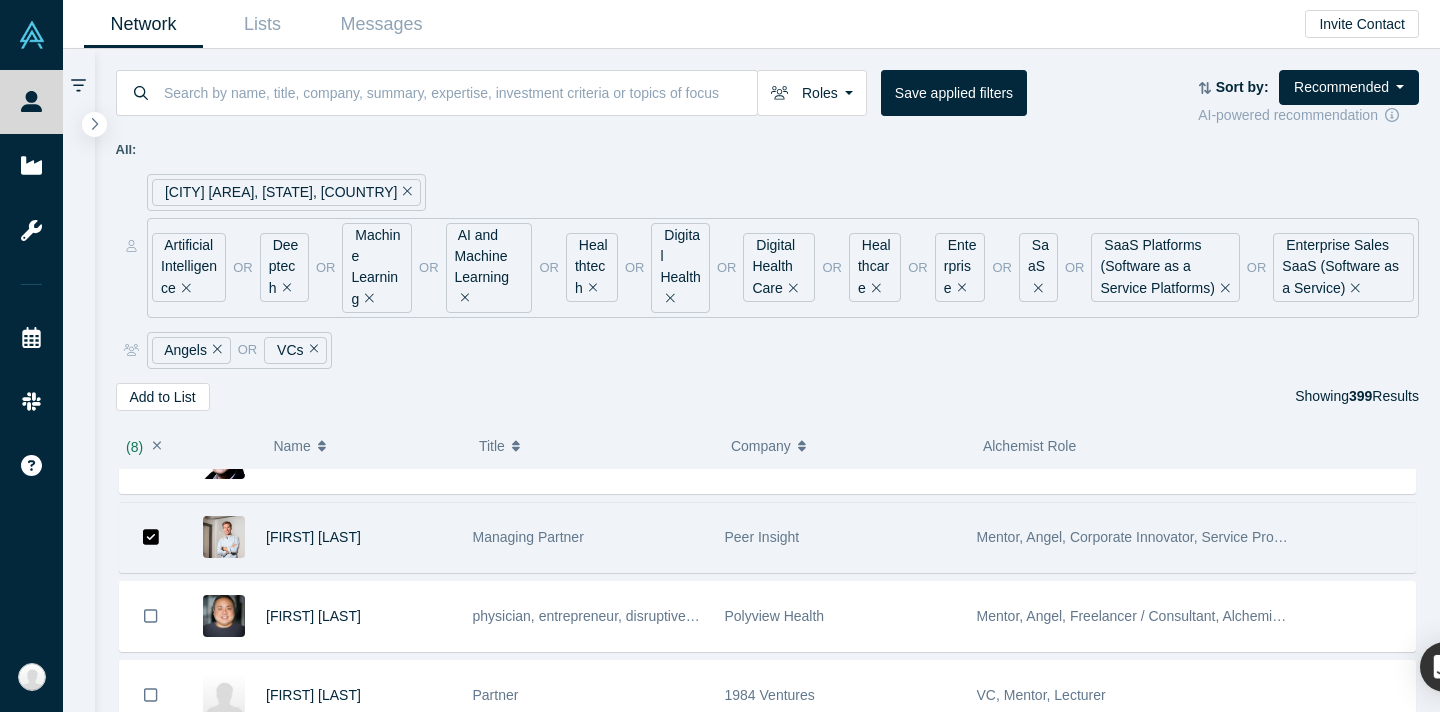 click 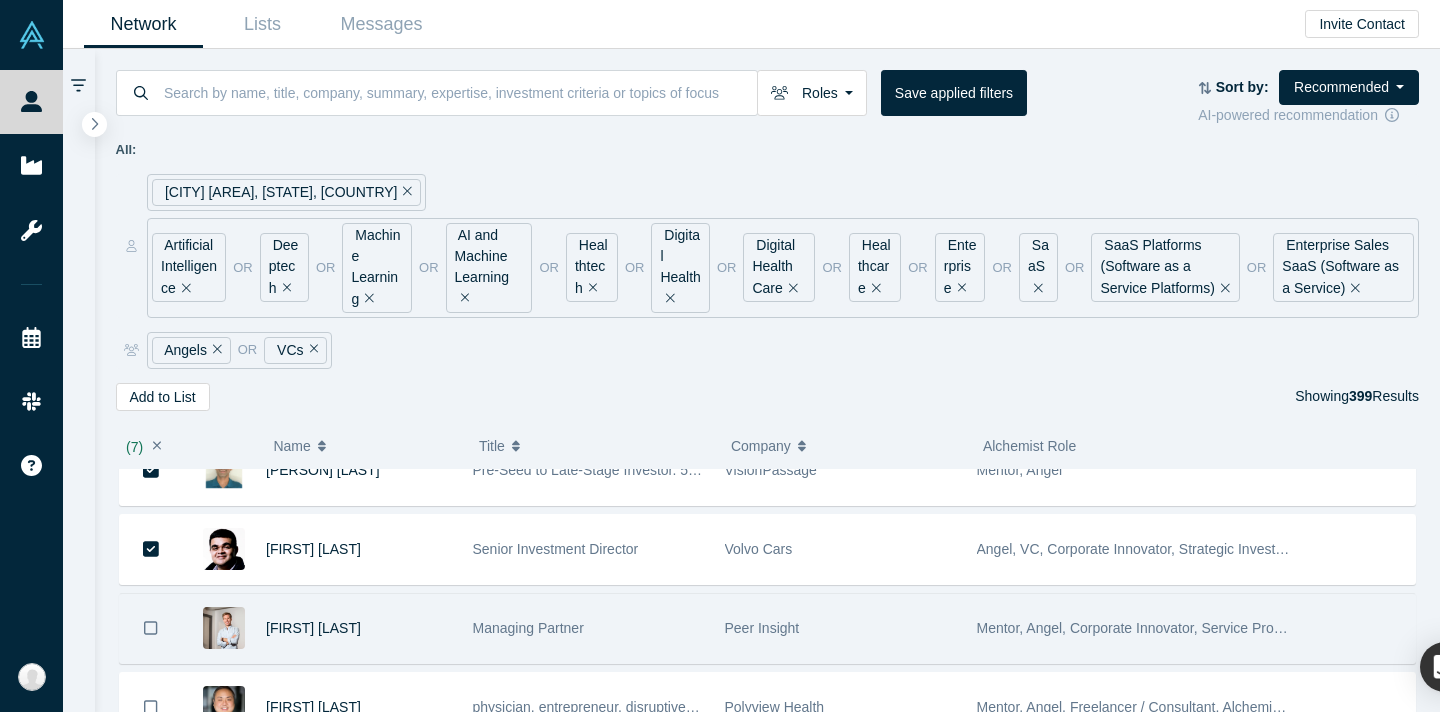 click 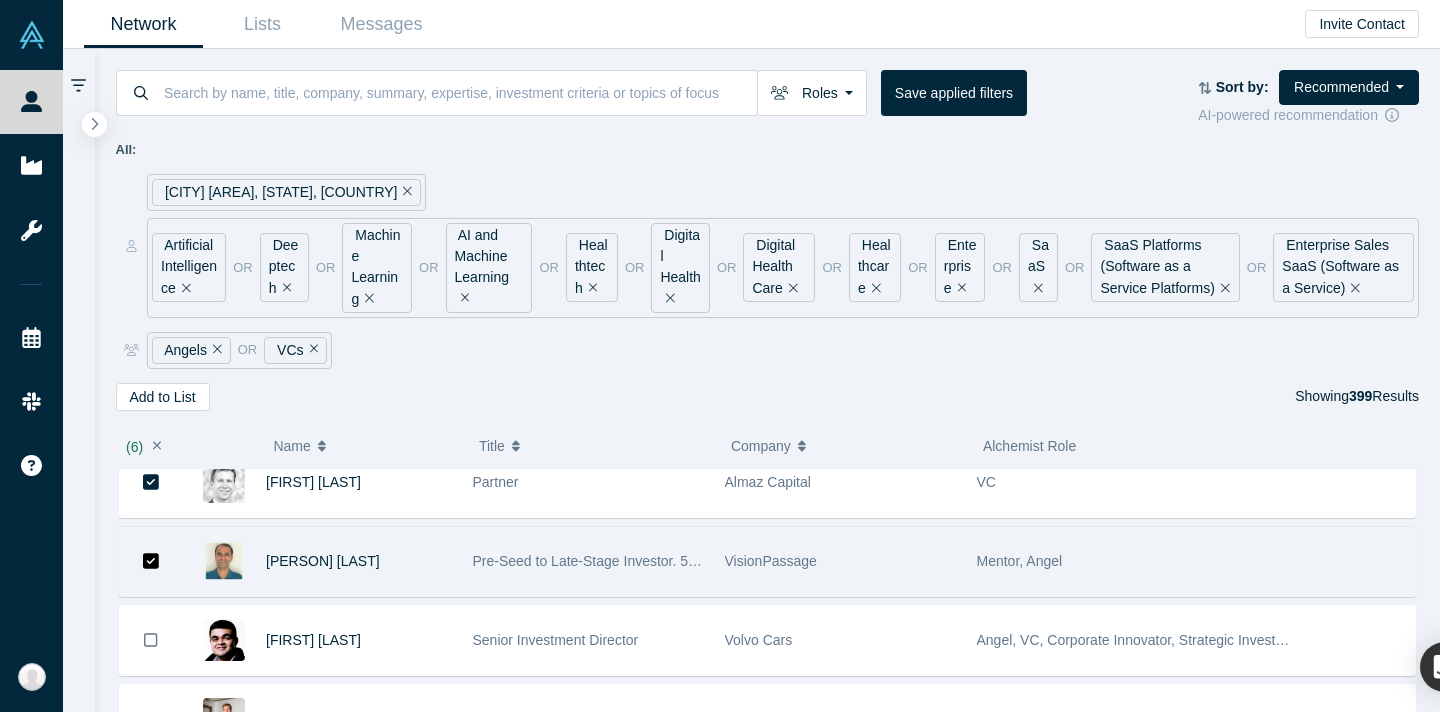 scroll, scrollTop: 339, scrollLeft: 0, axis: vertical 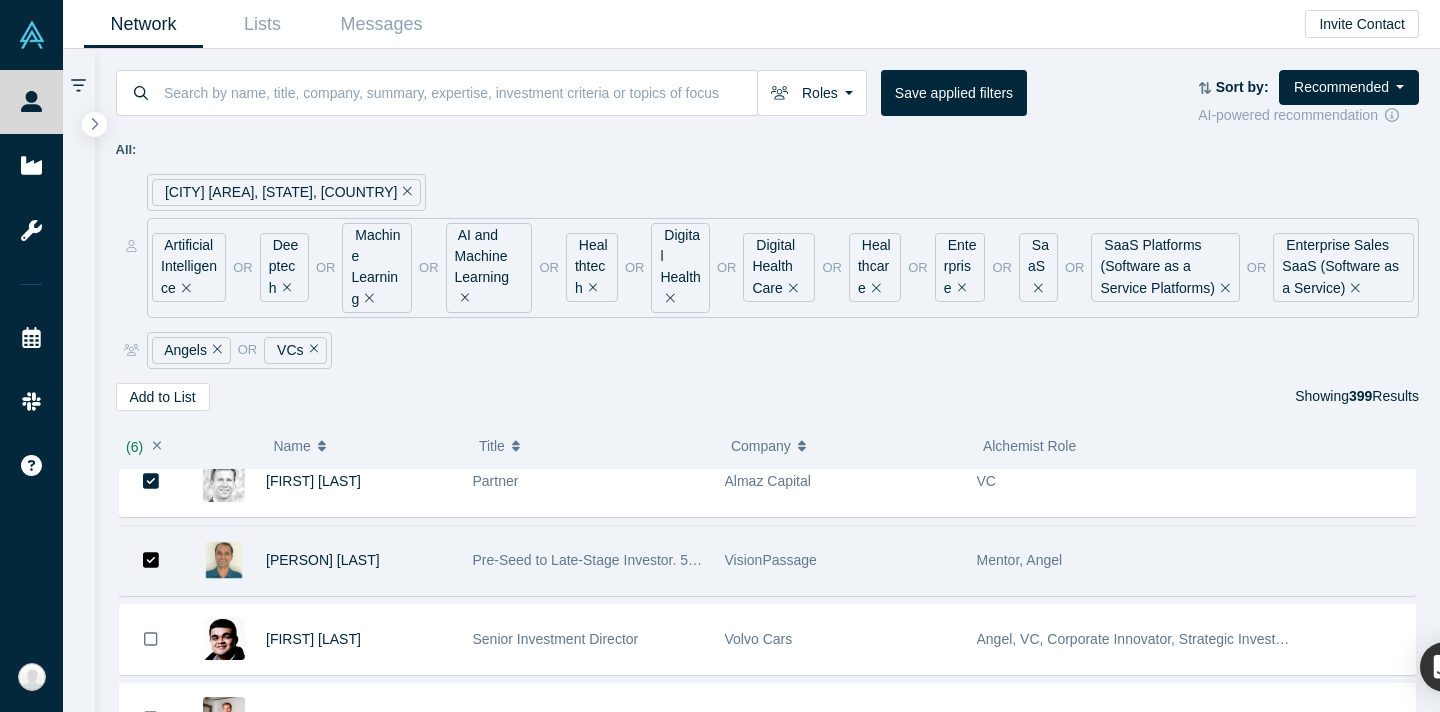 click 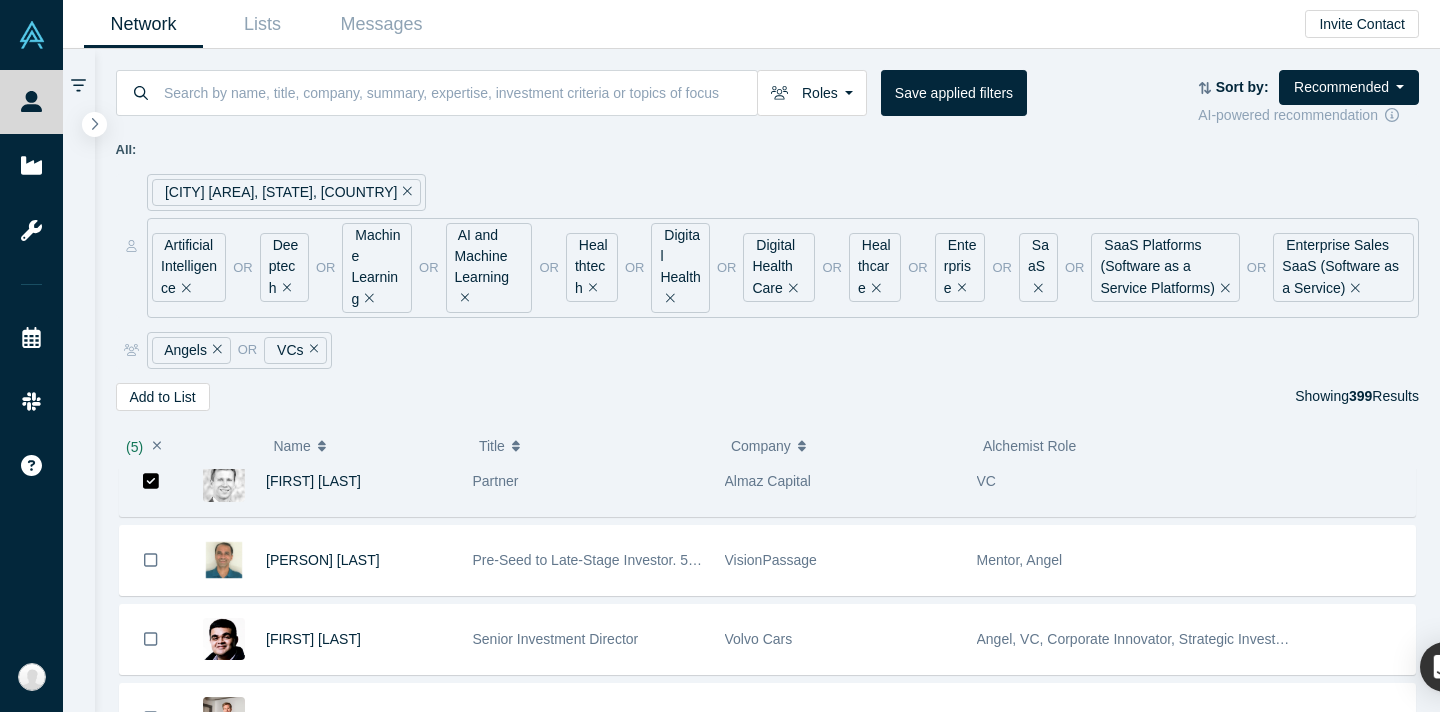 click 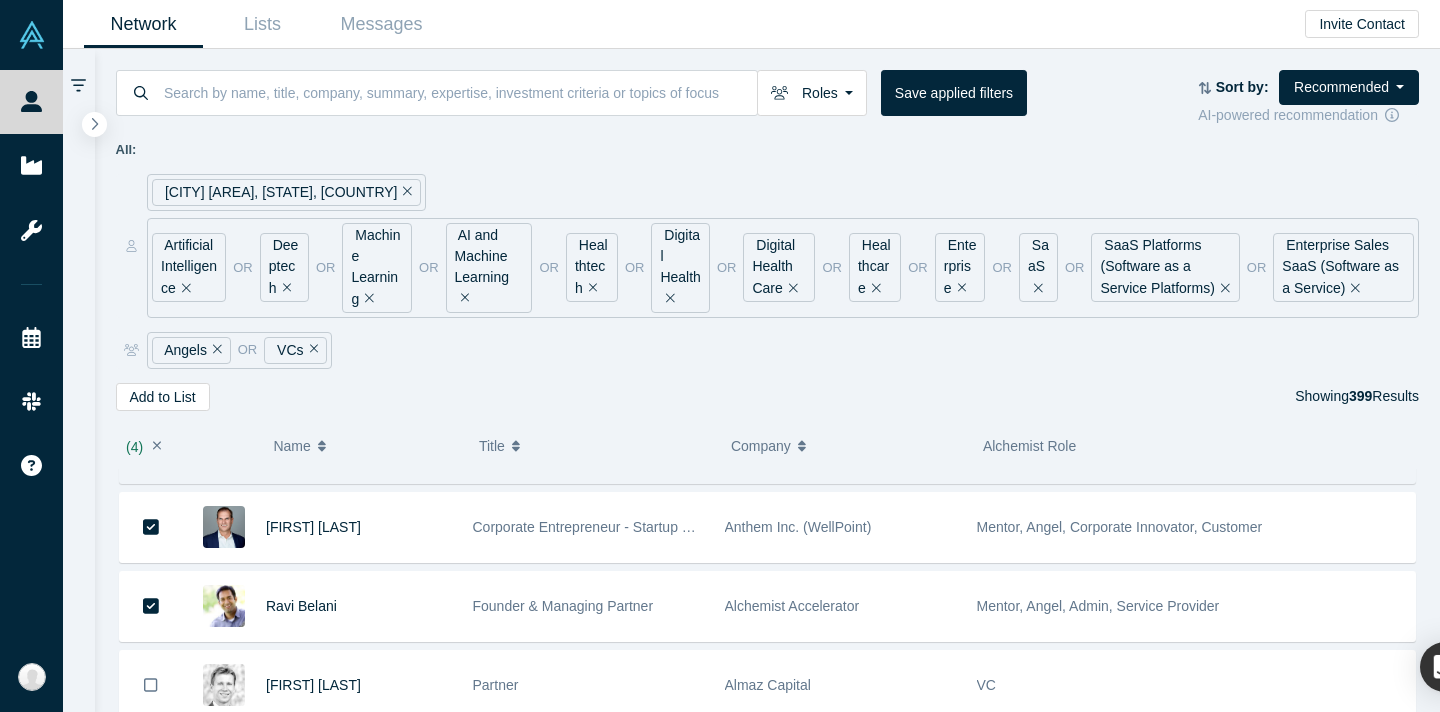 scroll, scrollTop: 147, scrollLeft: 0, axis: vertical 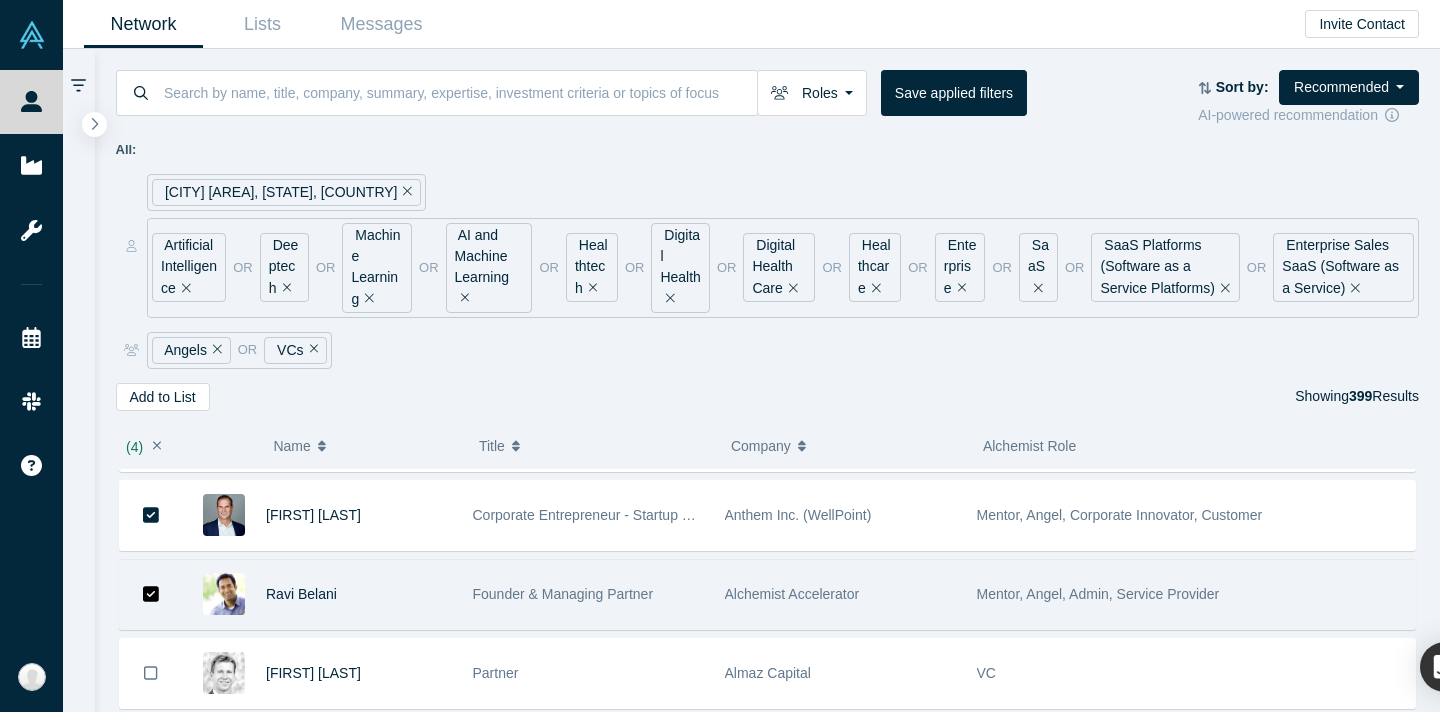 click 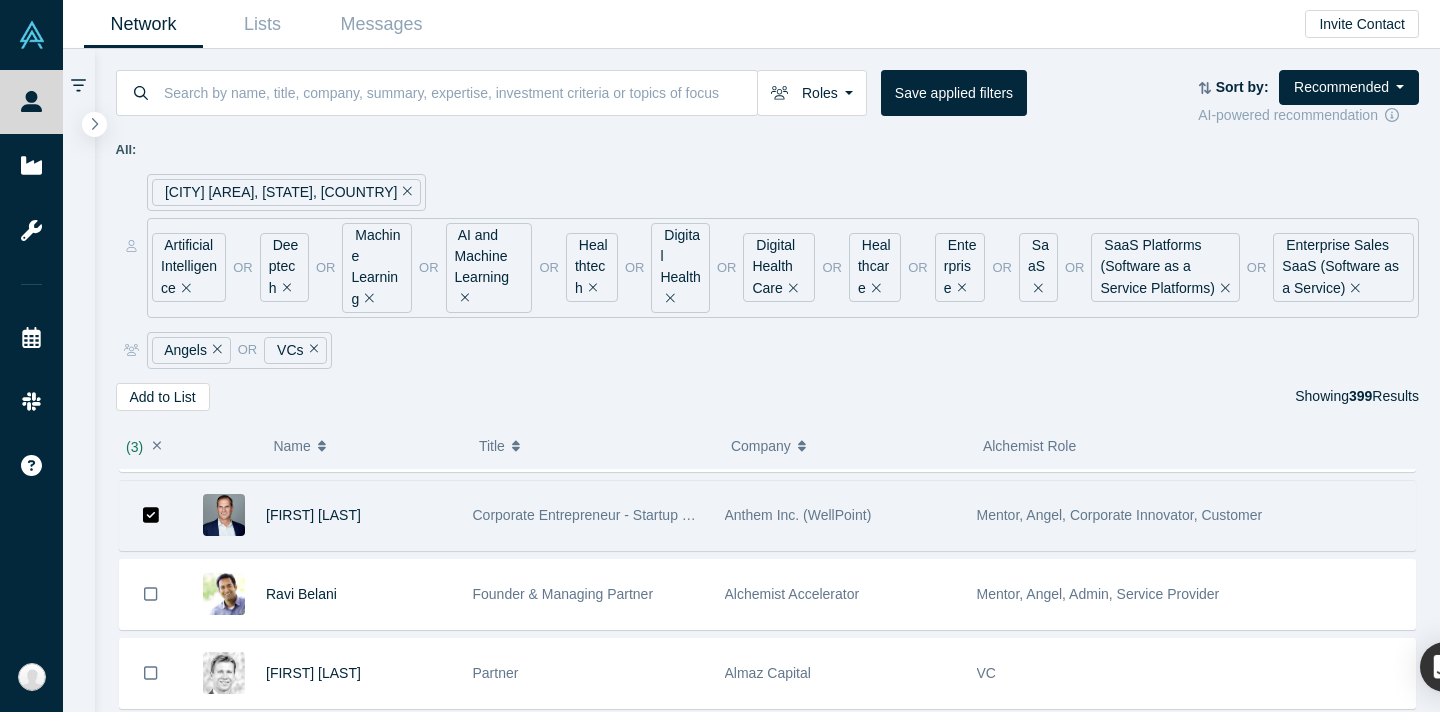 click at bounding box center [151, 515] 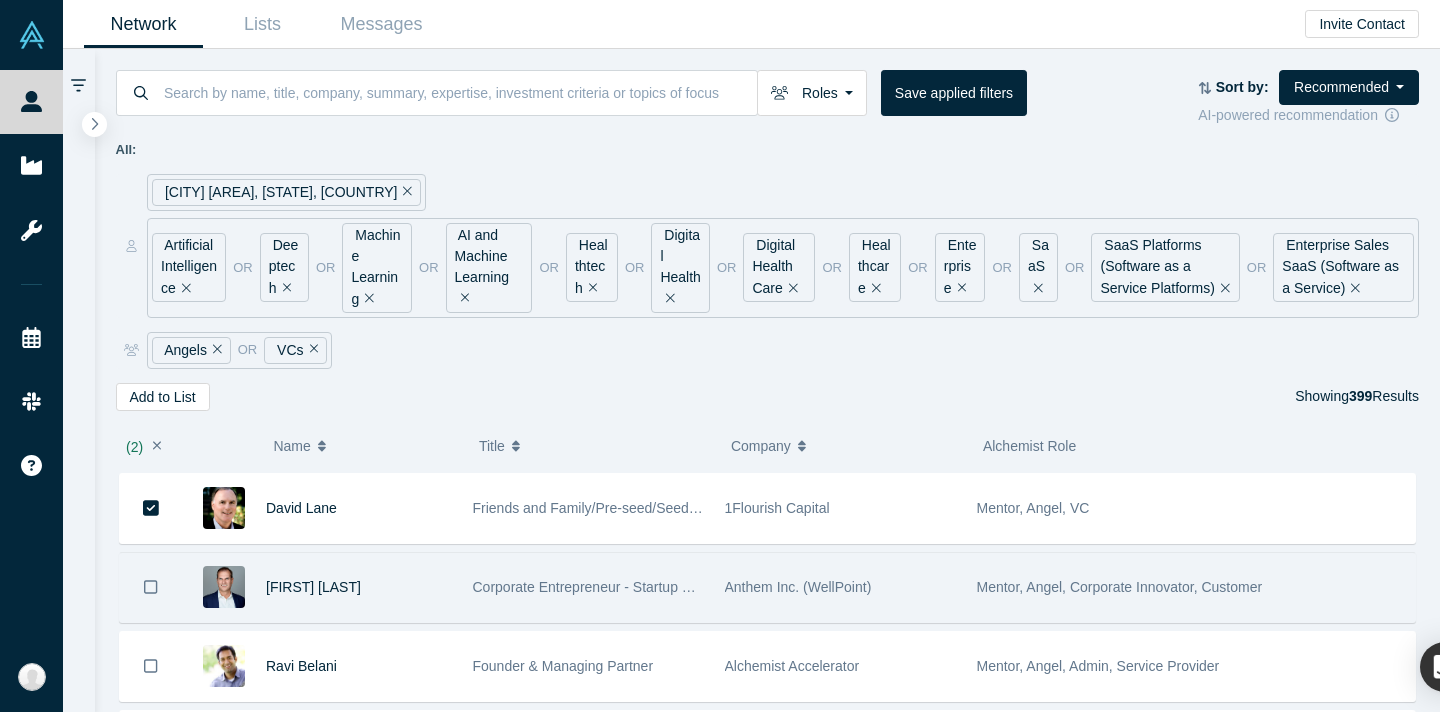 scroll, scrollTop: 76, scrollLeft: 0, axis: vertical 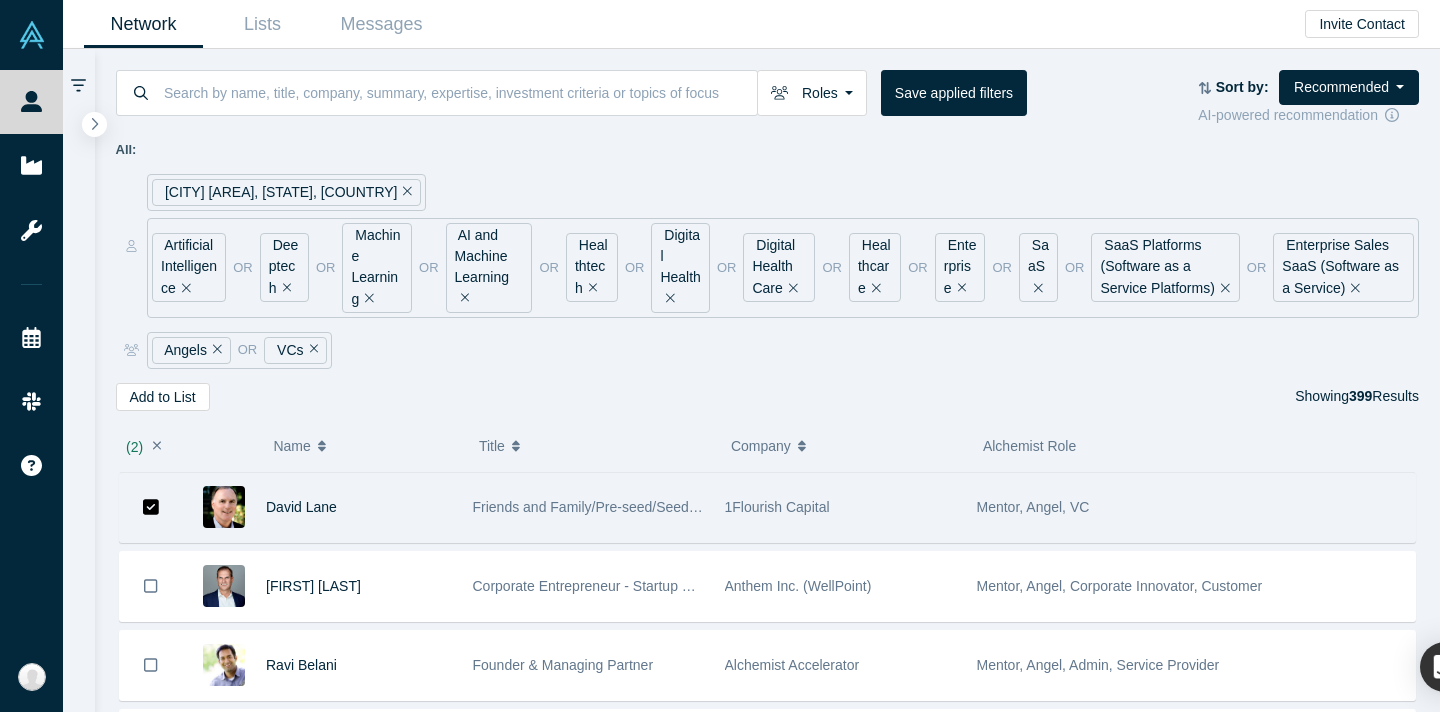click 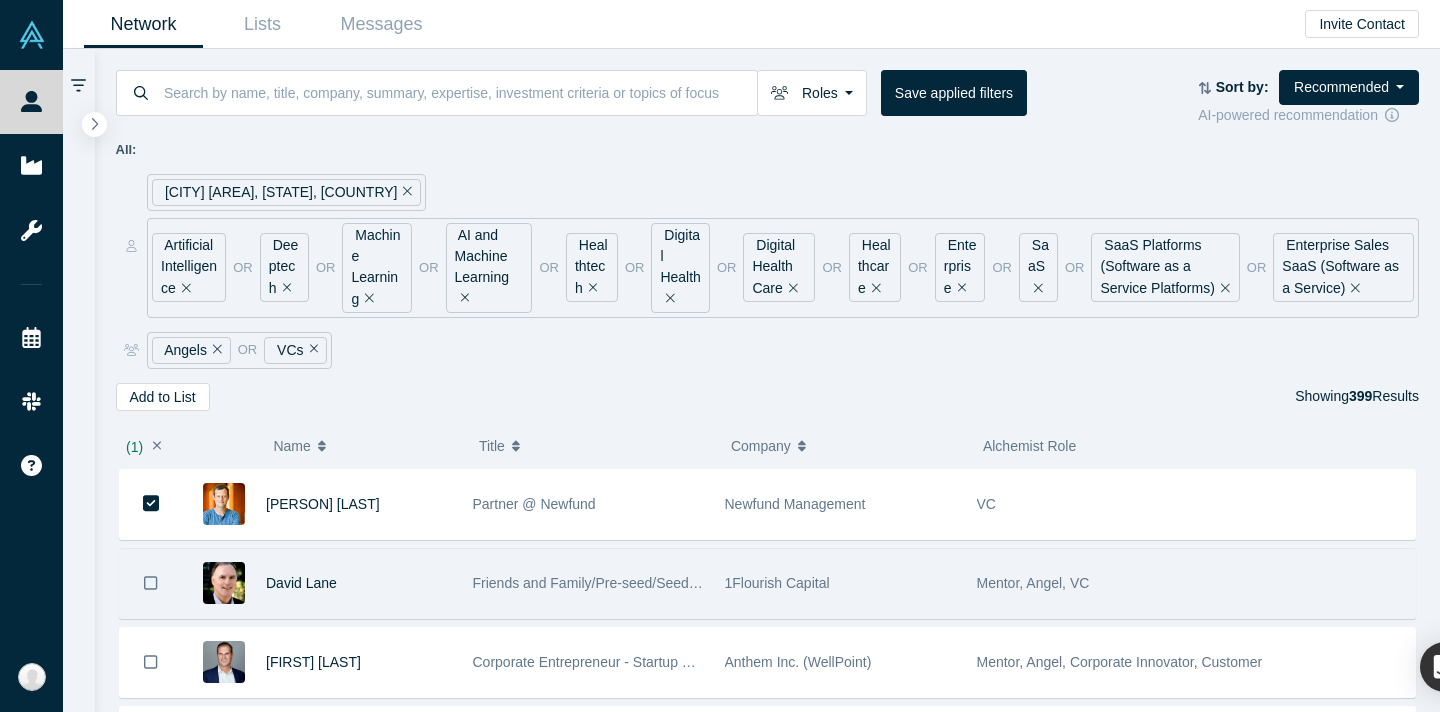 scroll, scrollTop: 1, scrollLeft: 0, axis: vertical 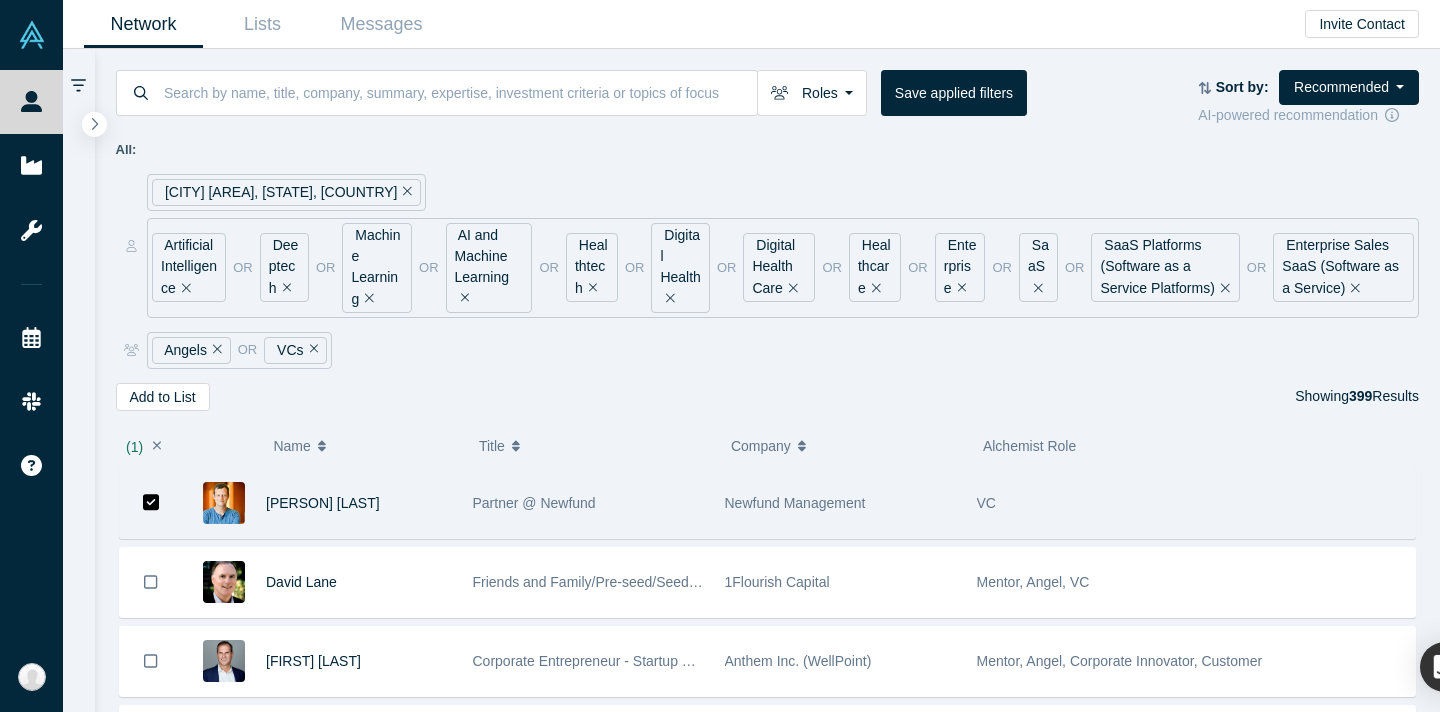 click 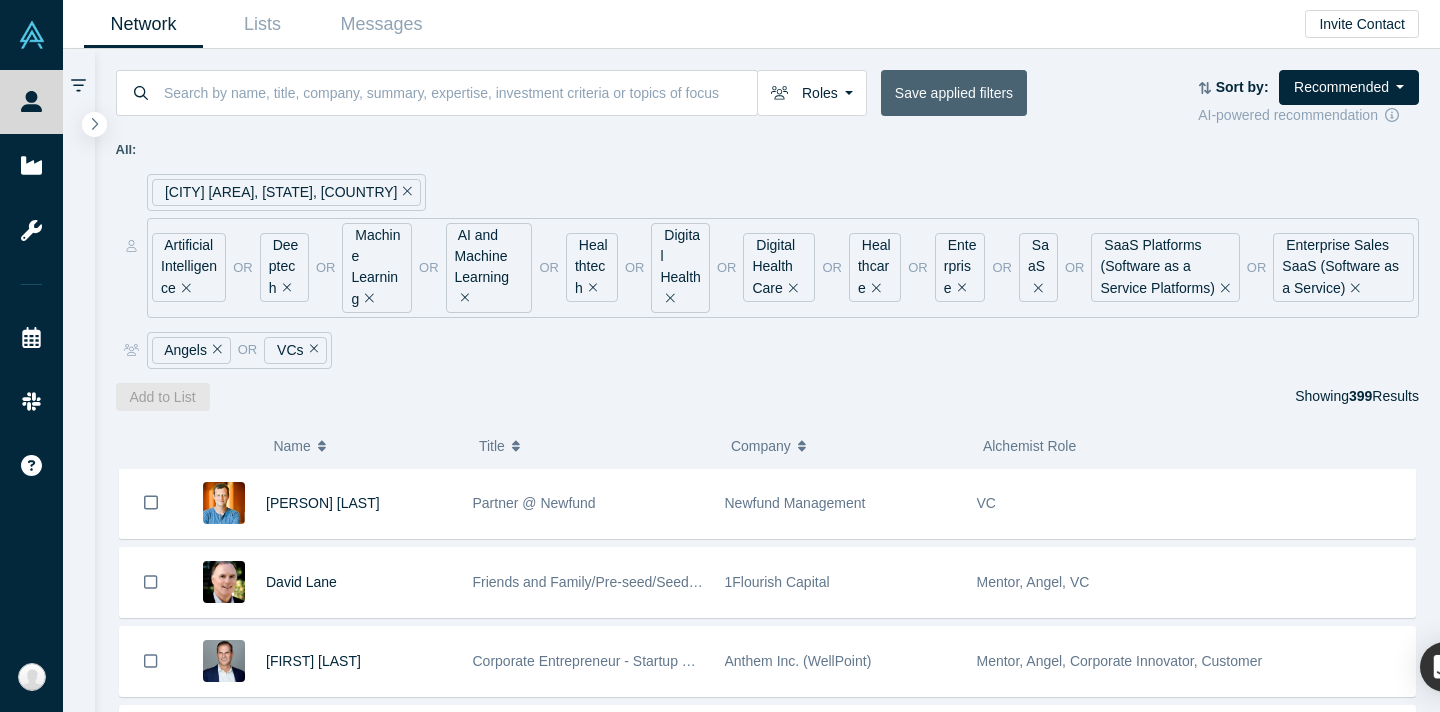 click on "Save applied filters" at bounding box center (954, 93) 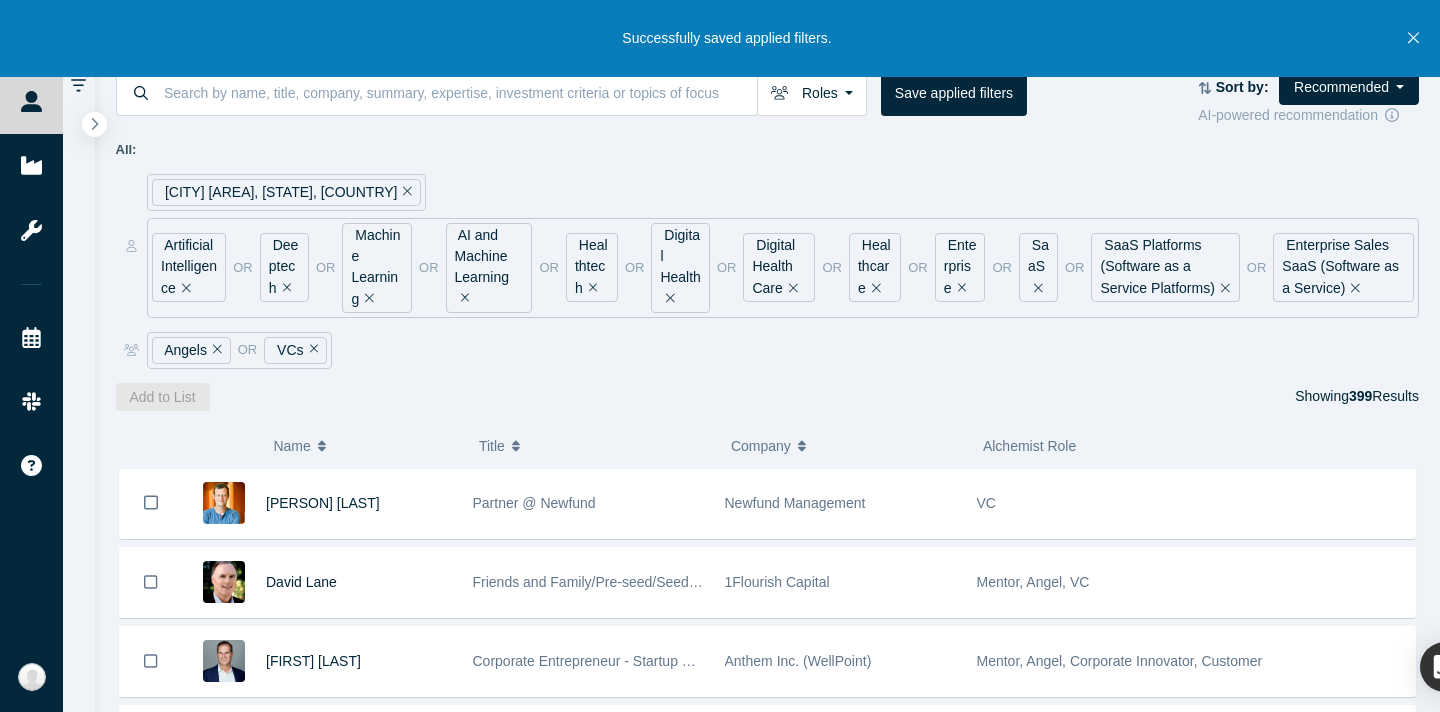 click at bounding box center [1413, 38] 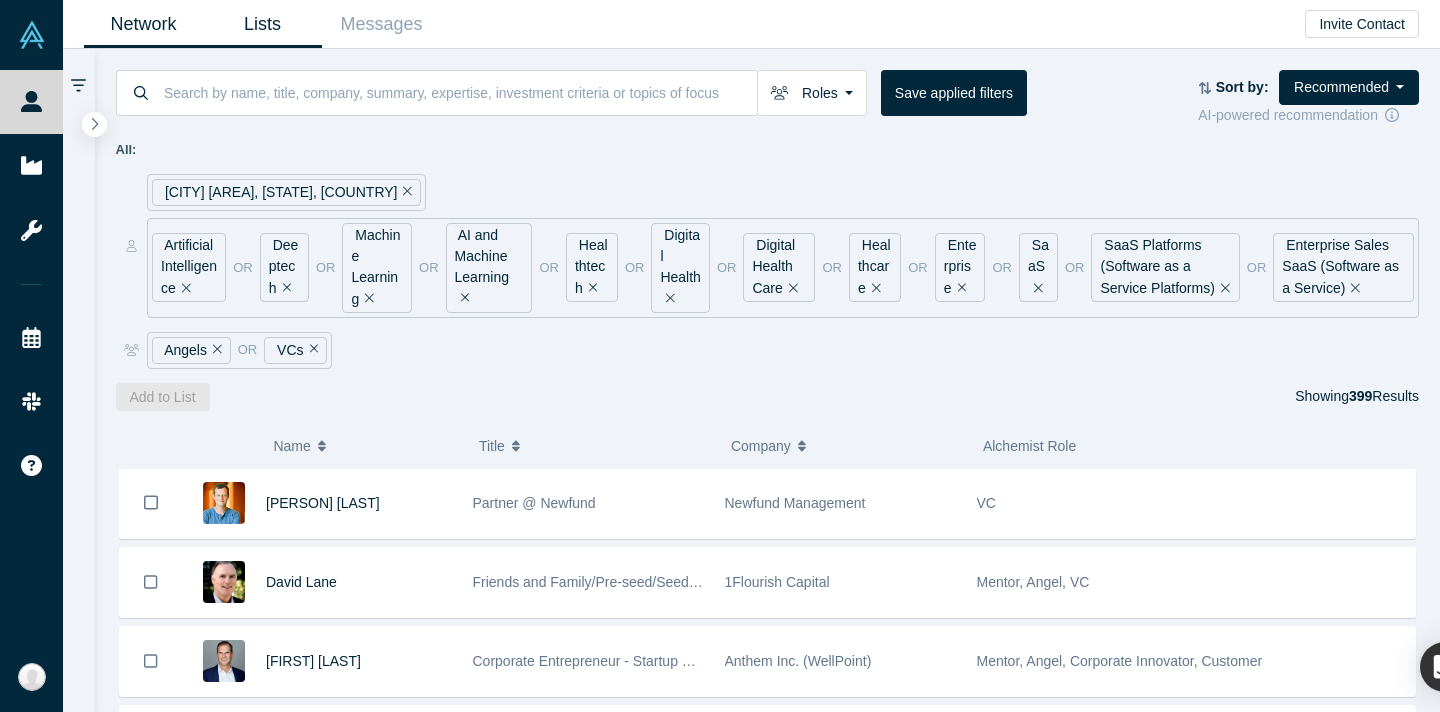 click on "Lists" at bounding box center (262, 24) 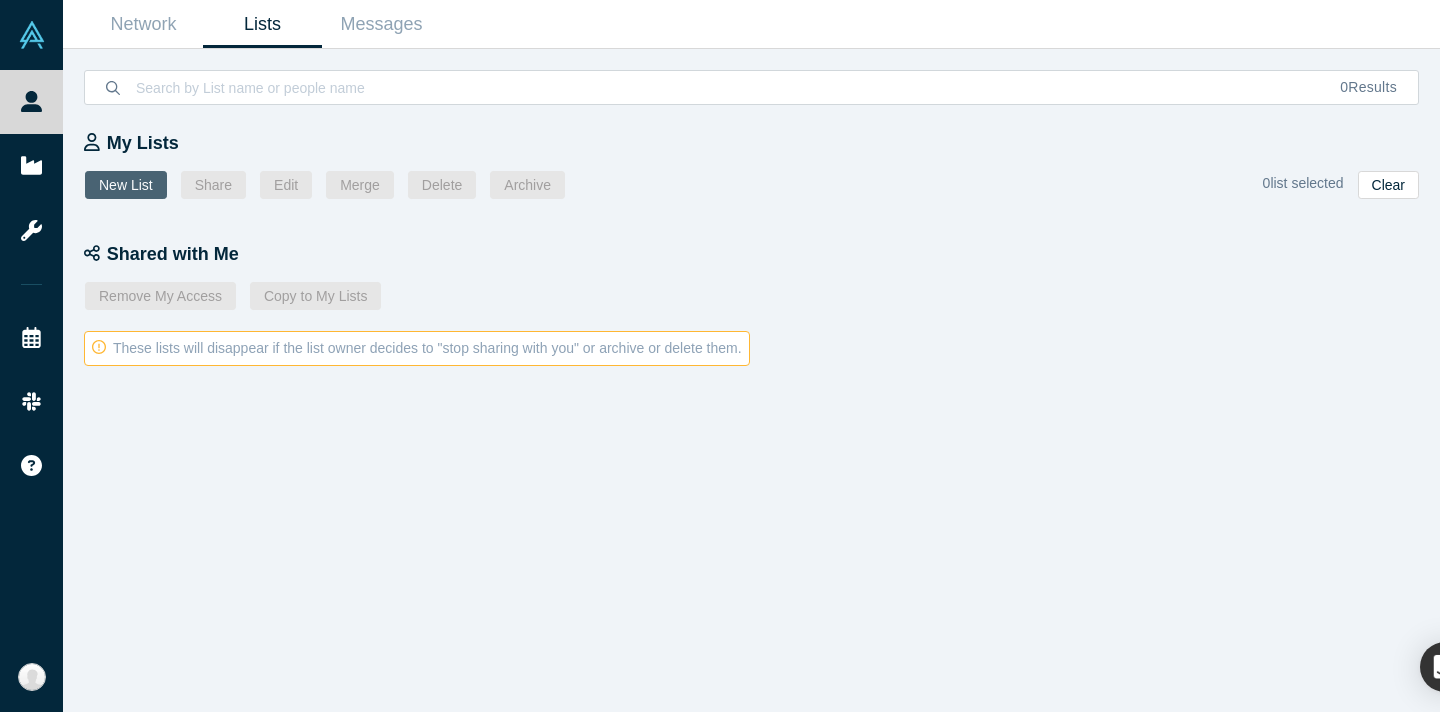 click on "New List" at bounding box center [126, 185] 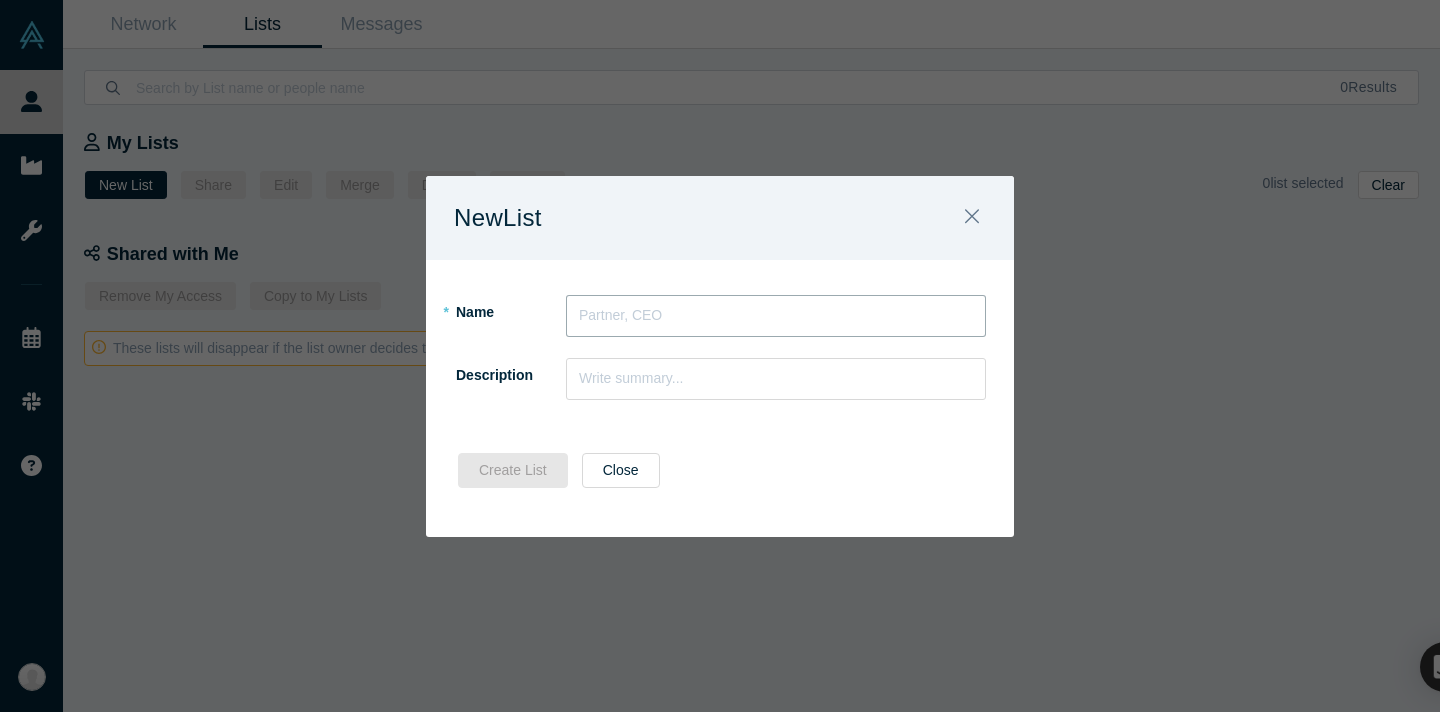 click at bounding box center (776, 316) 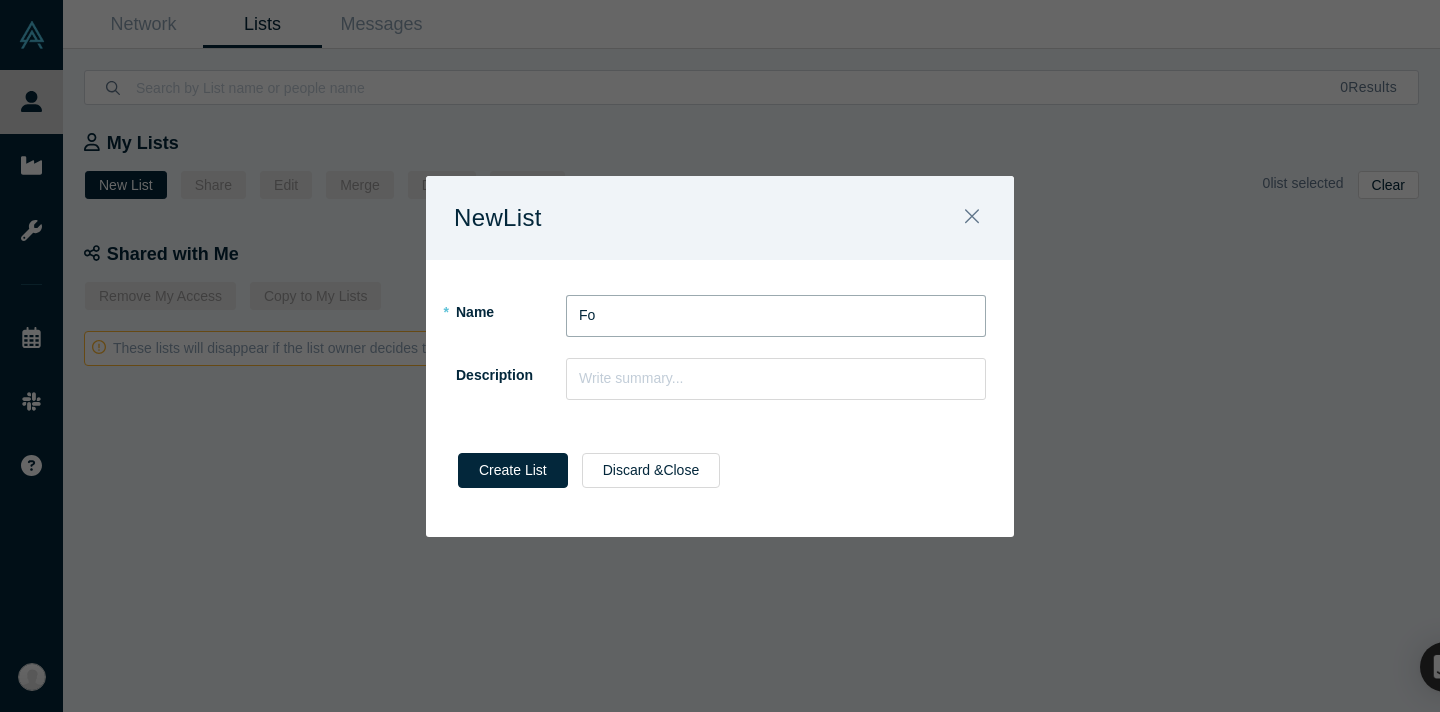 type on "F" 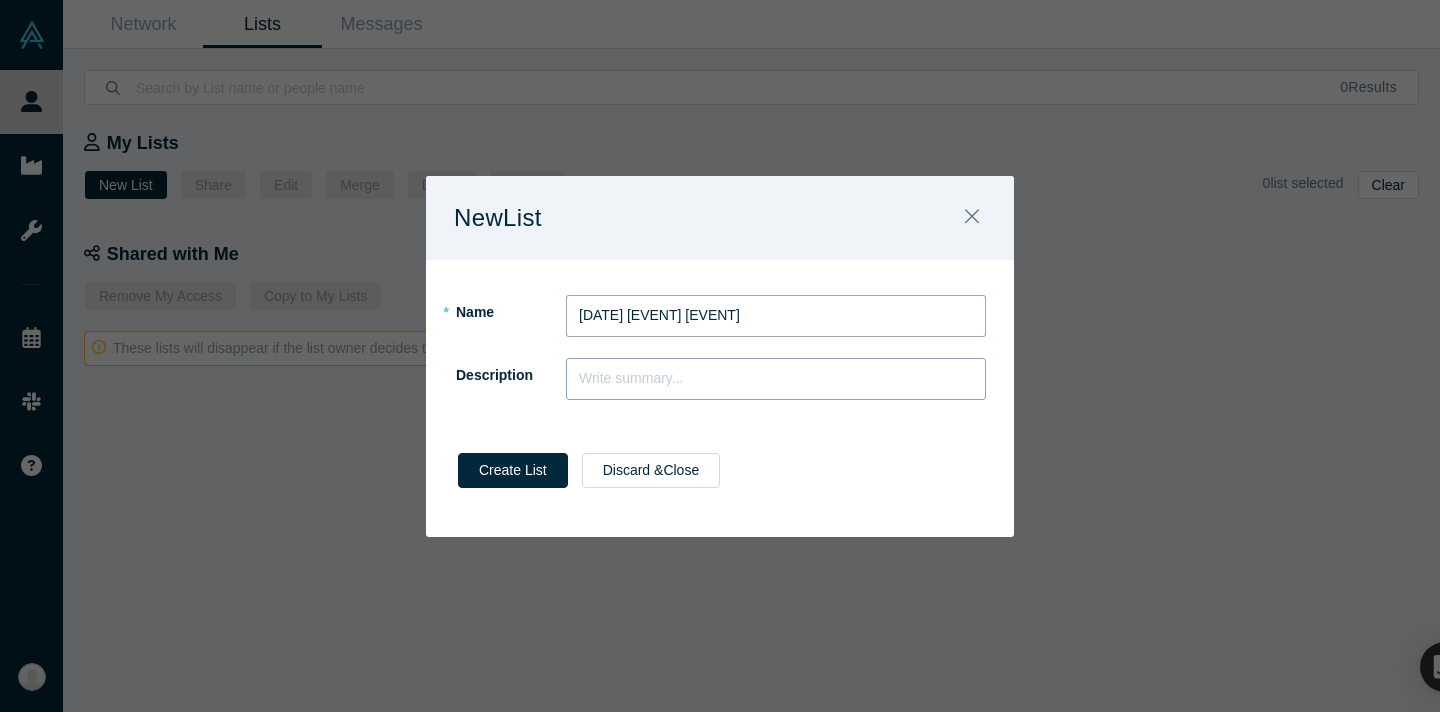 type on "[DATE] [EVENT] [EVENT]" 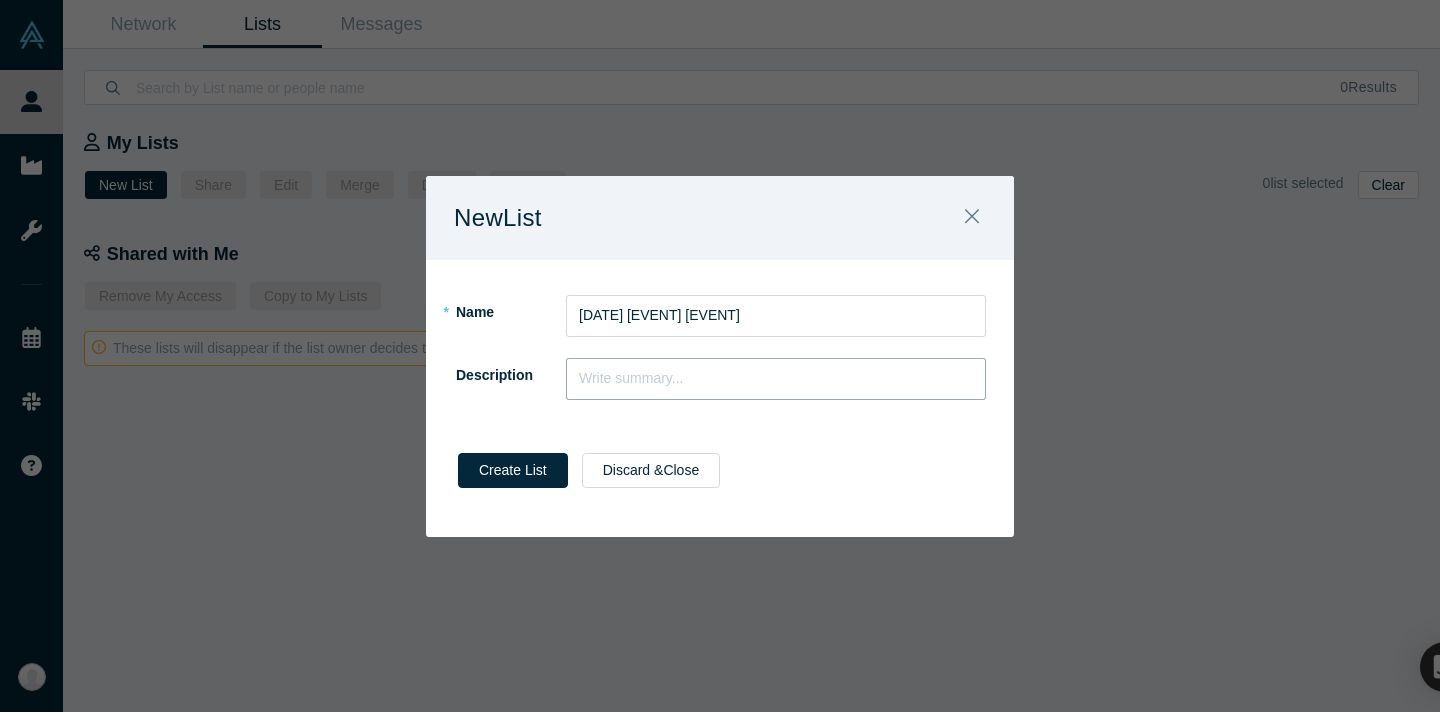click at bounding box center [776, 379] 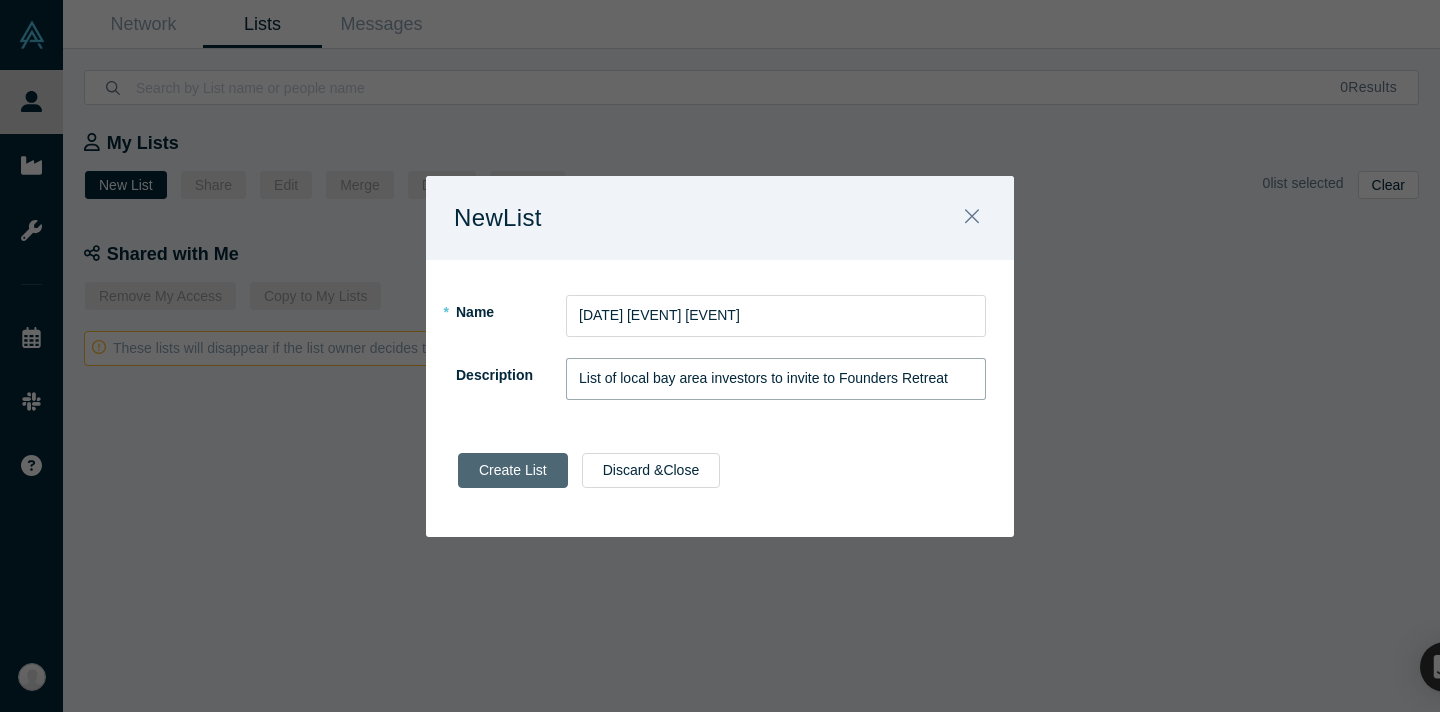 type on "List of local bay area investors to invite to Founders Retreat" 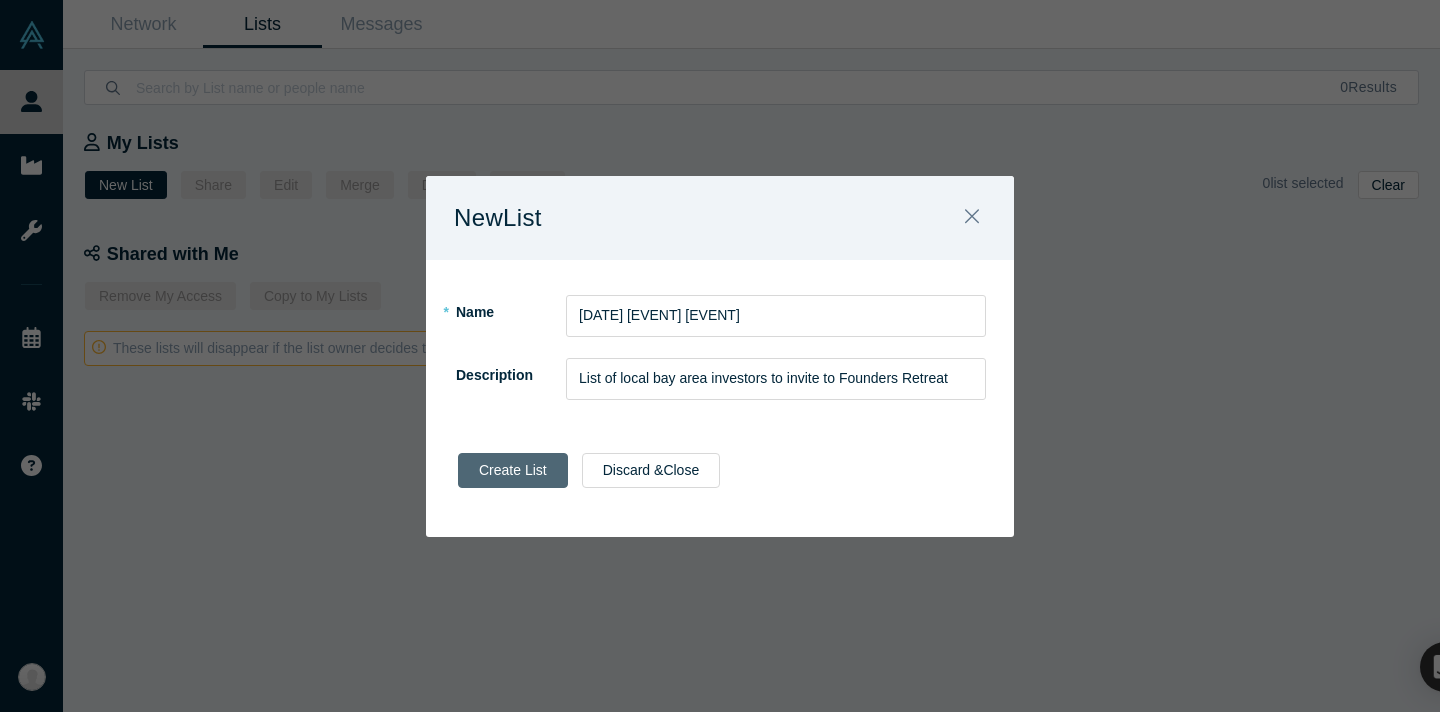 click on "Create List" at bounding box center (513, 470) 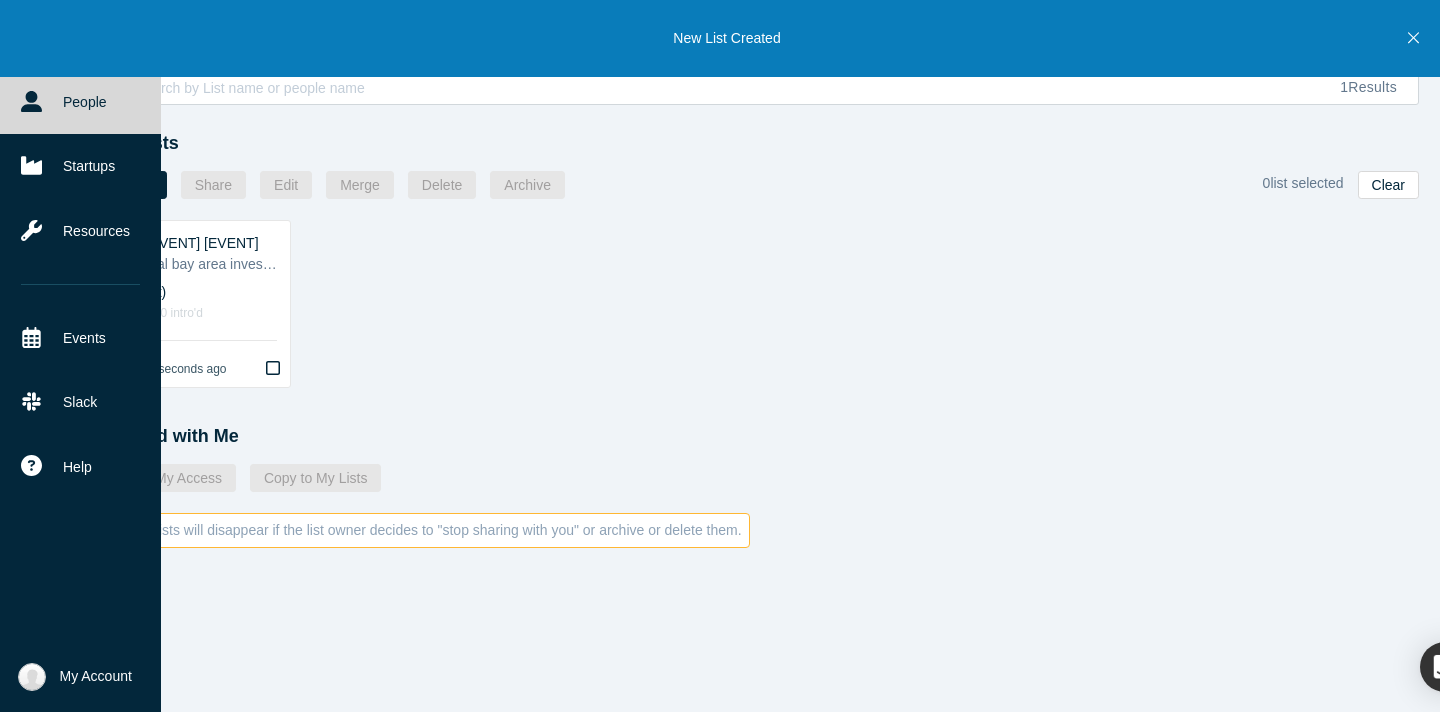 click on "People" at bounding box center [80, 102] 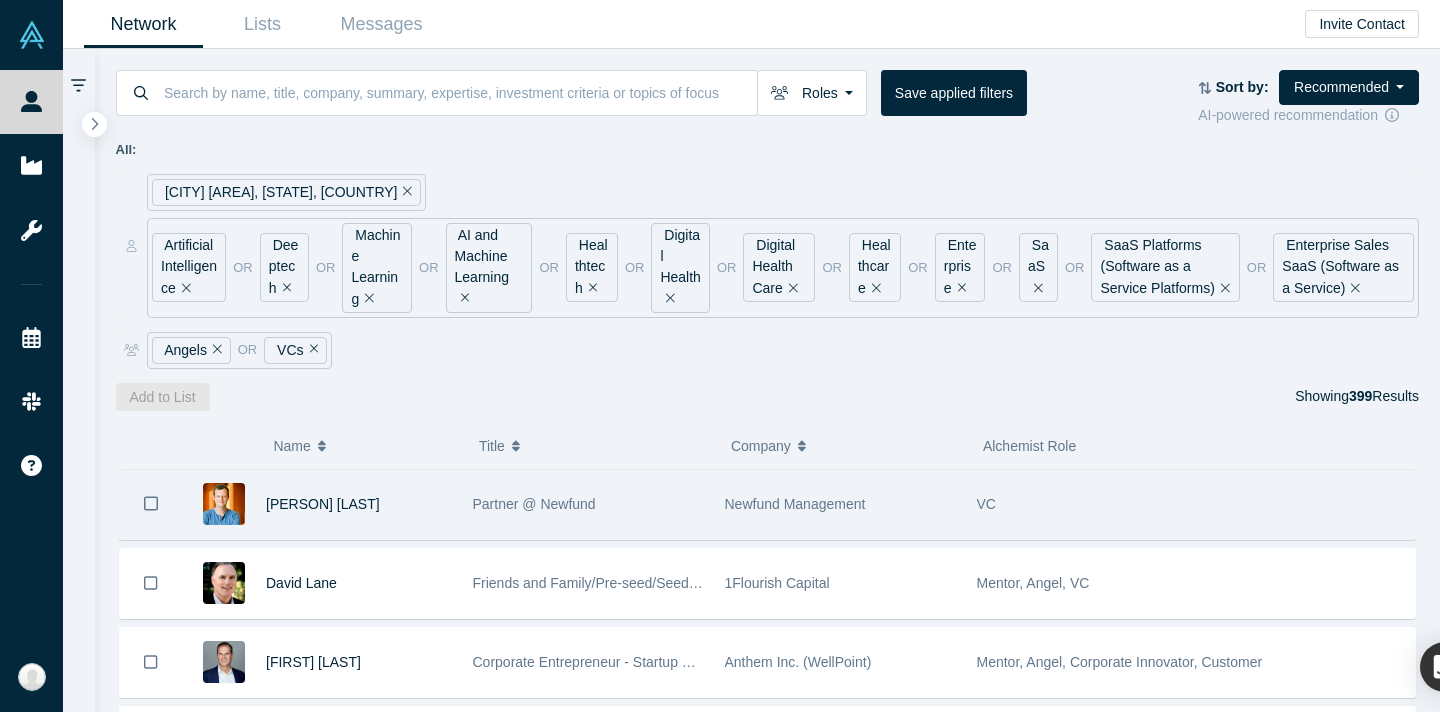 click 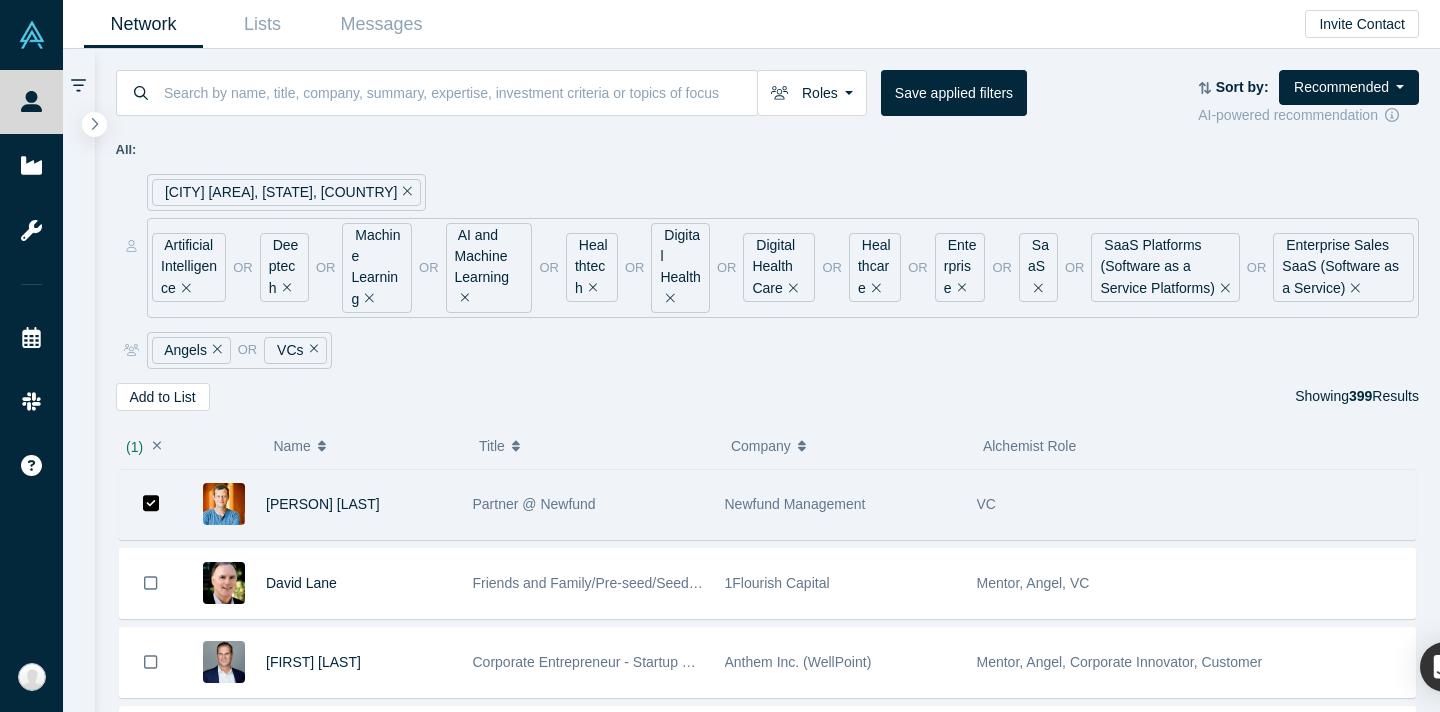 type 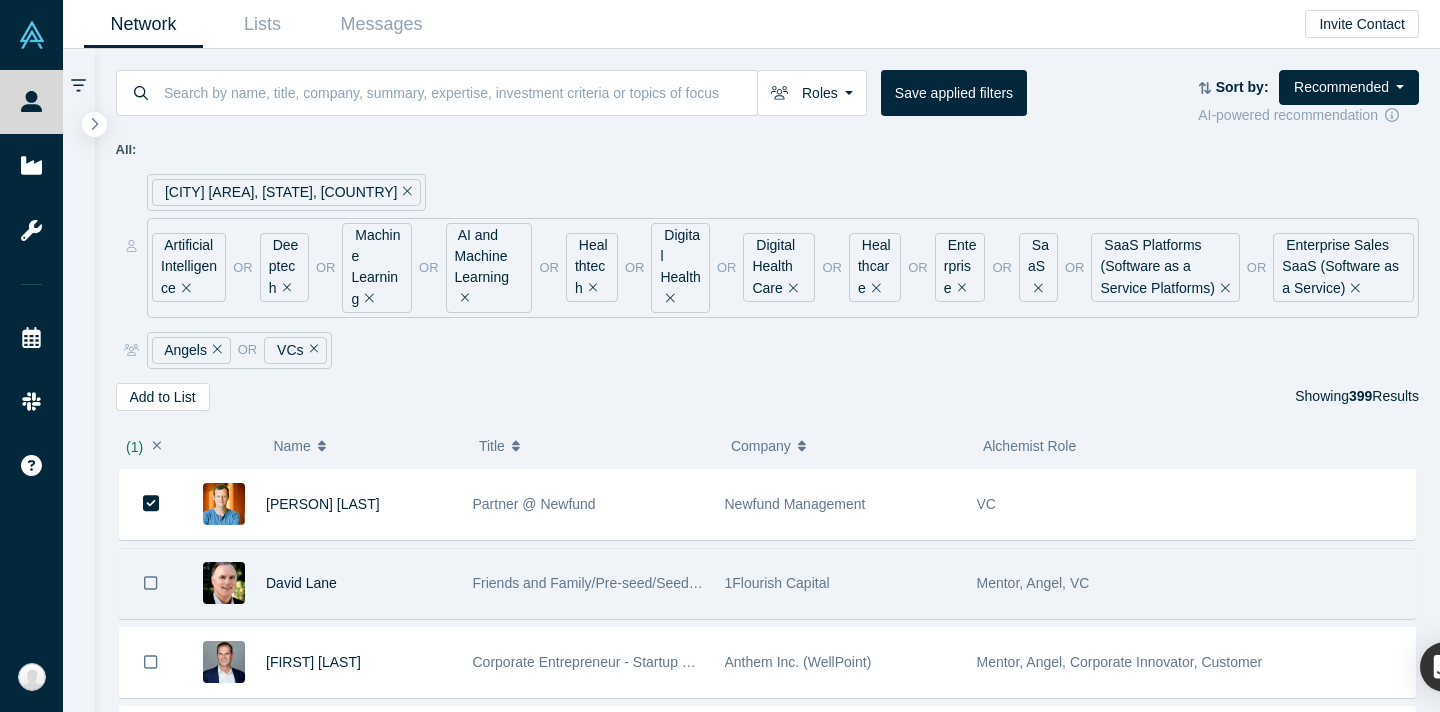 click at bounding box center [151, 583] 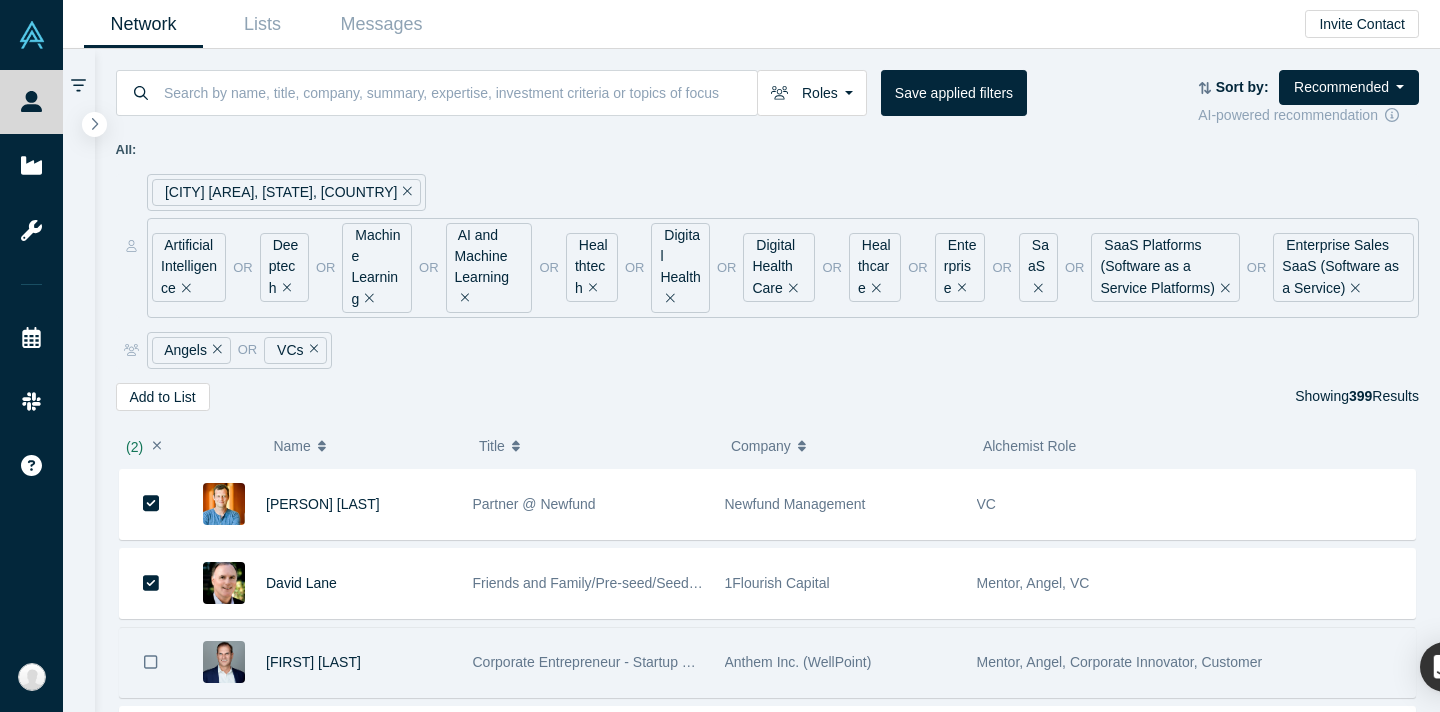 click at bounding box center [151, 662] 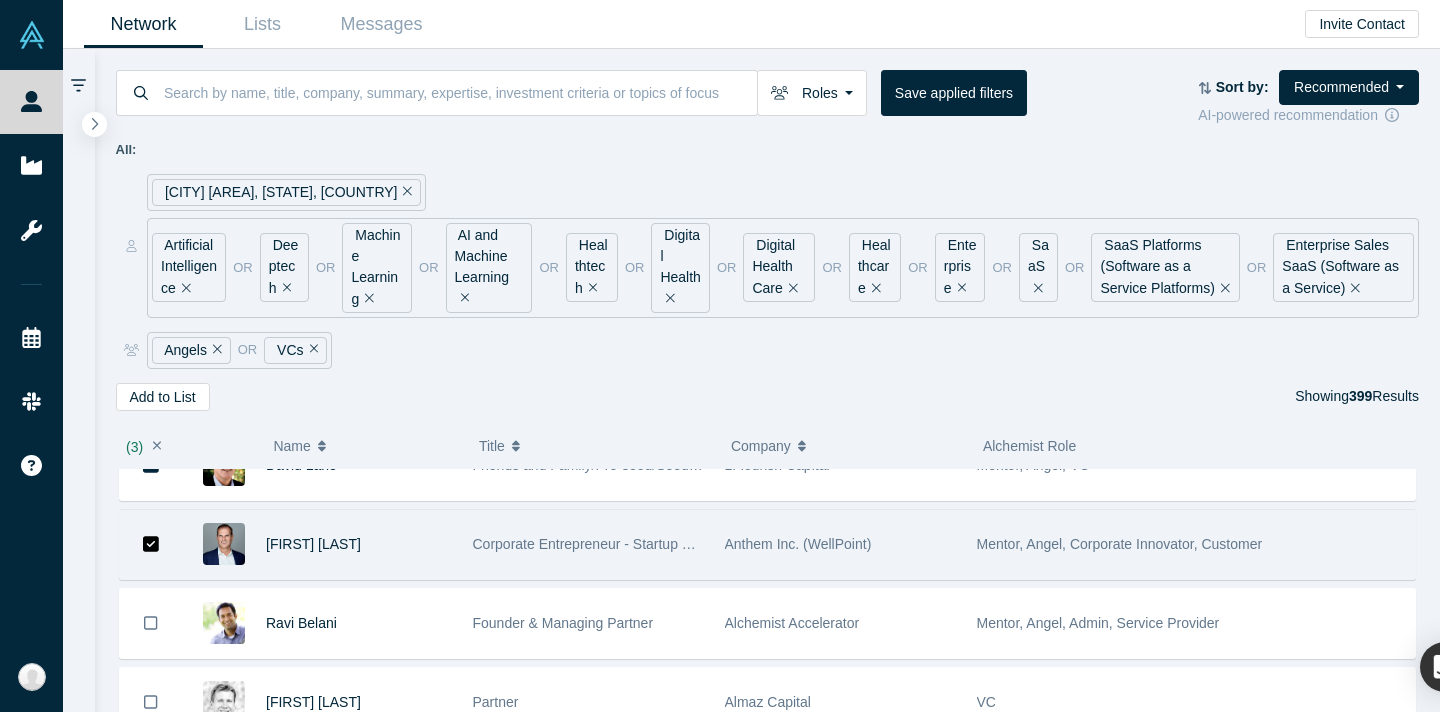 scroll, scrollTop: 115, scrollLeft: 0, axis: vertical 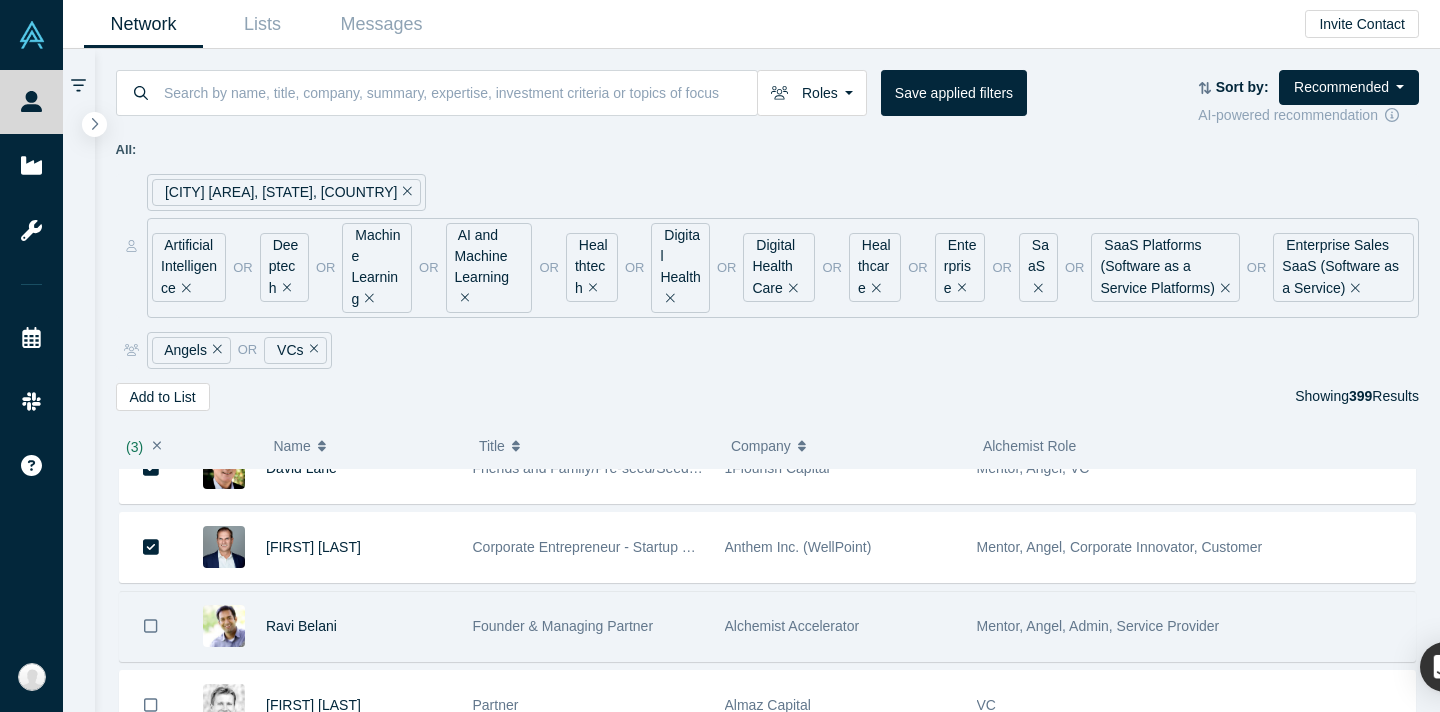 click 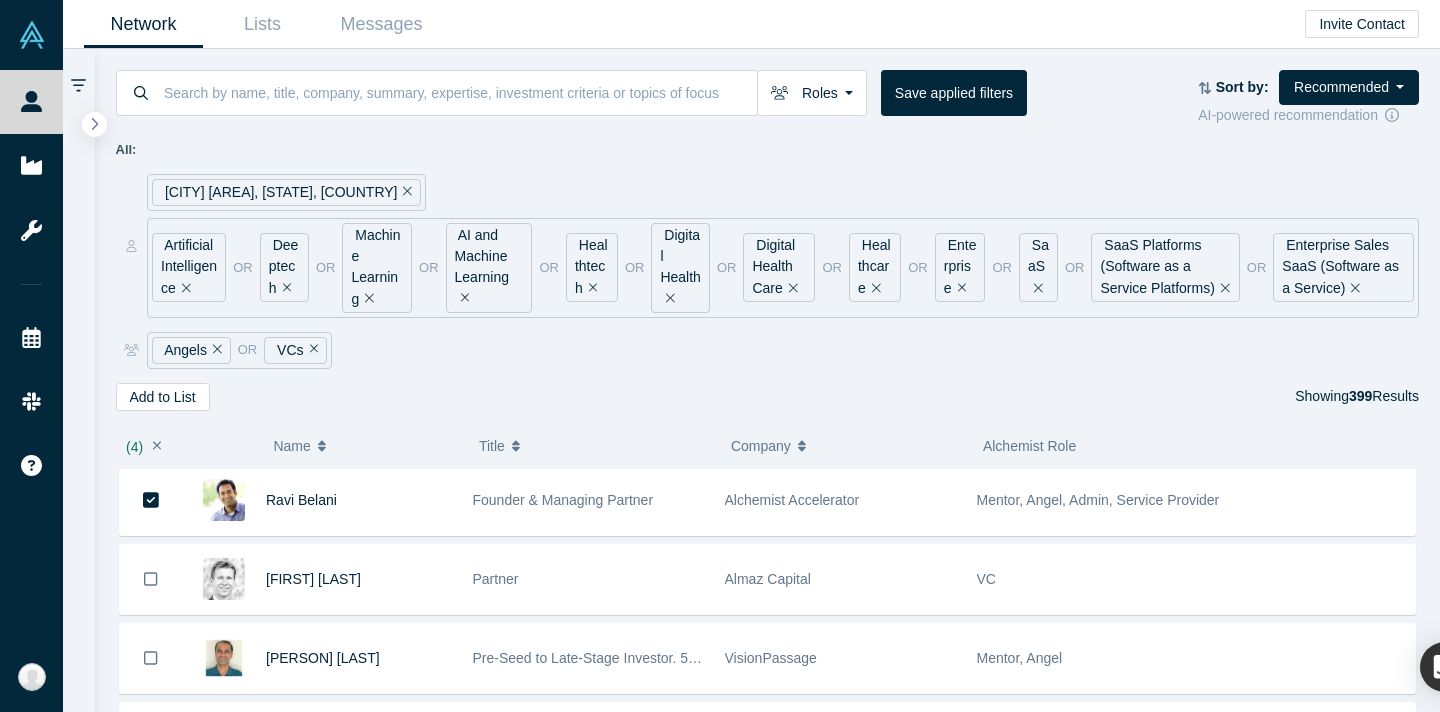 scroll, scrollTop: 260, scrollLeft: 0, axis: vertical 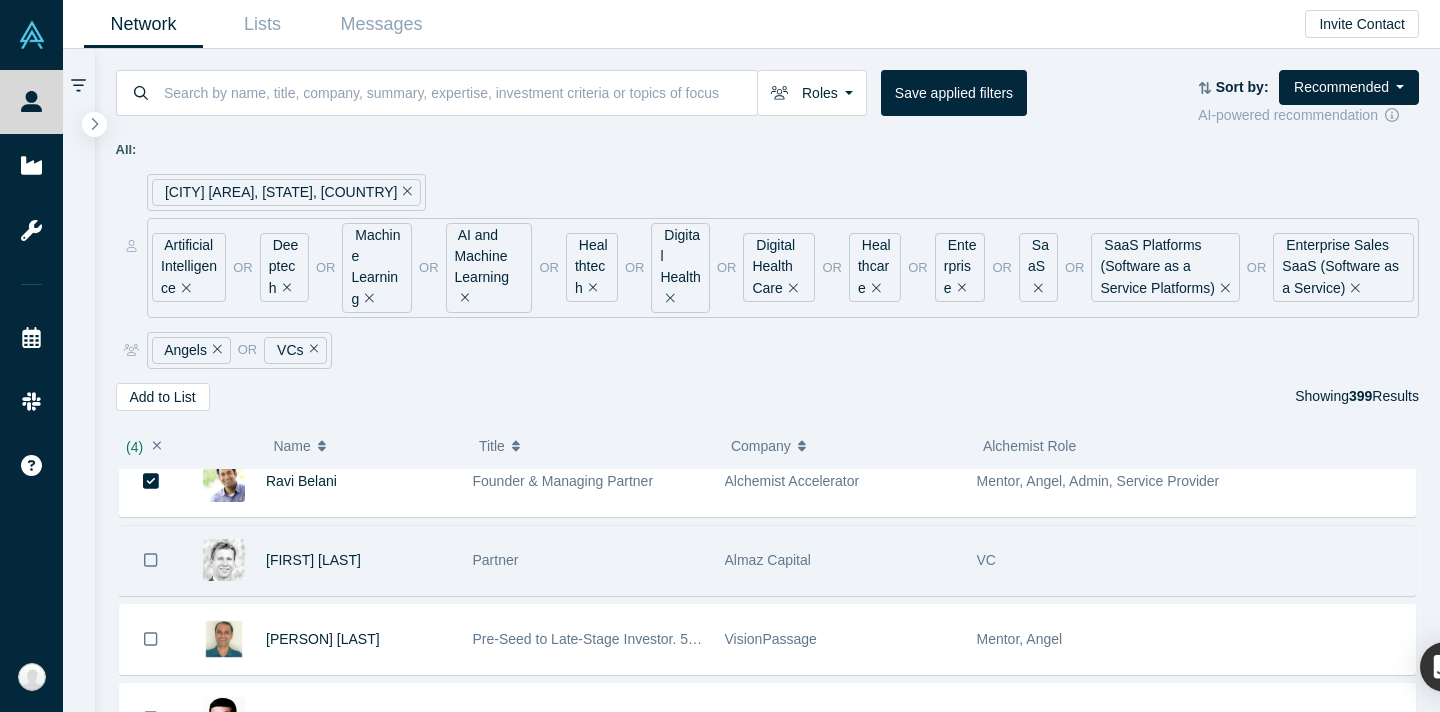 click 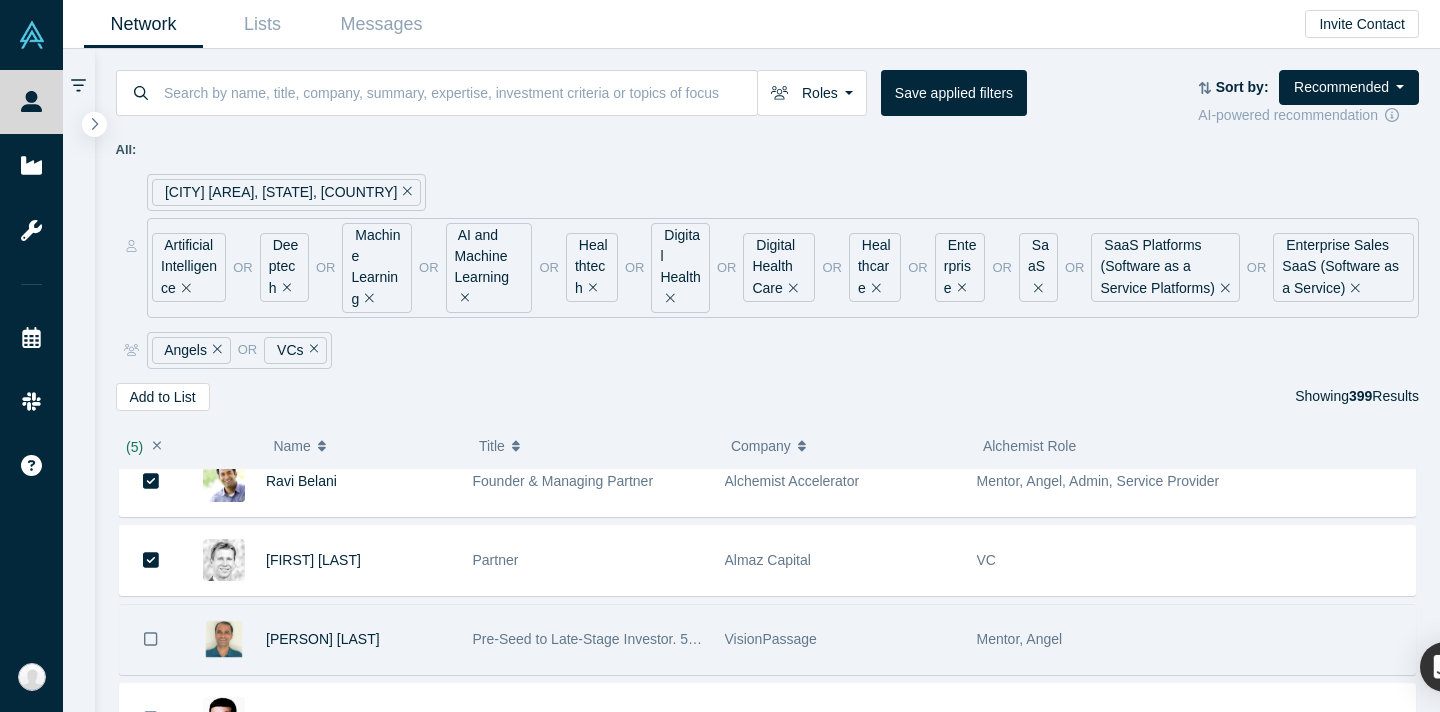 click 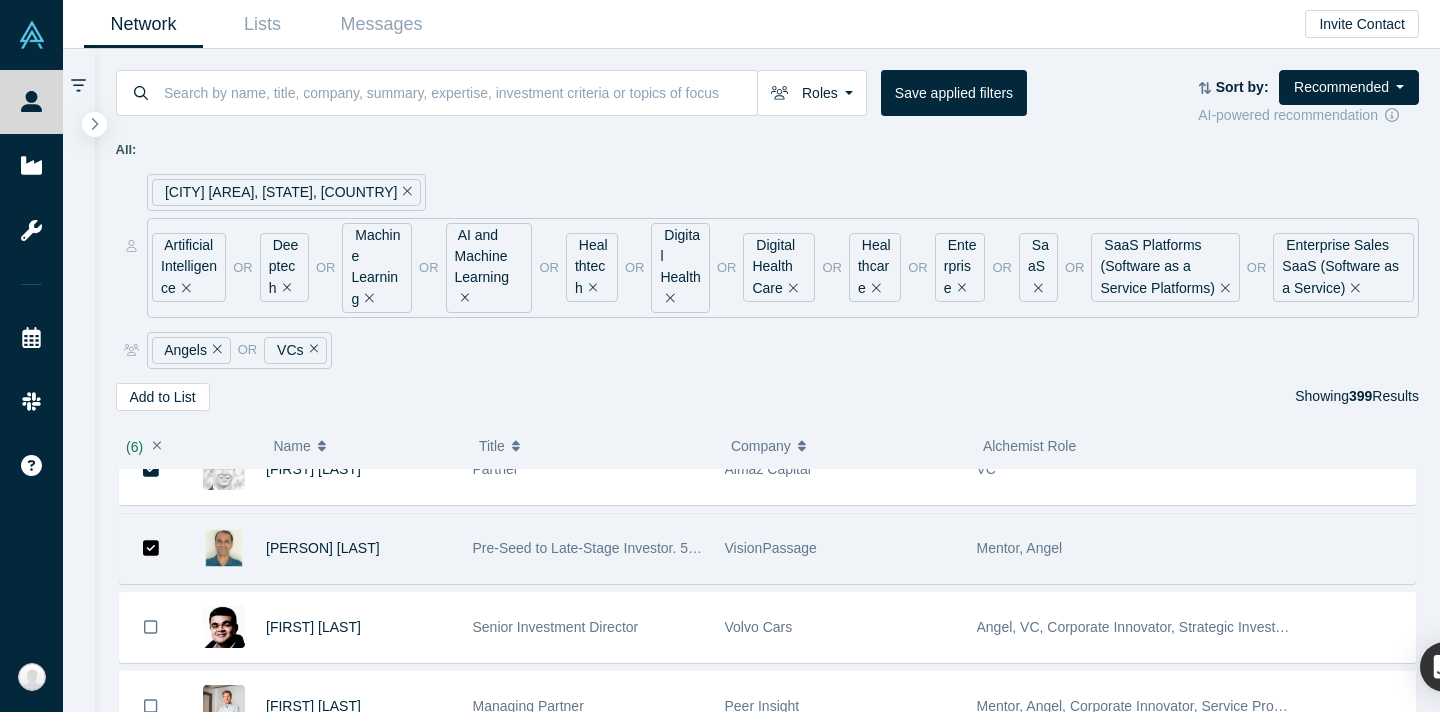 scroll, scrollTop: 358, scrollLeft: 0, axis: vertical 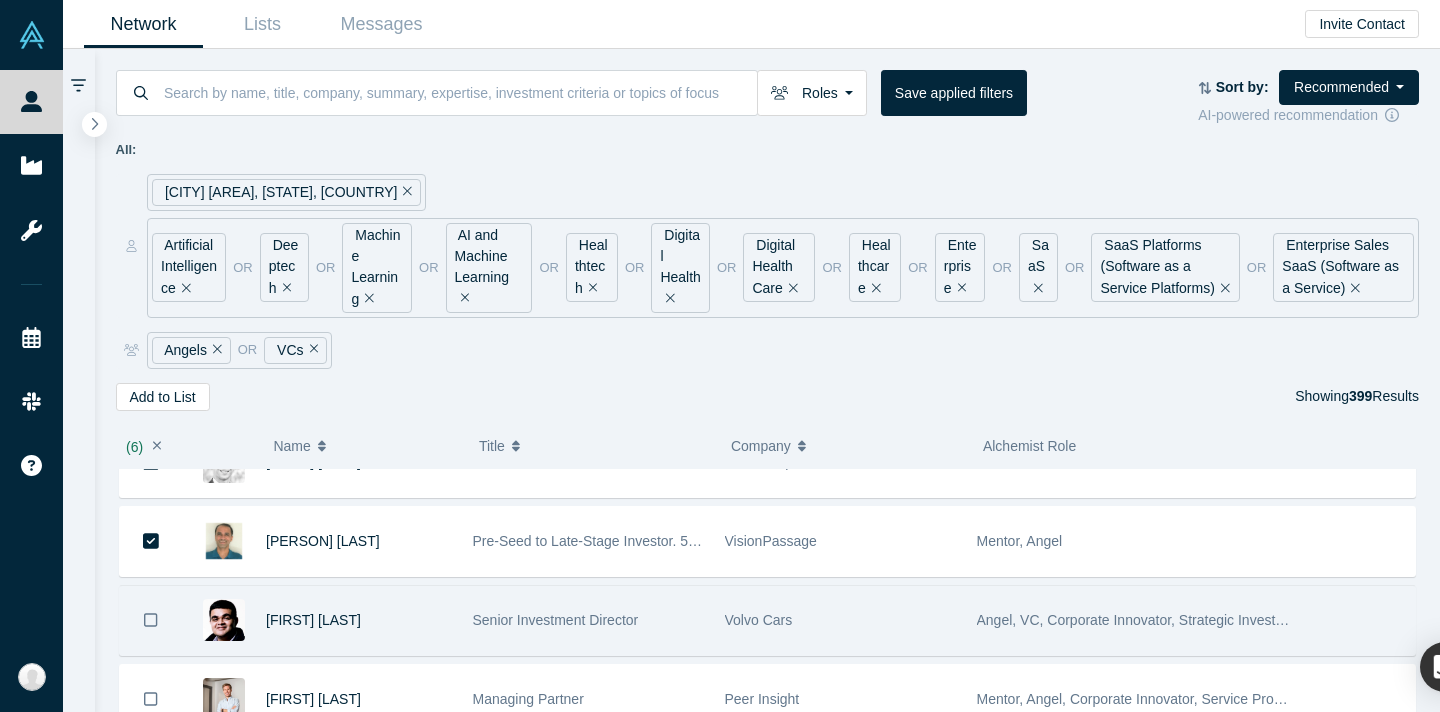 click at bounding box center [151, 620] 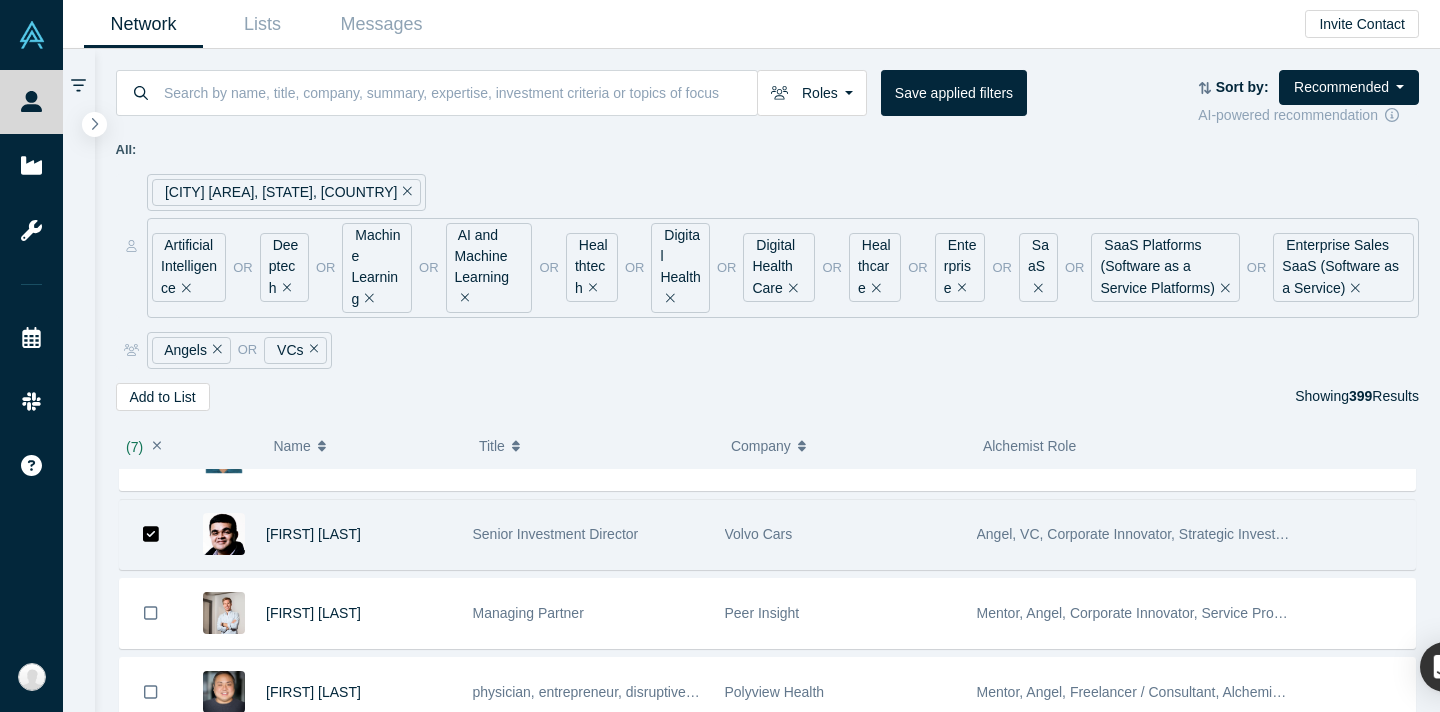 scroll, scrollTop: 445, scrollLeft: 0, axis: vertical 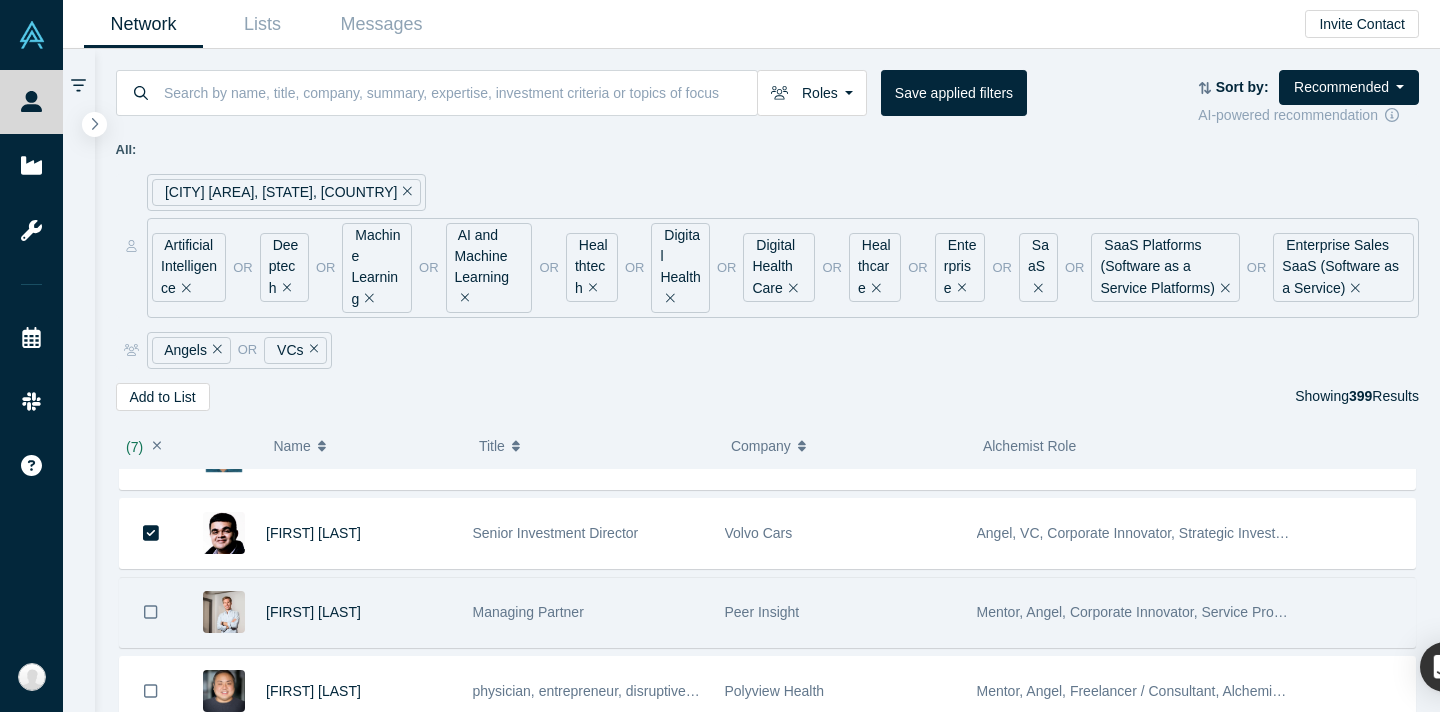 click 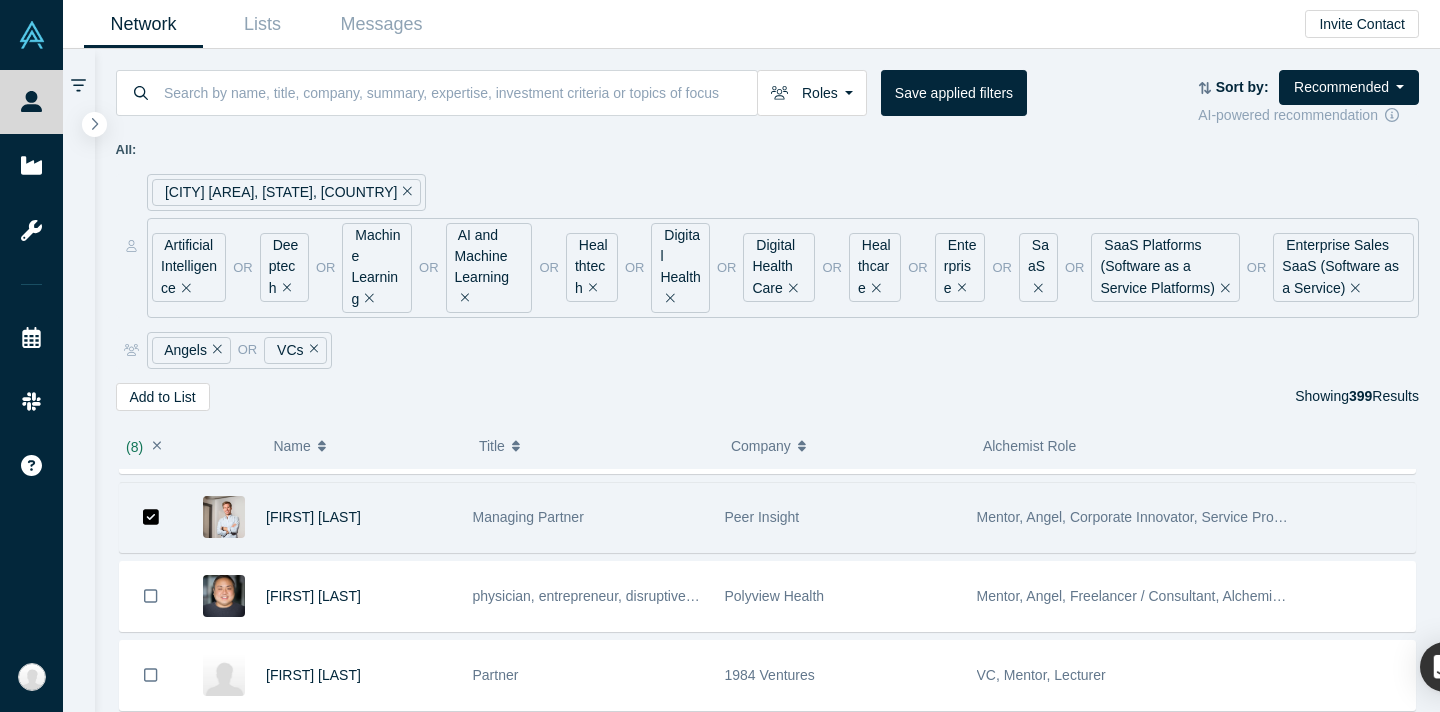 scroll, scrollTop: 597, scrollLeft: 0, axis: vertical 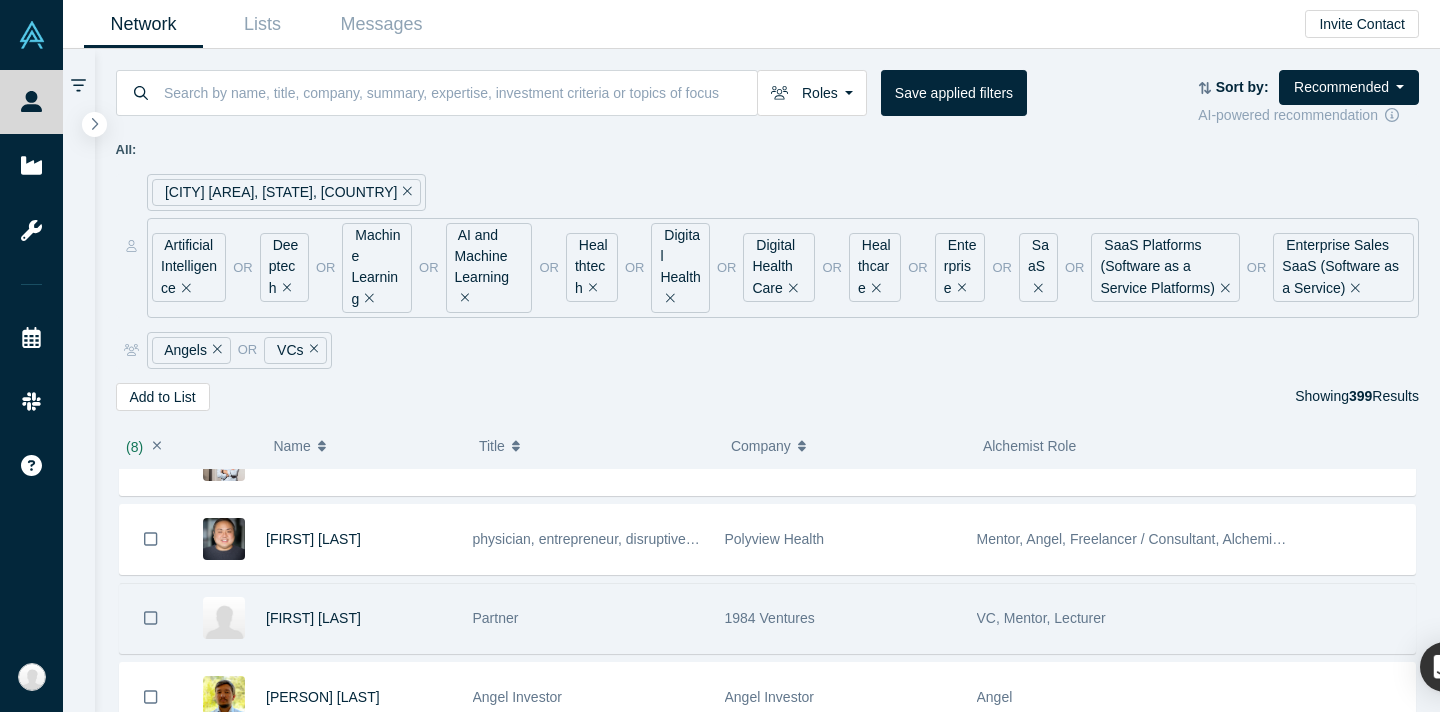 click 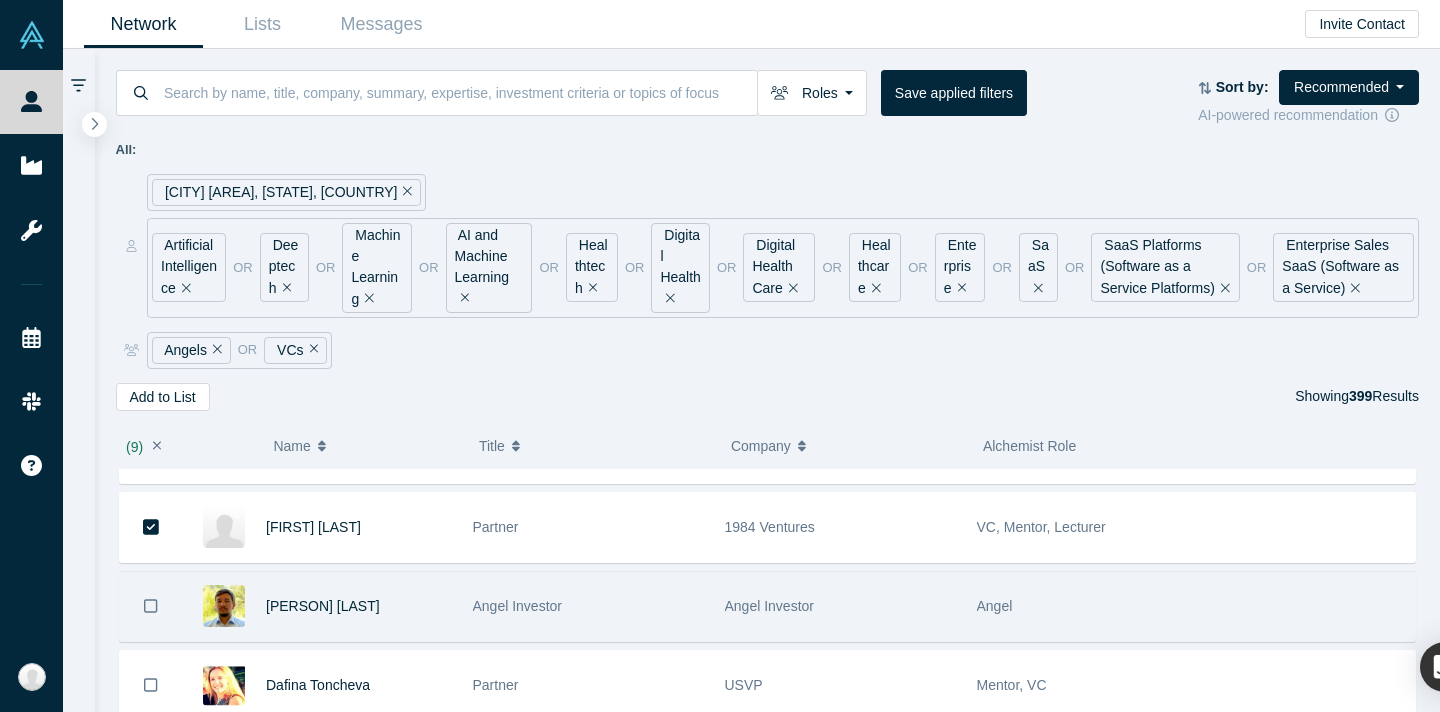 scroll, scrollTop: 696, scrollLeft: 0, axis: vertical 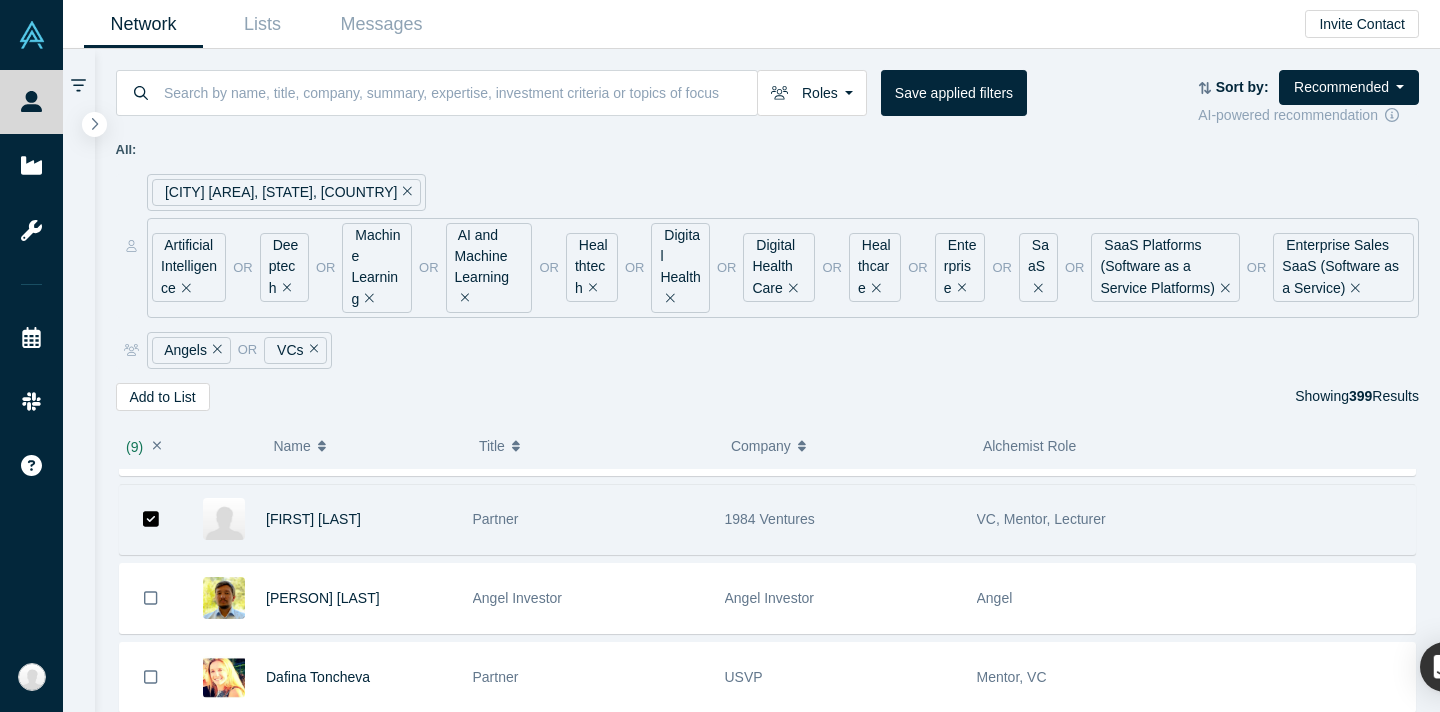 click 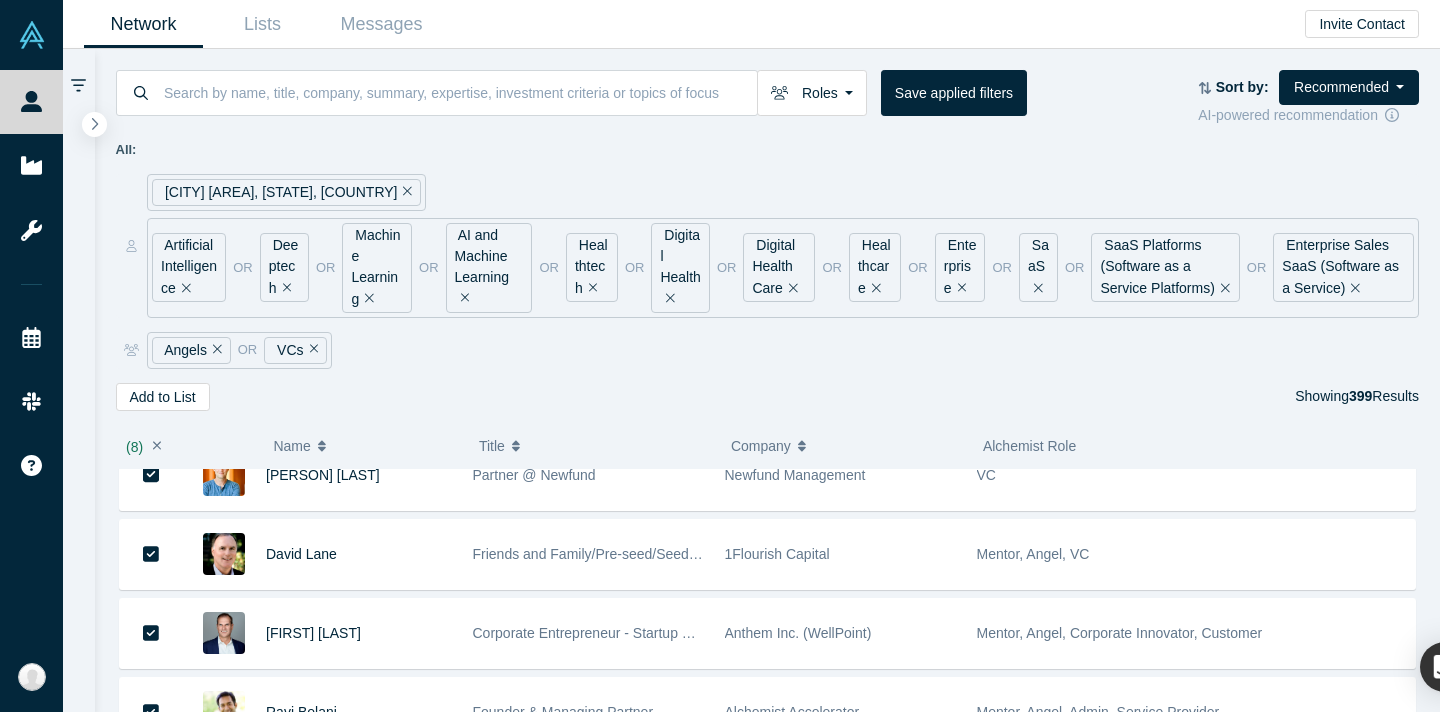 scroll, scrollTop: 0, scrollLeft: 0, axis: both 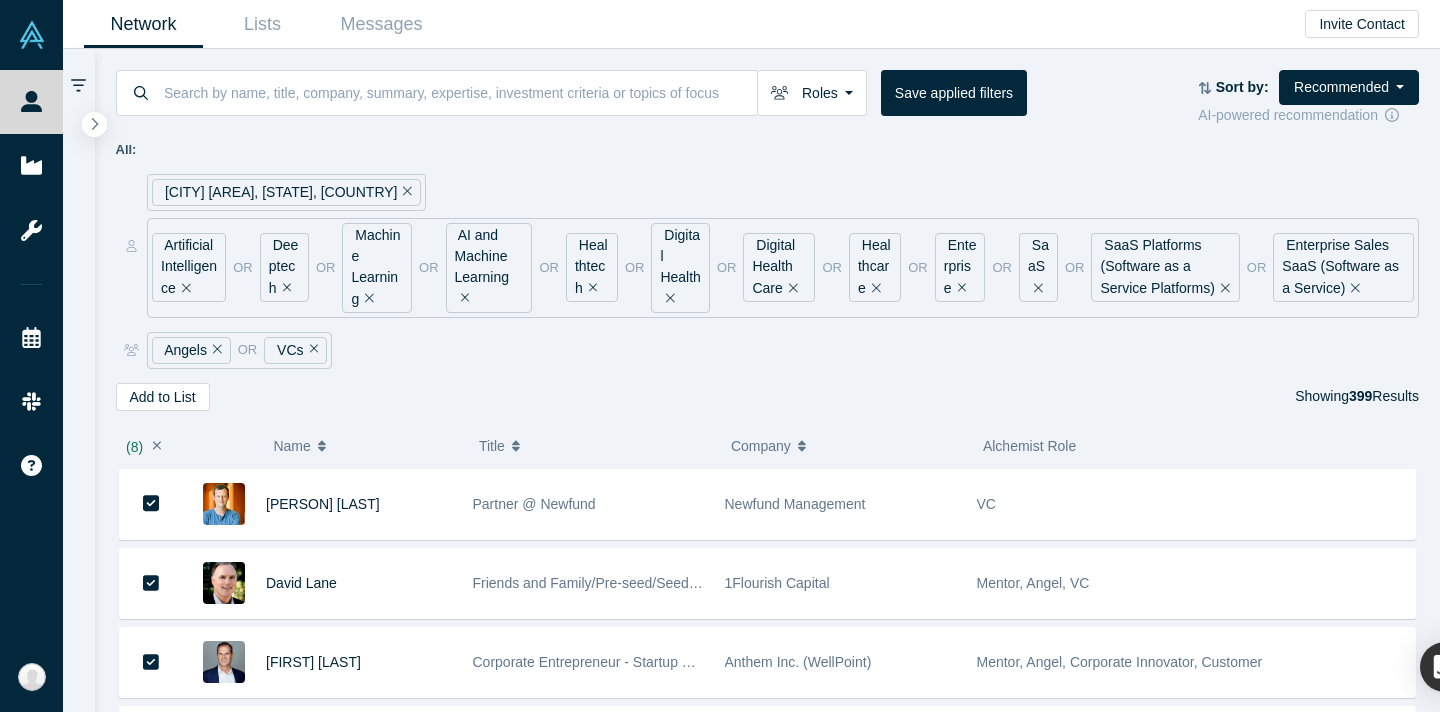 click at bounding box center [151, 504] 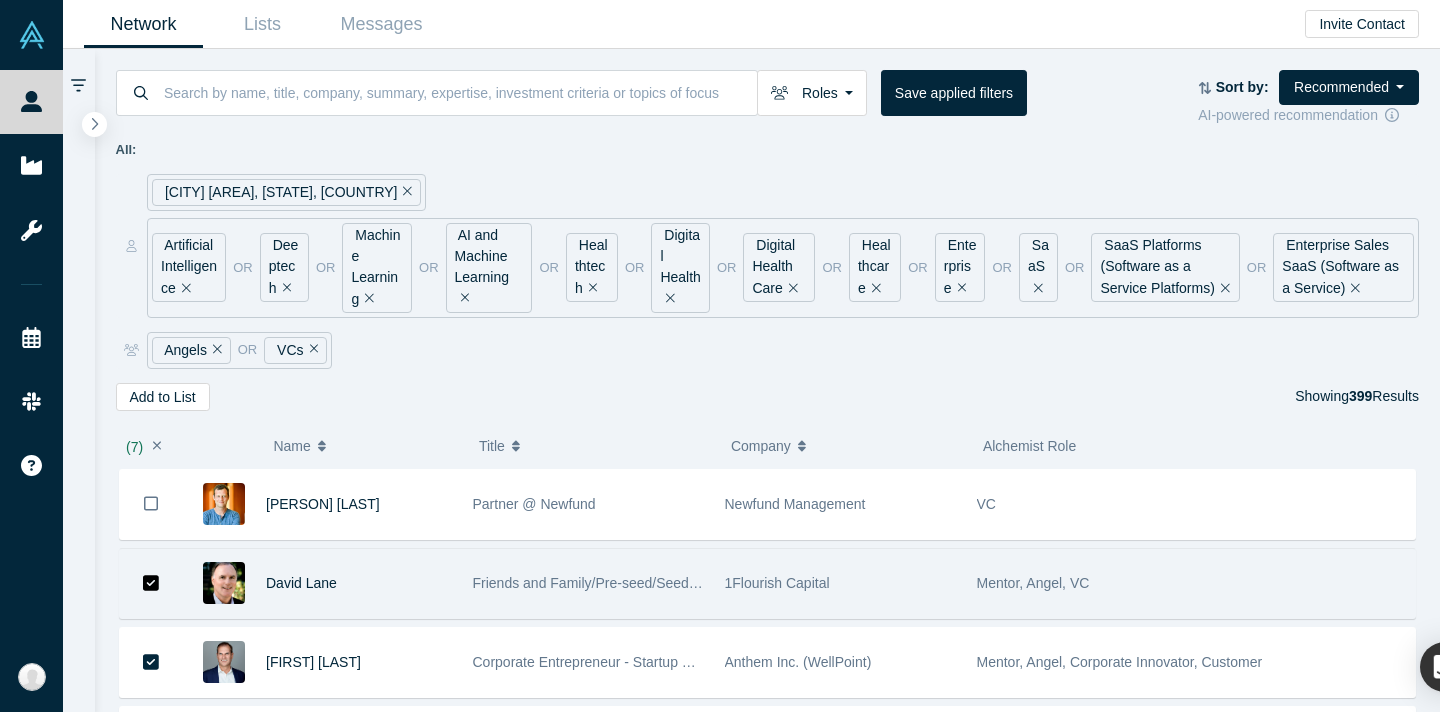 click 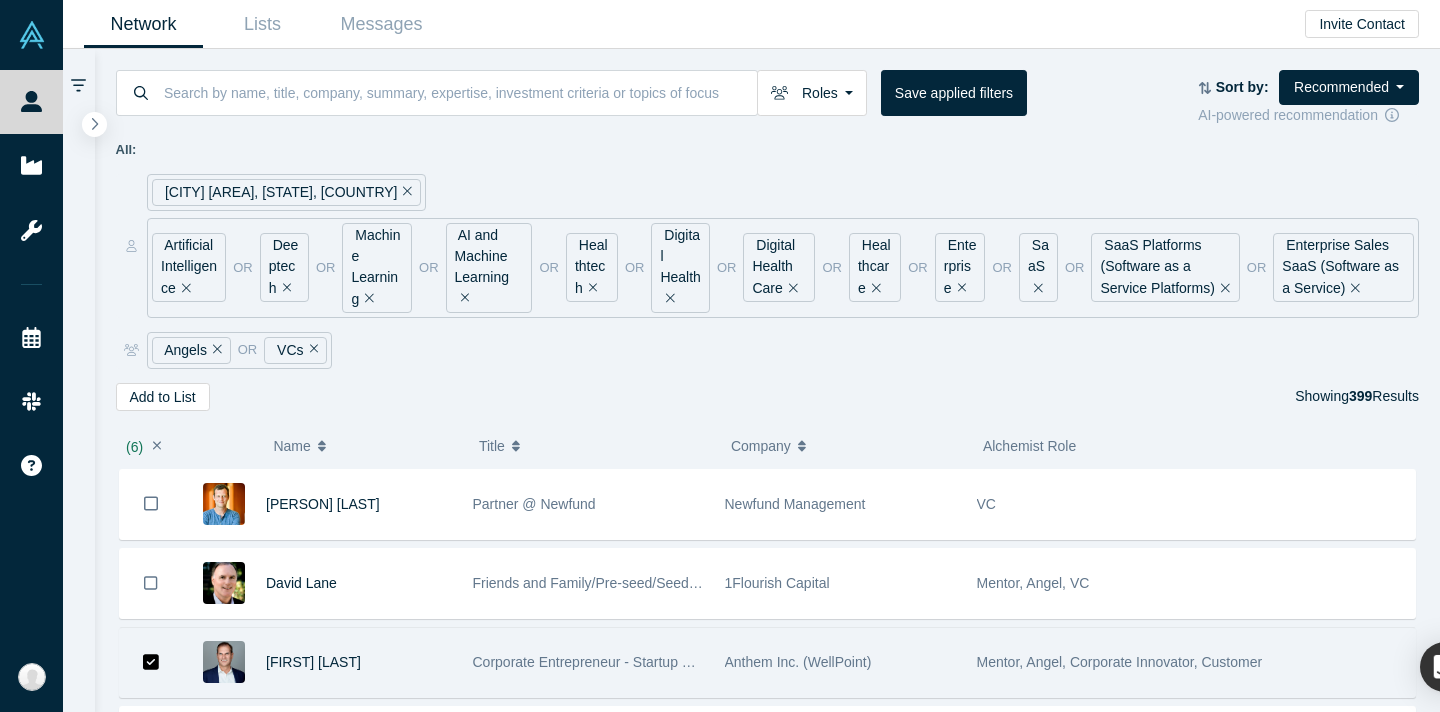 click at bounding box center [151, 662] 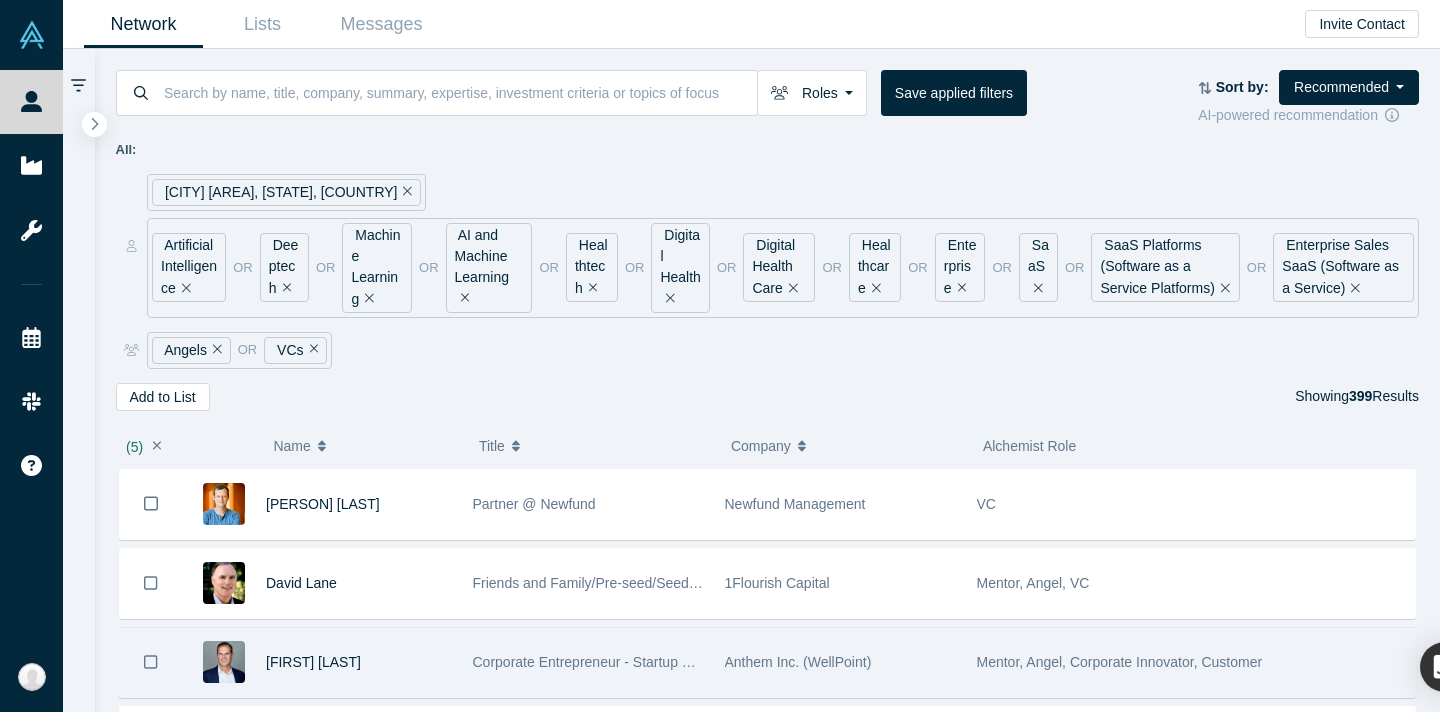scroll, scrollTop: 156, scrollLeft: 0, axis: vertical 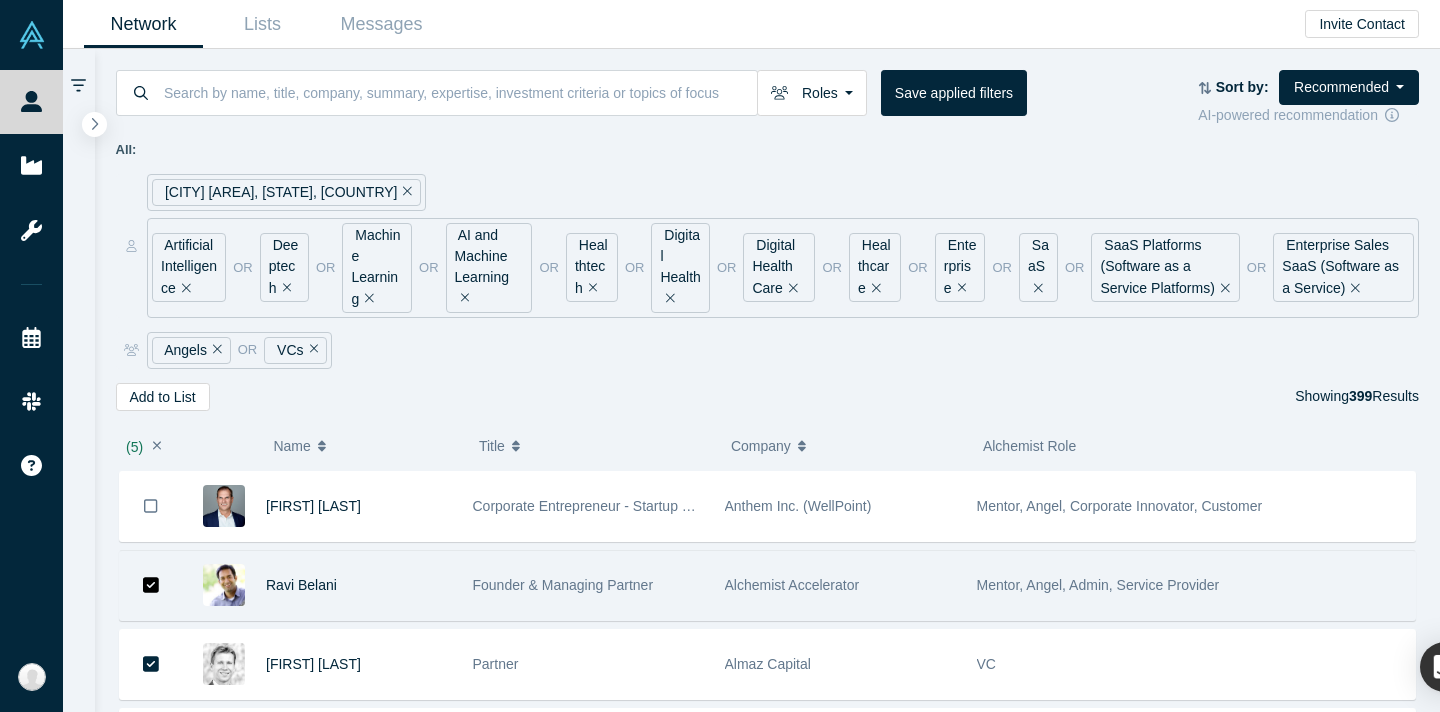 click at bounding box center [151, 585] 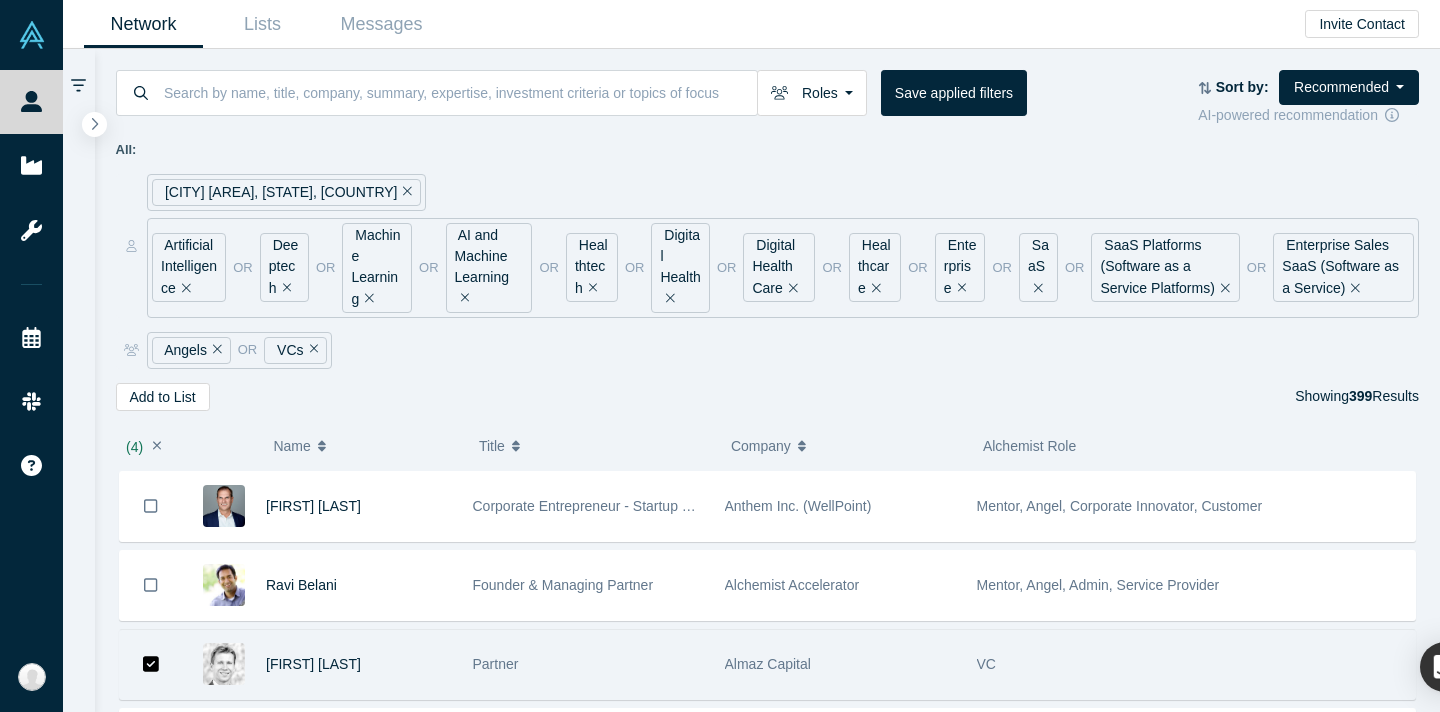 click 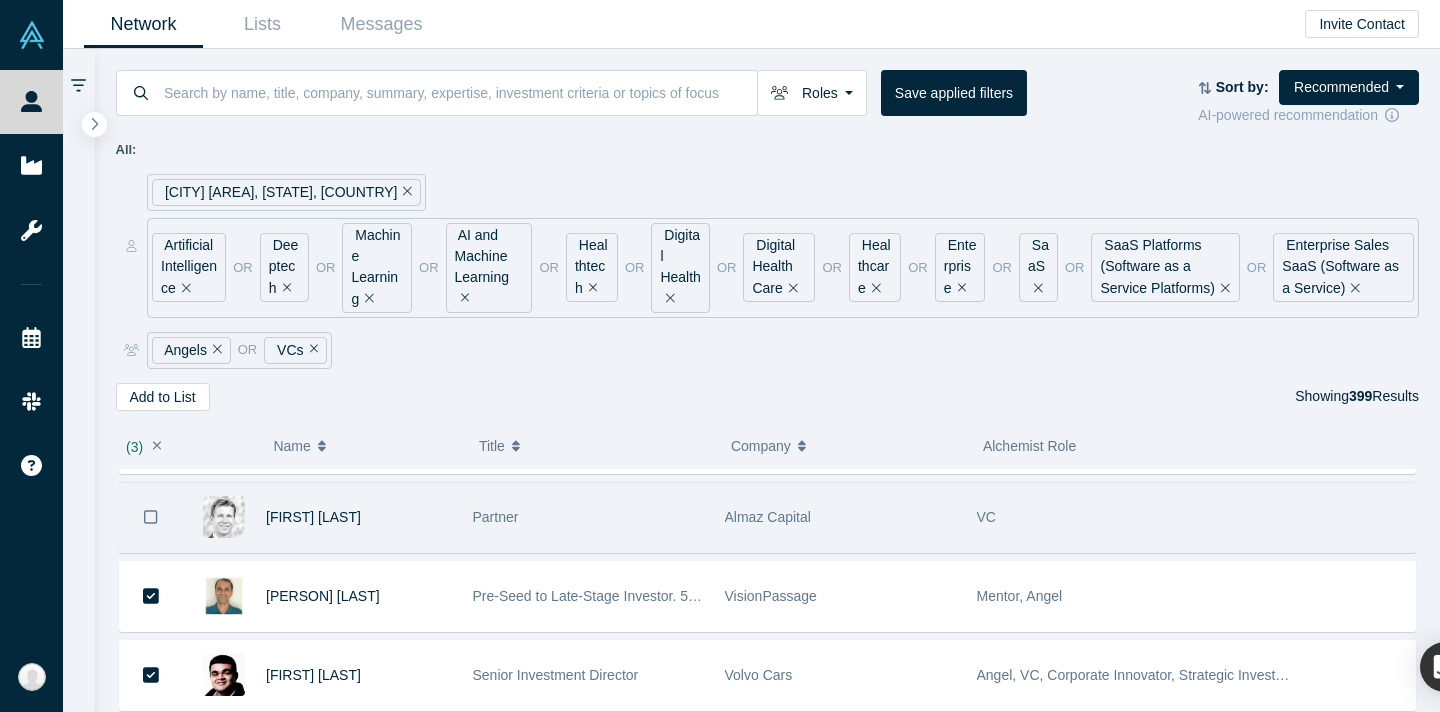 scroll, scrollTop: 328, scrollLeft: 0, axis: vertical 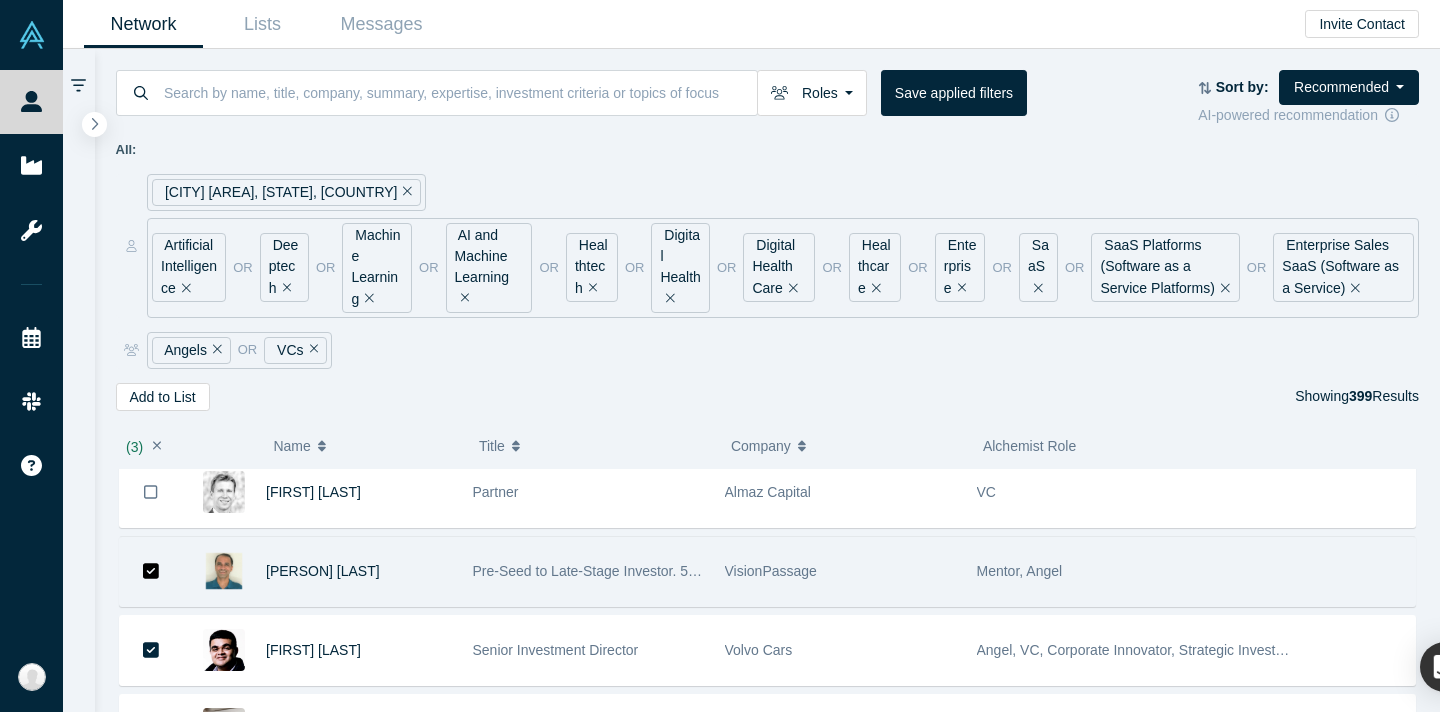 click at bounding box center [151, 571] 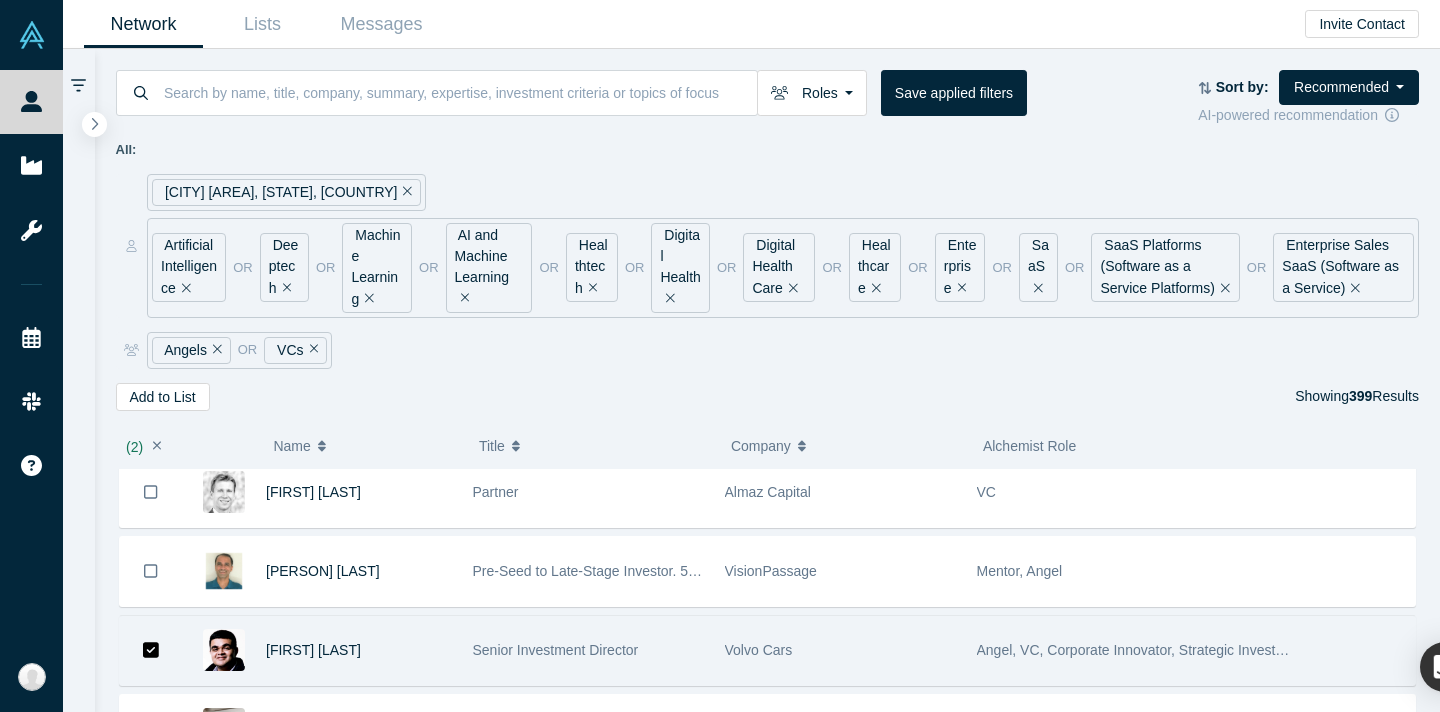 click at bounding box center (151, 650) 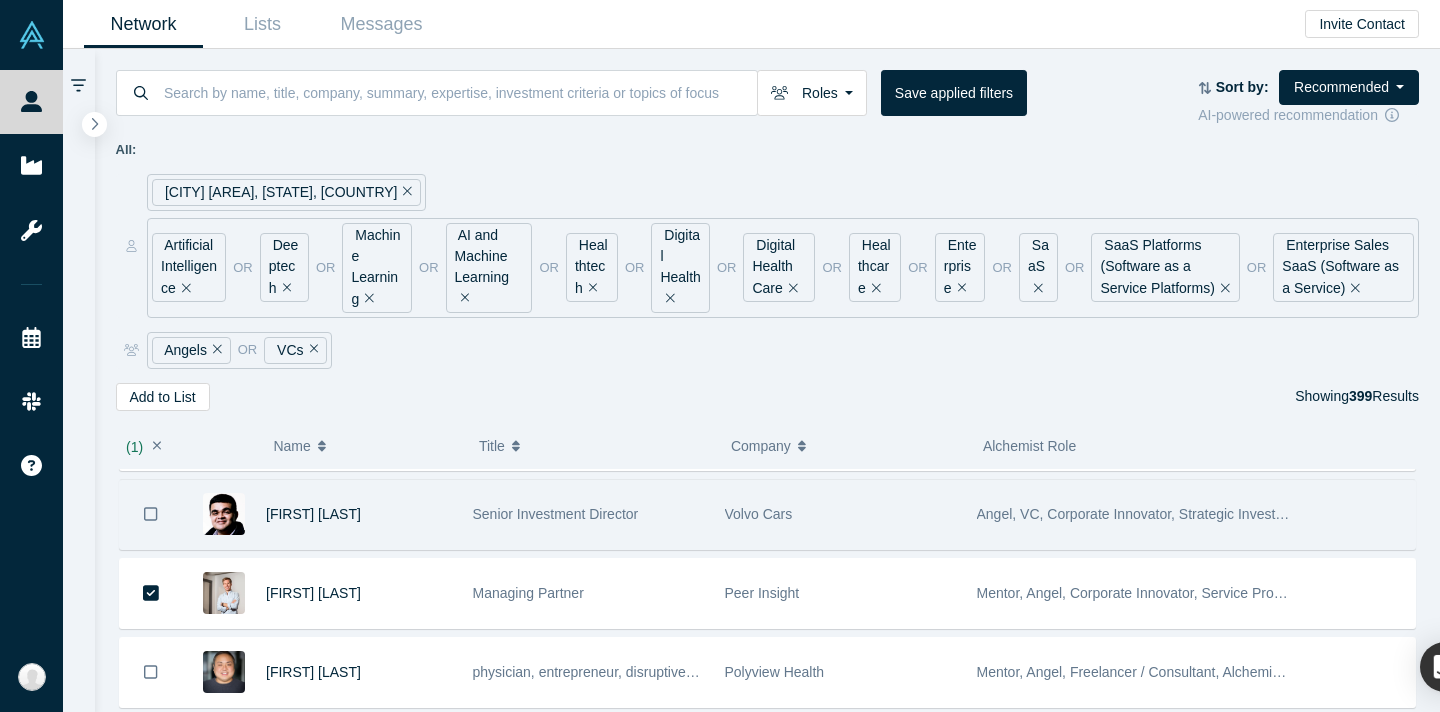 scroll, scrollTop: 509, scrollLeft: 0, axis: vertical 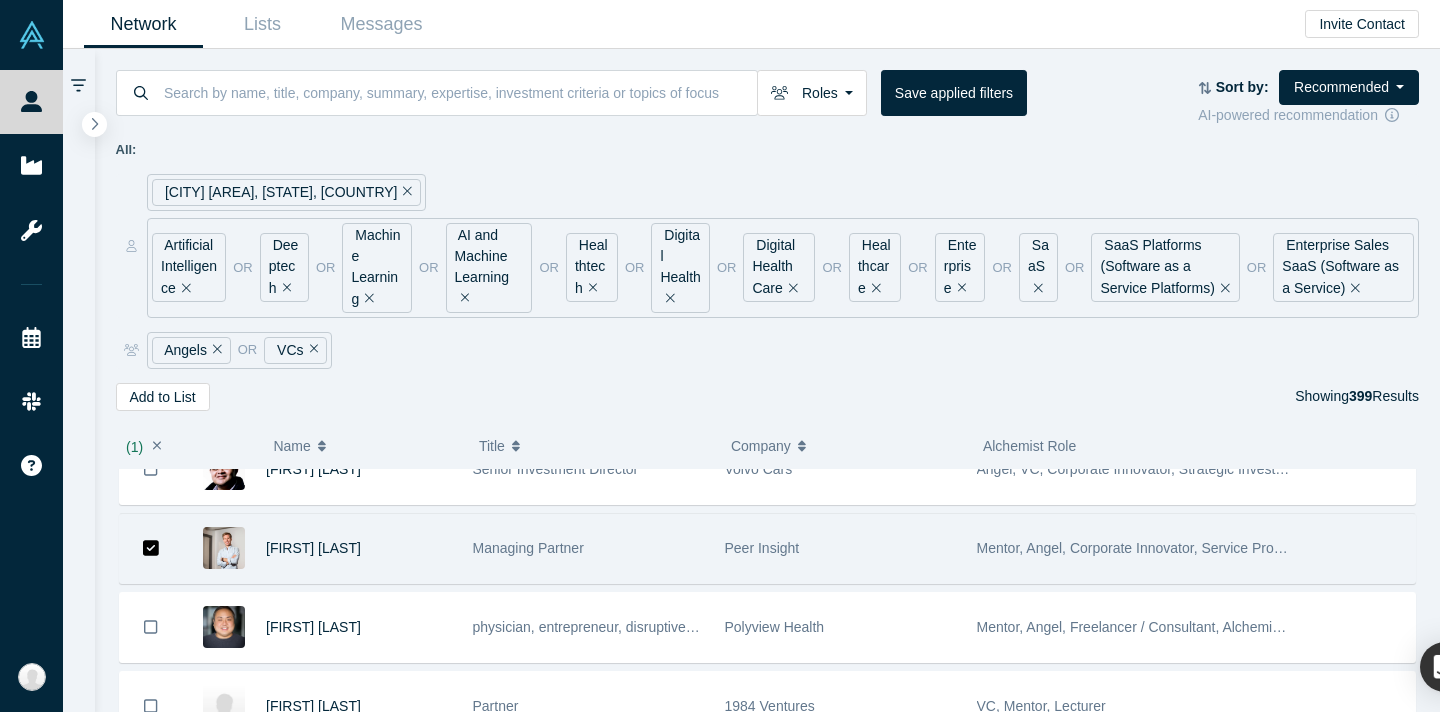 click at bounding box center (151, 548) 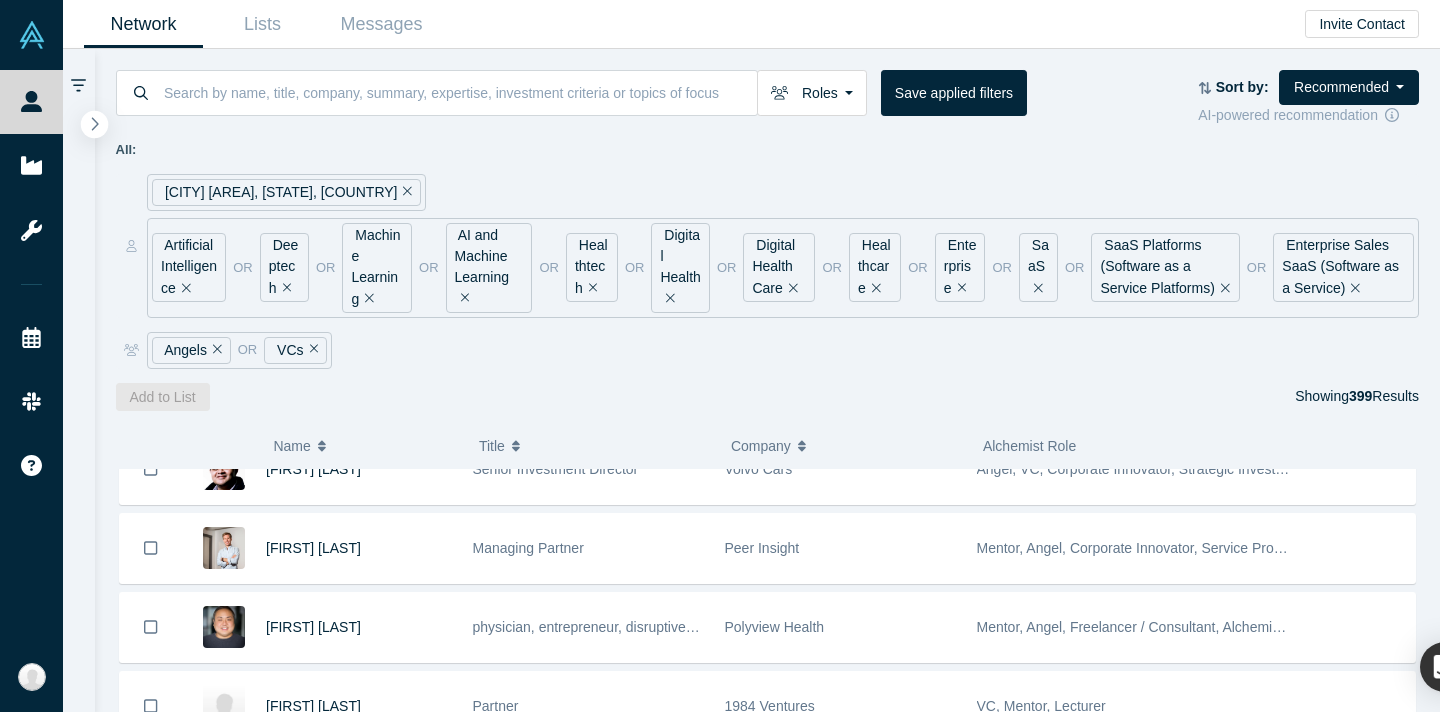 click 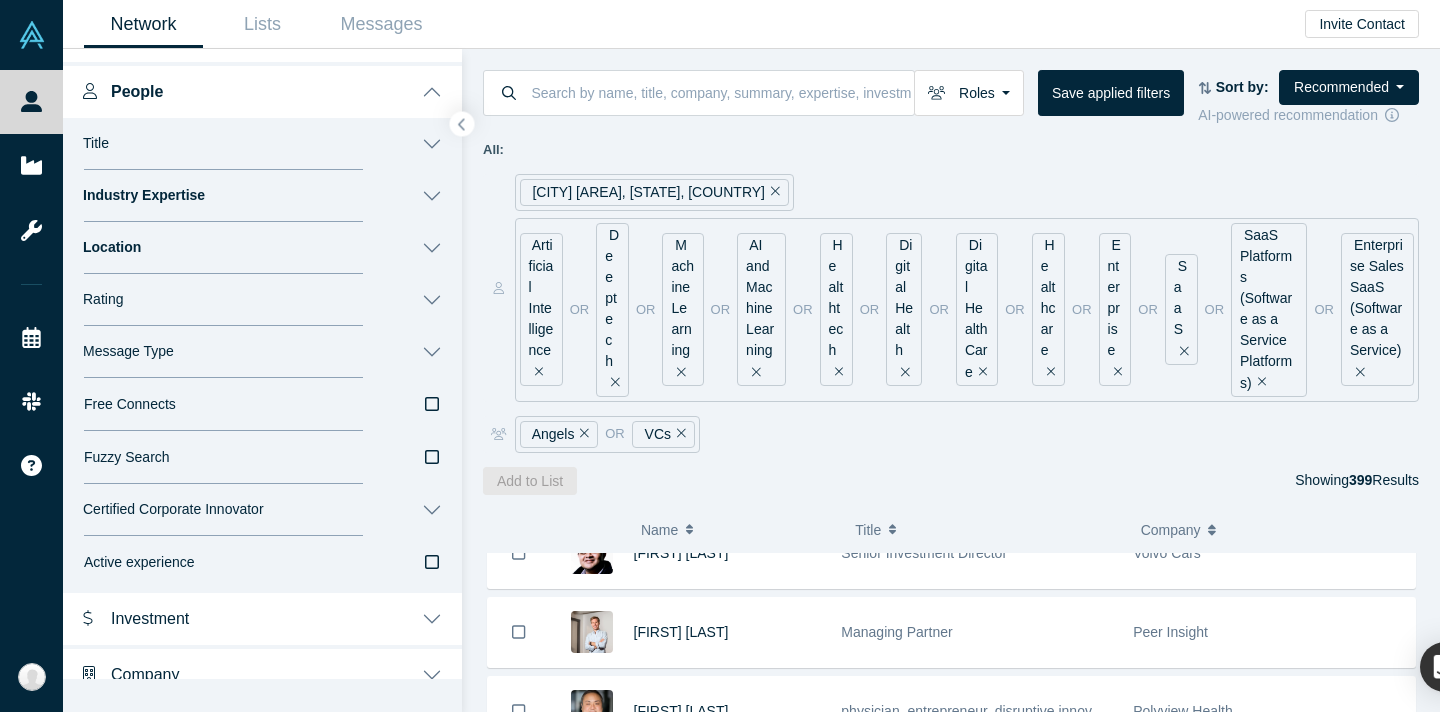 scroll, scrollTop: 163, scrollLeft: 0, axis: vertical 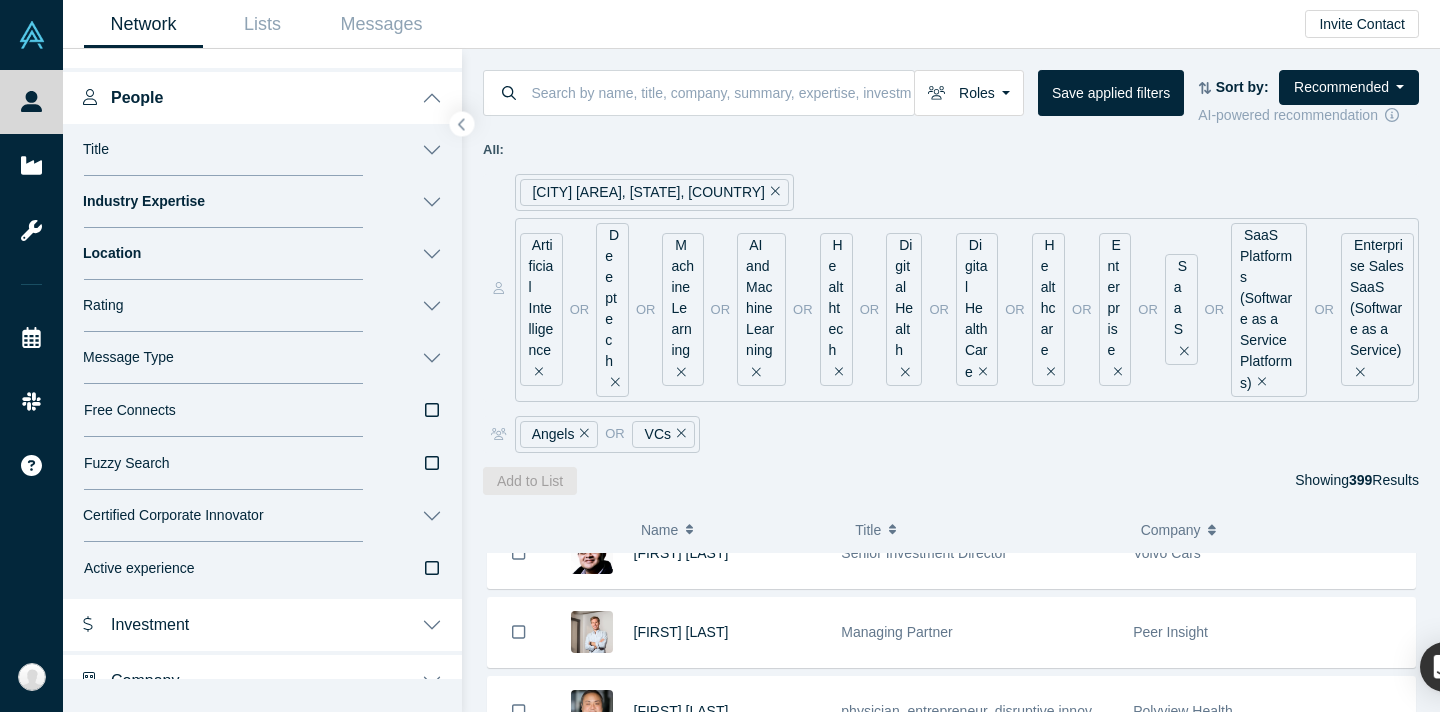 click on "Title" at bounding box center (262, 150) 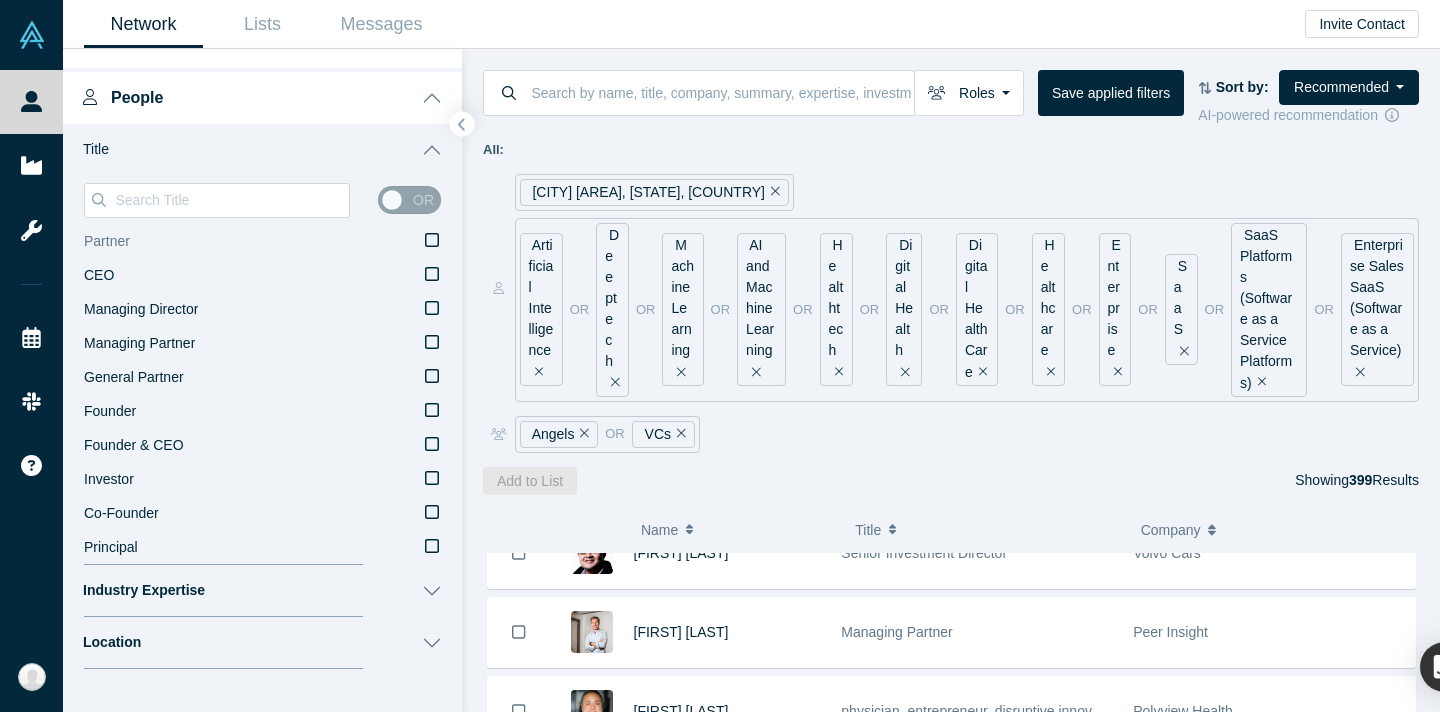 click on "Partner" at bounding box center [262, 242] 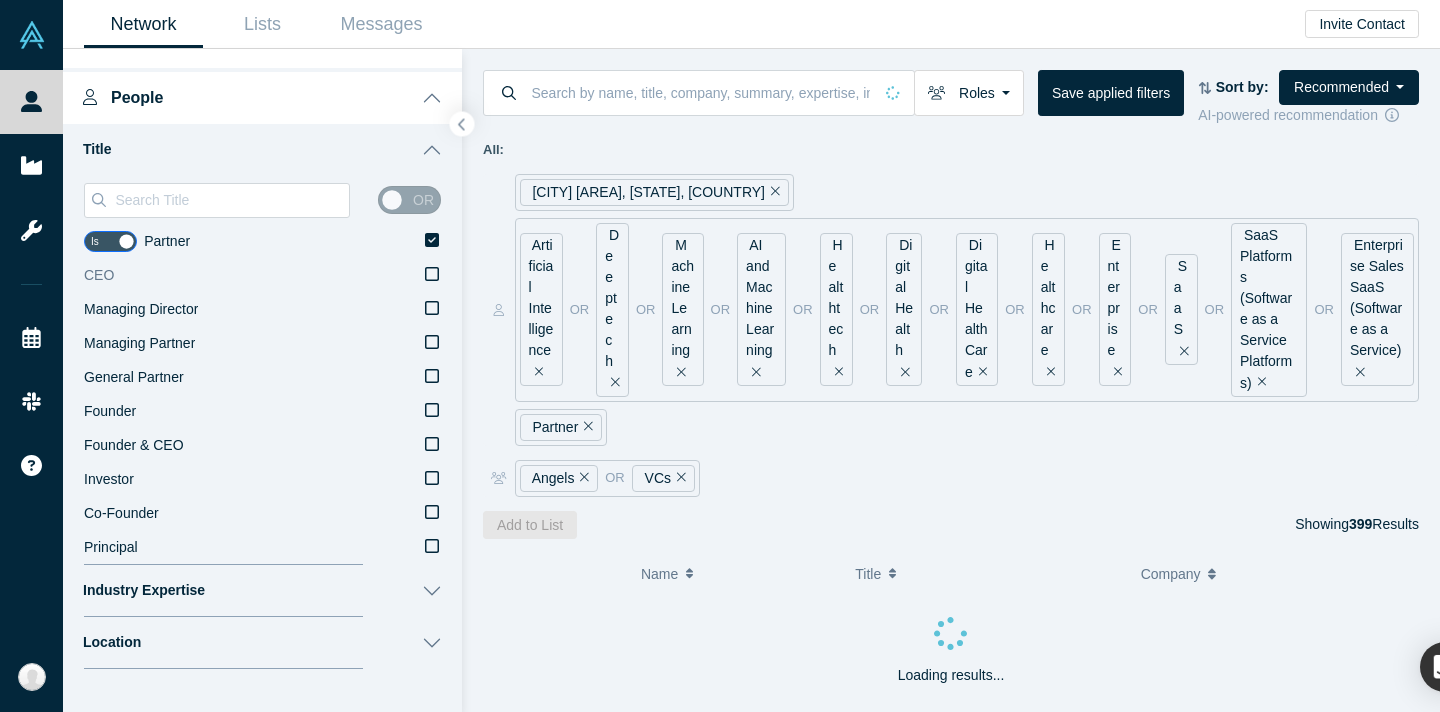 click on "CEO" at bounding box center (262, 276) 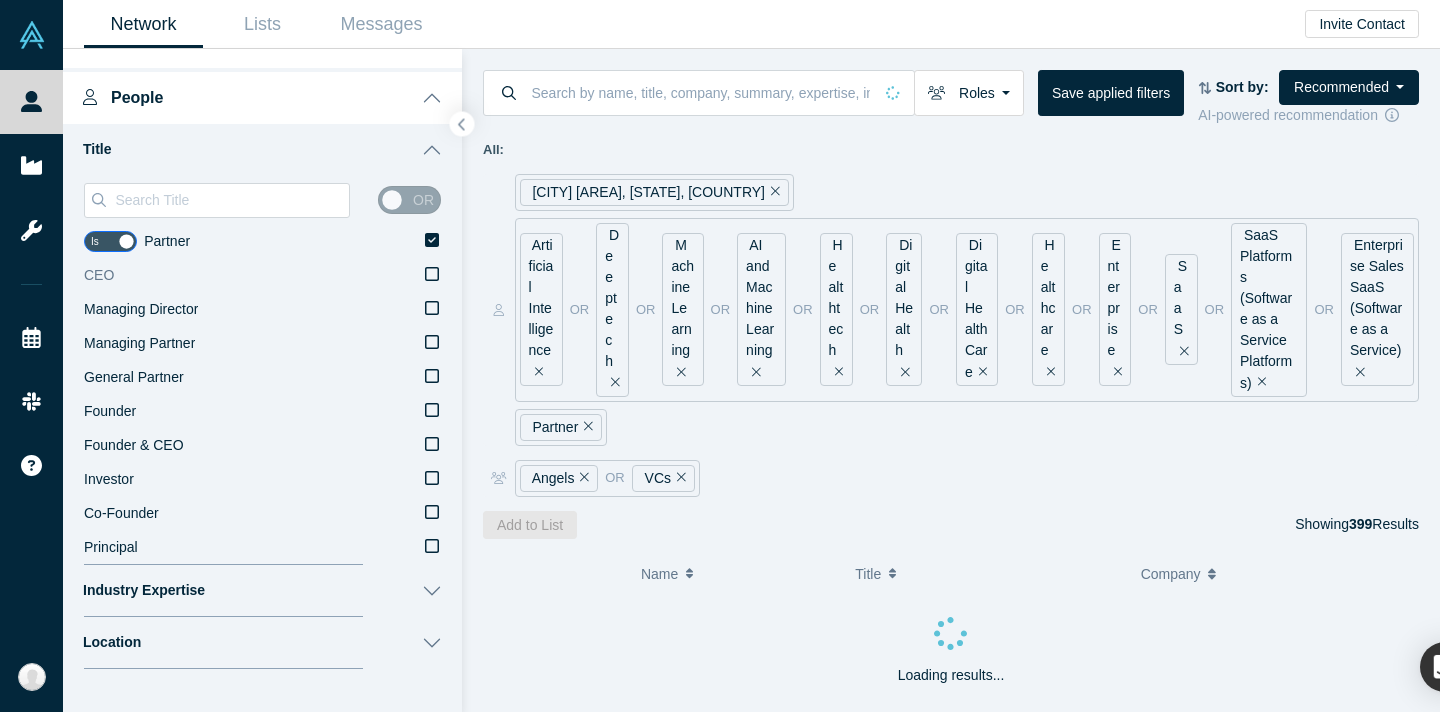 click on "CEO" at bounding box center (0, 0) 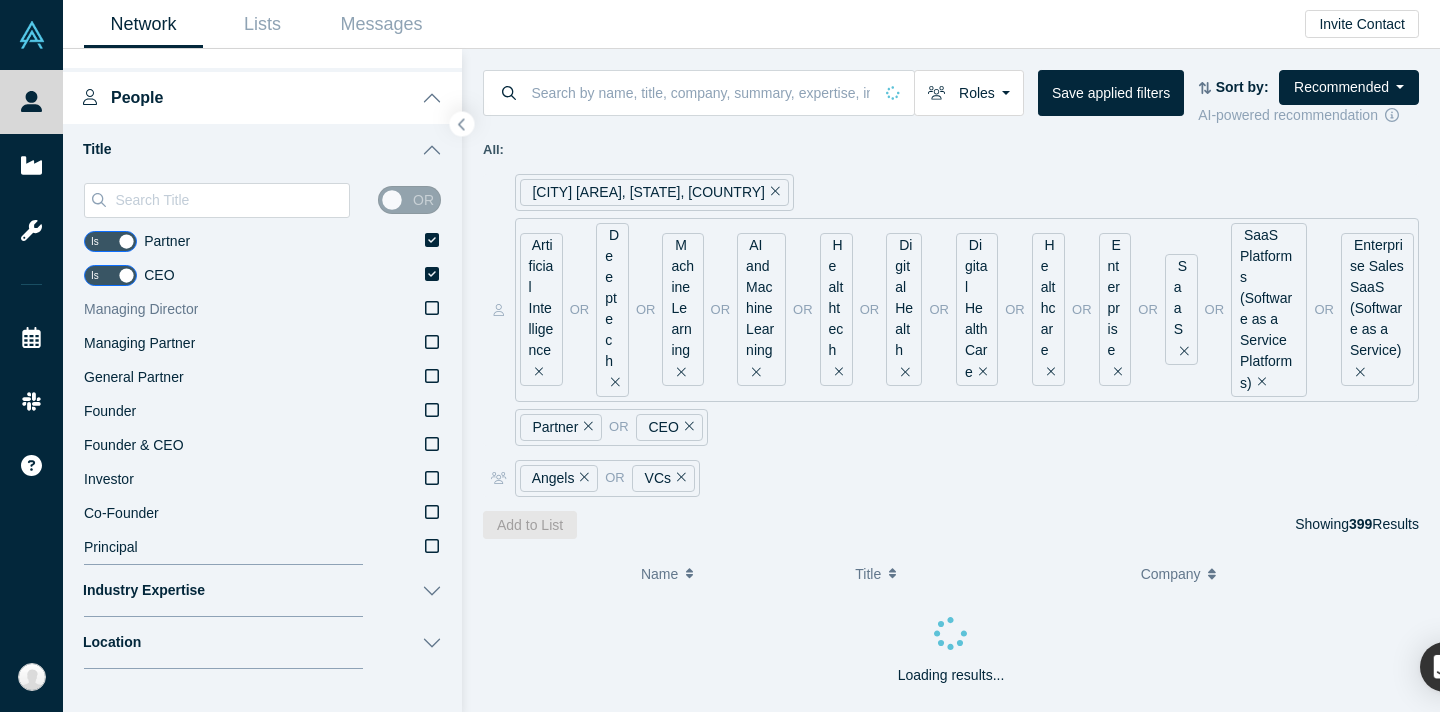 click on "Managing Director" at bounding box center (262, 310) 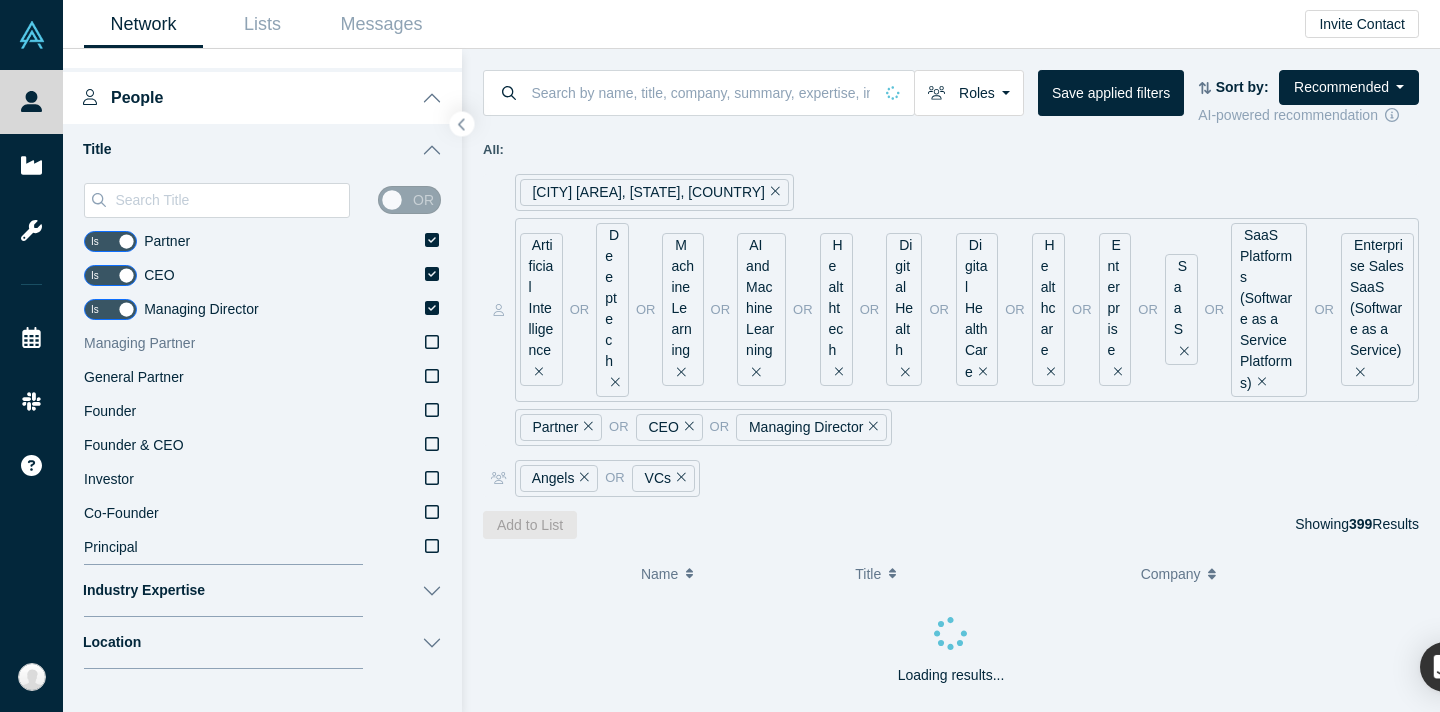 click on "Managing Partner" at bounding box center (262, 344) 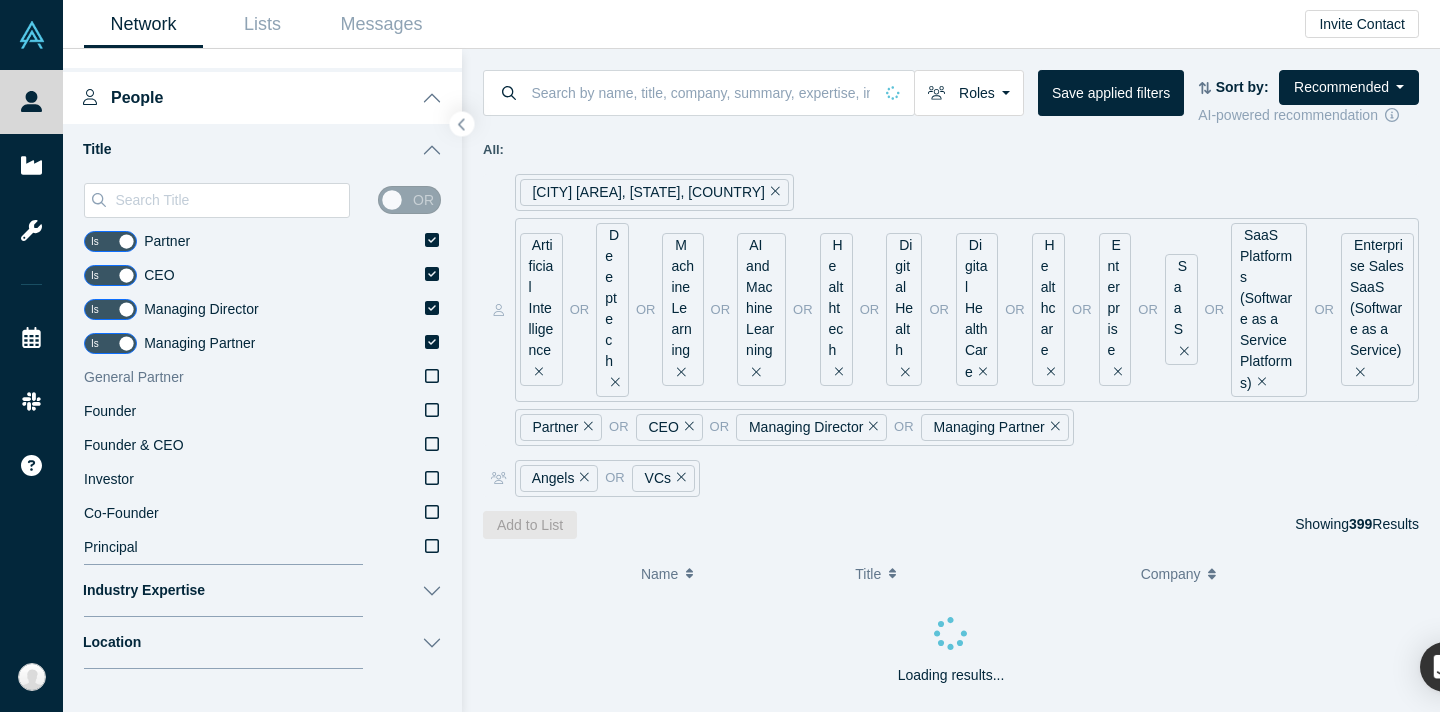 click on "General Partner" at bounding box center (262, 378) 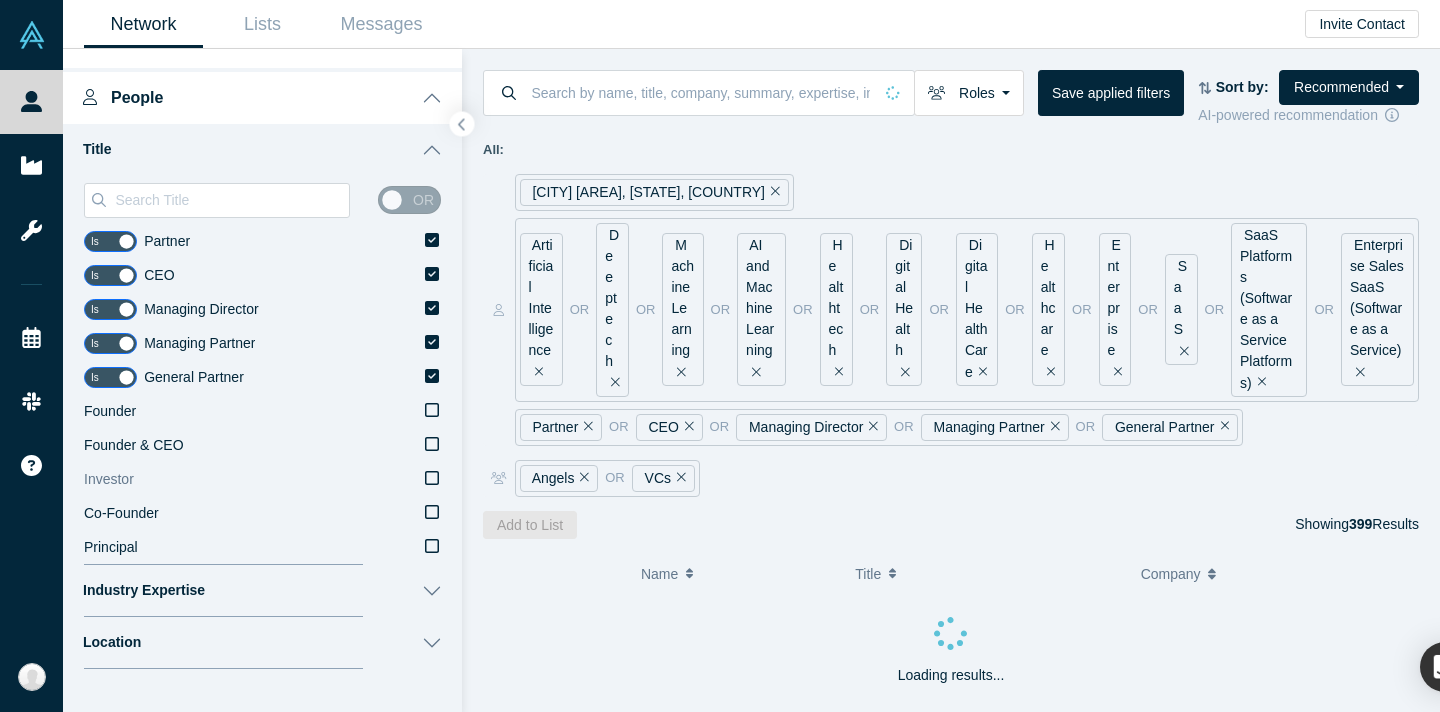 click on "Investor" at bounding box center [262, 480] 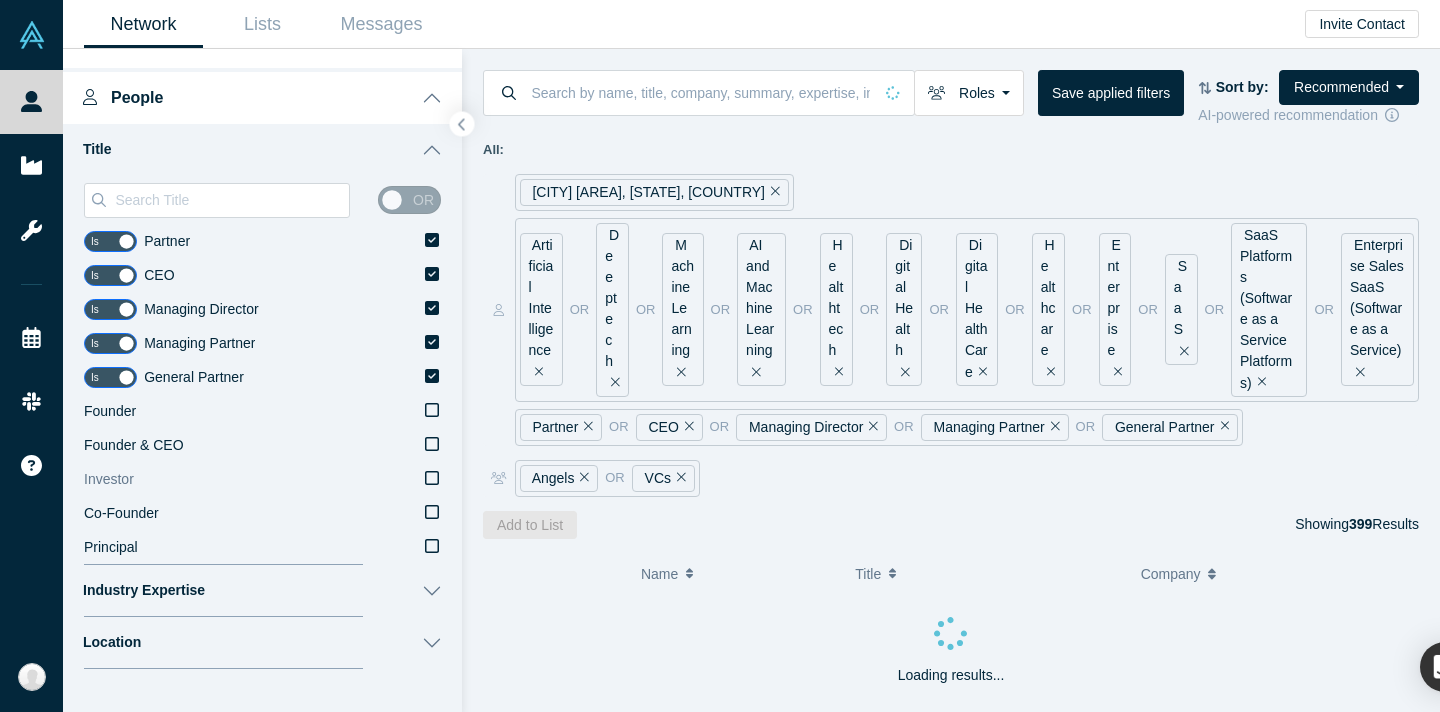 click on "Investor" at bounding box center [0, 0] 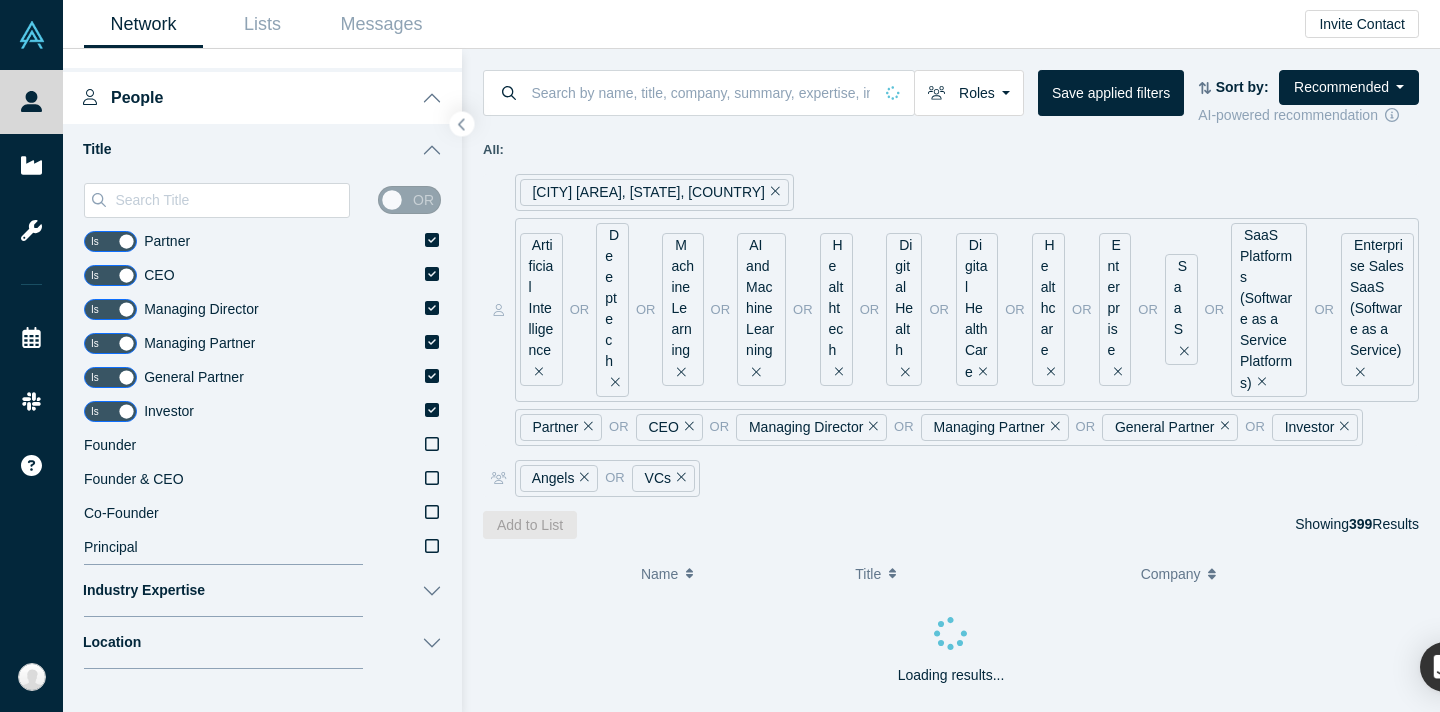 click on "Title" at bounding box center (262, 150) 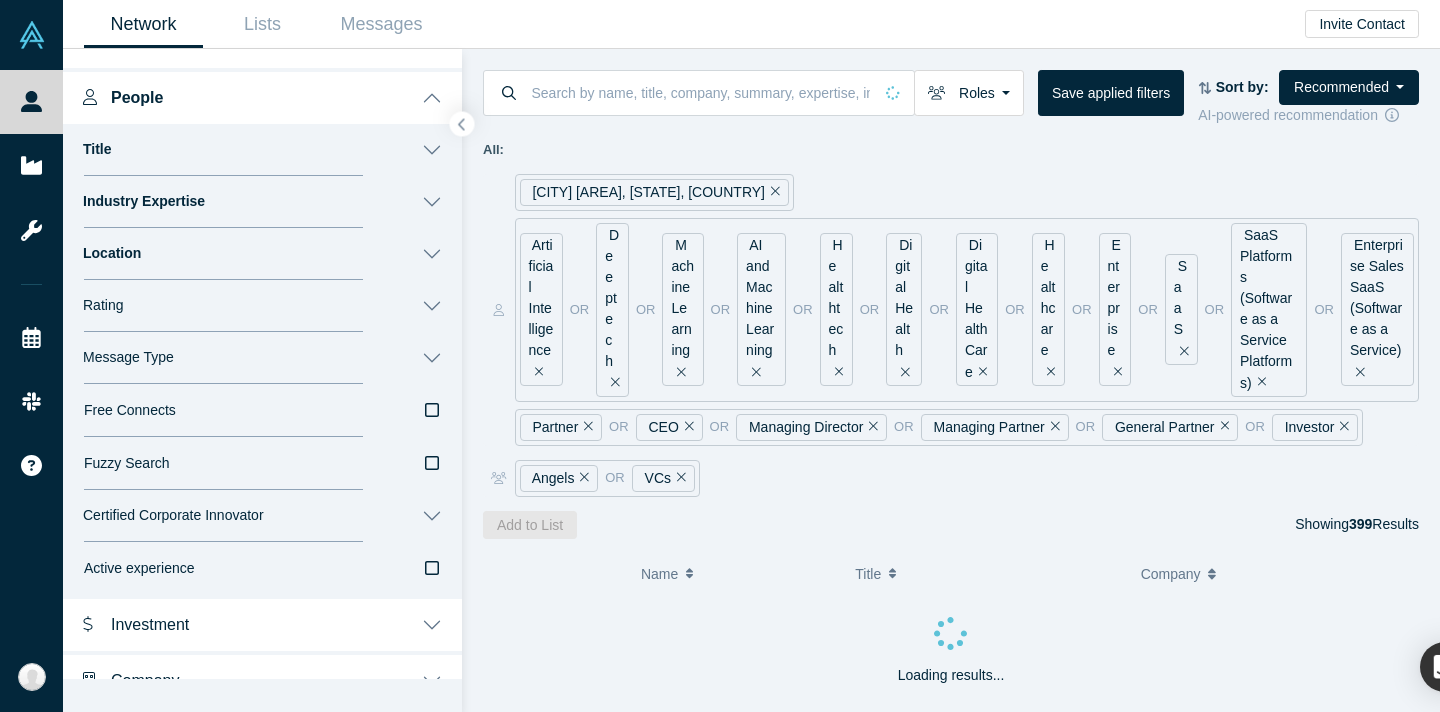 click on "Roles Angels VCs Founders Faculty Mentors Alumni Mentor Corporate Innovator Service Providers Press Save applied filters Sort by: Recommended Recommended Highest Ranking Highest Responsiveness Most Recent Updates AI-powered recommendation  All:  [CITY], [STATE]  Artificial Intelligence or   Deeptech or   Machine Learning or   AI and Machine Learning or   Healthtech or   Digital Health or   Digital Health Care or   Healthcare or   Enterprise or   SaaS or   SaaS Platforms (Software as a Service Platforms) or   Enterprise Sales SaaS (Software as a Service)  Partner or   CEO or   Managing Director or   Managing Partner or   General Partner or   Investor   Angels or   VCs Add to List Showing  399   Results" at bounding box center (951, 294) 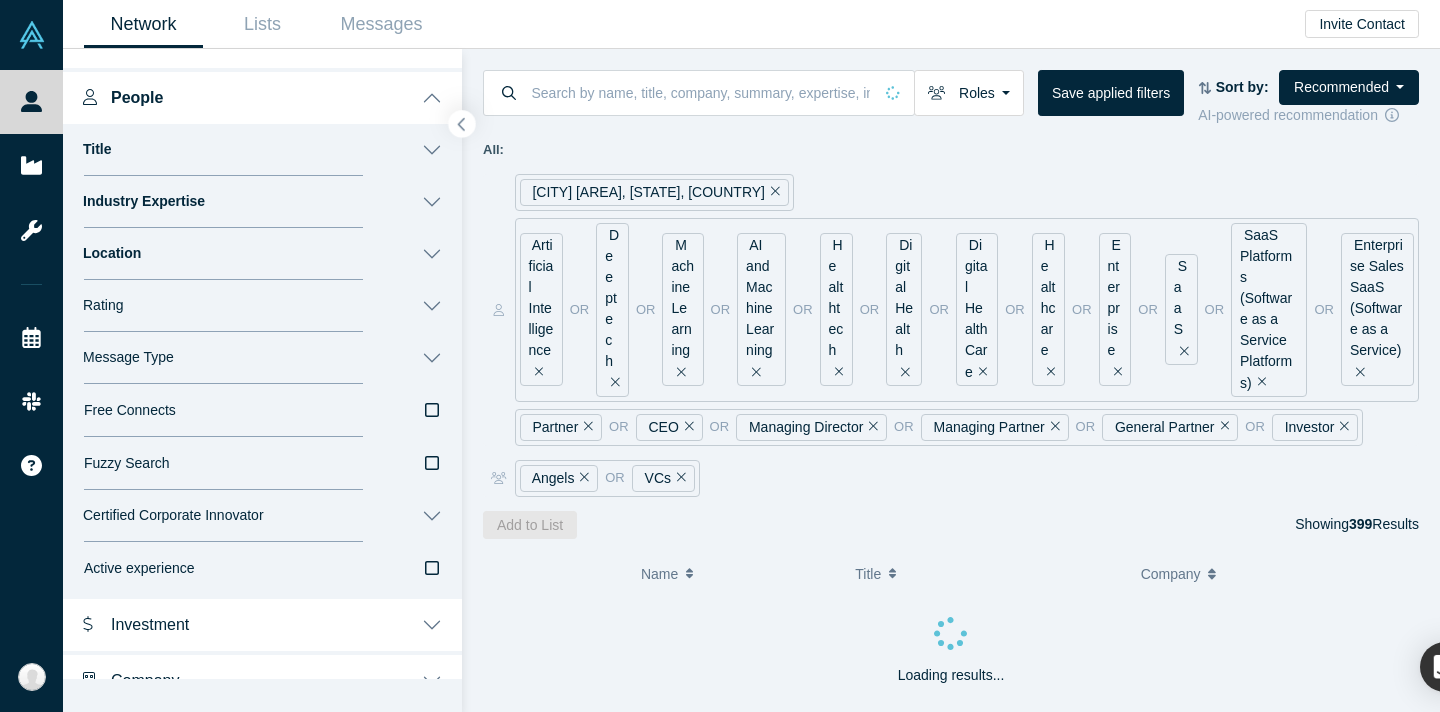 click 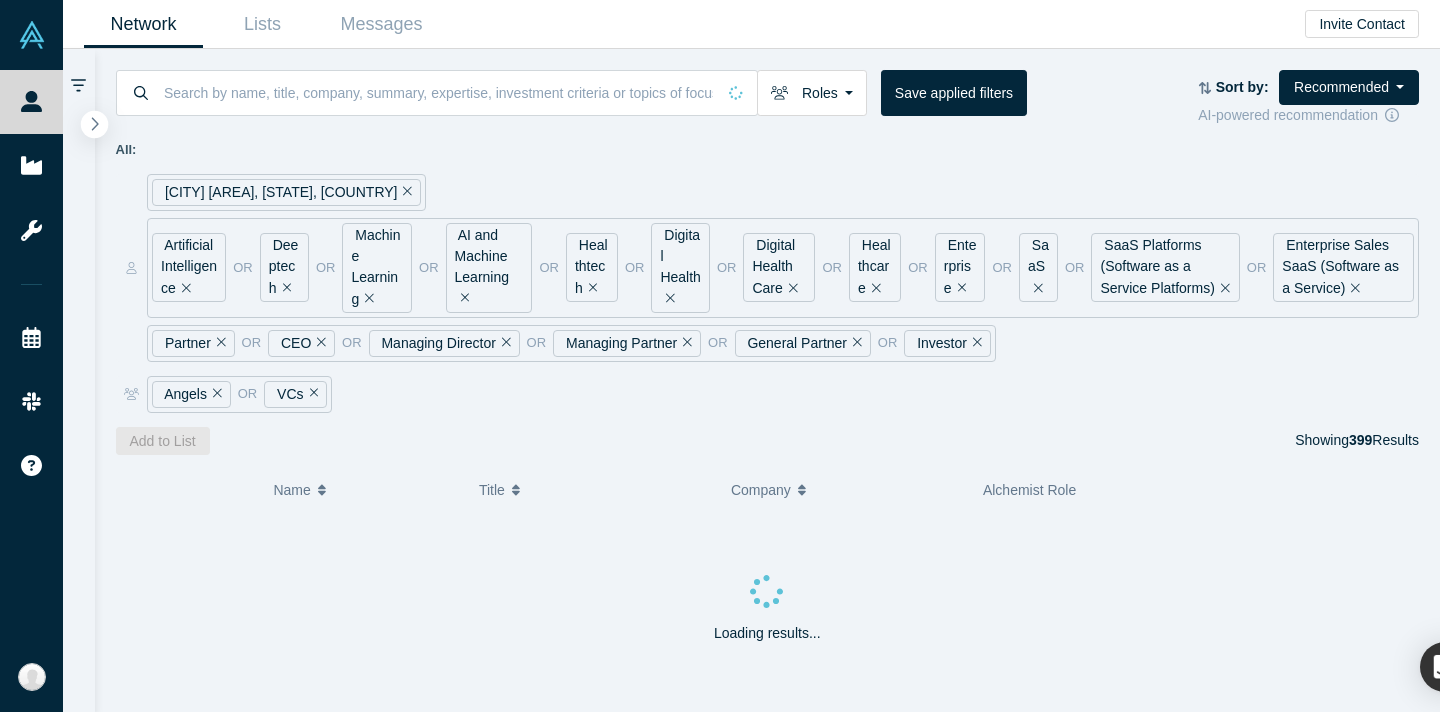 scroll, scrollTop: 0, scrollLeft: 0, axis: both 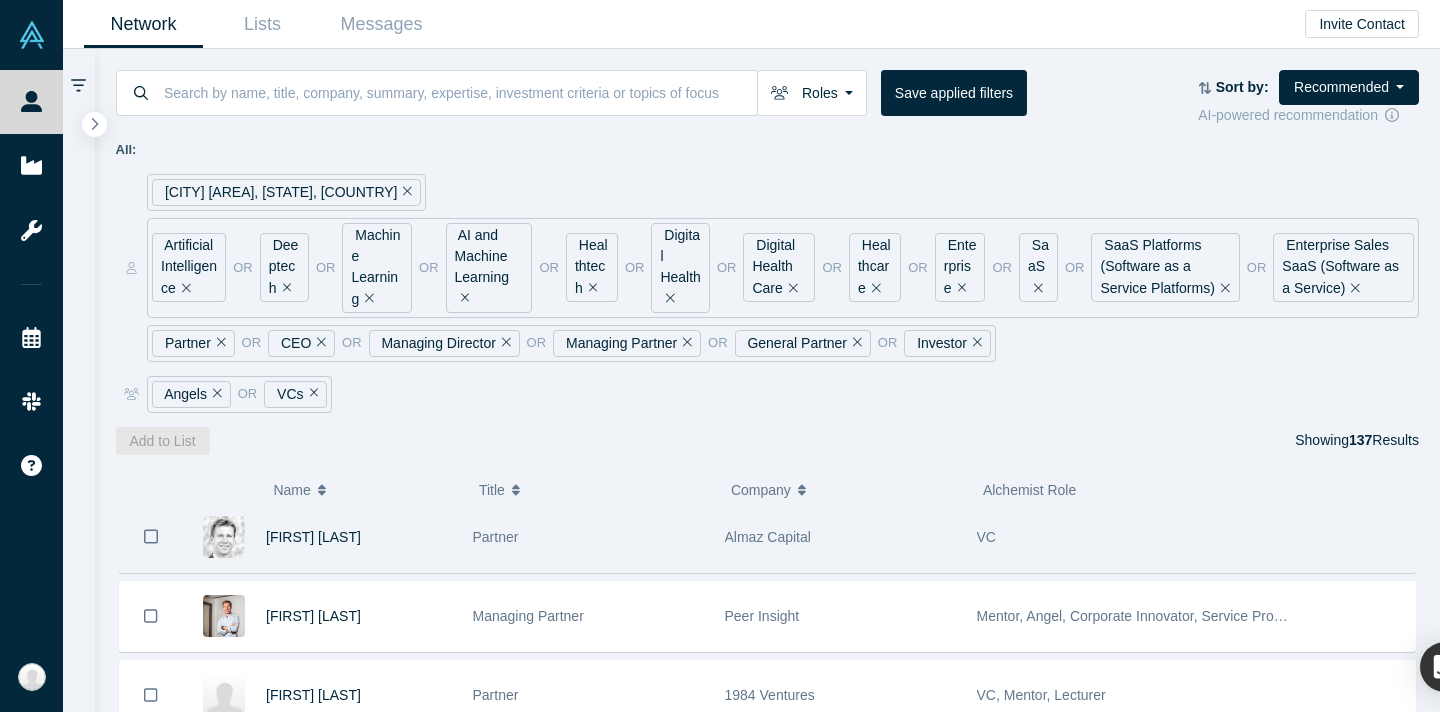 click 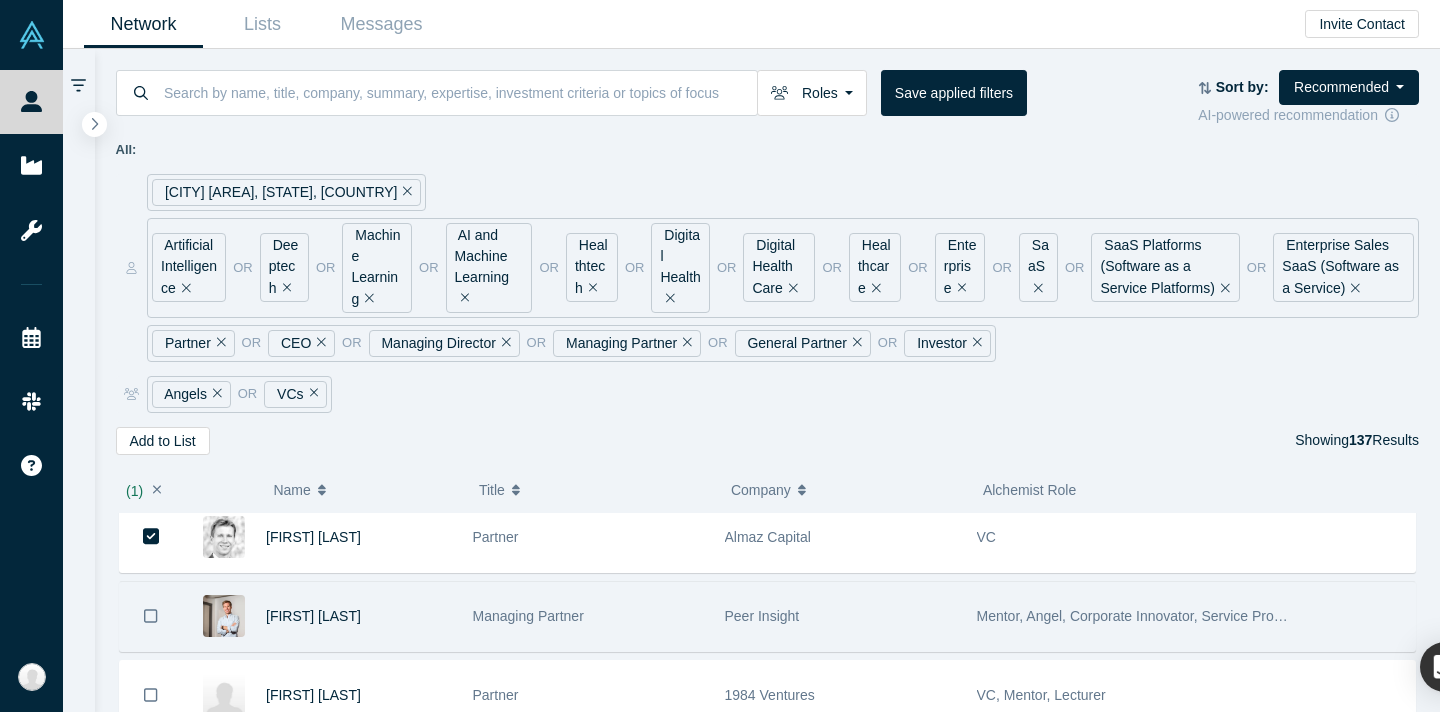 click at bounding box center (151, 616) 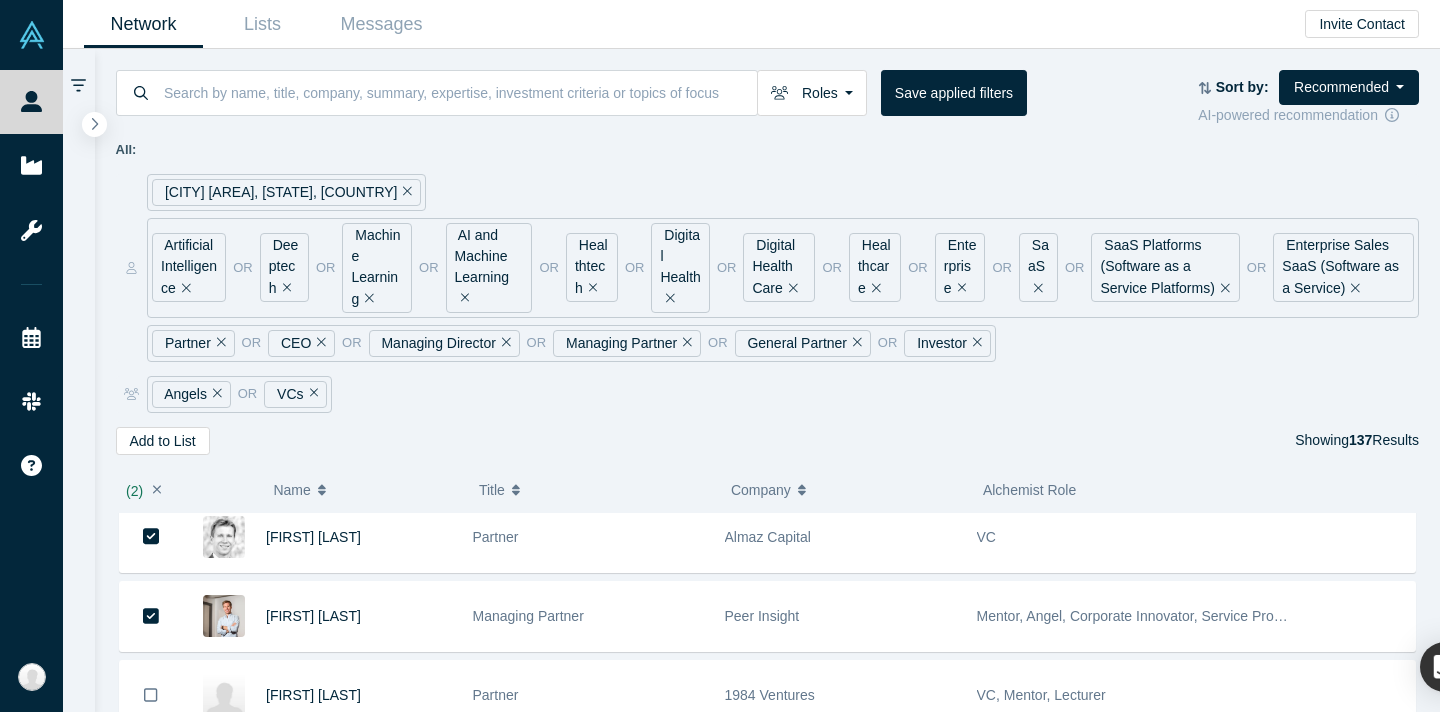 click on "[PERSON] Partner [COMPANY] [COMPANY] [PERSON] Managing Partner [COMPANY] [COMPANY], Mentor, [PERSON] Partner [COMPANY] [COMPANY], Mentor, Lecturer [PERSON] Partner [COMPANY] [COMPANY]   Invited [PERSON] Managing Partner [COMPANY] Mentor, [COMPANY] Mentor, [PERSON] [LAST] CEO NavigateIO Inc. Mentor, Angel, Customer, Corporate Innovator, Service Provider, Lecturer, Freelancer / Consultant, Alchemist [PERSON] Partner [COMPANY] Angel, [COMPANY] [PERSON] Investor [COMPANY] Angel, Mentor, Strategic Investor [PERSON] Managing Director [COMPANY] [COMPANY], Mentor [PERSON] Managing Partner [COMPANY] Angel, [COMPANY] [PERSON] Partner [COMPANY] [COMPANY] [PERSON] General Partner [COMPANY] [COMPANY] [PERSON] Partner [COMPANY] Mentor, [COMPANY] [PERSON] Investor [COMPANY] [COMPANY], Mentor [PERSON] [LAST]" at bounding box center (768, 1288) 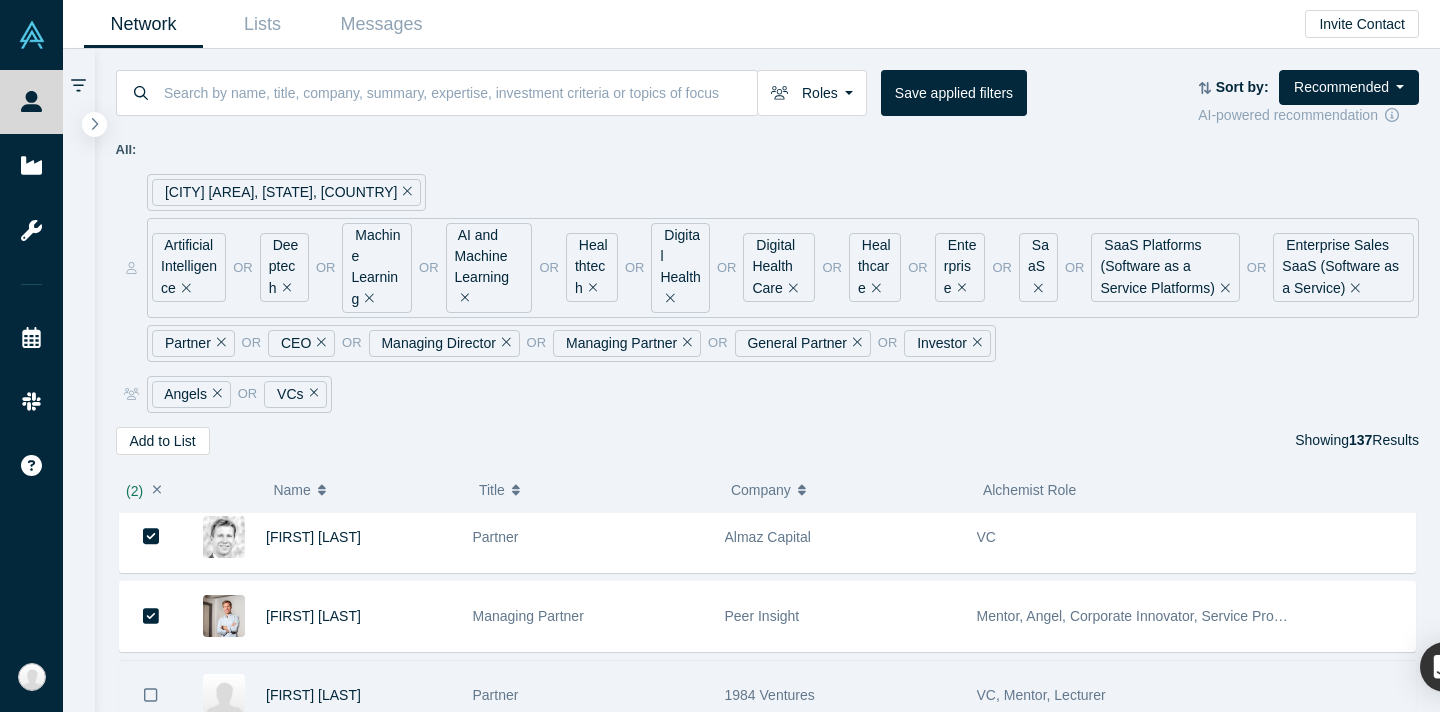 click at bounding box center [151, 695] 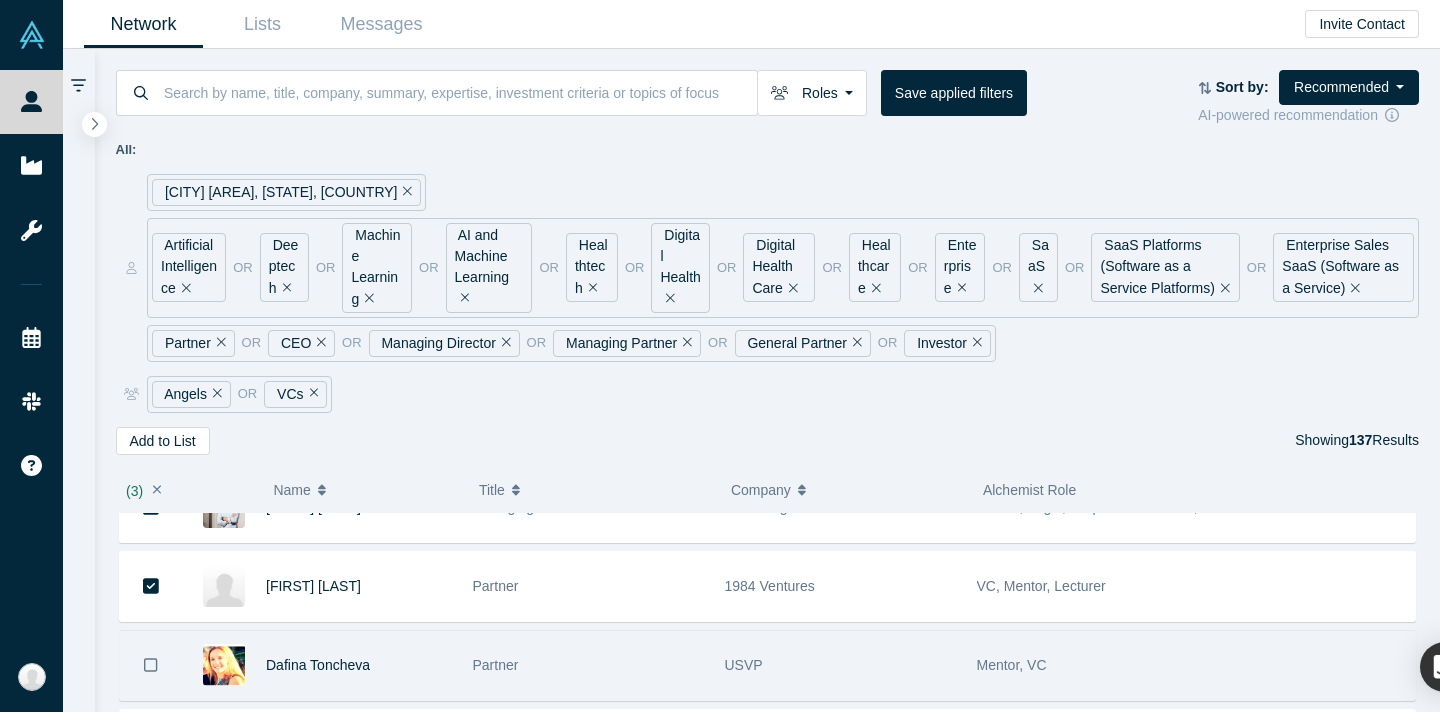 click 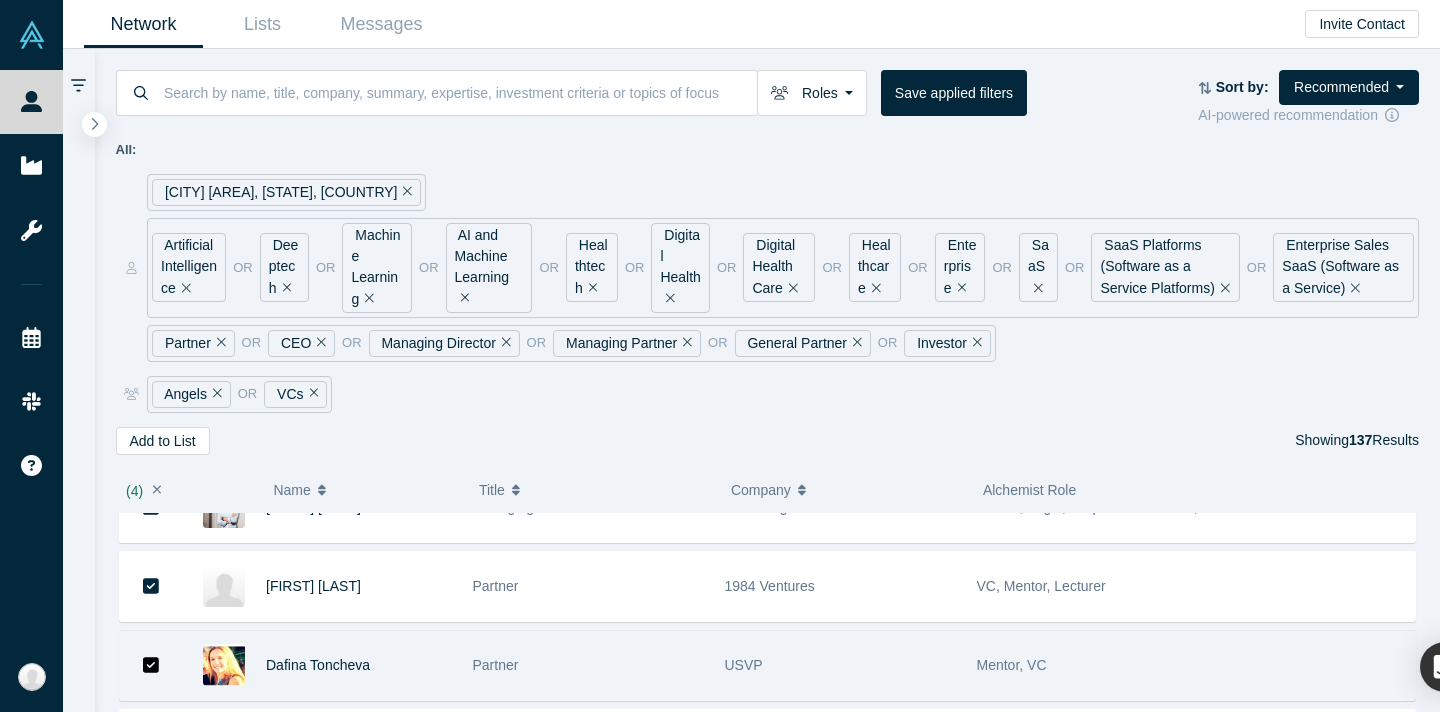 scroll, scrollTop: 246, scrollLeft: 0, axis: vertical 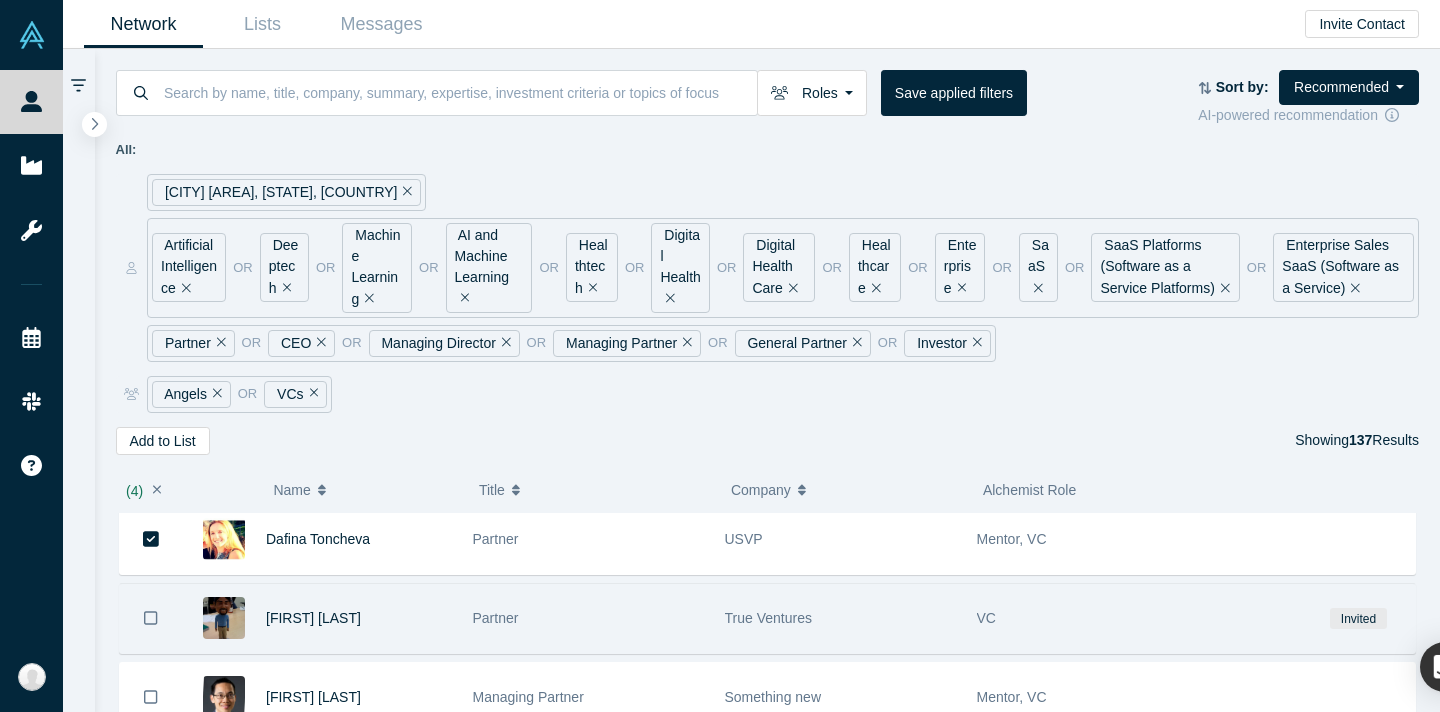 click 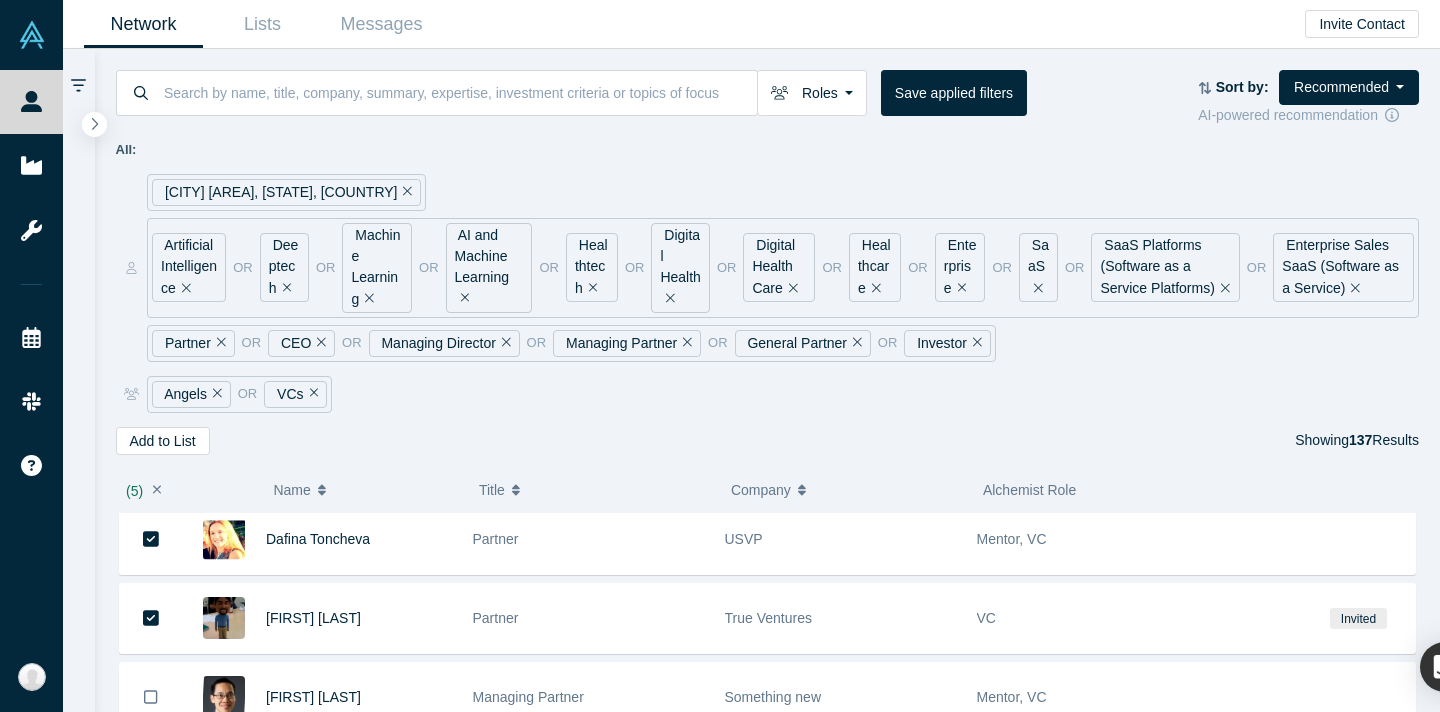 click on "[PERSON] Partner [COMPANY] [COMPANY] [PERSON] Managing Partner [COMPANY] [COMPANY], Mentor, [PERSON] Partner [COMPANY] [COMPANY], Mentor, Lecturer [PERSON] Partner [COMPANY] [COMPANY]   Invited [PERSON] Managing Partner [COMPANY] Mentor, [COMPANY] Mentor, [PERSON] [LAST] CEO NavigateIO Inc. Mentor, Angel, Customer, Corporate Innovator, Service Provider, Lecturer, Freelancer / Consultant, Alchemist [PERSON] Partner [COMPANY] Angel, [COMPANY] [PERSON] Investor [COMPANY] Angel, Mentor, Strategic Investor [PERSON] Managing Director [COMPANY] [COMPANY], Mentor [PERSON] Managing Partner [COMPANY] Angel, [COMPANY] [PERSON] Partner [COMPANY] [COMPANY] [PERSON] General Partner [COMPANY] [COMPANY] [PERSON] Partner [COMPANY] Mentor, [COMPANY] [PERSON] Investor [COMPANY] [COMPANY], Mentor [PERSON] [LAST]" at bounding box center [768, 1053] 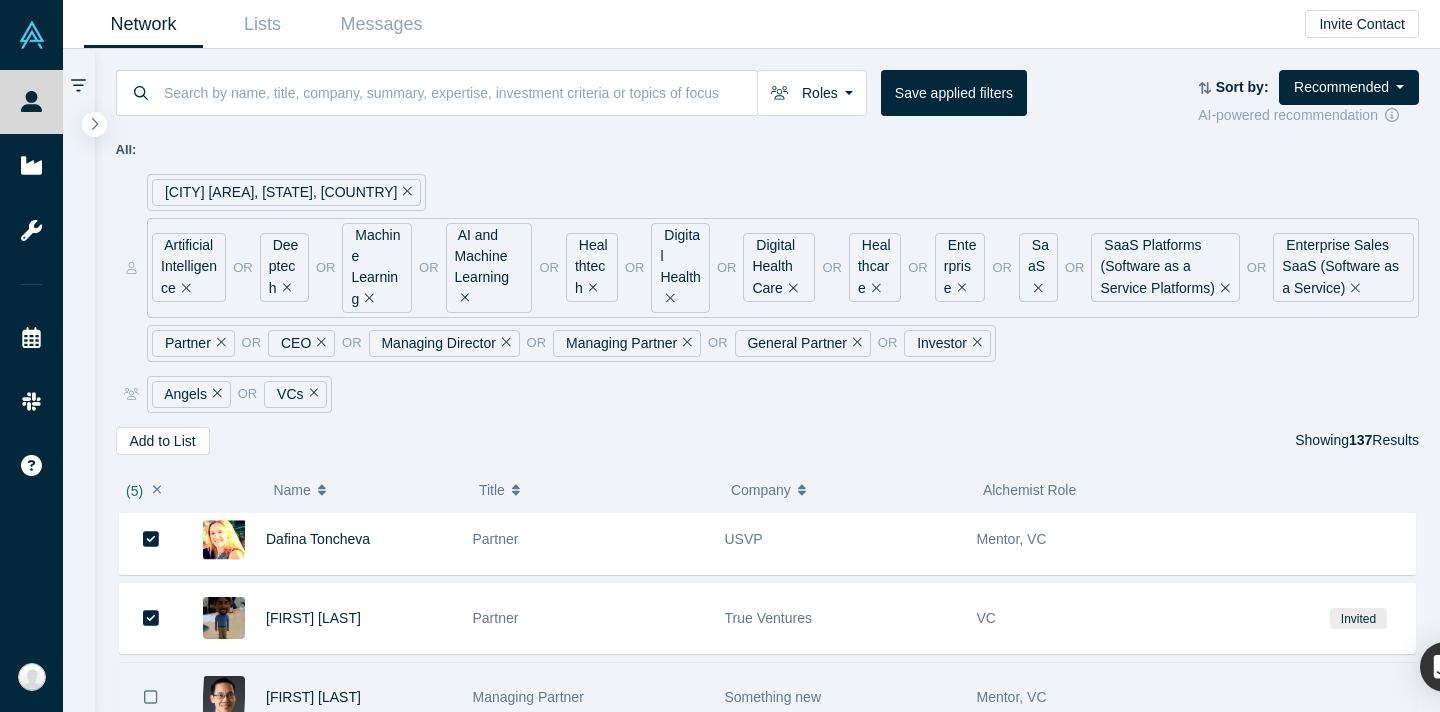 click at bounding box center [151, 697] 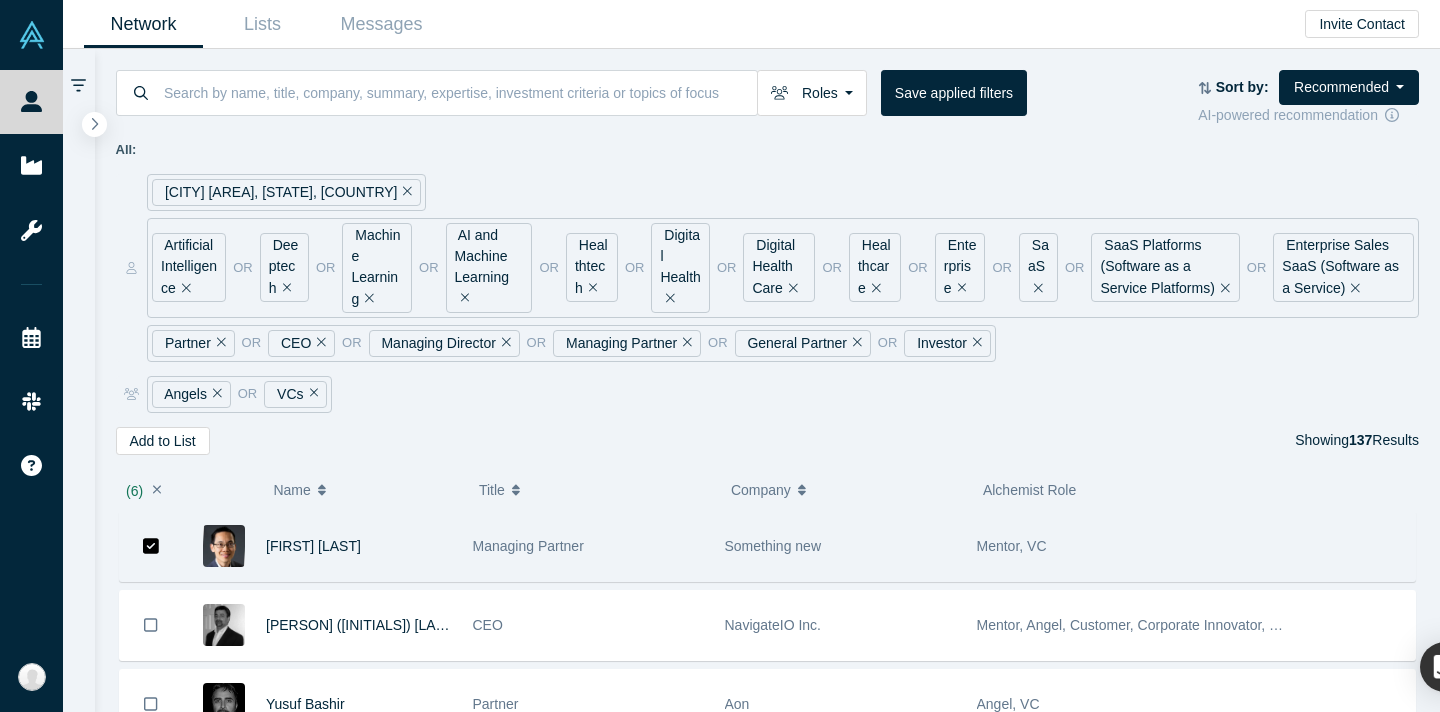 scroll, scrollTop: 449, scrollLeft: 0, axis: vertical 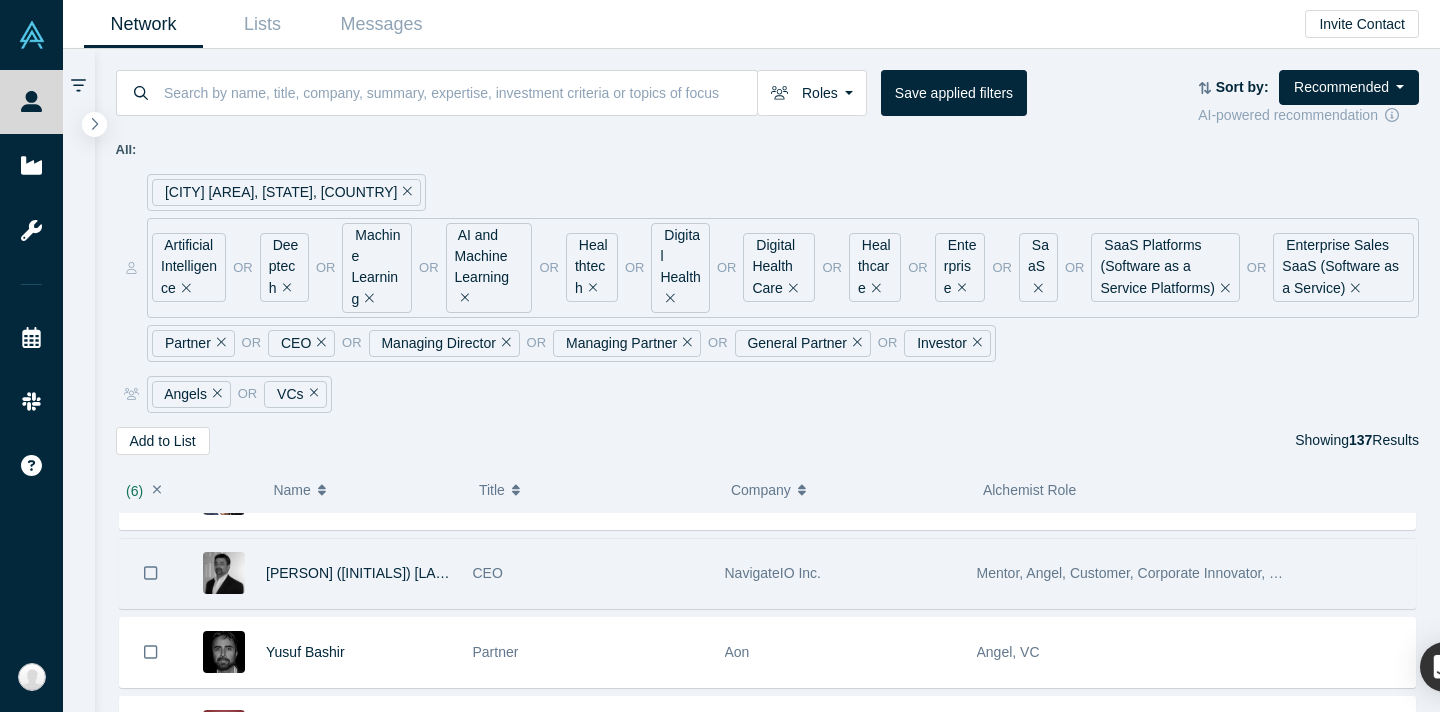 click at bounding box center (151, 573) 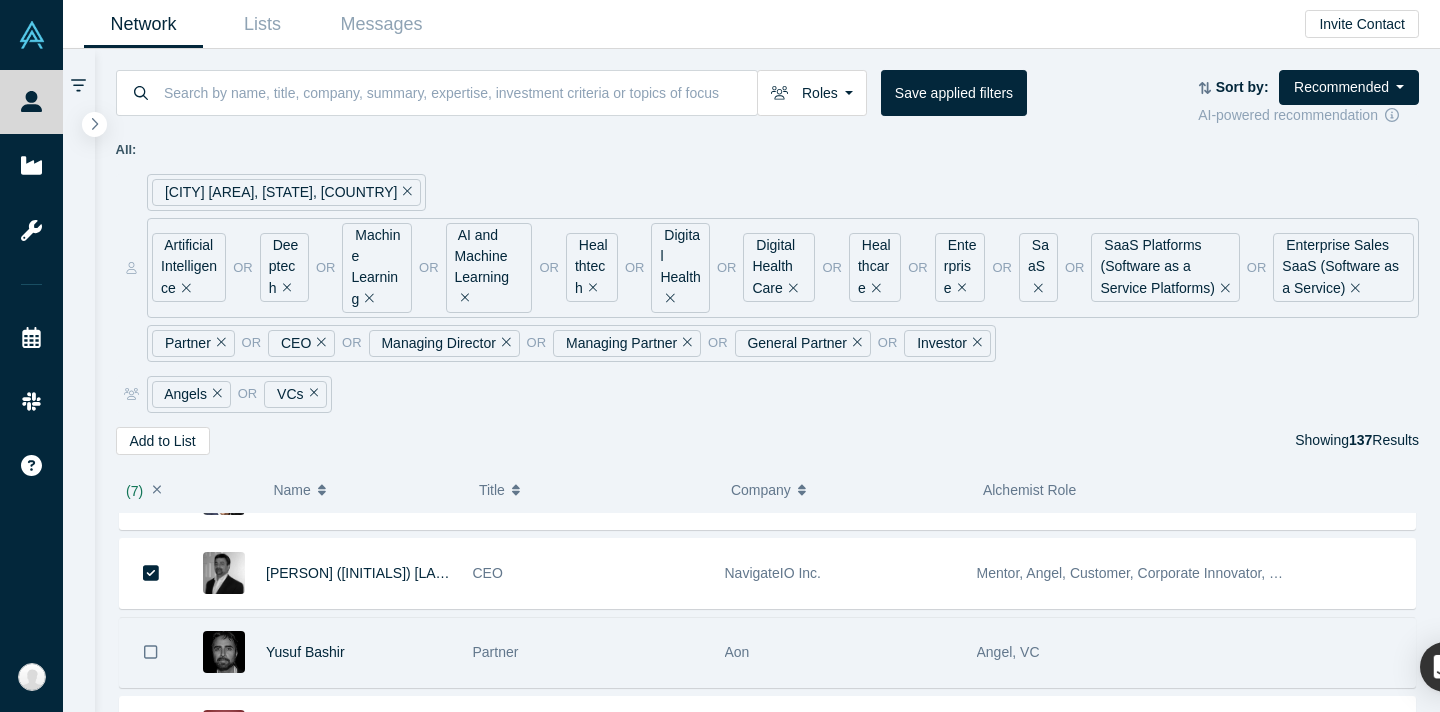 click 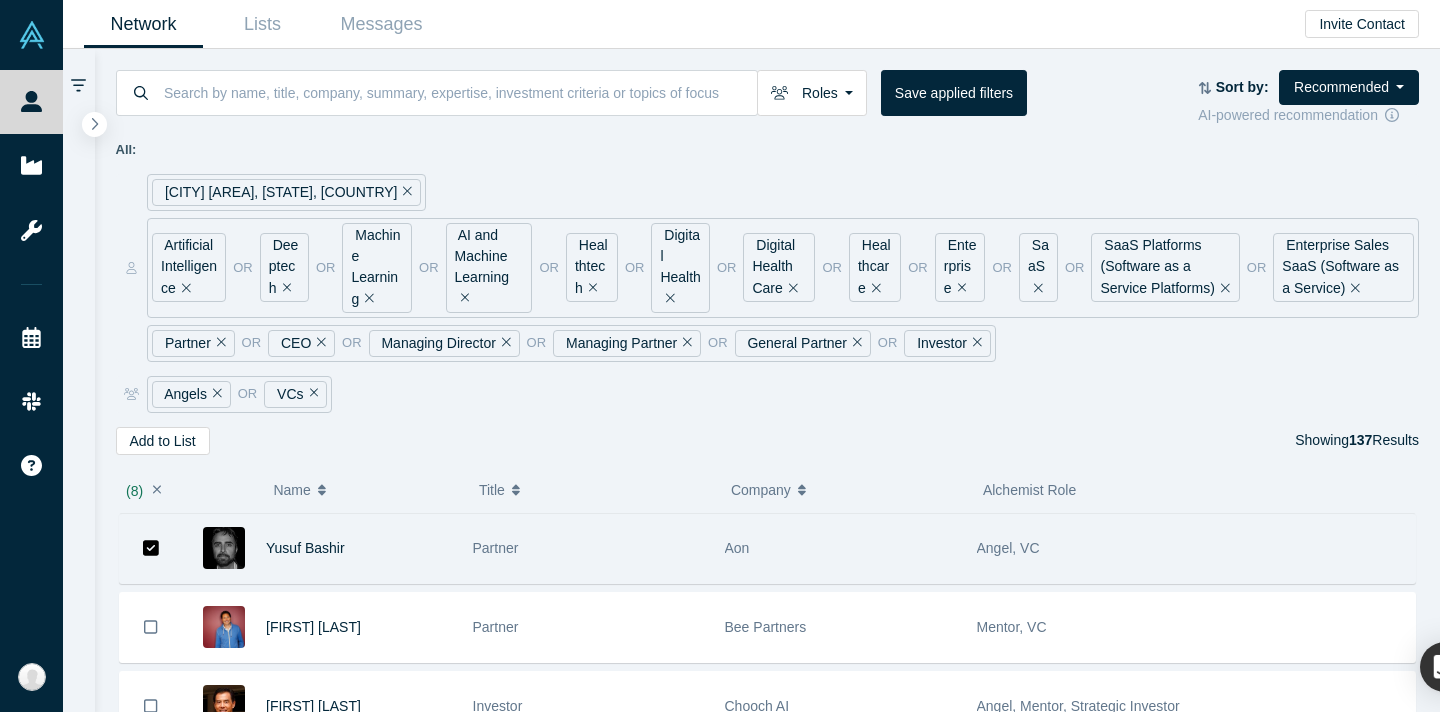 scroll, scrollTop: 518, scrollLeft: 0, axis: vertical 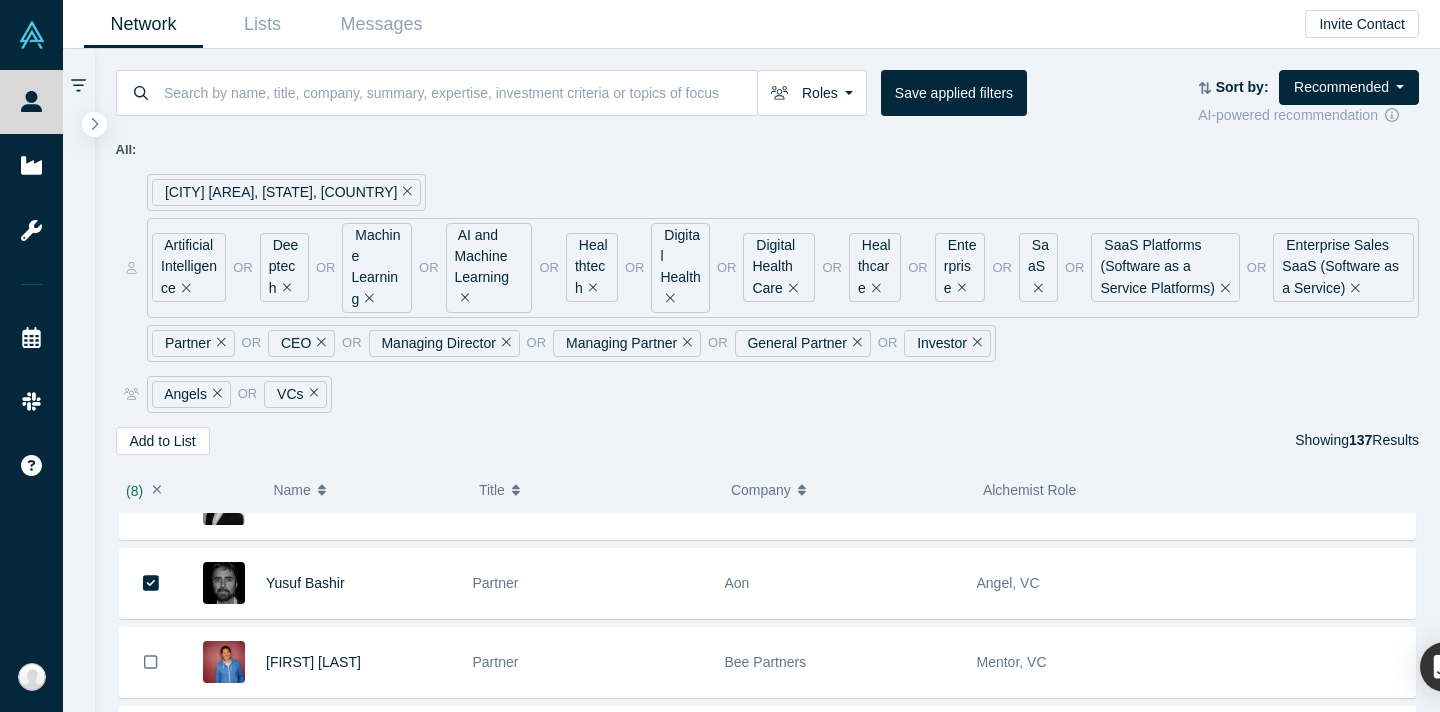 click 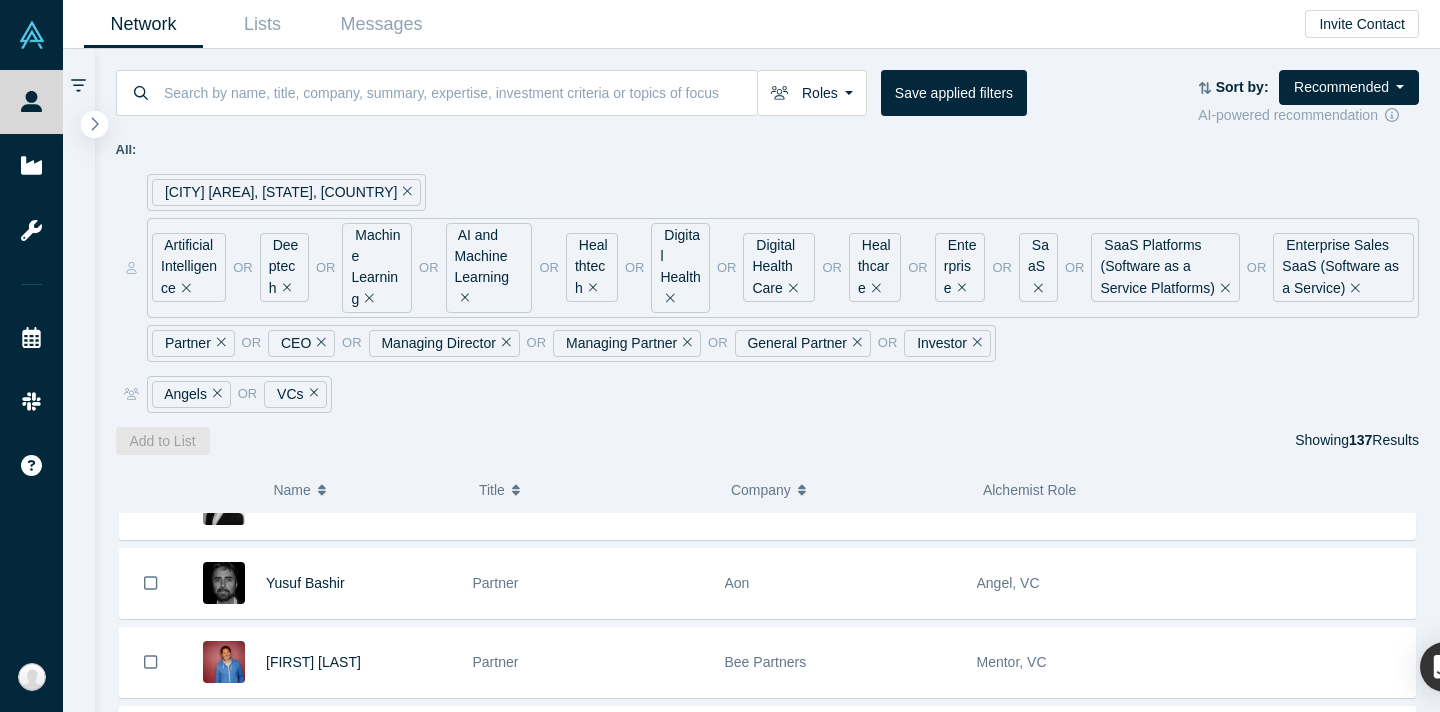 click at bounding box center (94, 124) 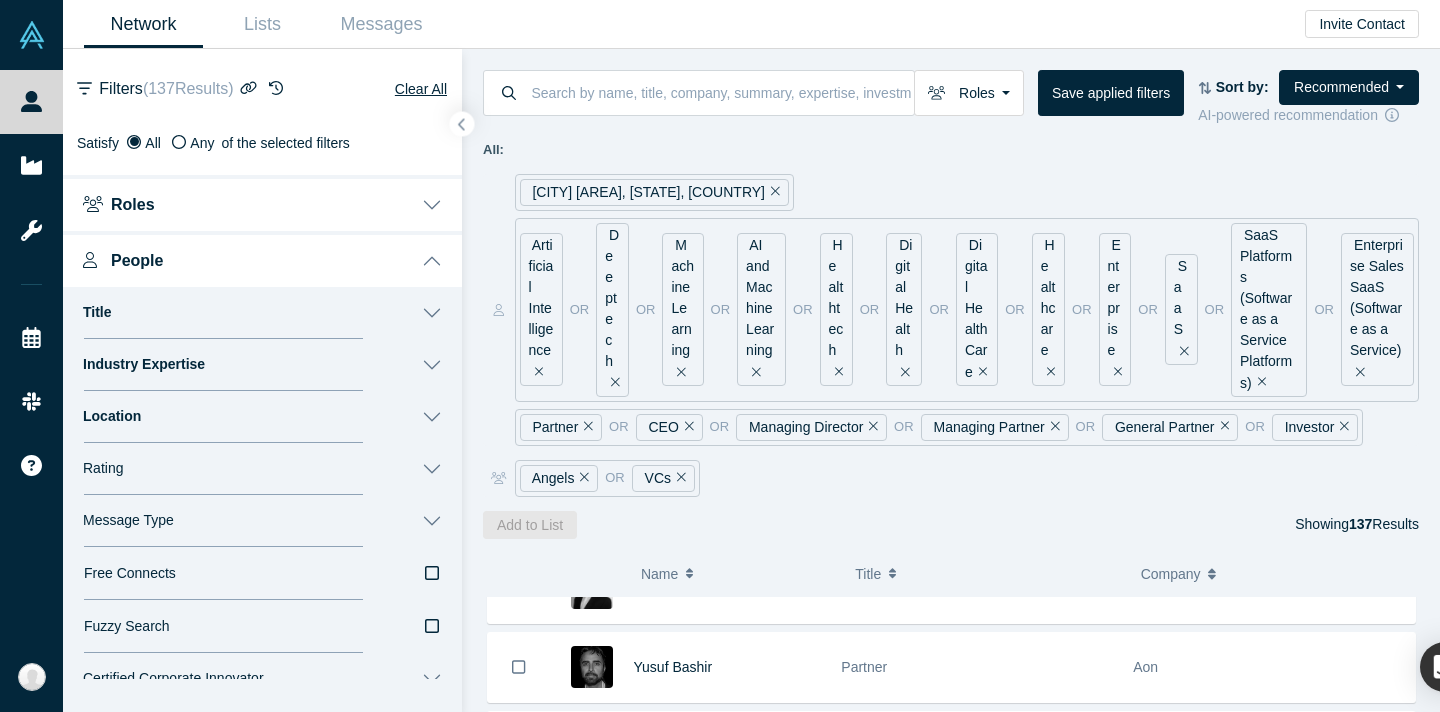 click on "Title" at bounding box center (262, 313) 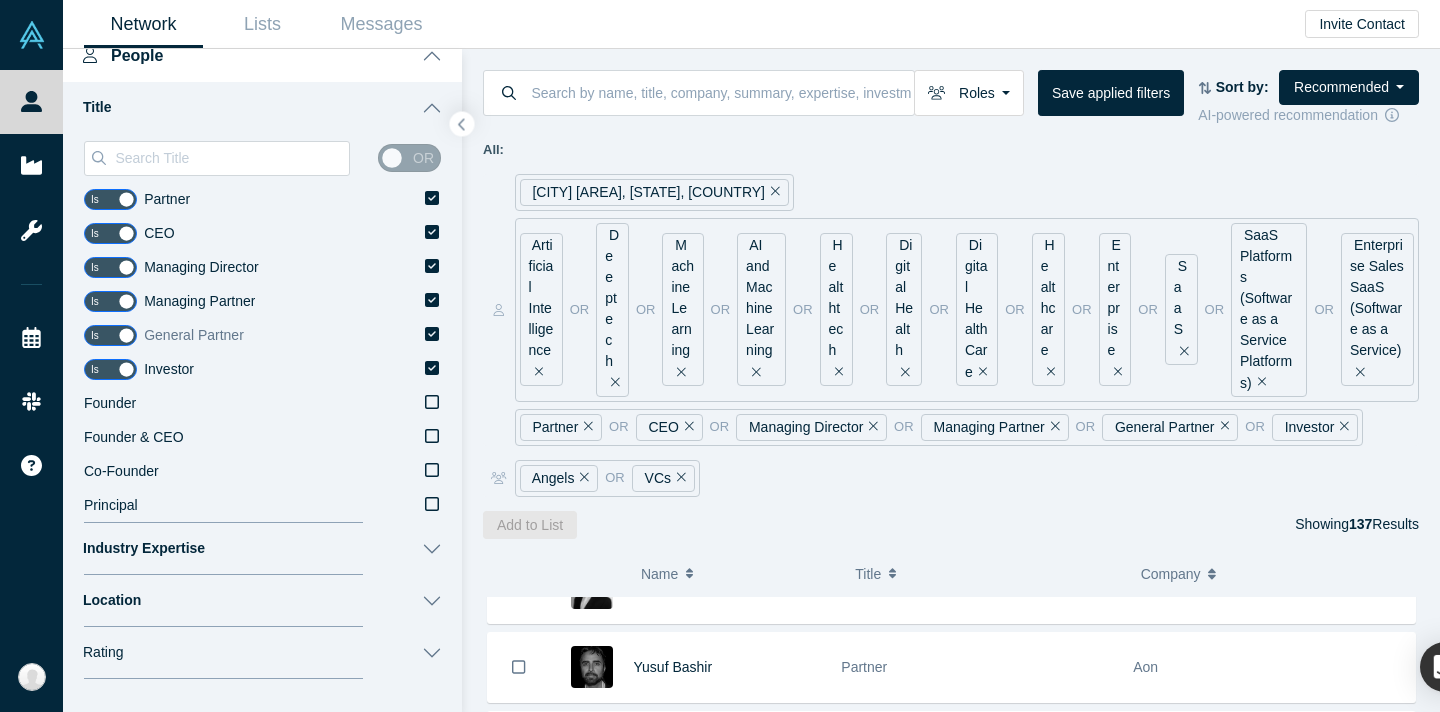 scroll, scrollTop: 209, scrollLeft: 0, axis: vertical 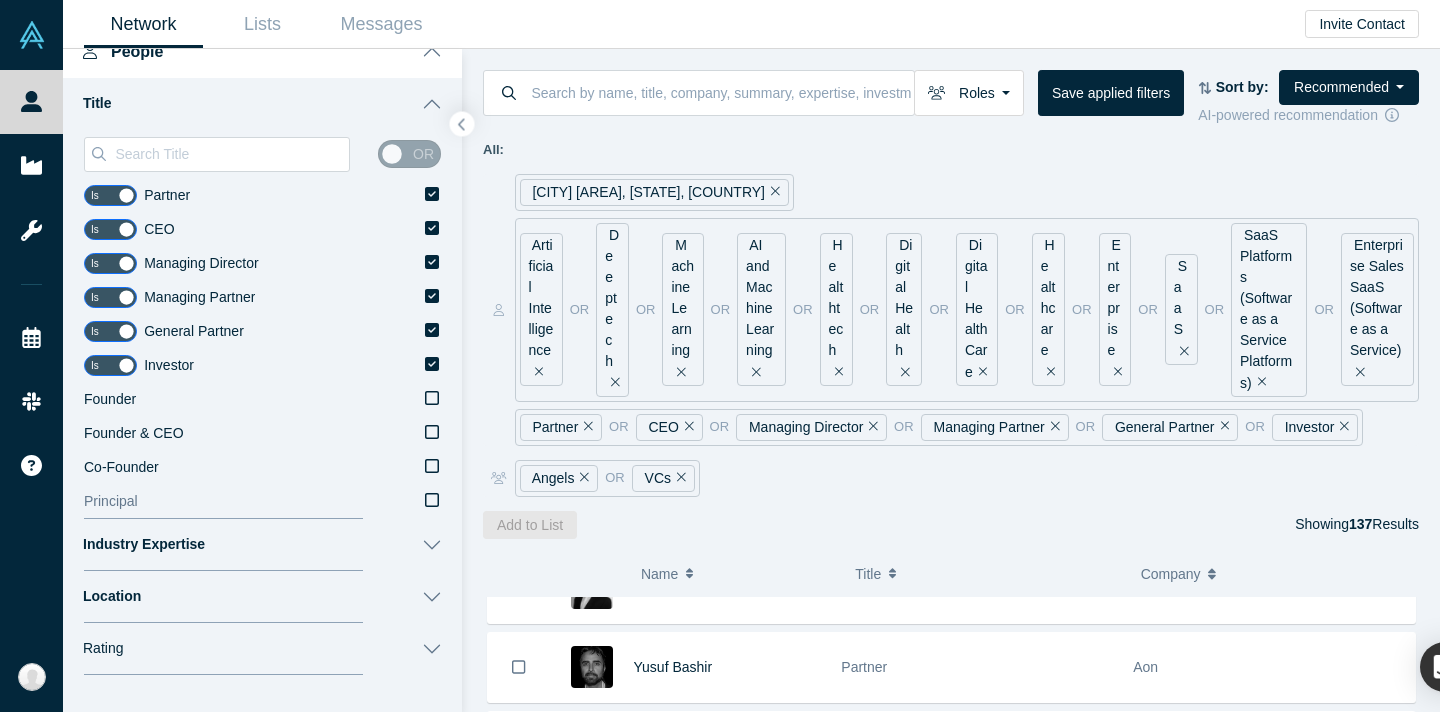 click 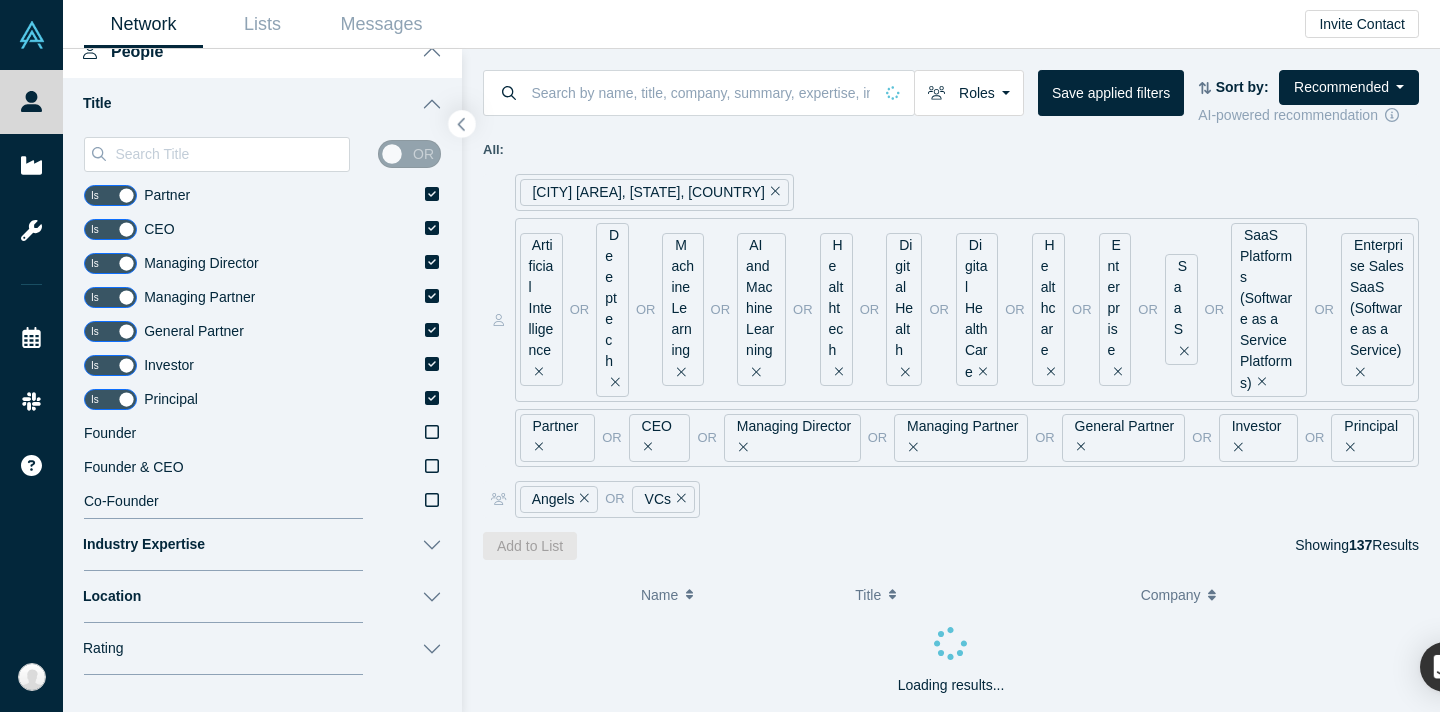 click 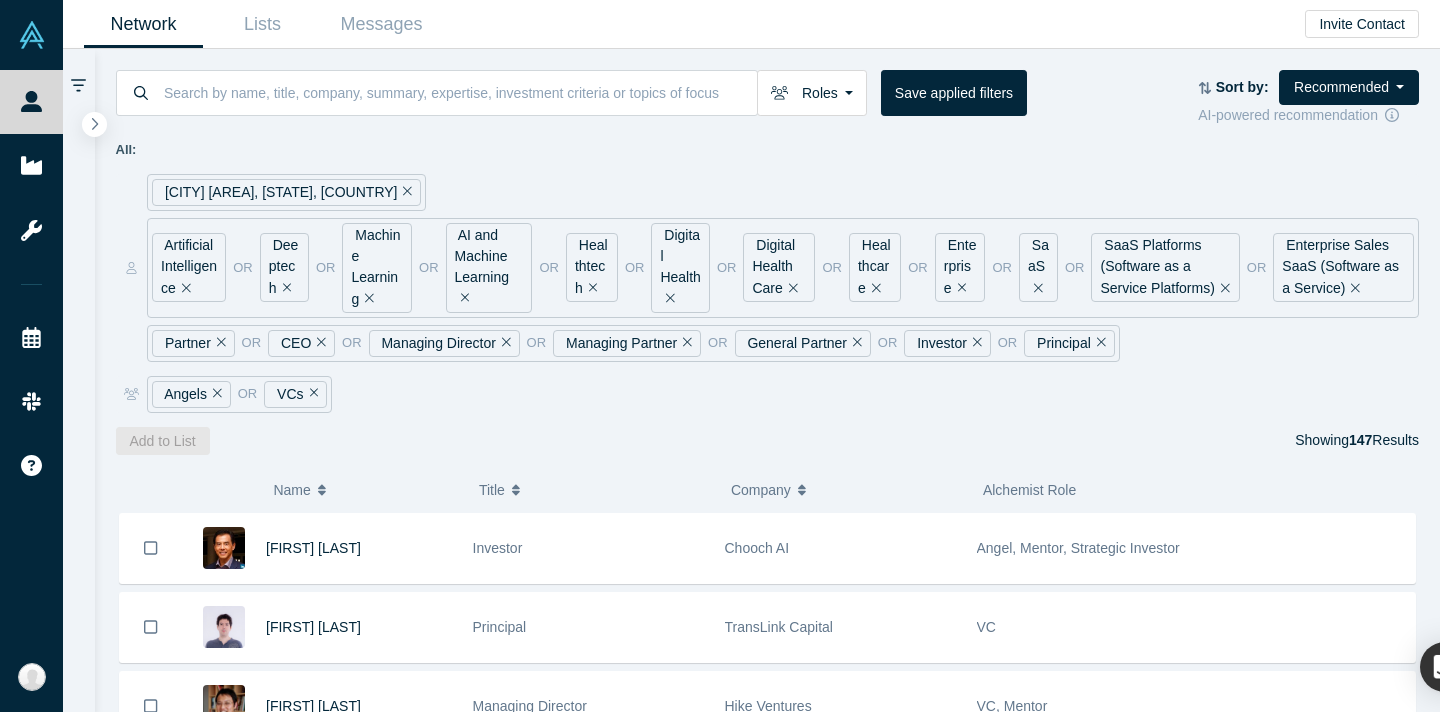 scroll, scrollTop: 870, scrollLeft: 0, axis: vertical 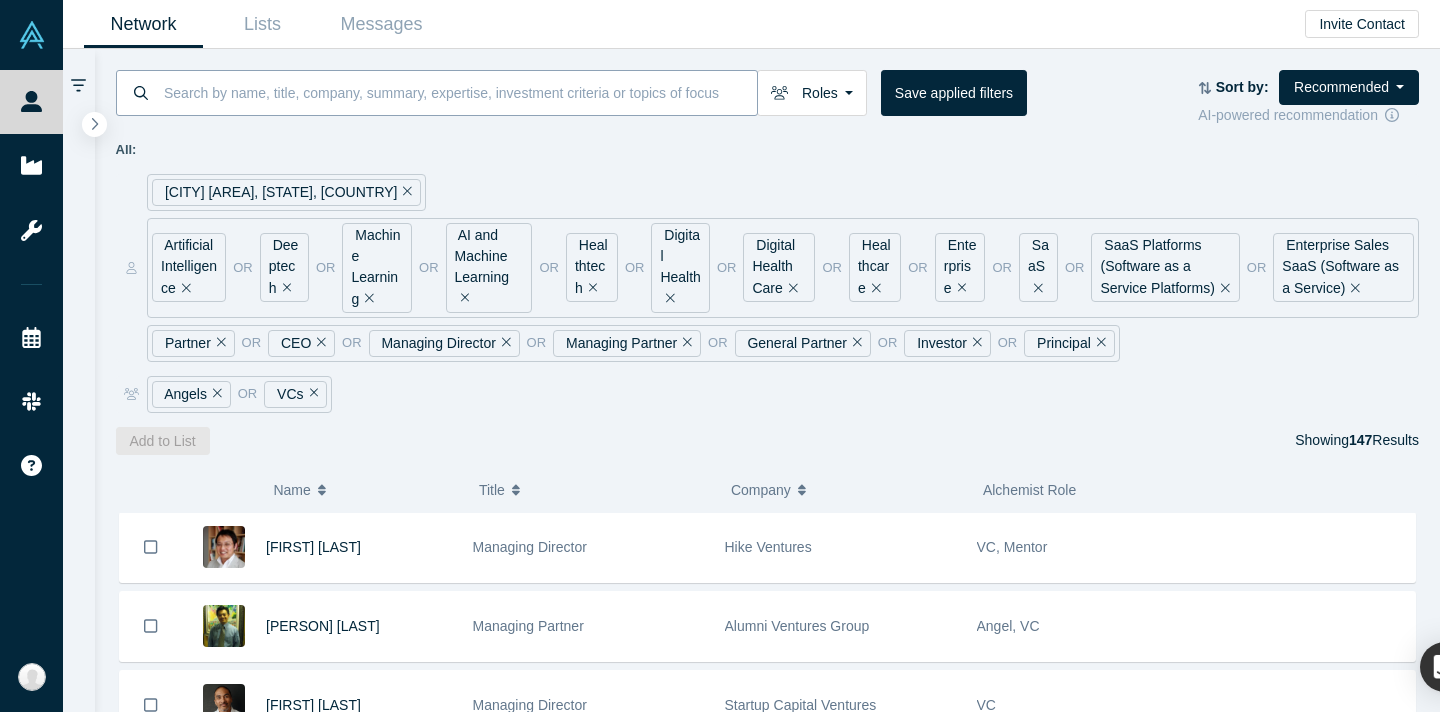 click at bounding box center (459, 92) 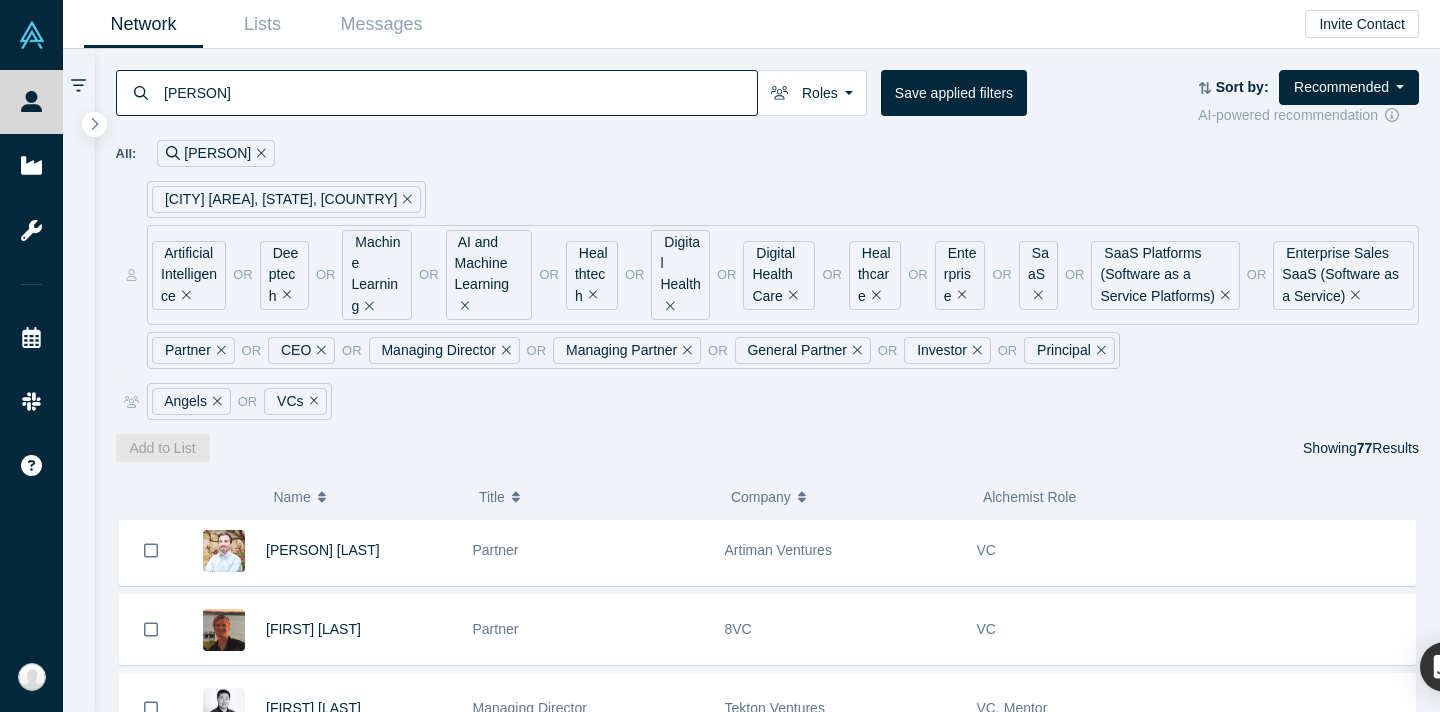 scroll, scrollTop: 4581, scrollLeft: 0, axis: vertical 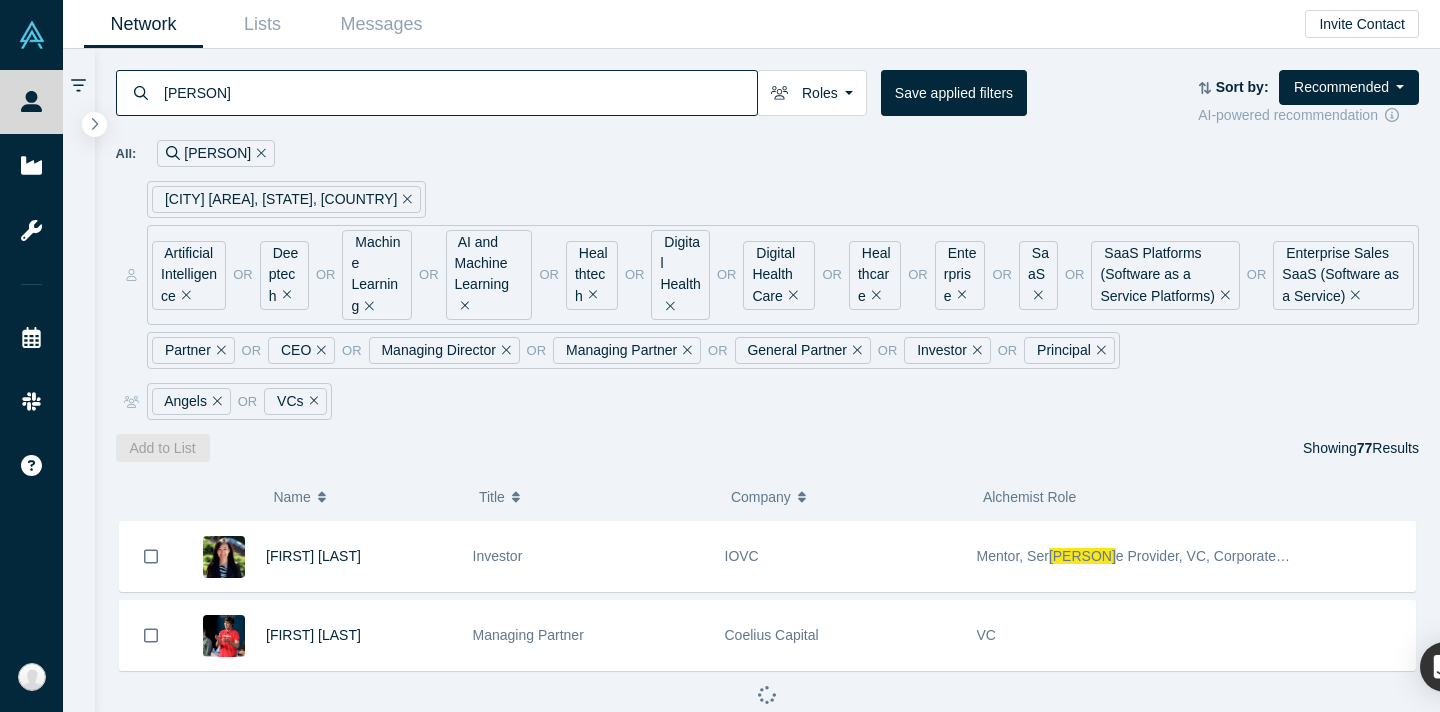 type on "[PERSON]" 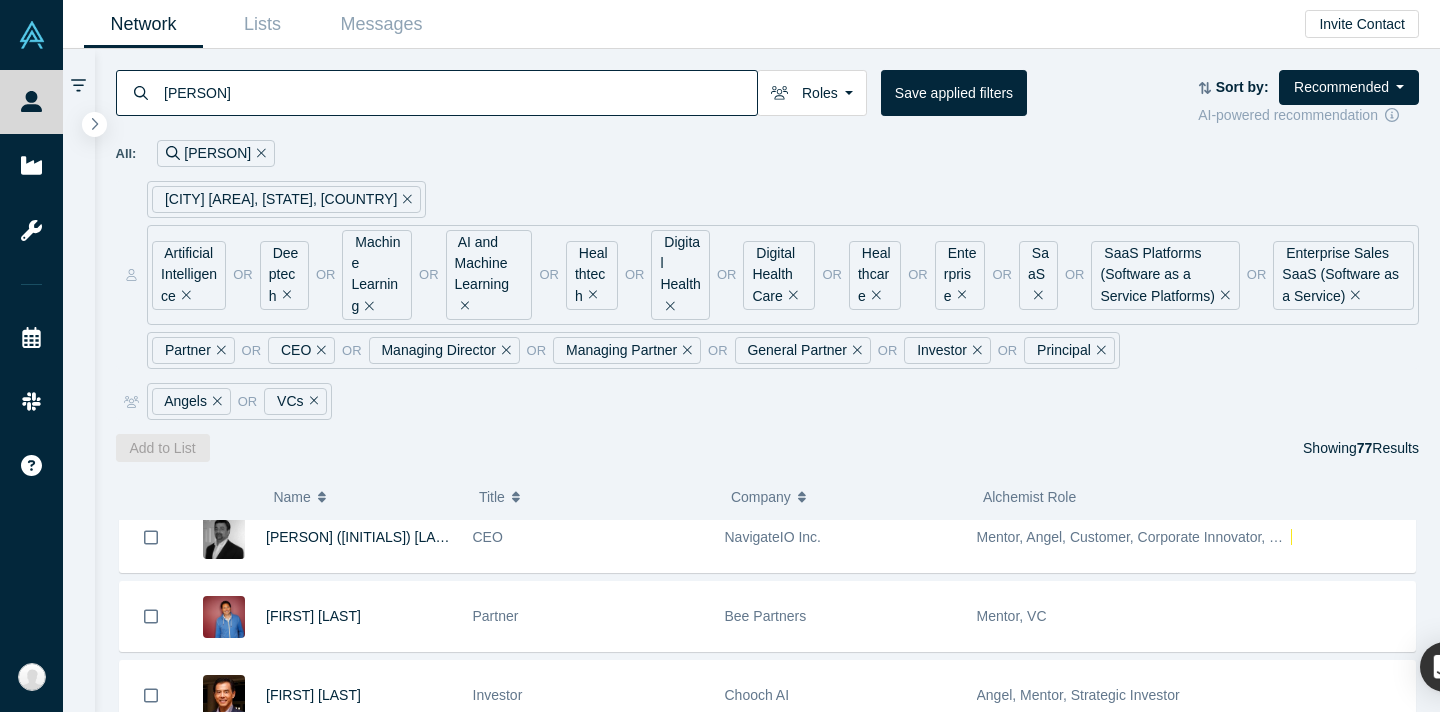 scroll, scrollTop: 0, scrollLeft: 0, axis: both 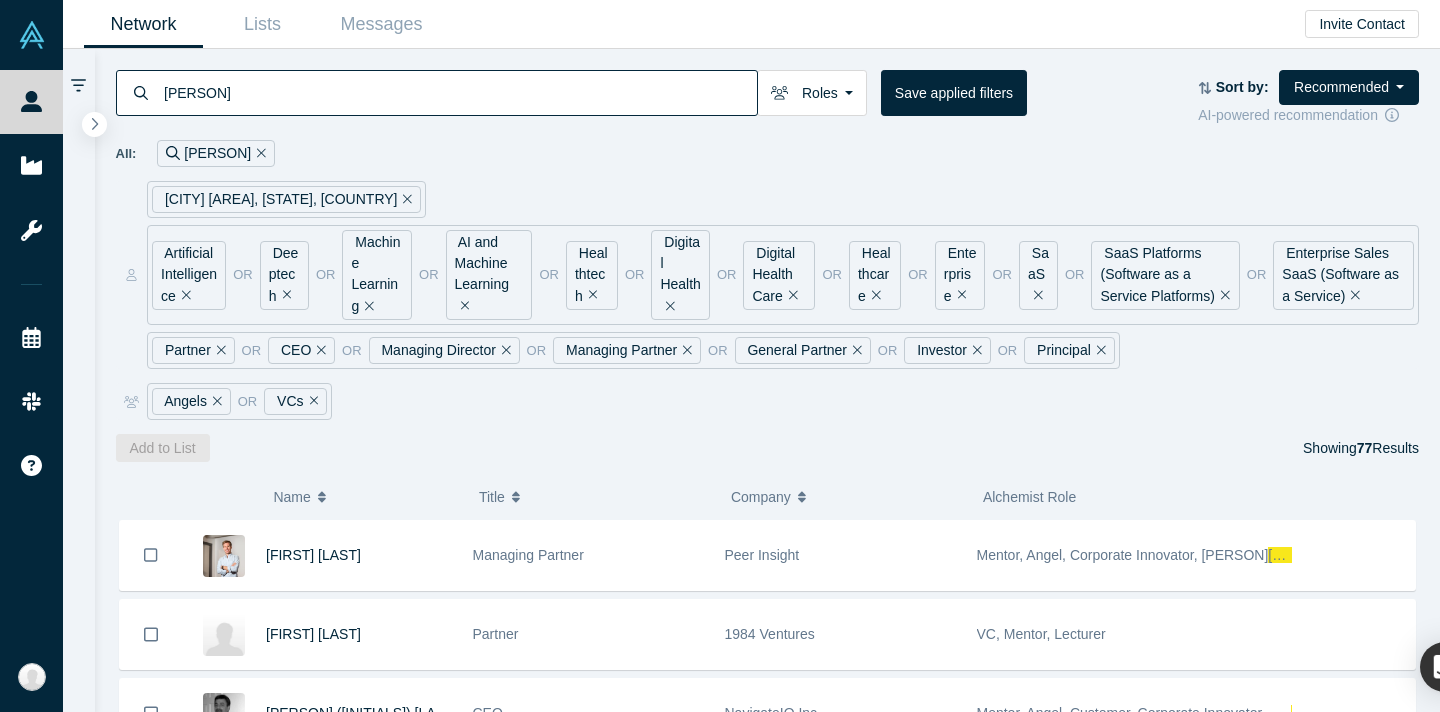 click 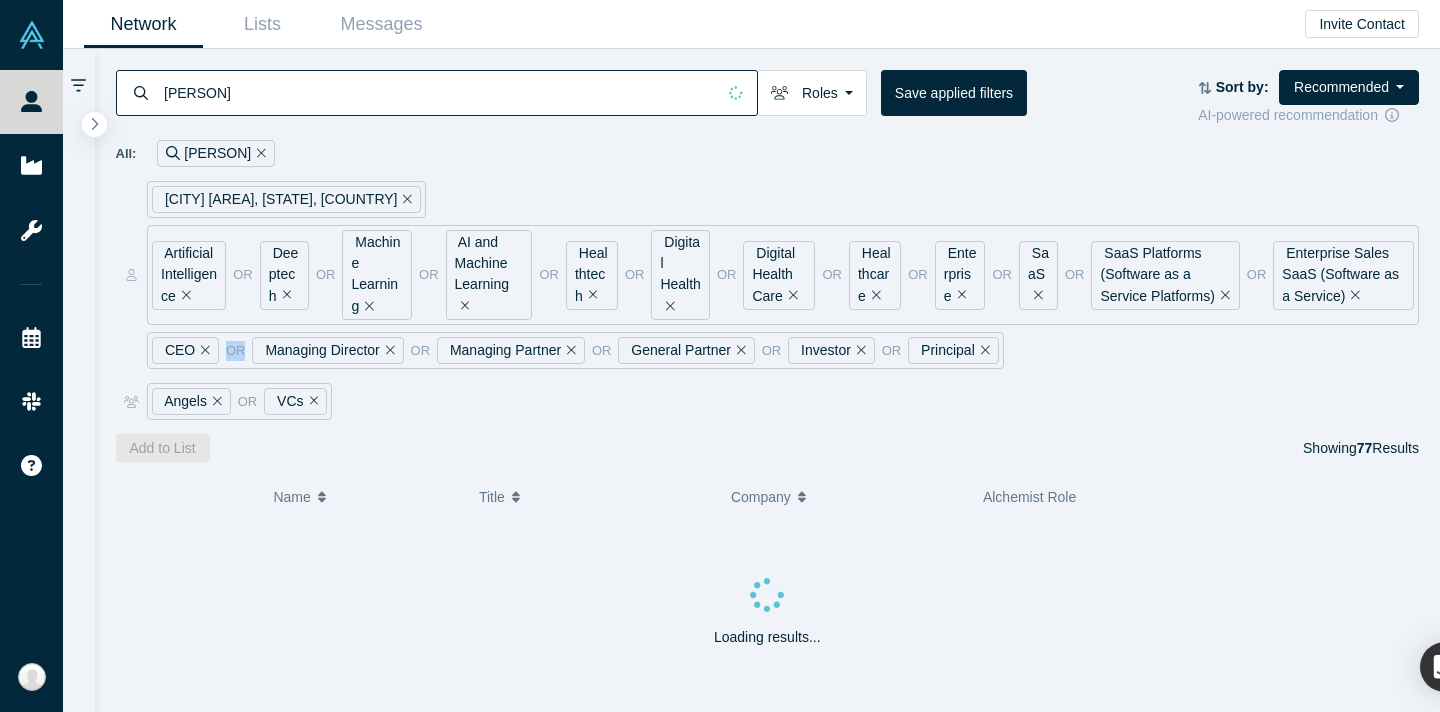 click on "CEO or   Managing Director or   Managing Partner or   General Partner or   Investor or   Principal" at bounding box center [575, 350] 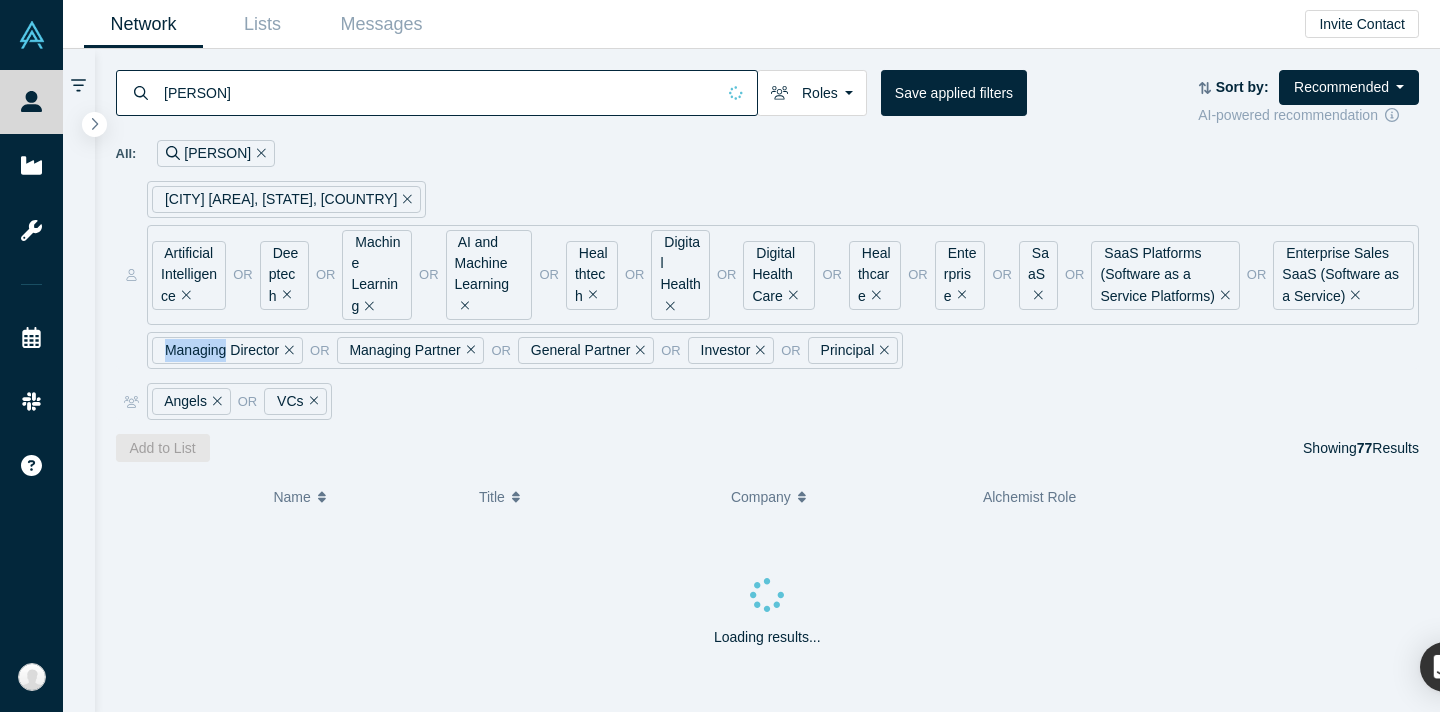 click on "Managing Director" at bounding box center (227, 350) 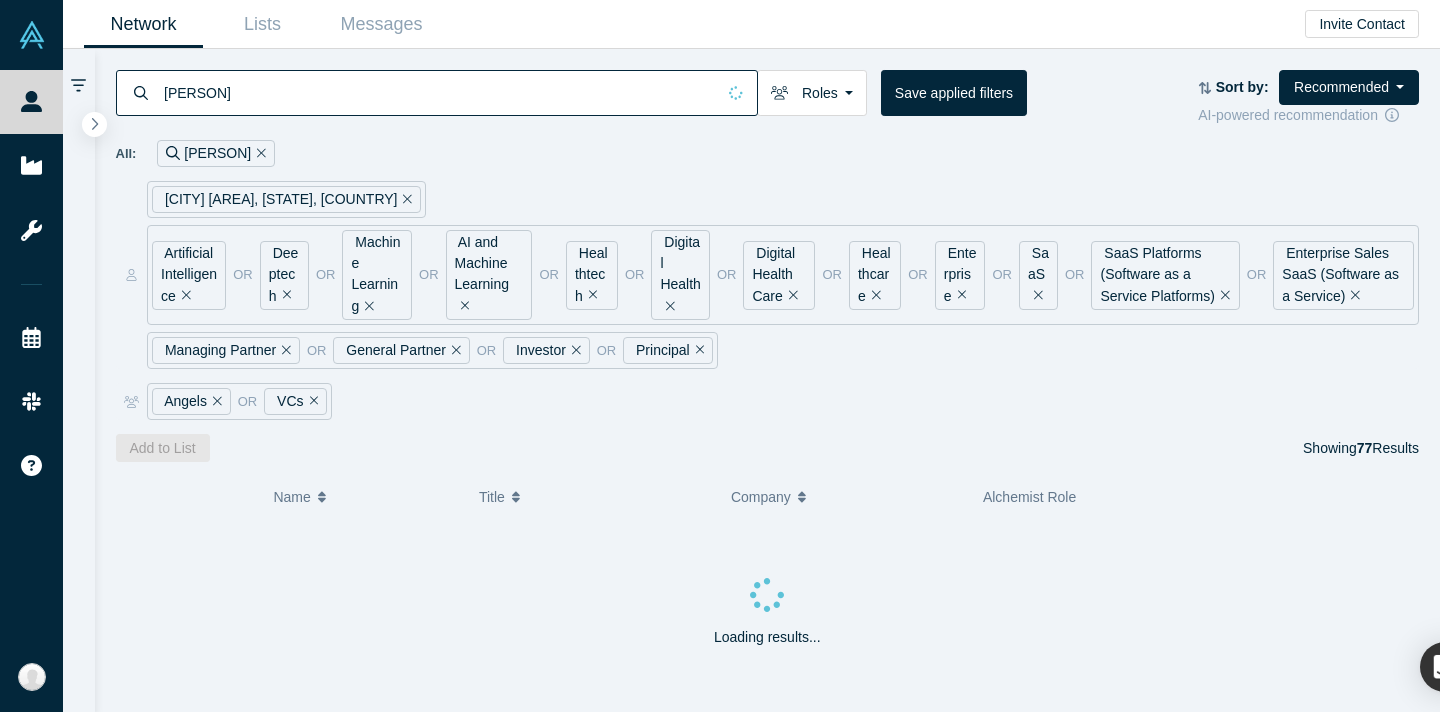 click on "Managing Partner" at bounding box center (226, 350) 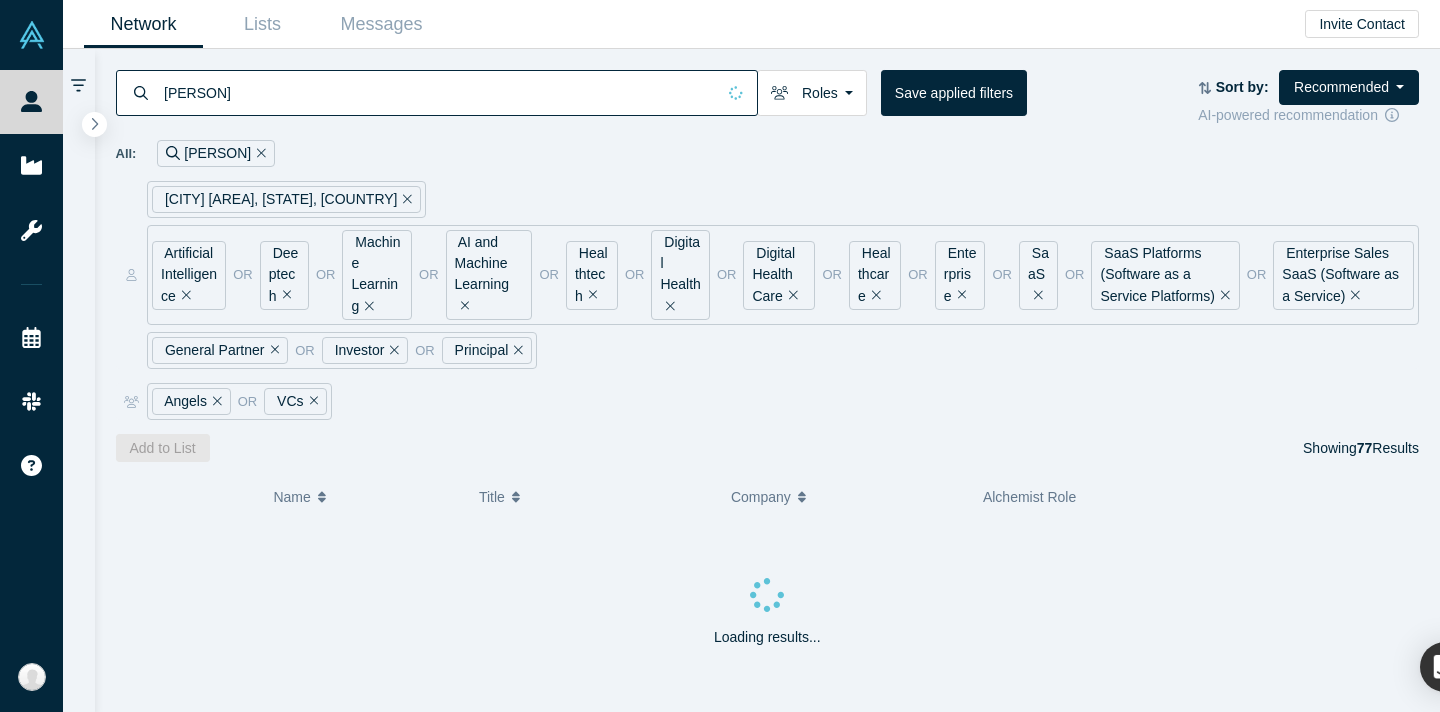 click 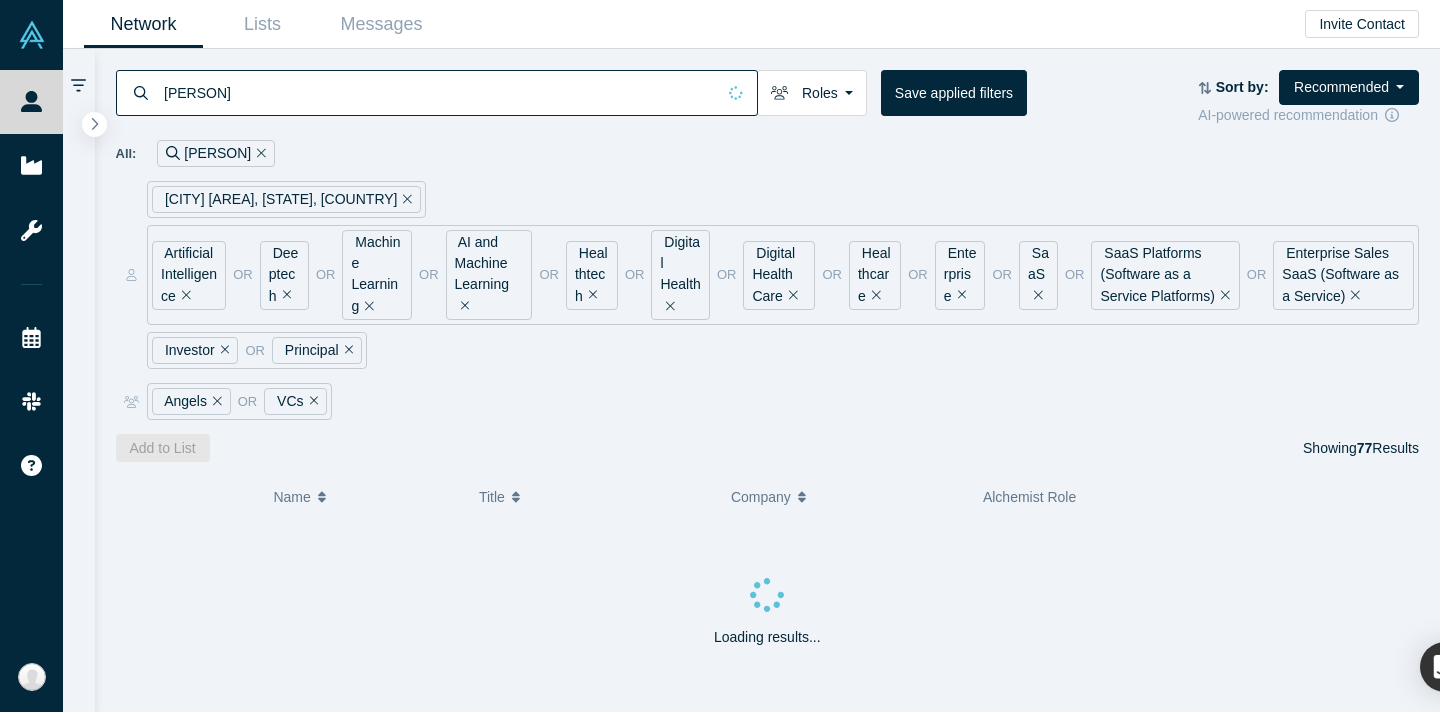 click 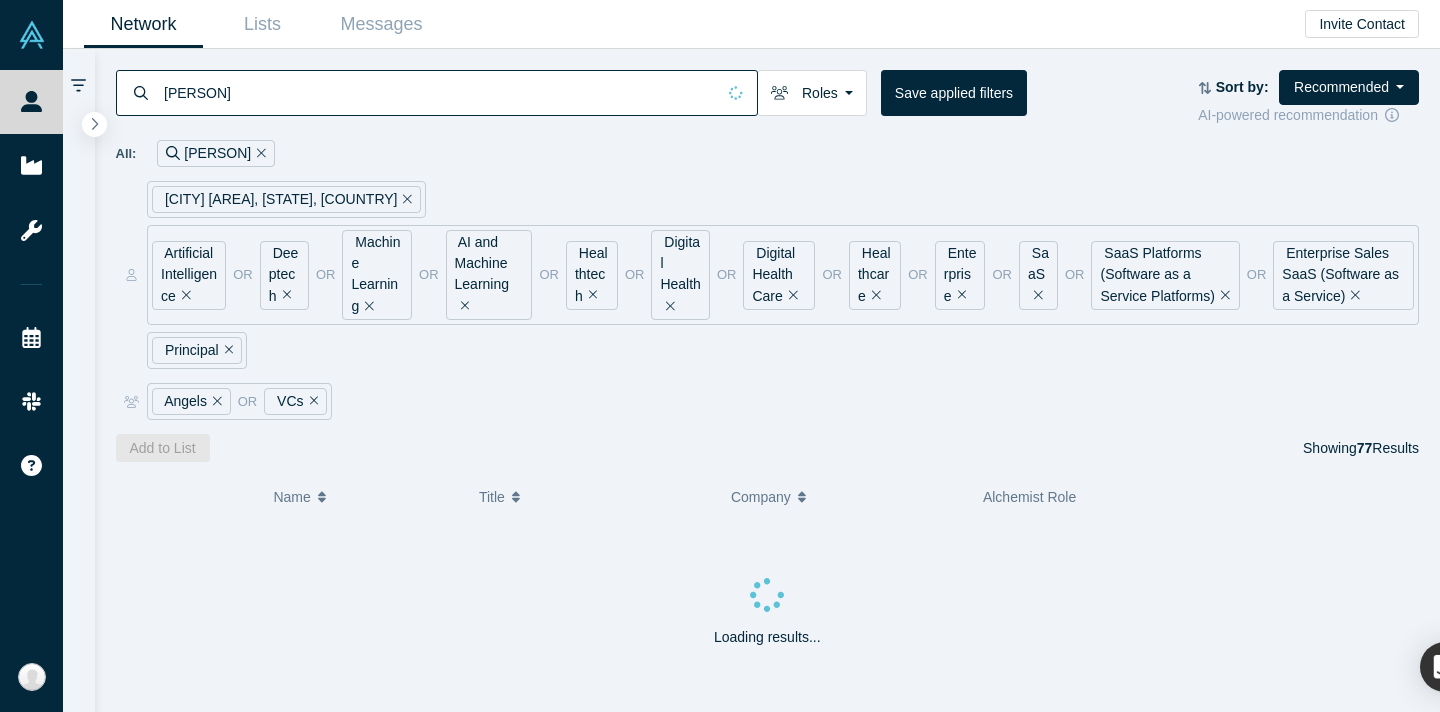 click 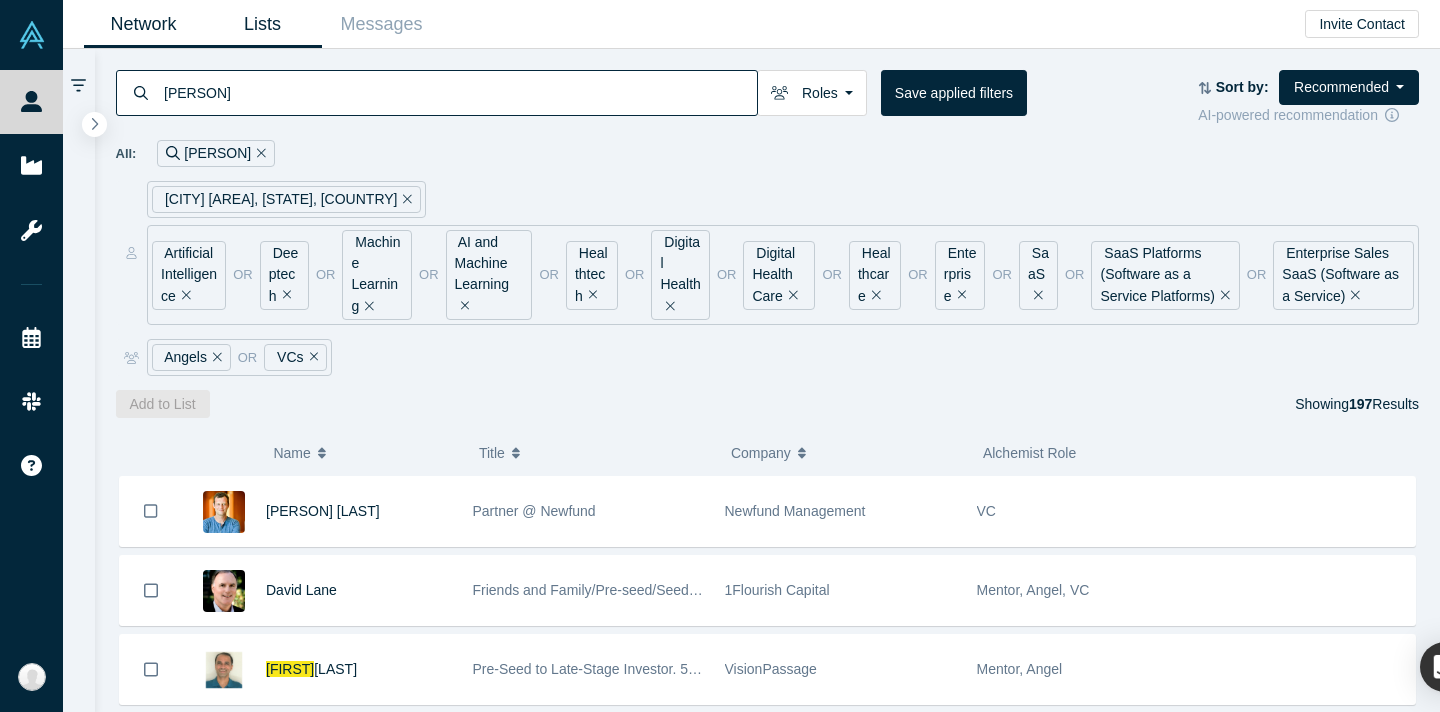 click on "Lists" at bounding box center [262, 24] 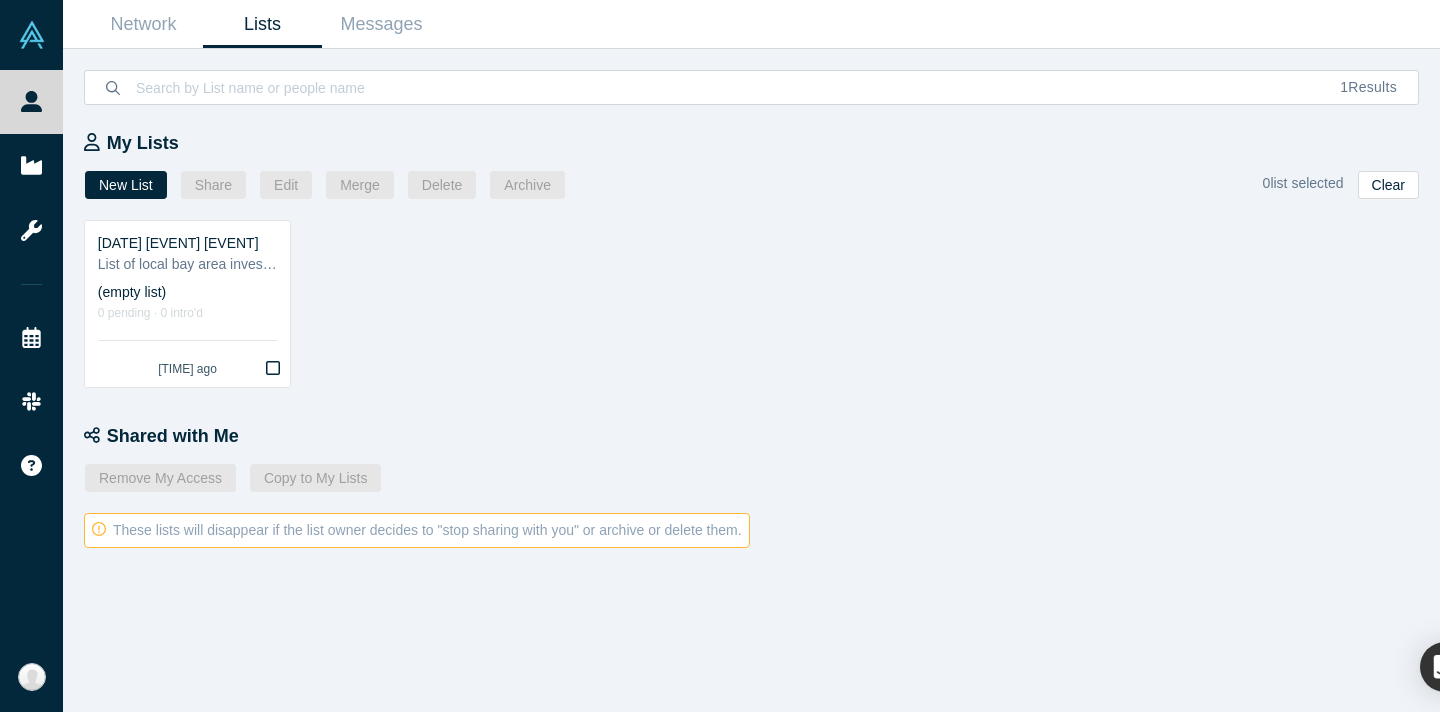 click on "[DATE] [EVENT] [EVENT]" at bounding box center [187, 243] 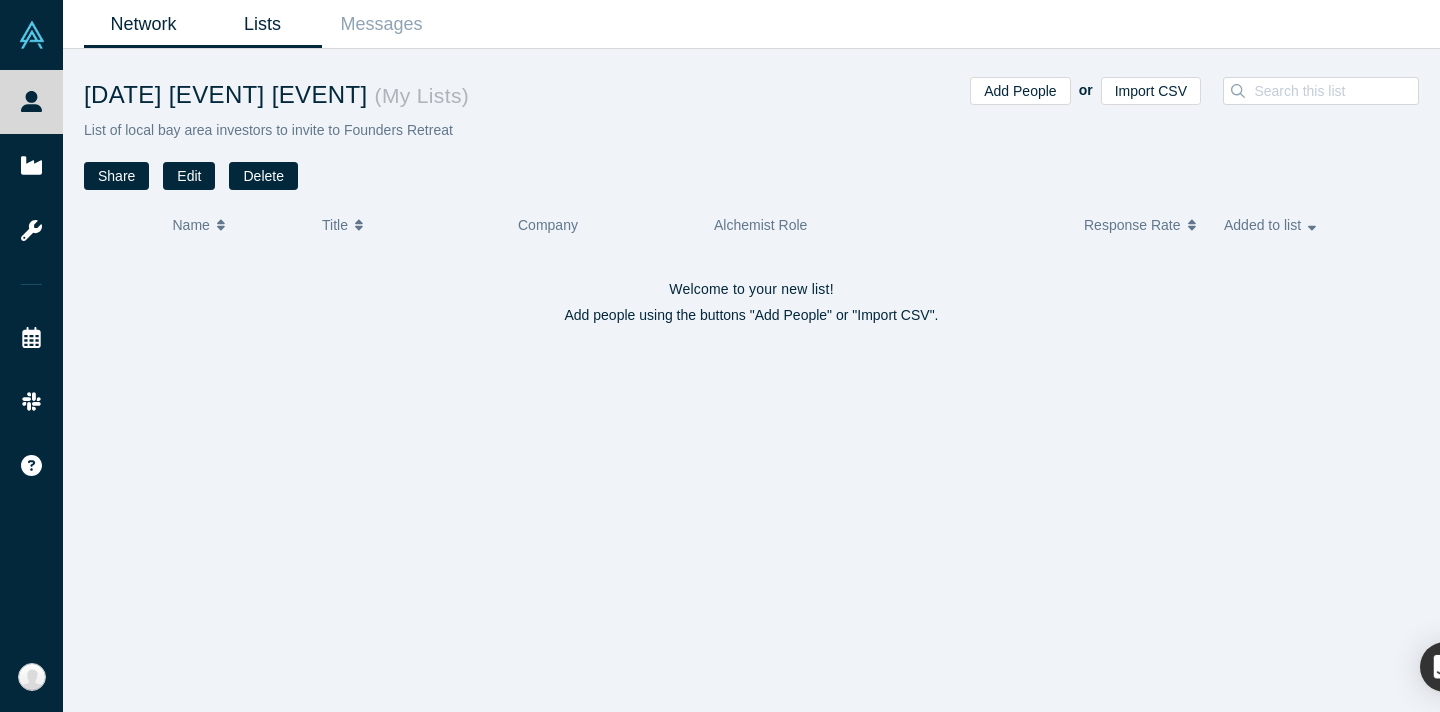 click on "Network" at bounding box center (143, 24) 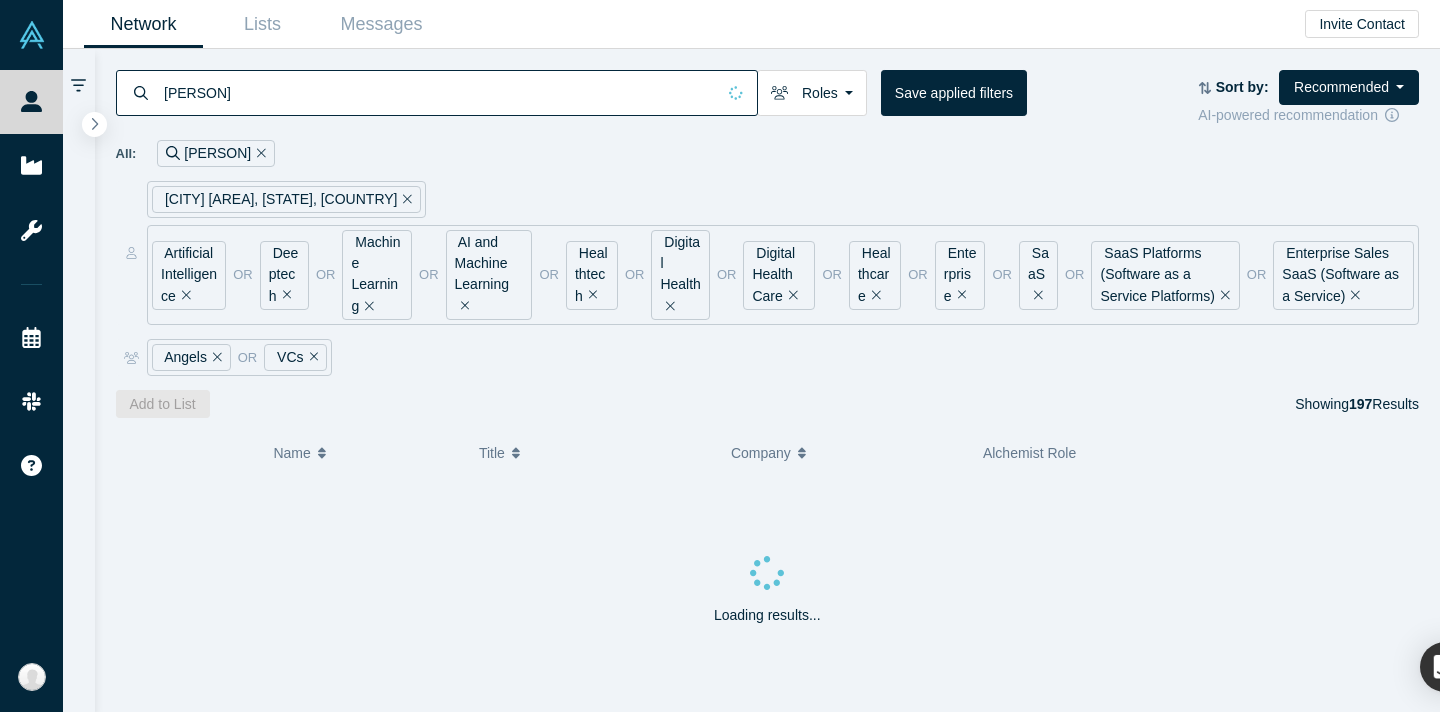 click 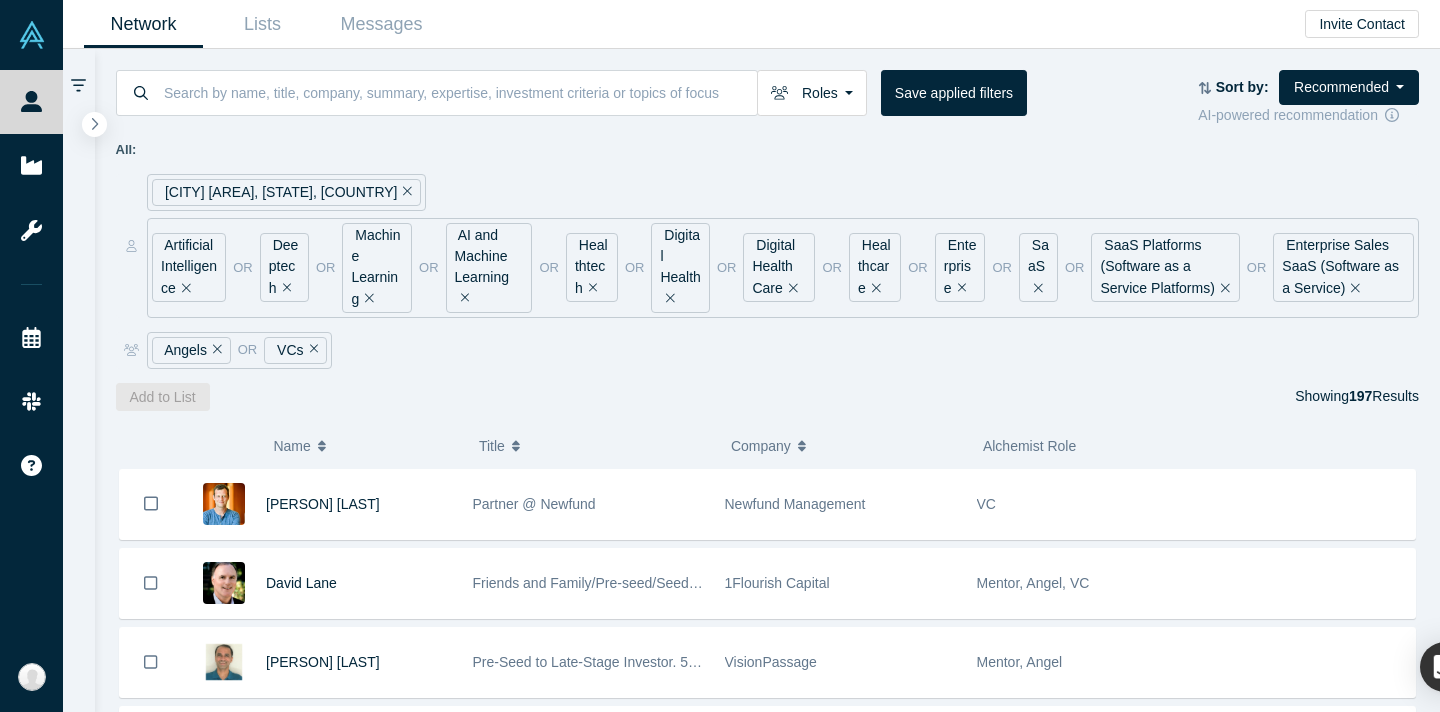 type 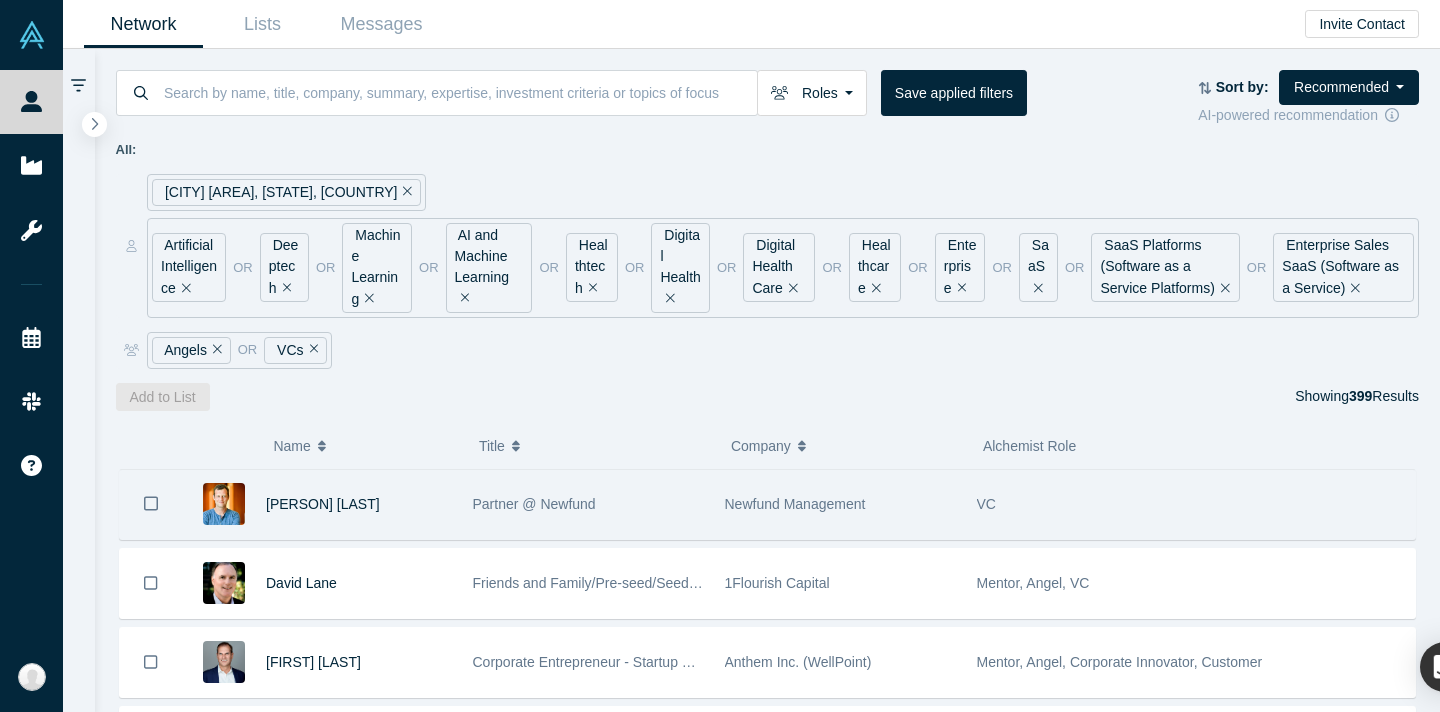 click at bounding box center (151, 504) 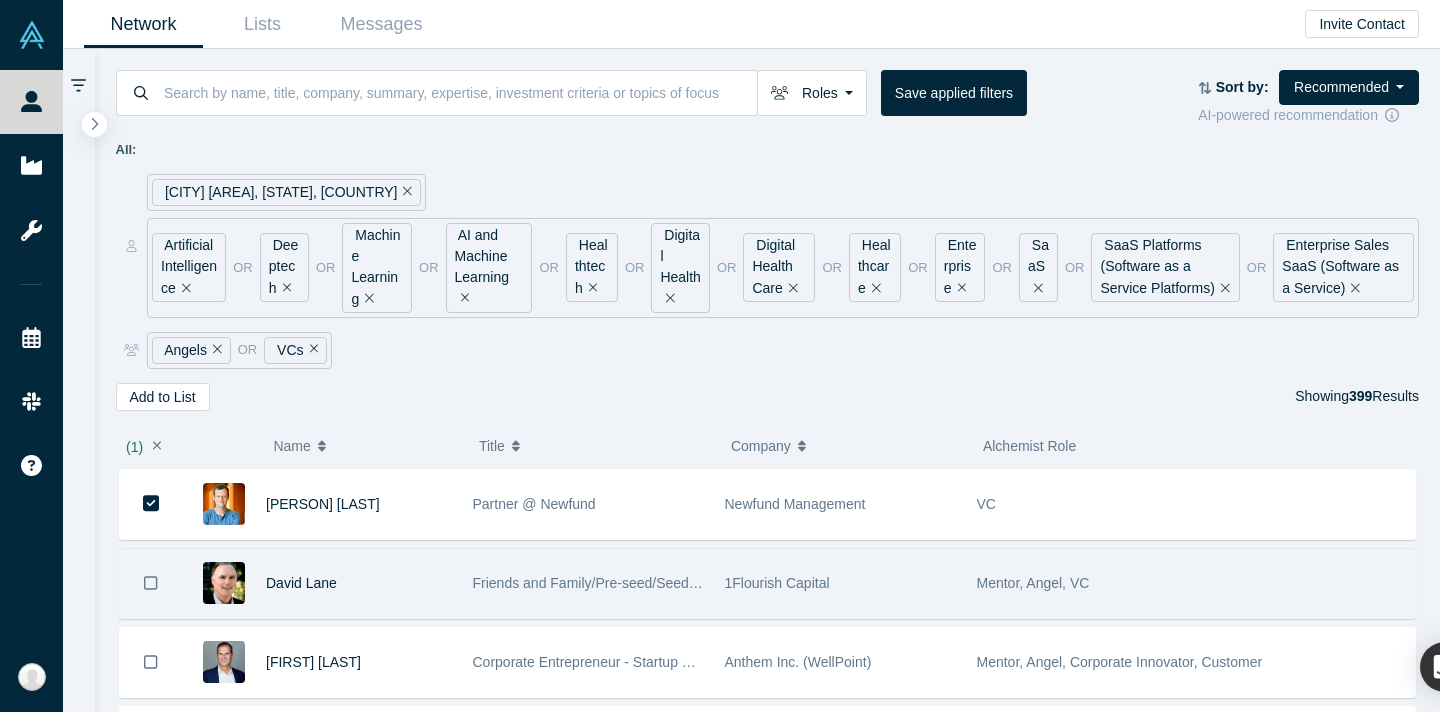 click 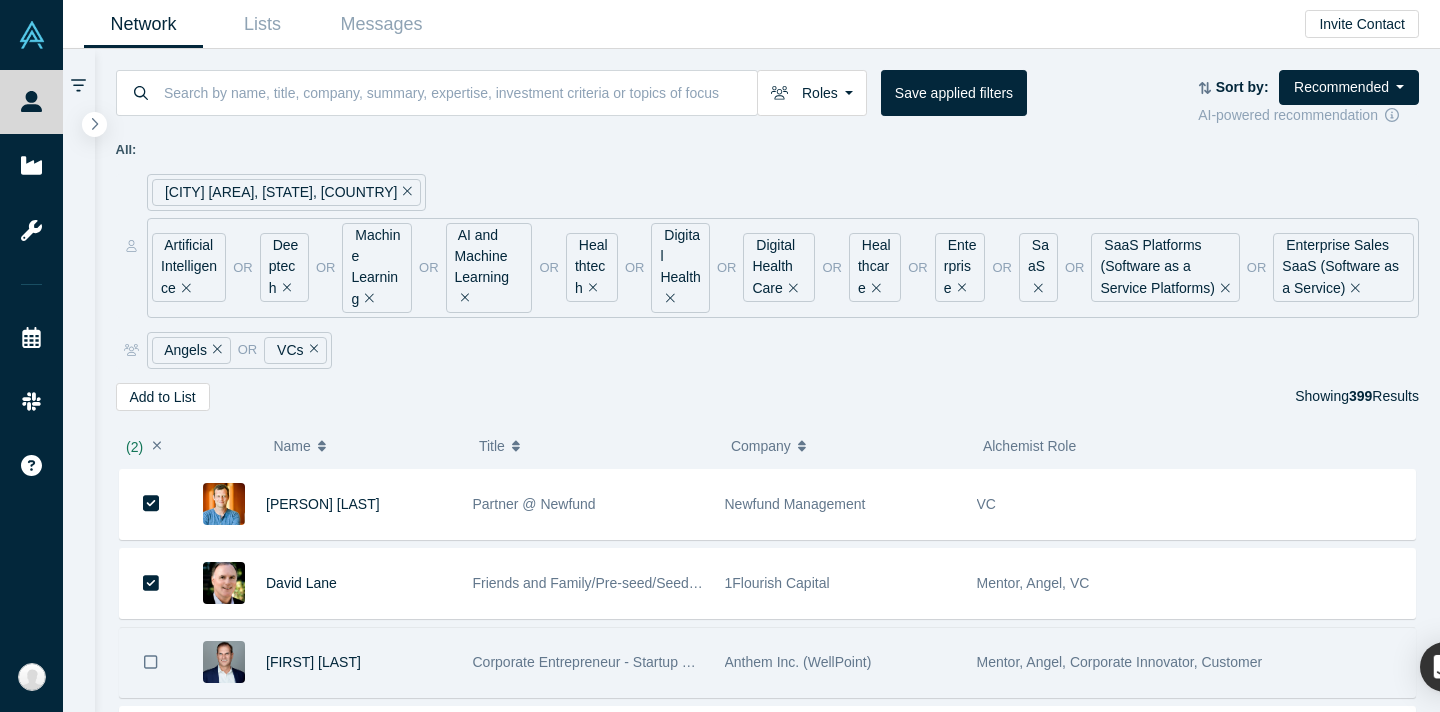 click at bounding box center (151, 662) 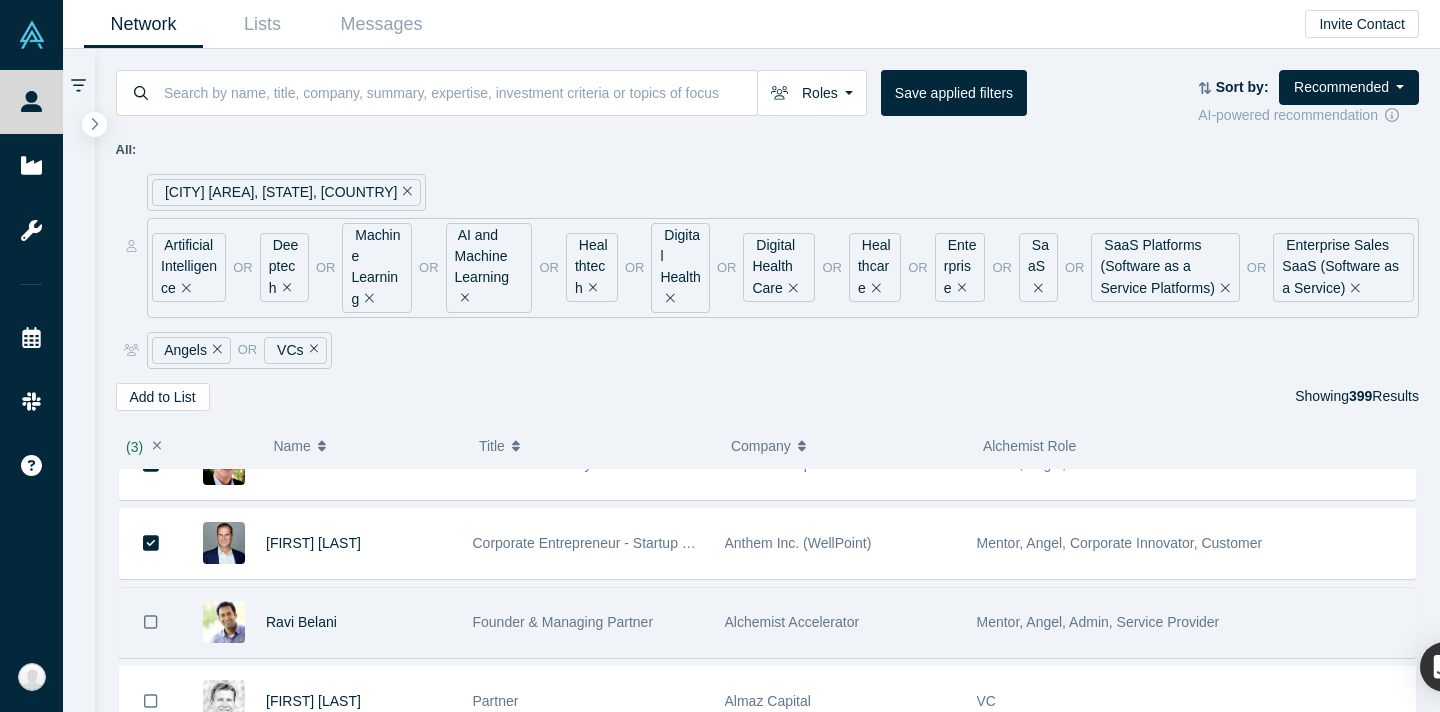 click 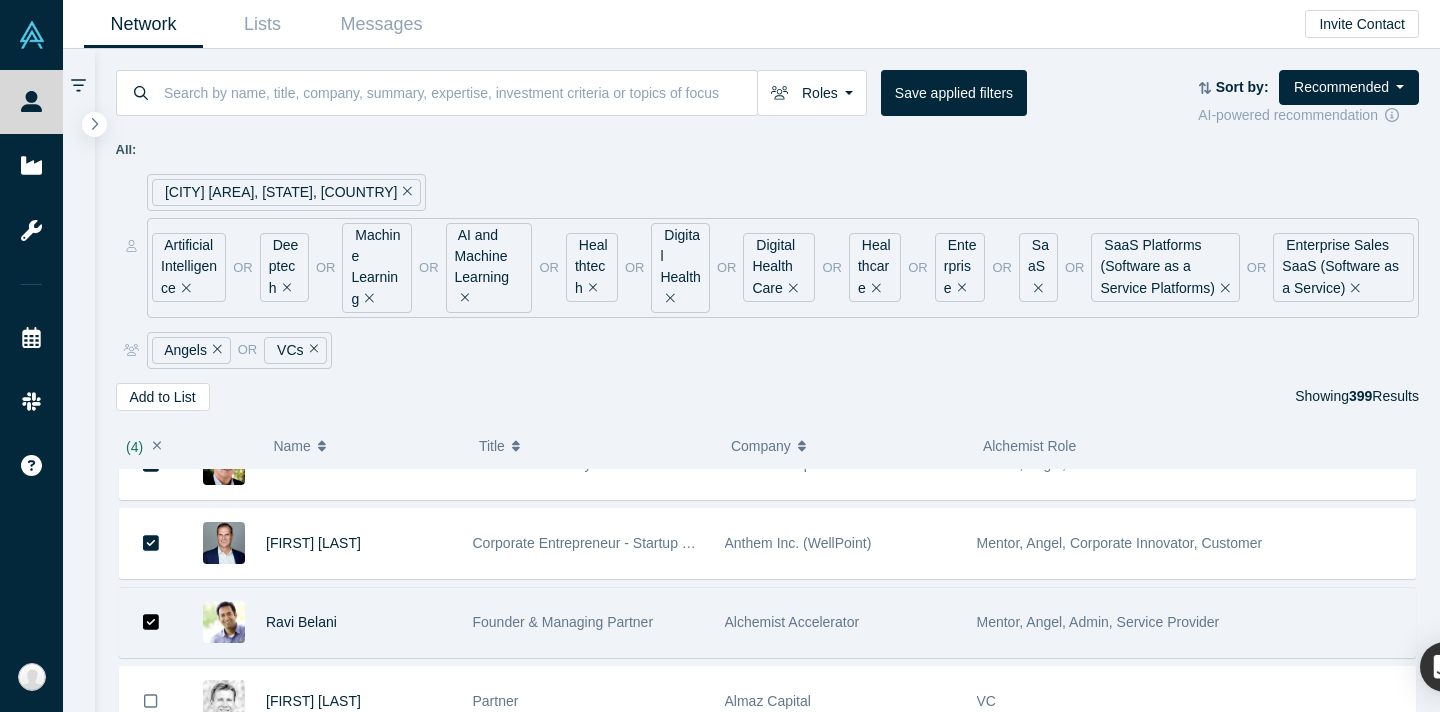 scroll, scrollTop: 210, scrollLeft: 0, axis: vertical 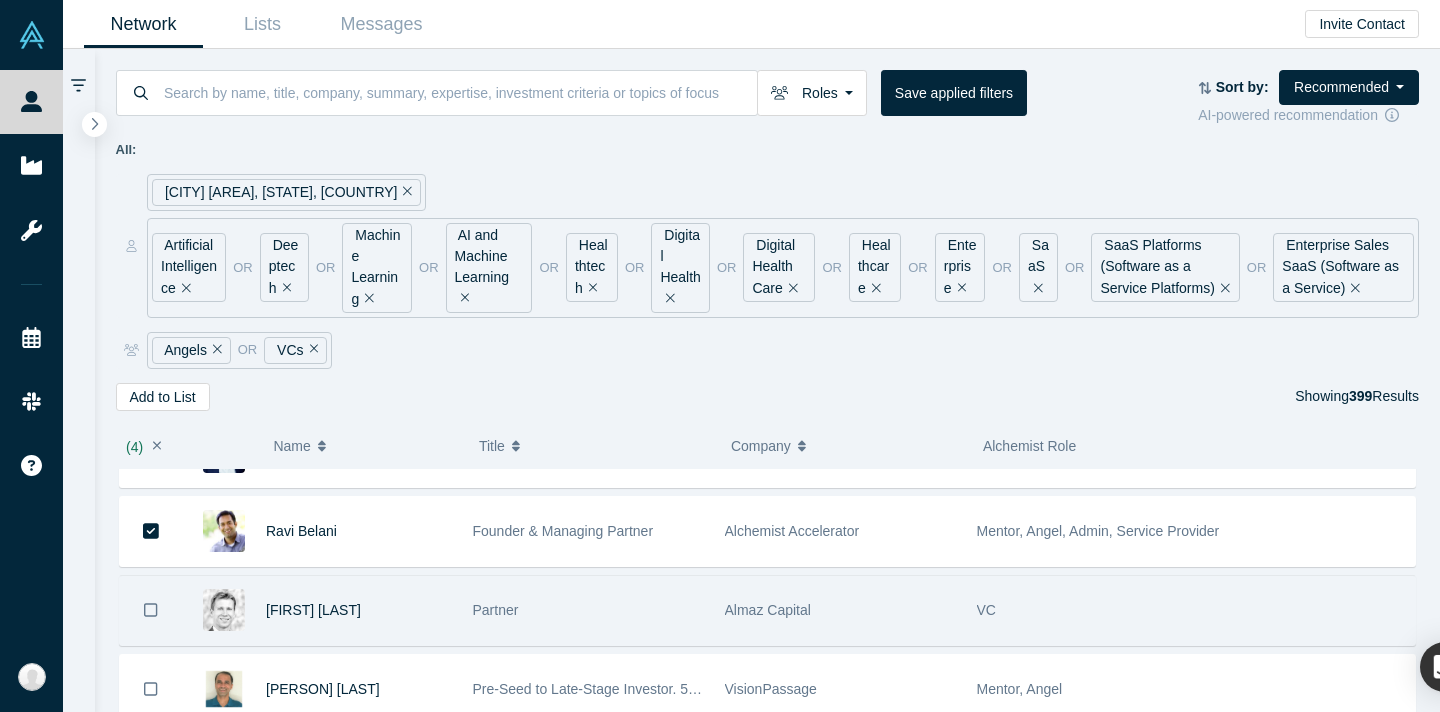 click at bounding box center [151, 610] 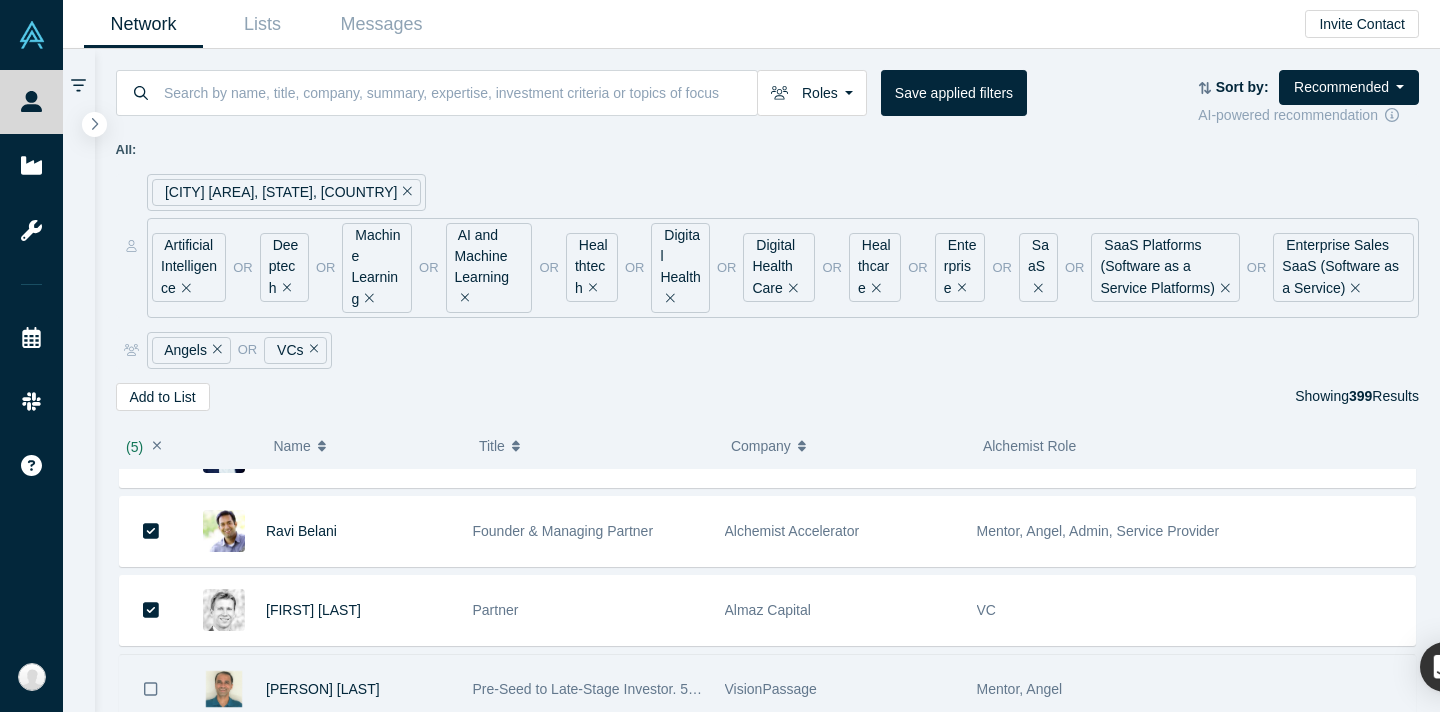 click 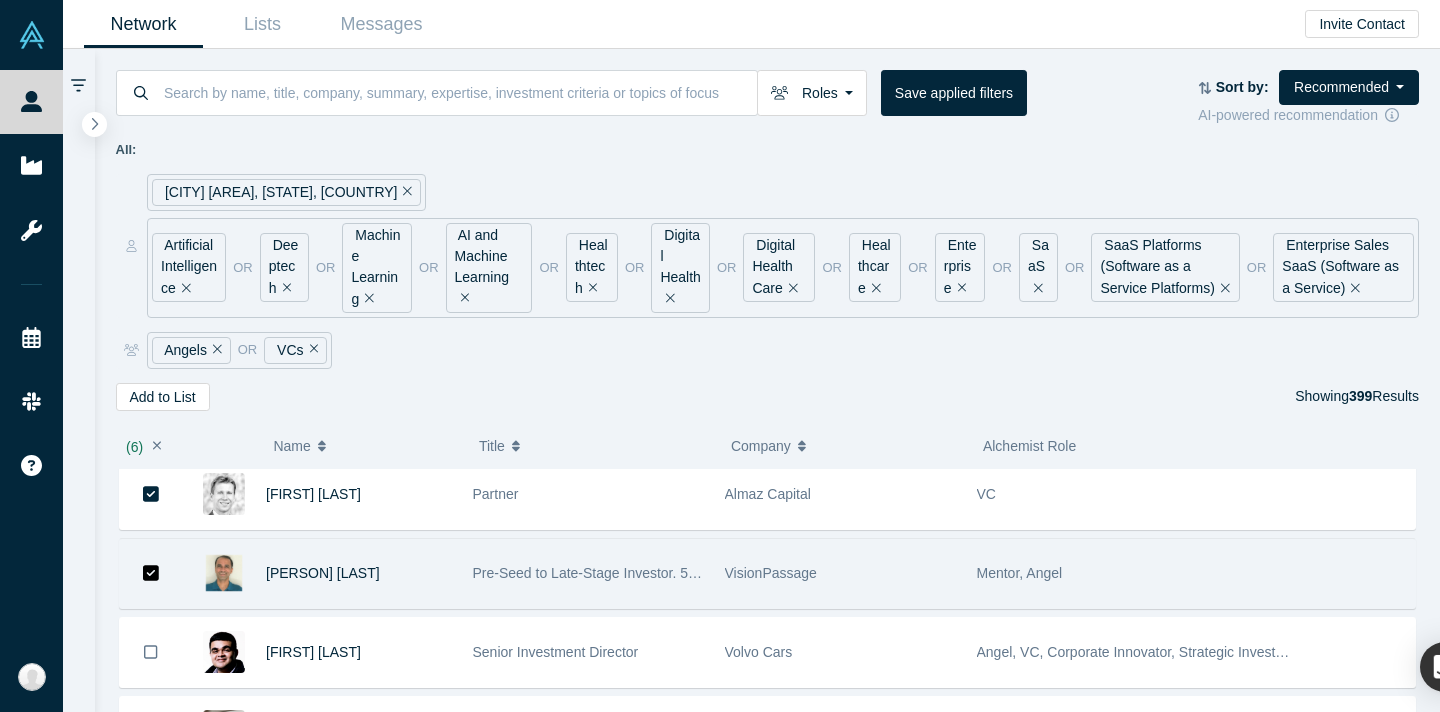 scroll, scrollTop: 356, scrollLeft: 0, axis: vertical 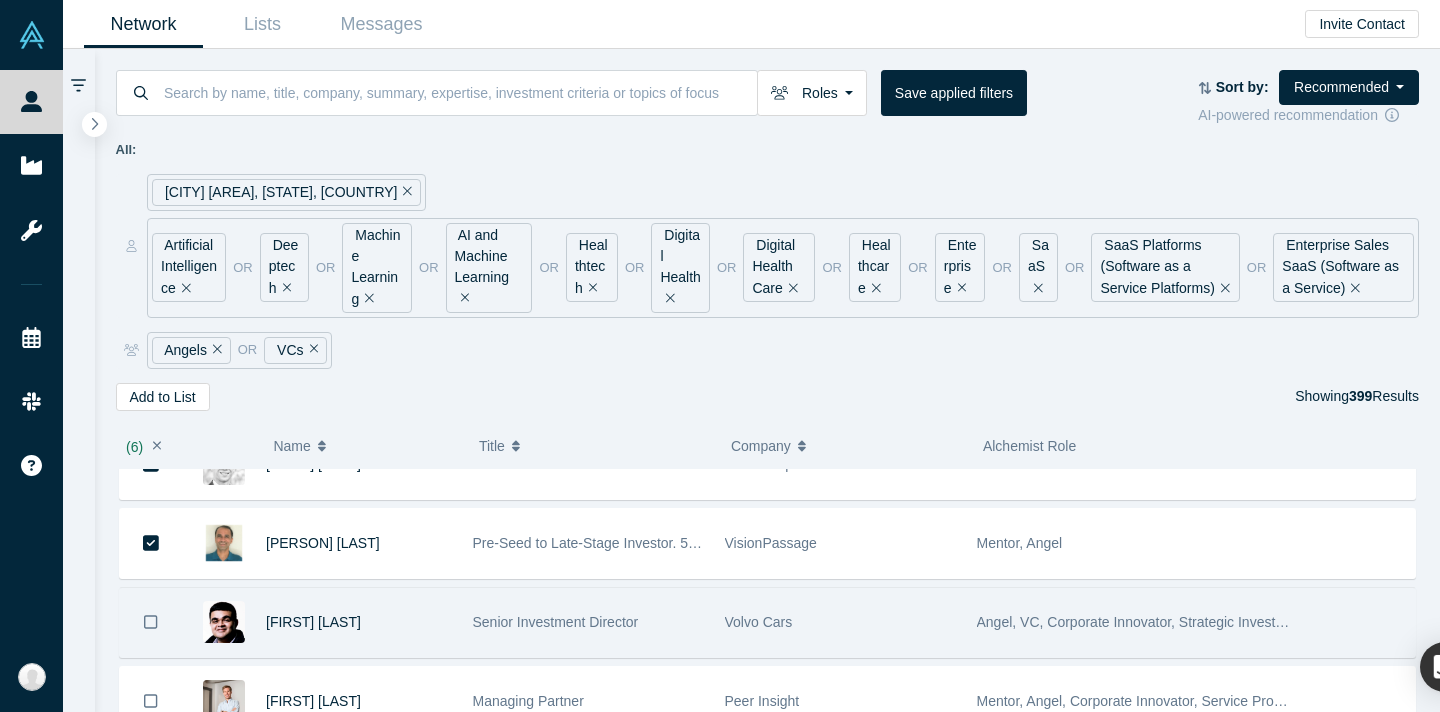 click at bounding box center [151, 622] 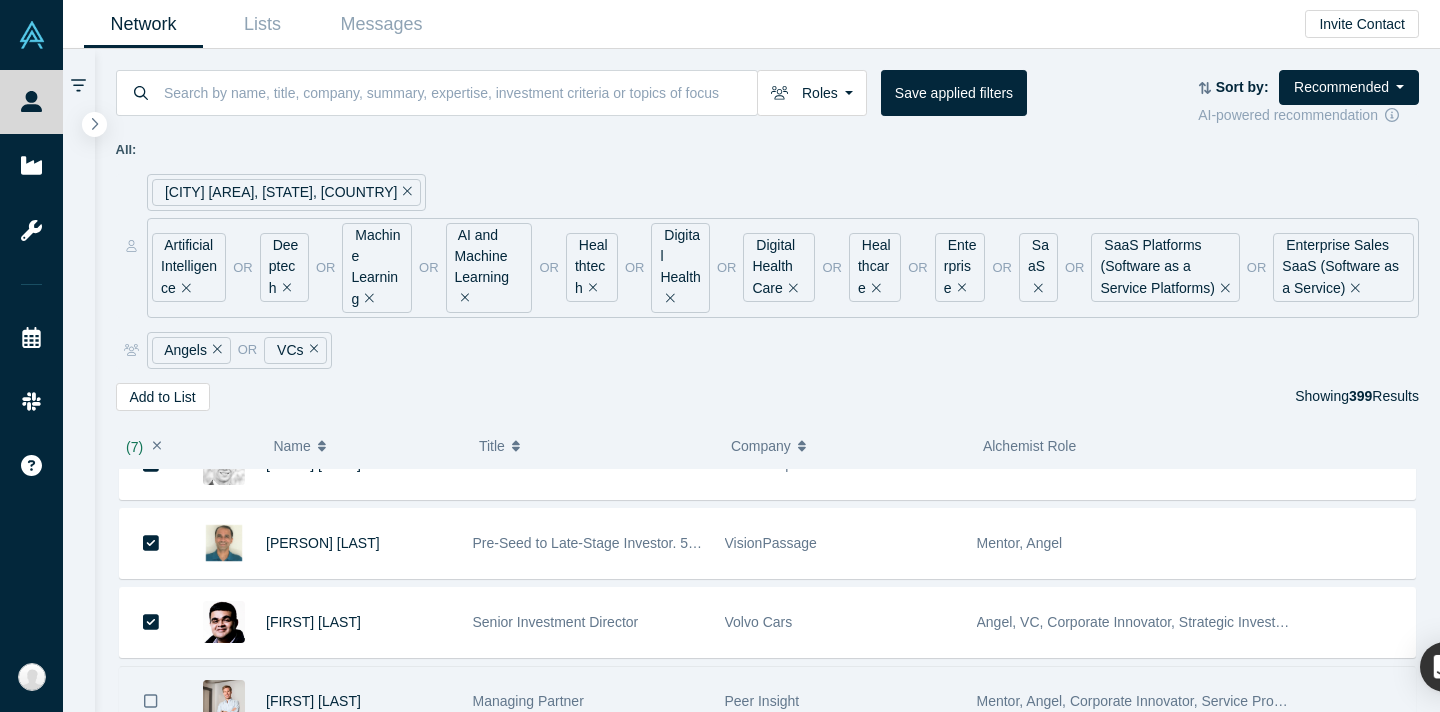 click 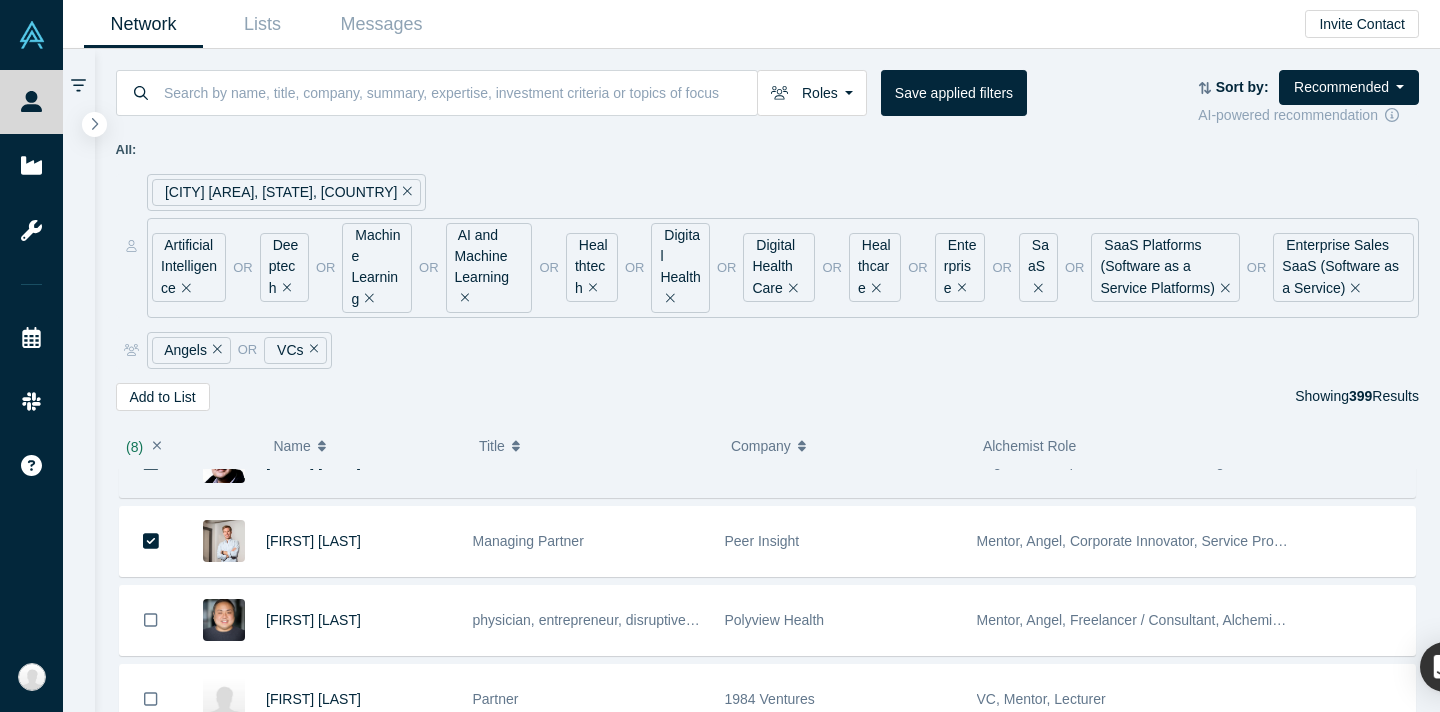 scroll, scrollTop: 611, scrollLeft: 0, axis: vertical 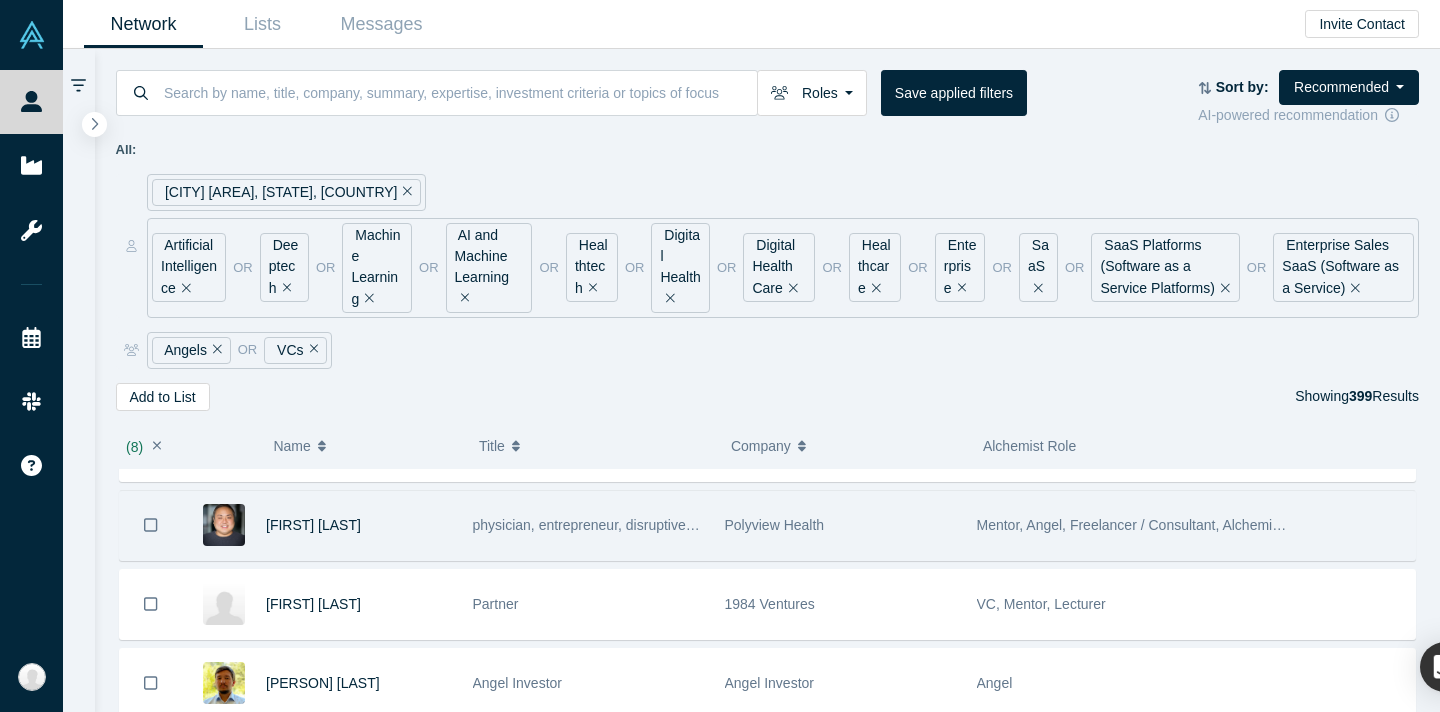 click at bounding box center [151, 525] 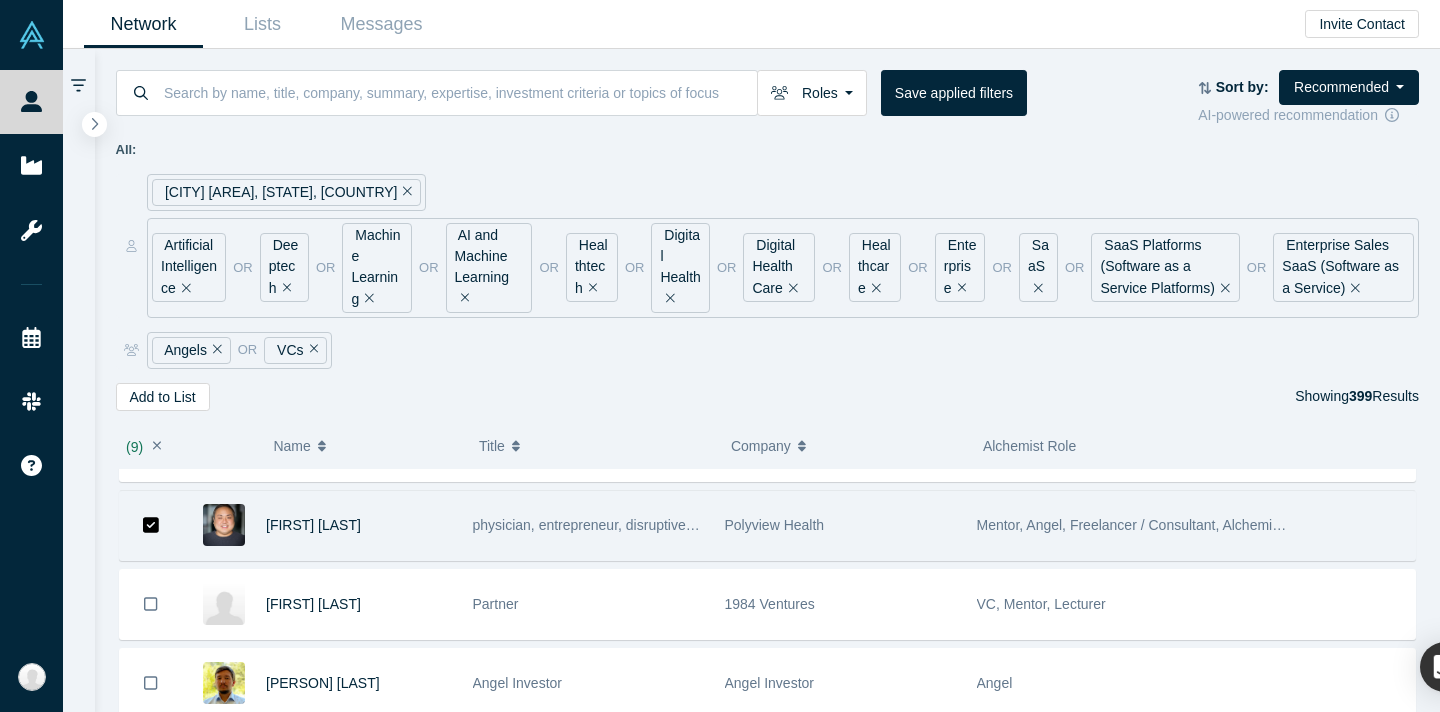 click at bounding box center (151, 525) 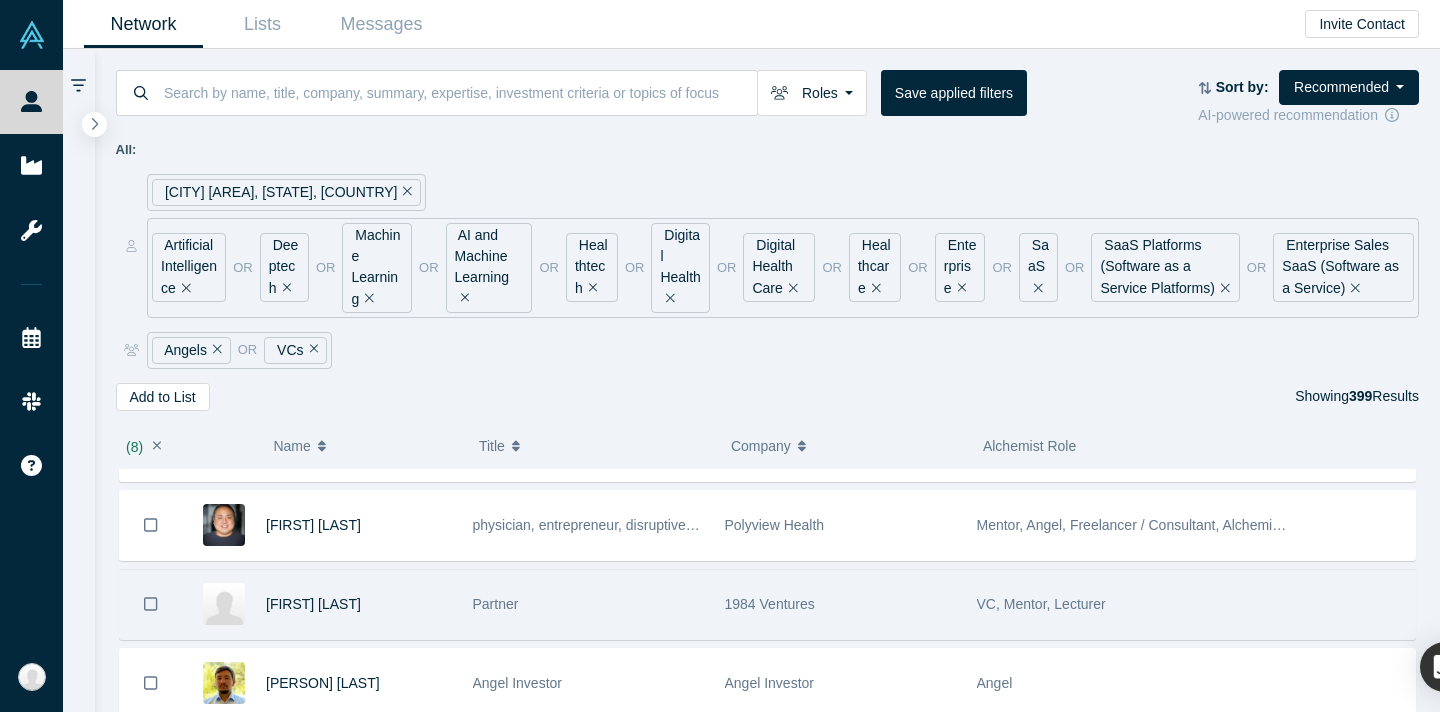 click at bounding box center (151, 604) 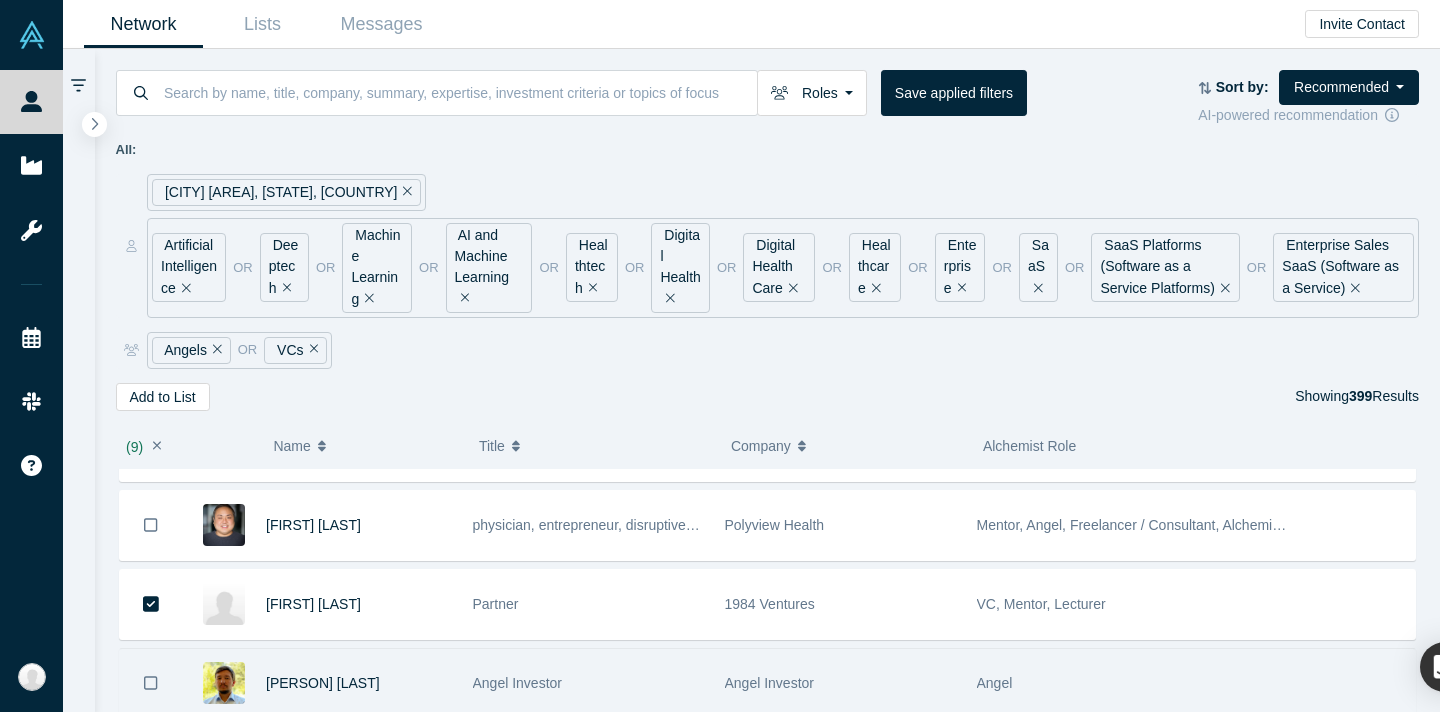 click at bounding box center [151, 683] 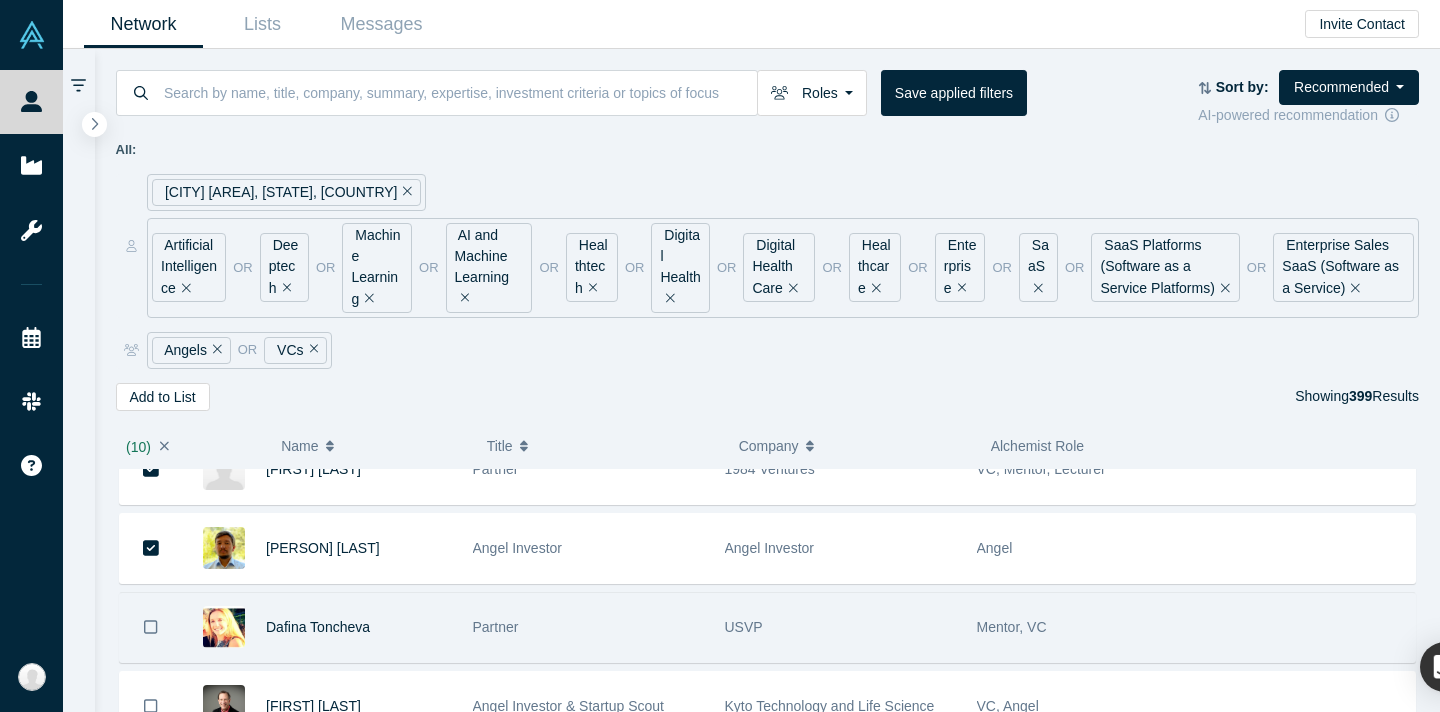 click 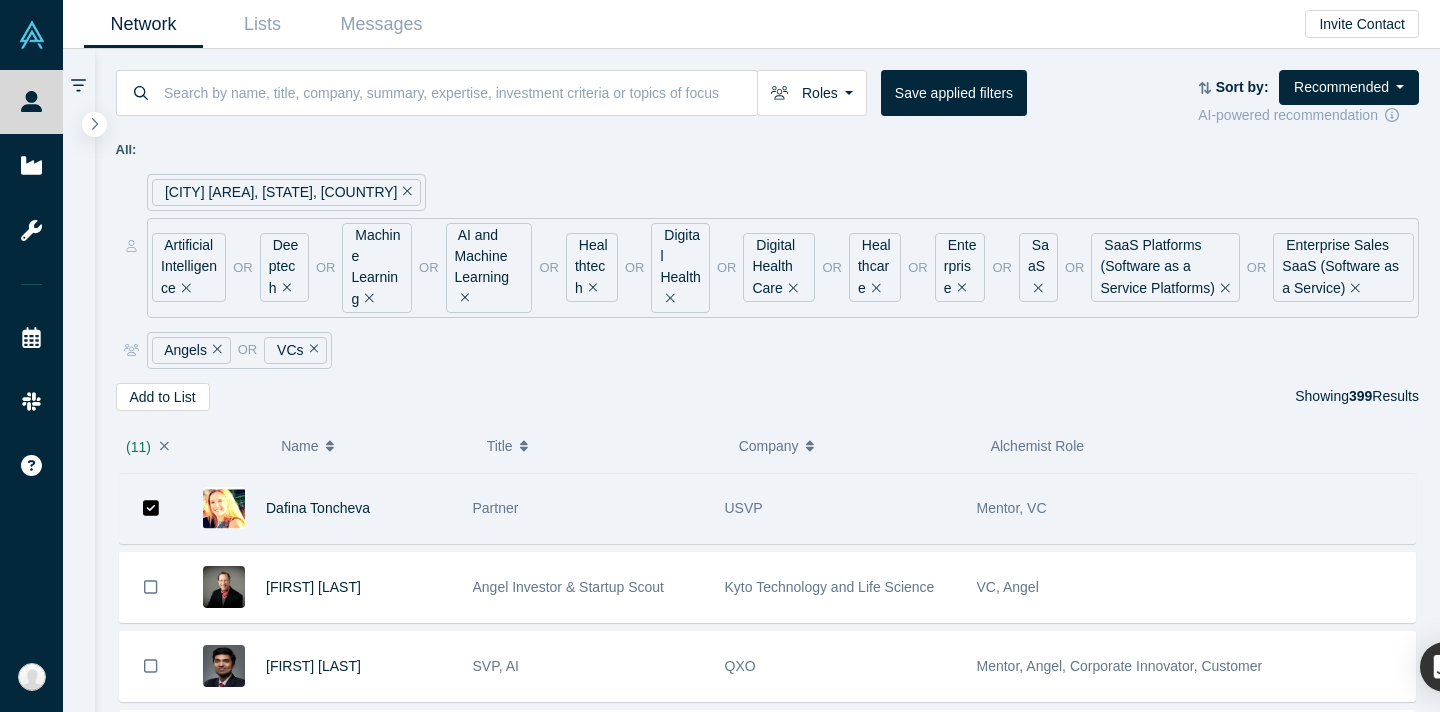 scroll, scrollTop: 866, scrollLeft: 0, axis: vertical 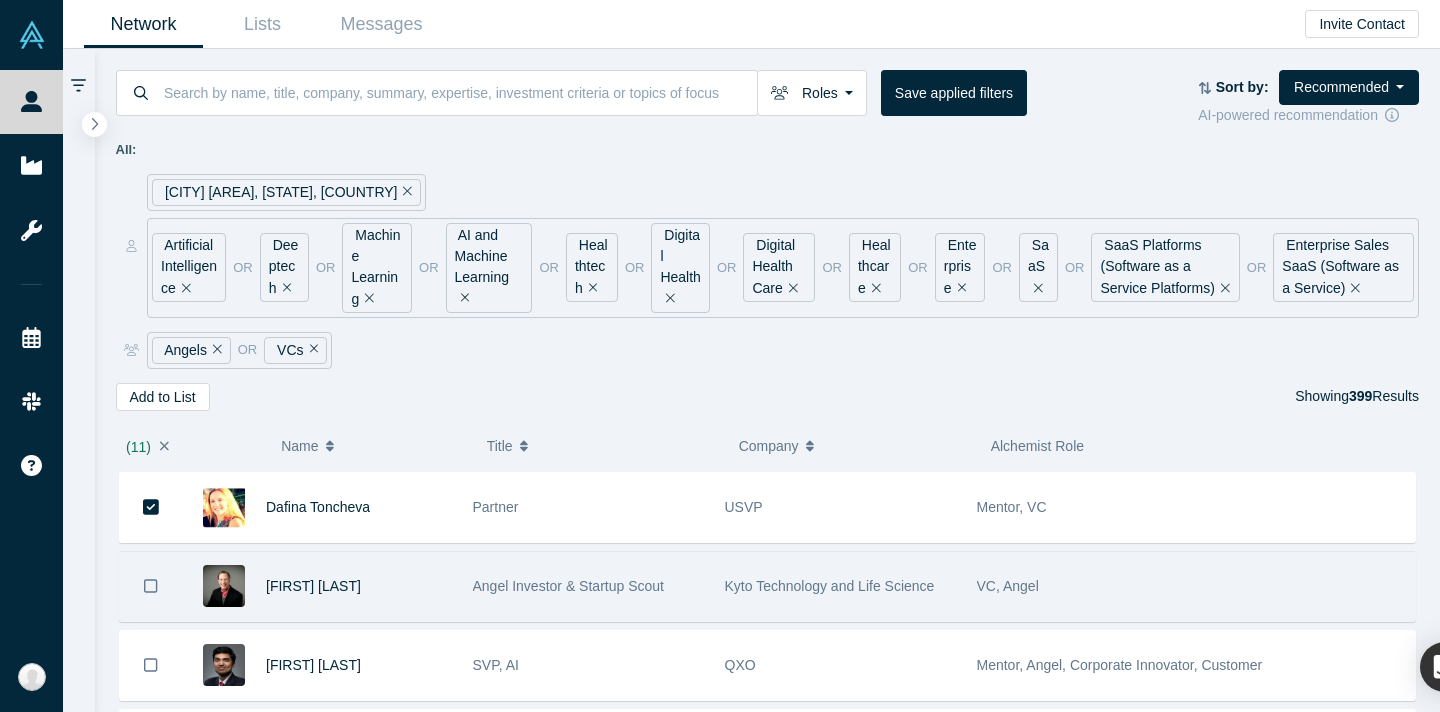 click at bounding box center [151, 586] 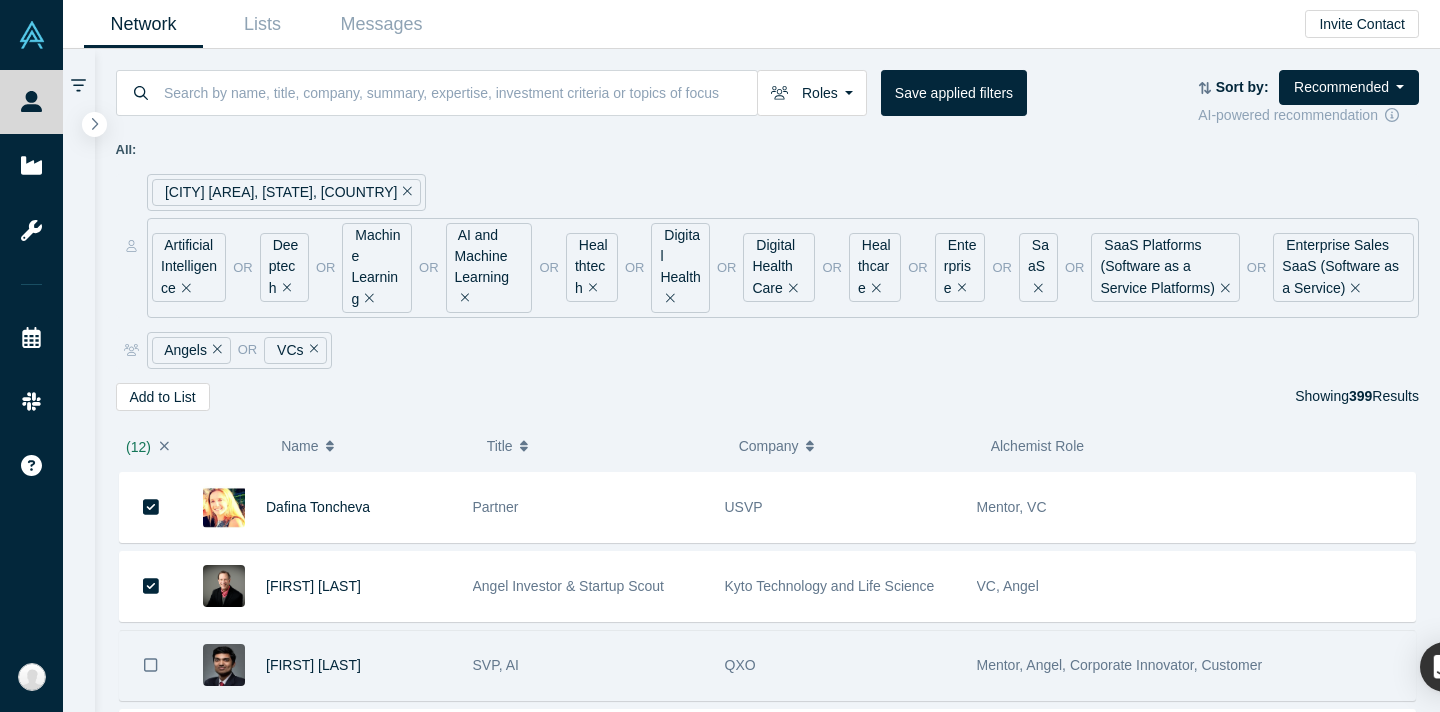 click 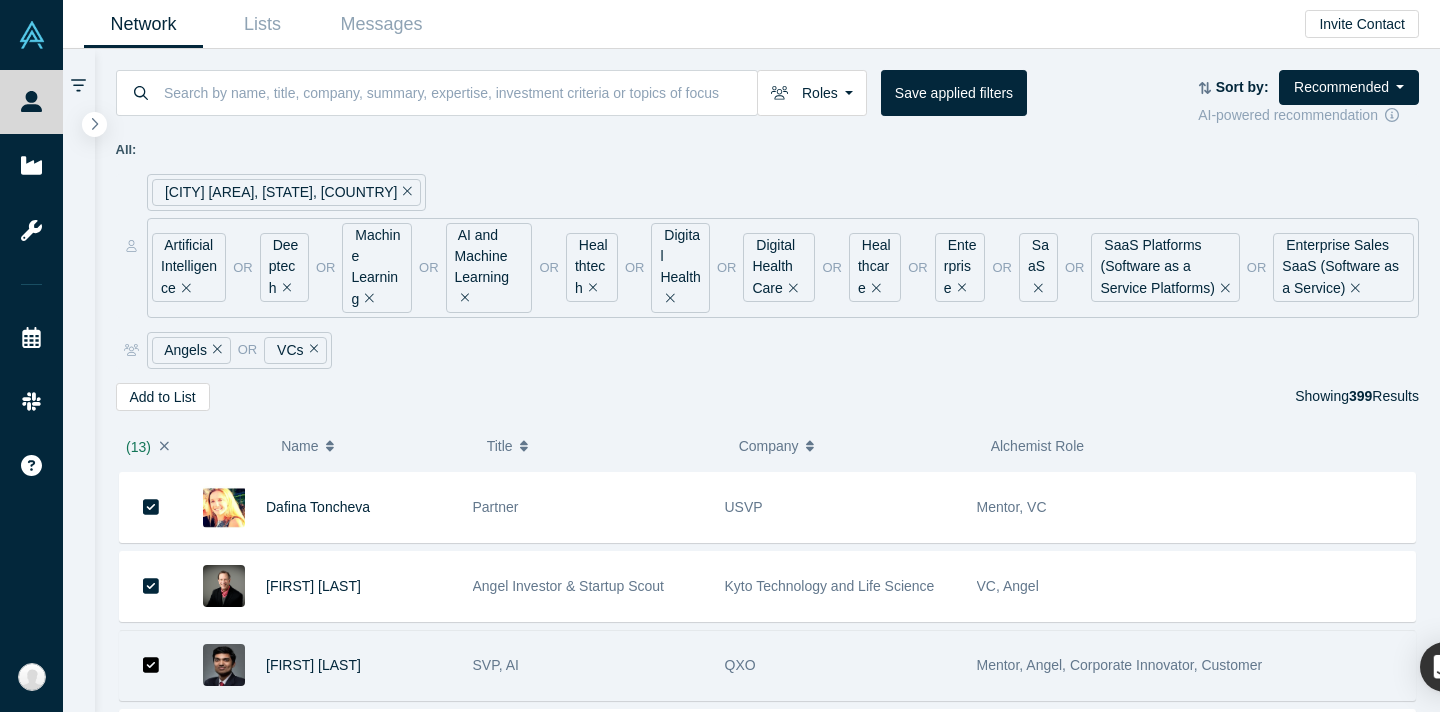 scroll, scrollTop: 932, scrollLeft: 0, axis: vertical 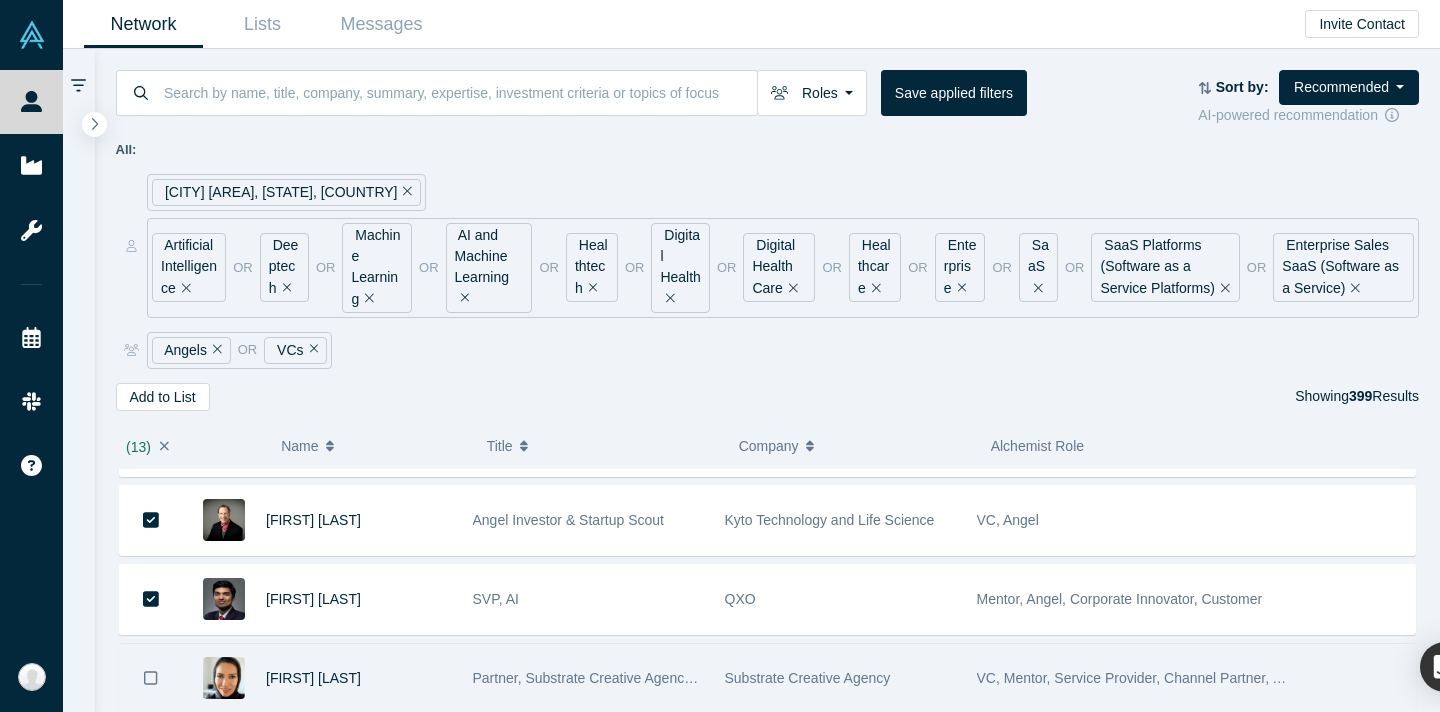 click at bounding box center (151, 678) 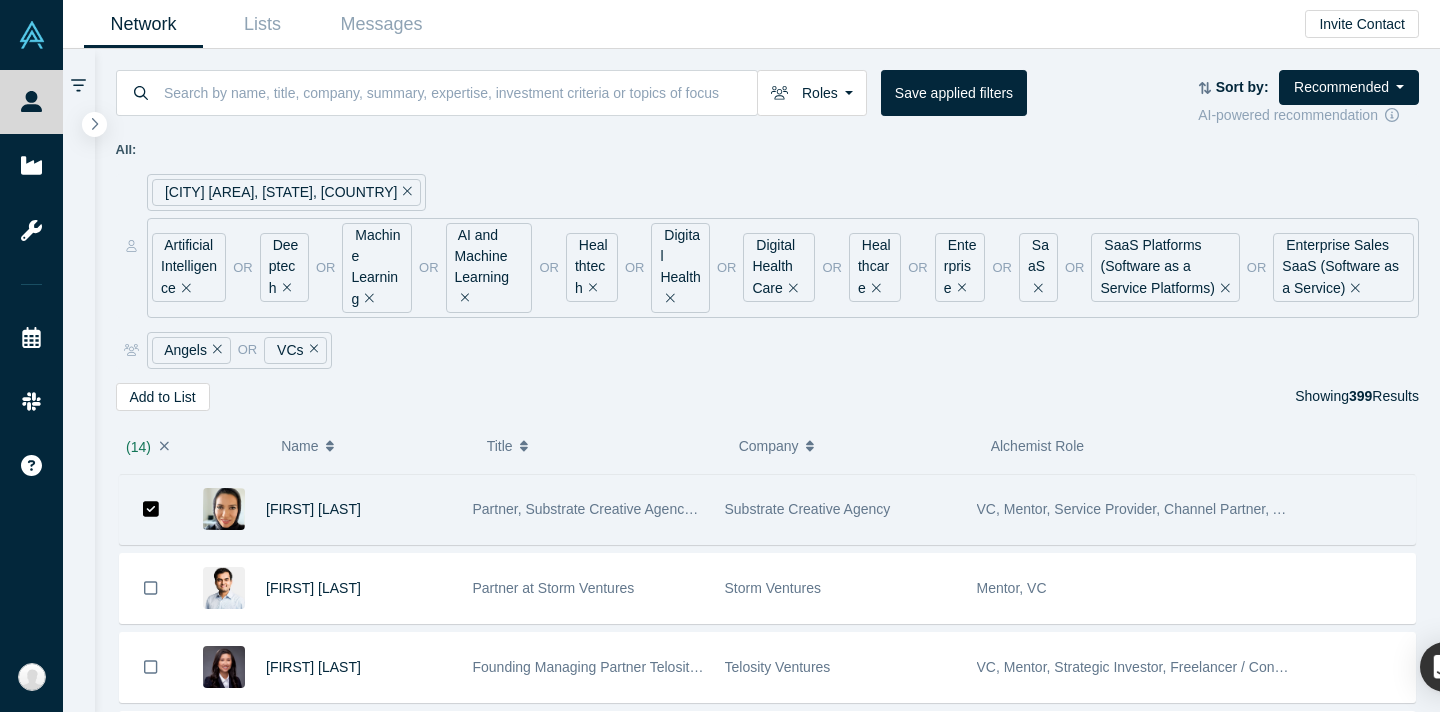 scroll, scrollTop: 1110, scrollLeft: 0, axis: vertical 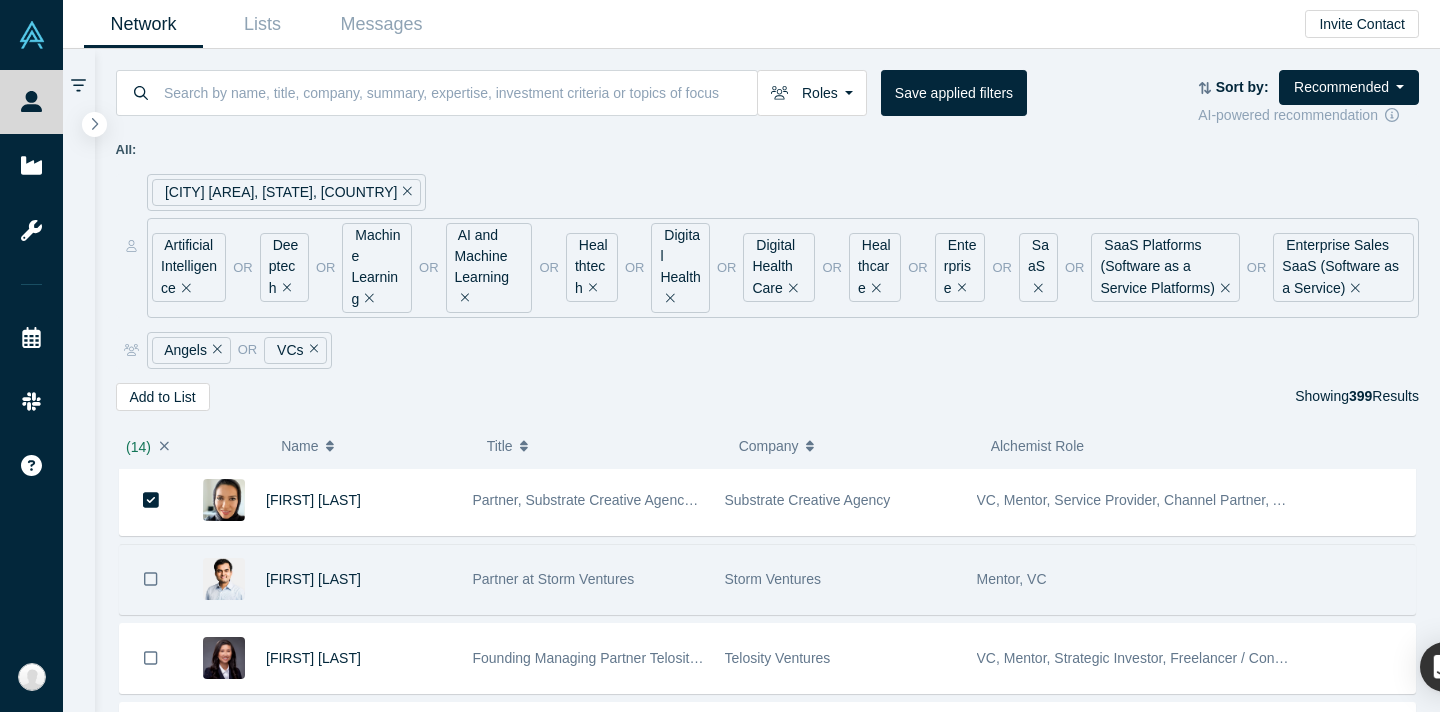 click 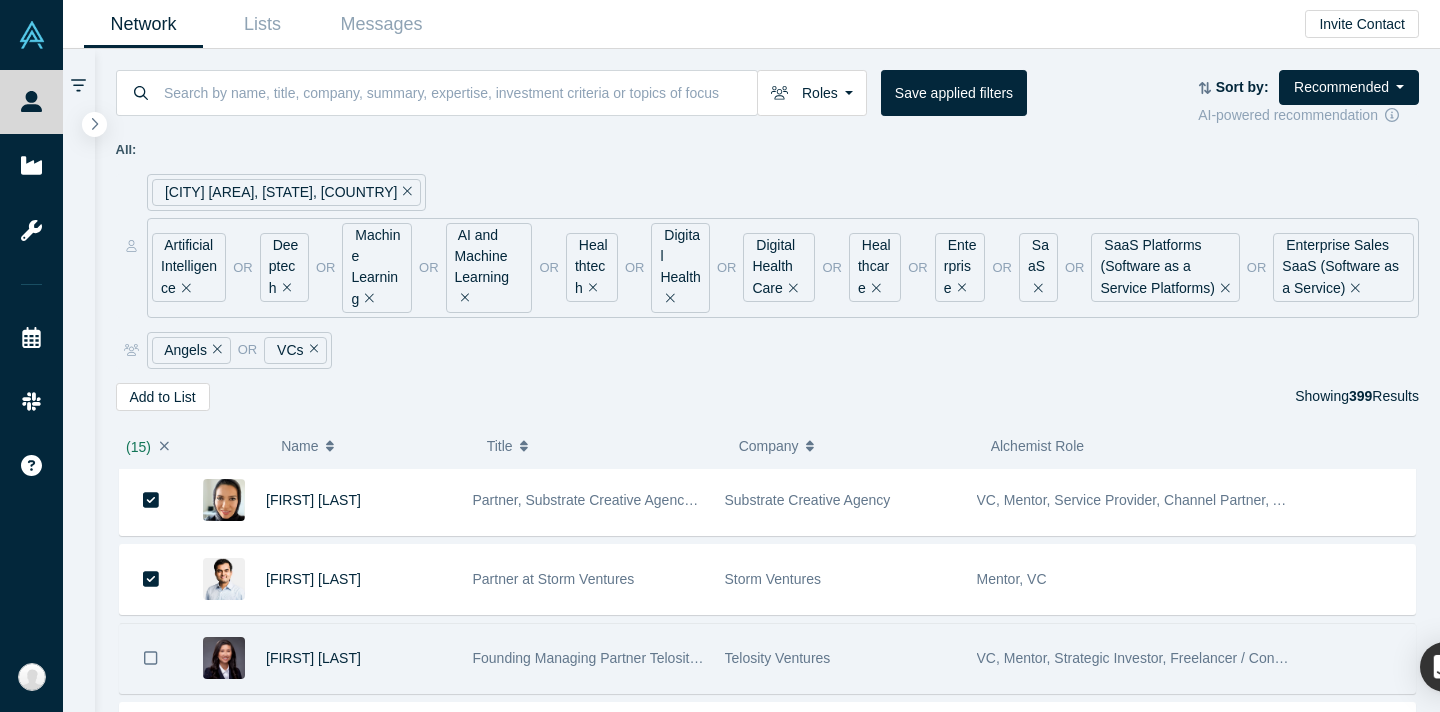 click on "AI Infrastructure (Artificial Intelligence Infrastructure)
[FIRST] [LAST] Partner @ [COMPANY] [COMPANY] VC [FIRST] [LAST] Angel and VC Investor [COMPANY] Mentor, Angel, [COMPANY] Mentor, Angel, Corporate Innovator, Customer [FIRST] [LAST] [COMPANY] Mentor, Angel, Admin, Service Provider [FIRST] [LAST] Partner [COMPANY] VC [FIRST] Pre-Seed to Late-Stage Investor. [NUMBER] exits ($[NUMBER], $[NUMBER], $[NUMBER], $[NUMBER], $[NUMBER]) as ex-operator in sales, solutions & engineering. [UNIVERSITY]. Own a rescue Jack Russell Terrier 🐕 that completed a half-marathon 👀 [COMPANY] Mentor, Angel [FIRST] [LAST] Senior Investment Director [COMPANY] Angel, VC, Corporate Innovator, Strategic Investor, Limited Partner [FIRST] [LAST] Managing Partner [COMPANY] Mentor, Angel, Corporate Innovator, Service Provider [FIRST] [LAST] physician, entrepreneur, disruptive innovation expert [COMPANY] [FIRST] [LAST] Partner [COMPANY] Angel VC" at bounding box center (768, 166) 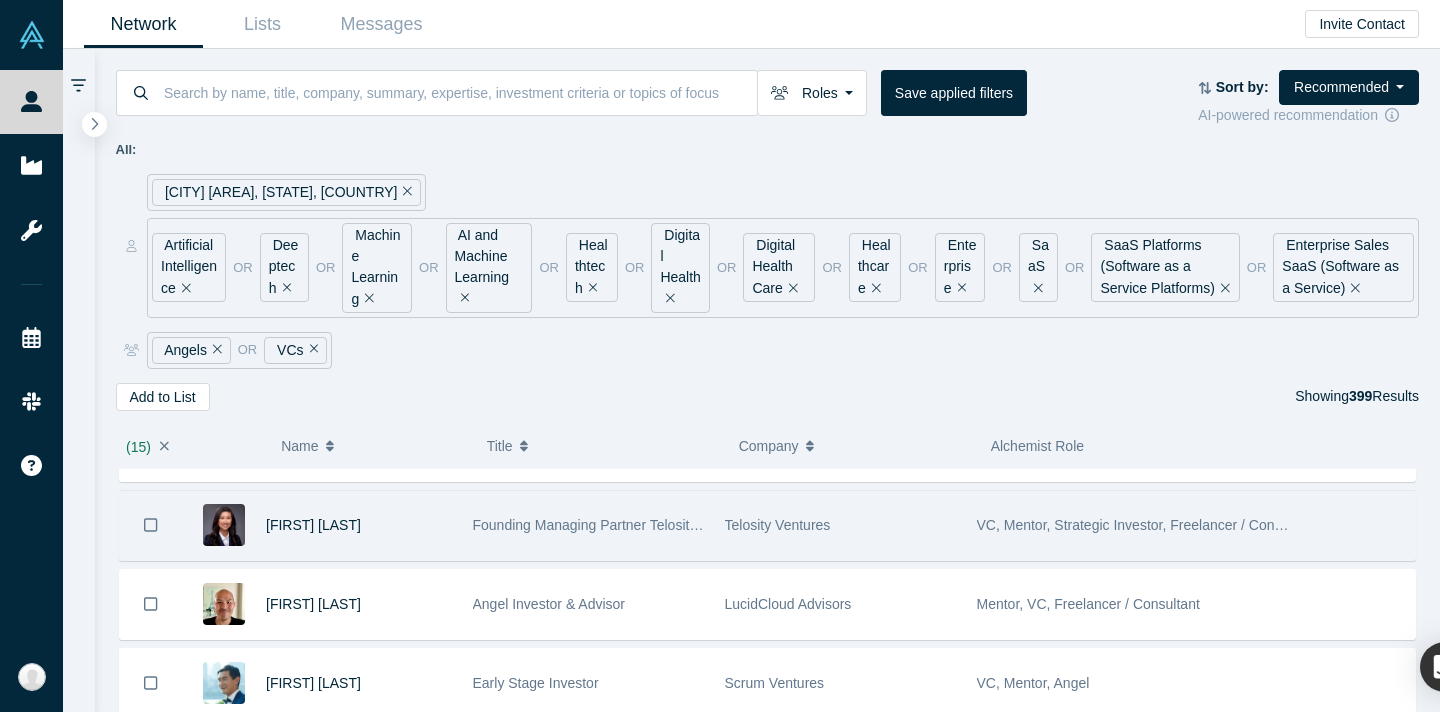 scroll, scrollTop: 1244, scrollLeft: 0, axis: vertical 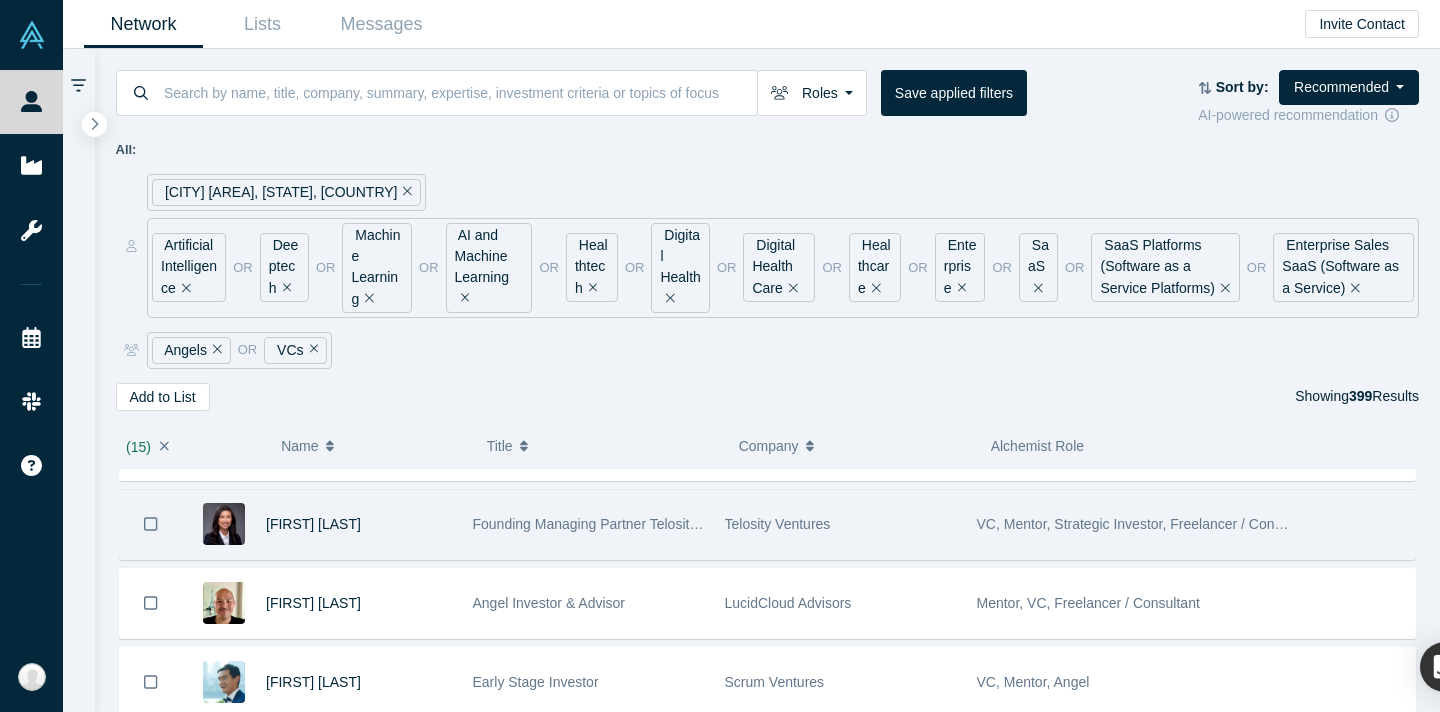 click at bounding box center (151, 524) 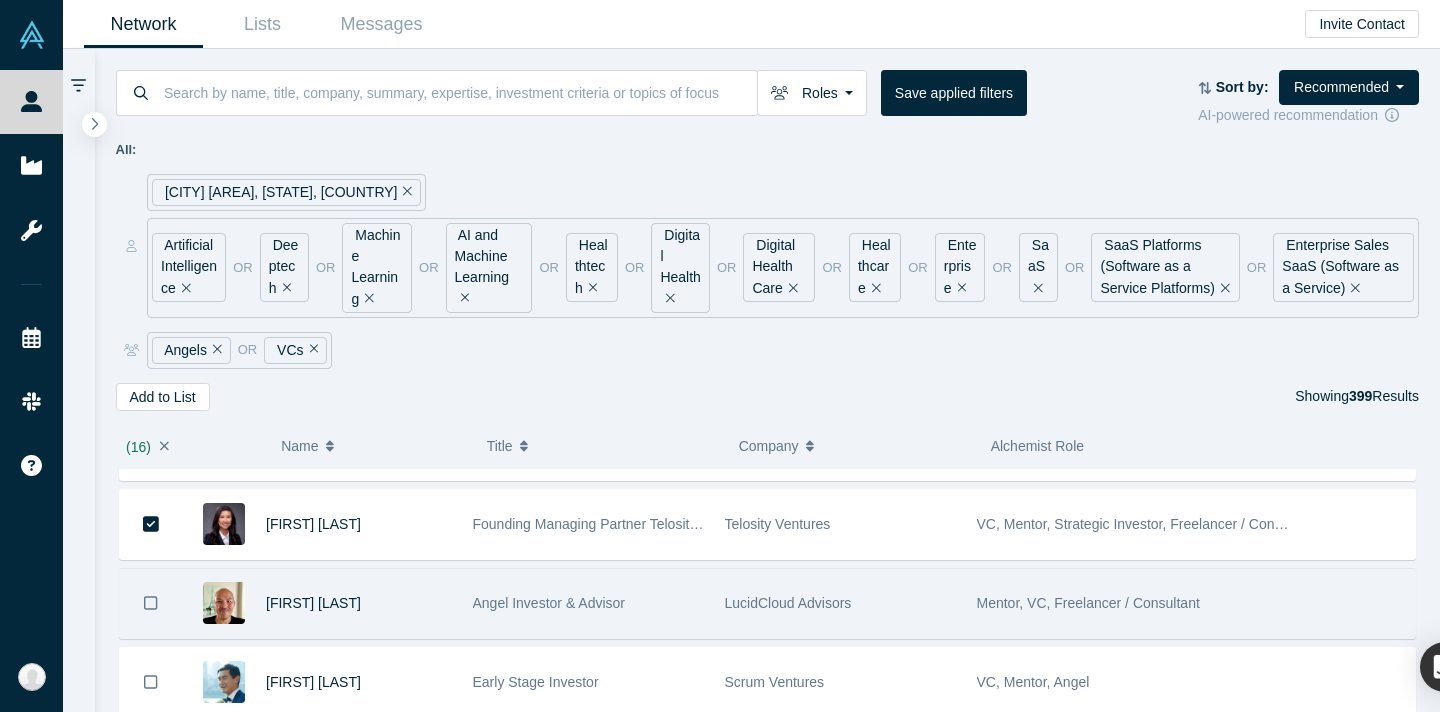 click 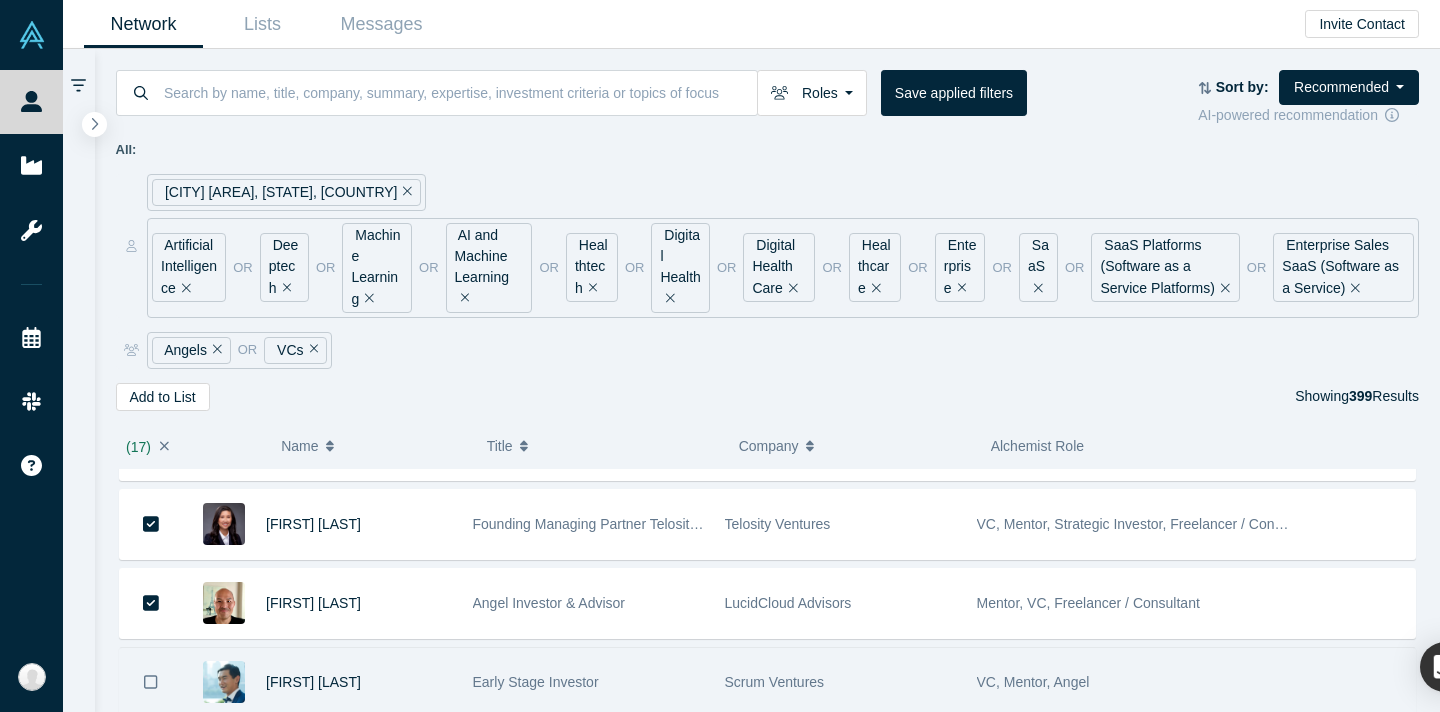 click at bounding box center (151, 682) 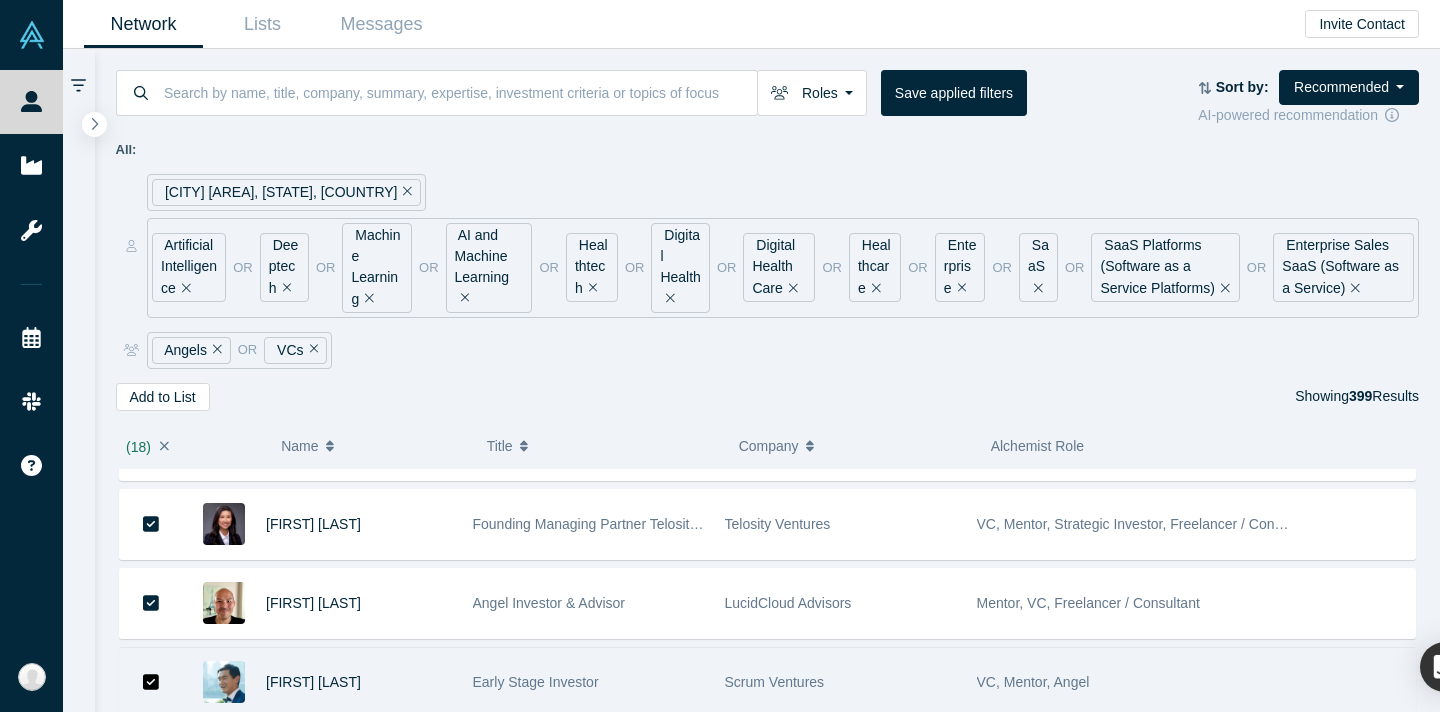 scroll, scrollTop: 1370, scrollLeft: 0, axis: vertical 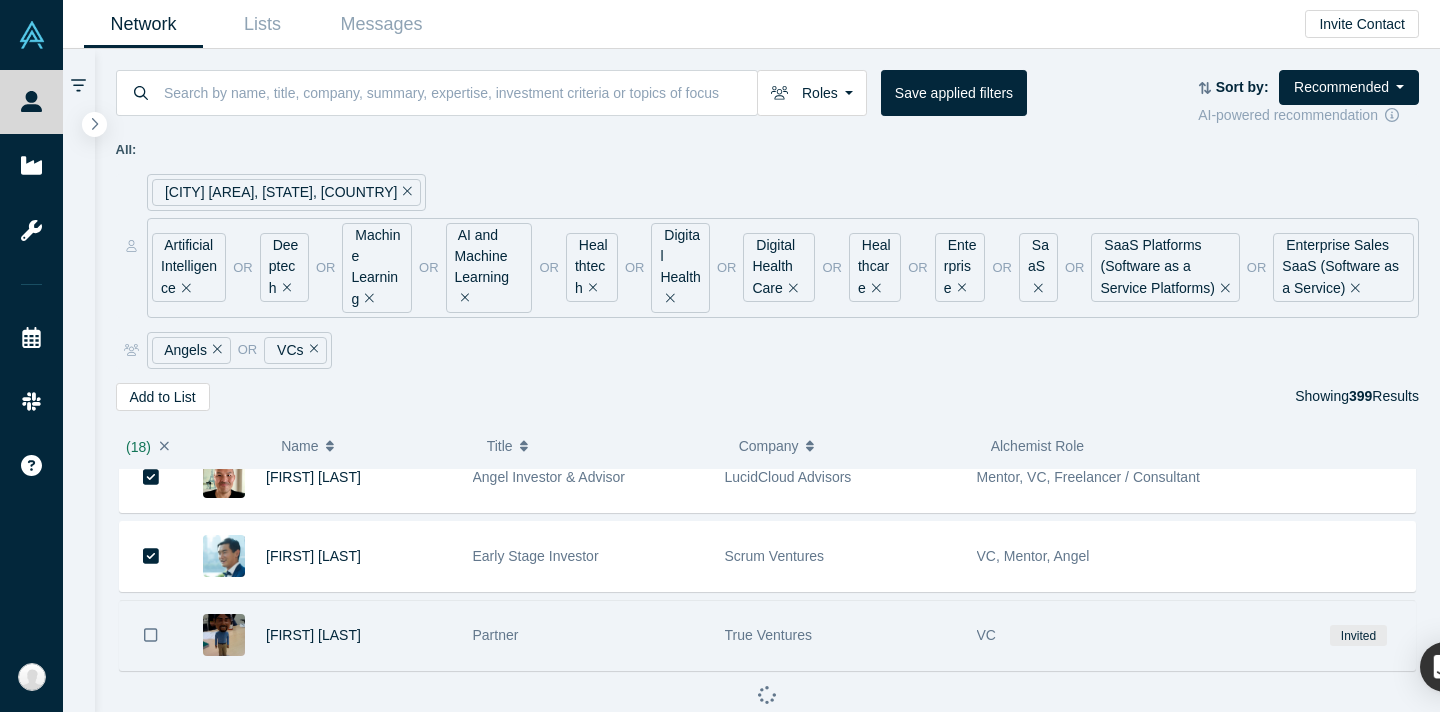 click at bounding box center (151, 635) 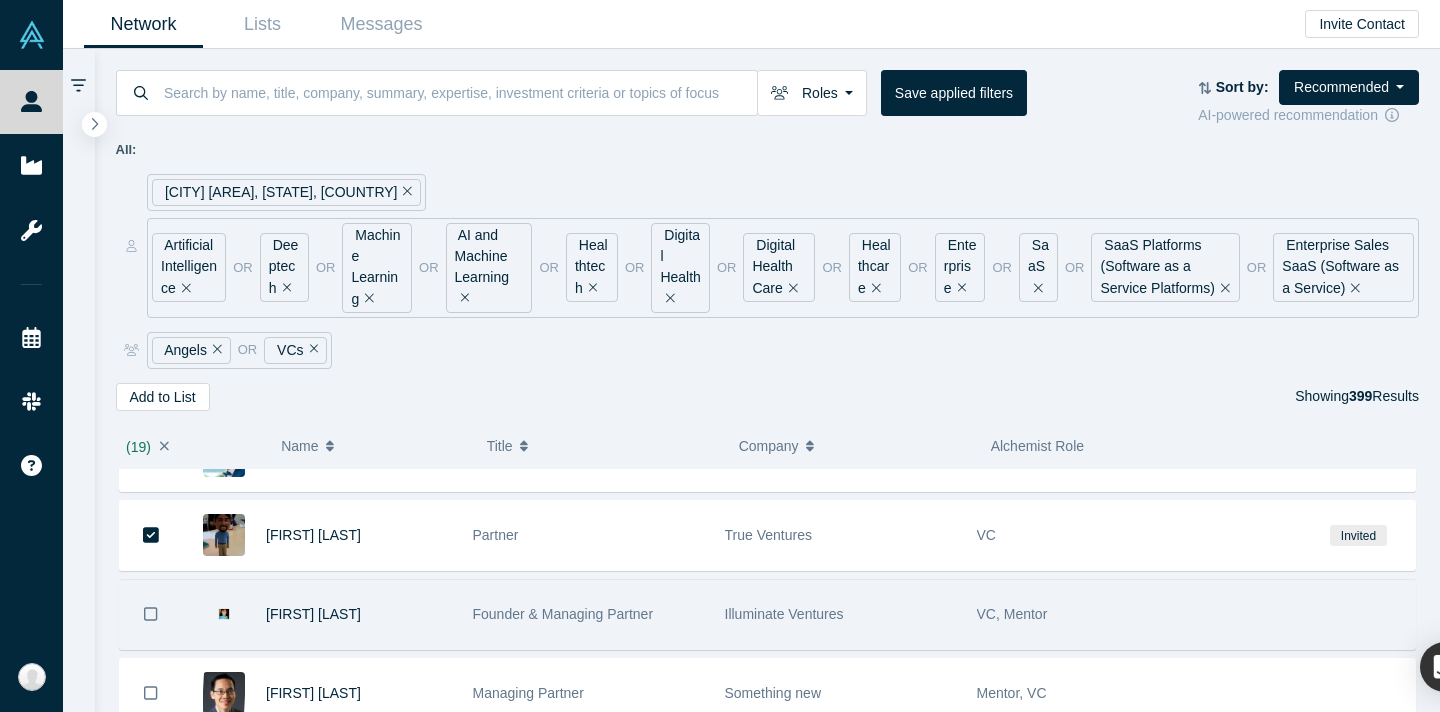 scroll, scrollTop: 1529, scrollLeft: 0, axis: vertical 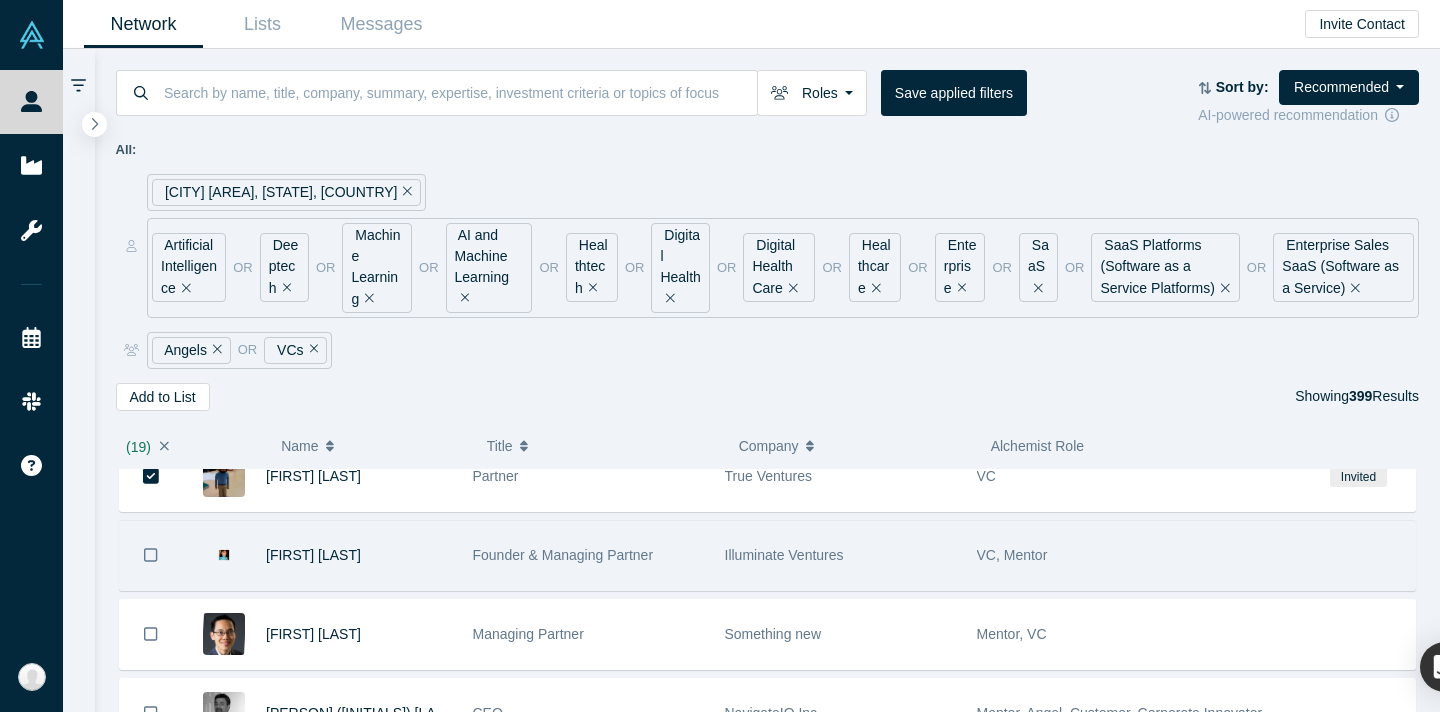 click at bounding box center [151, 555] 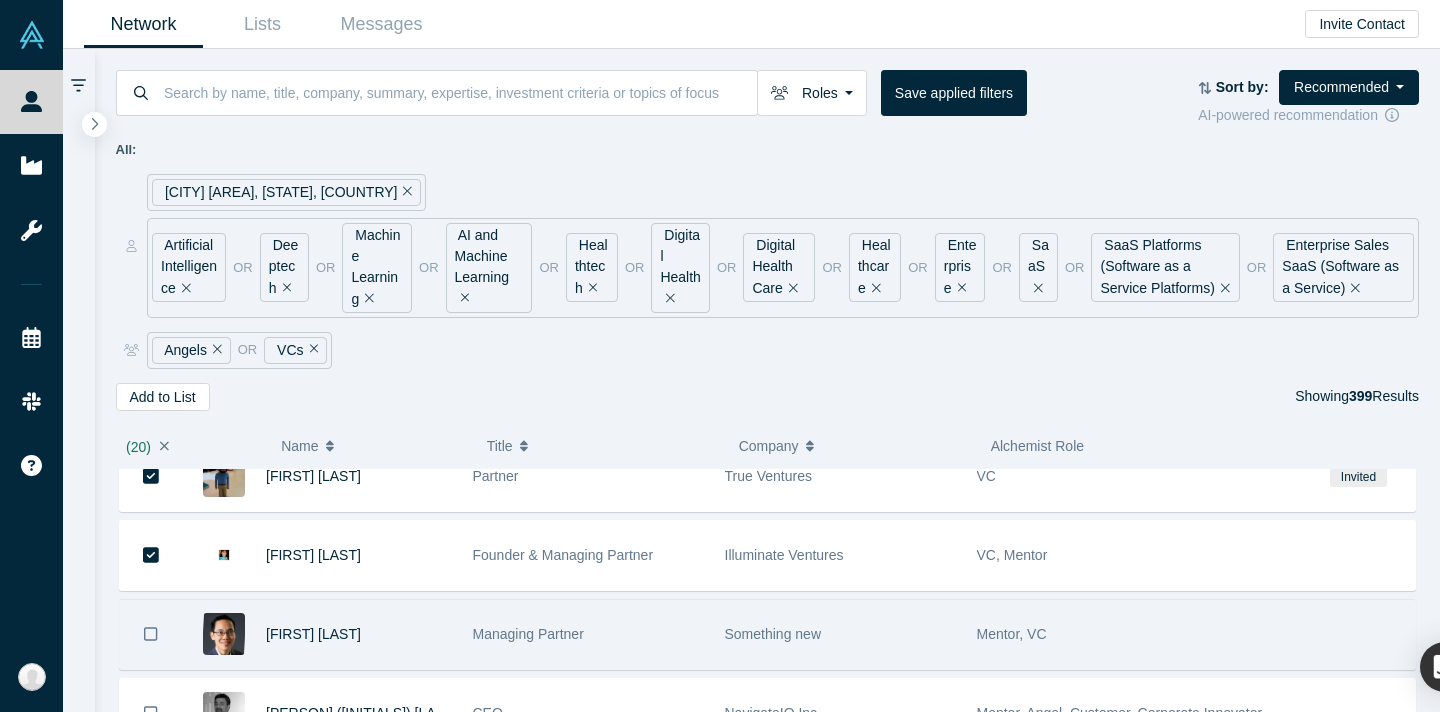 click at bounding box center [151, 634] 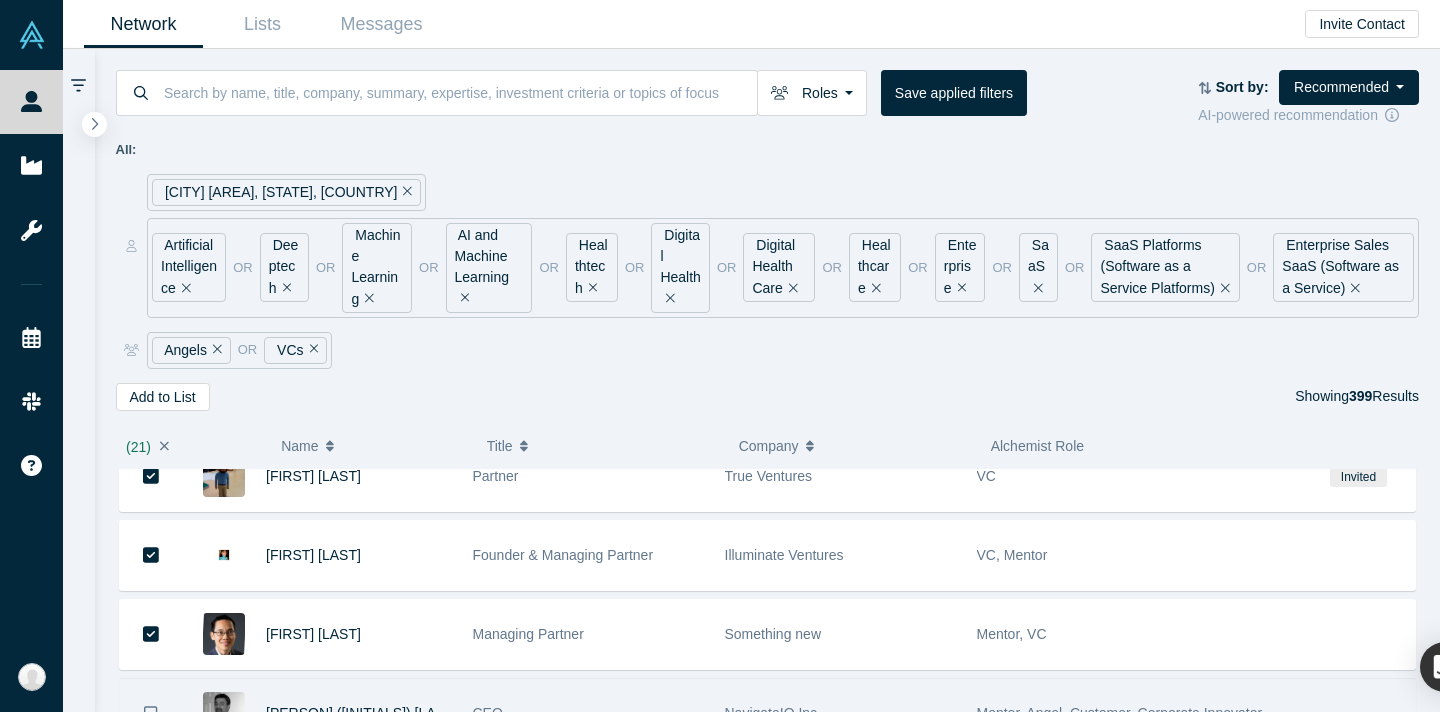 click at bounding box center (151, 713) 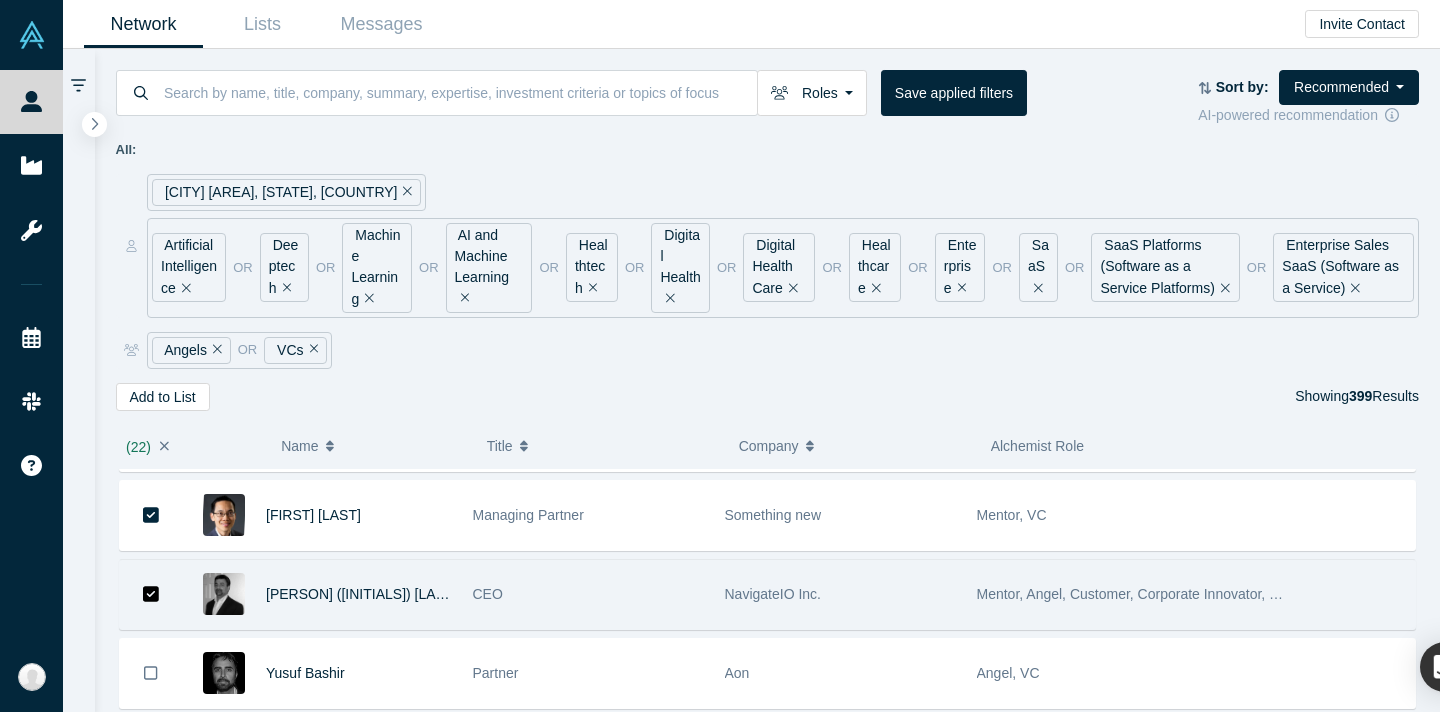 scroll, scrollTop: 1743, scrollLeft: 0, axis: vertical 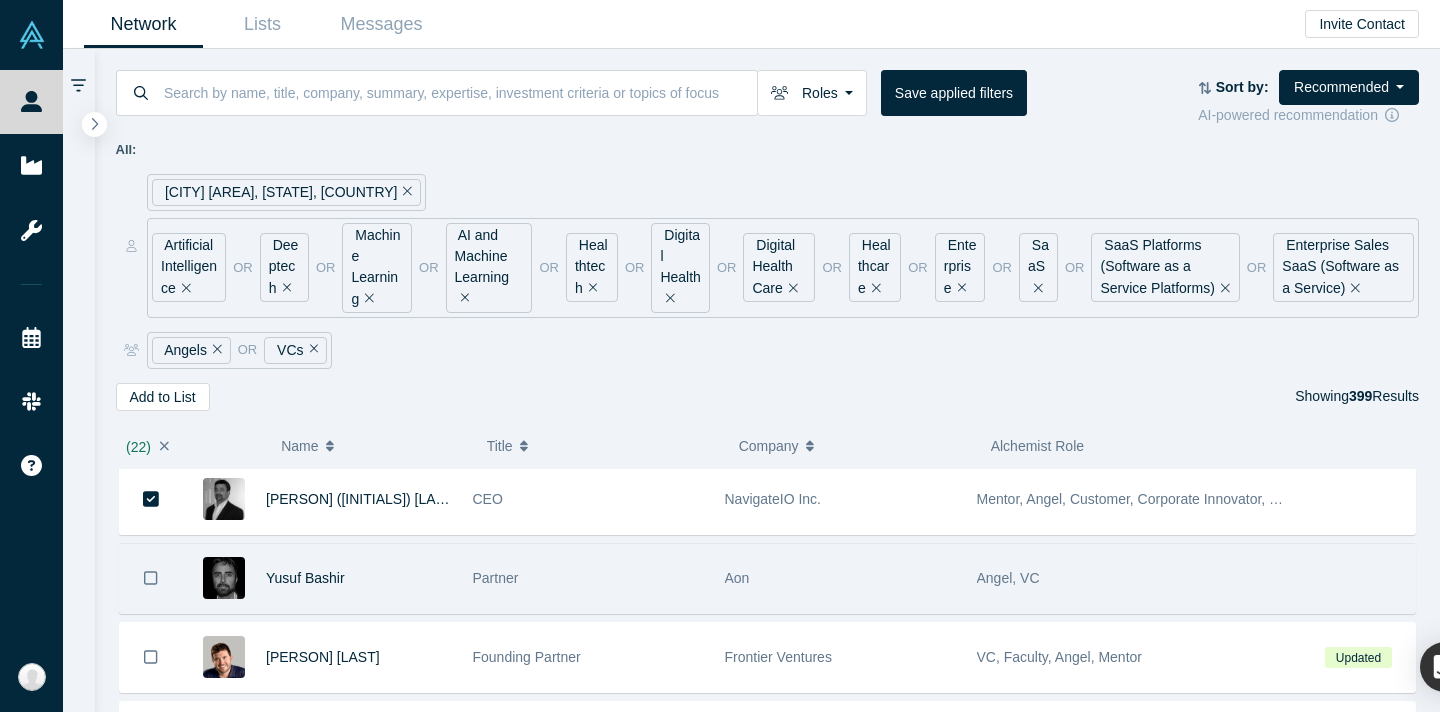 click 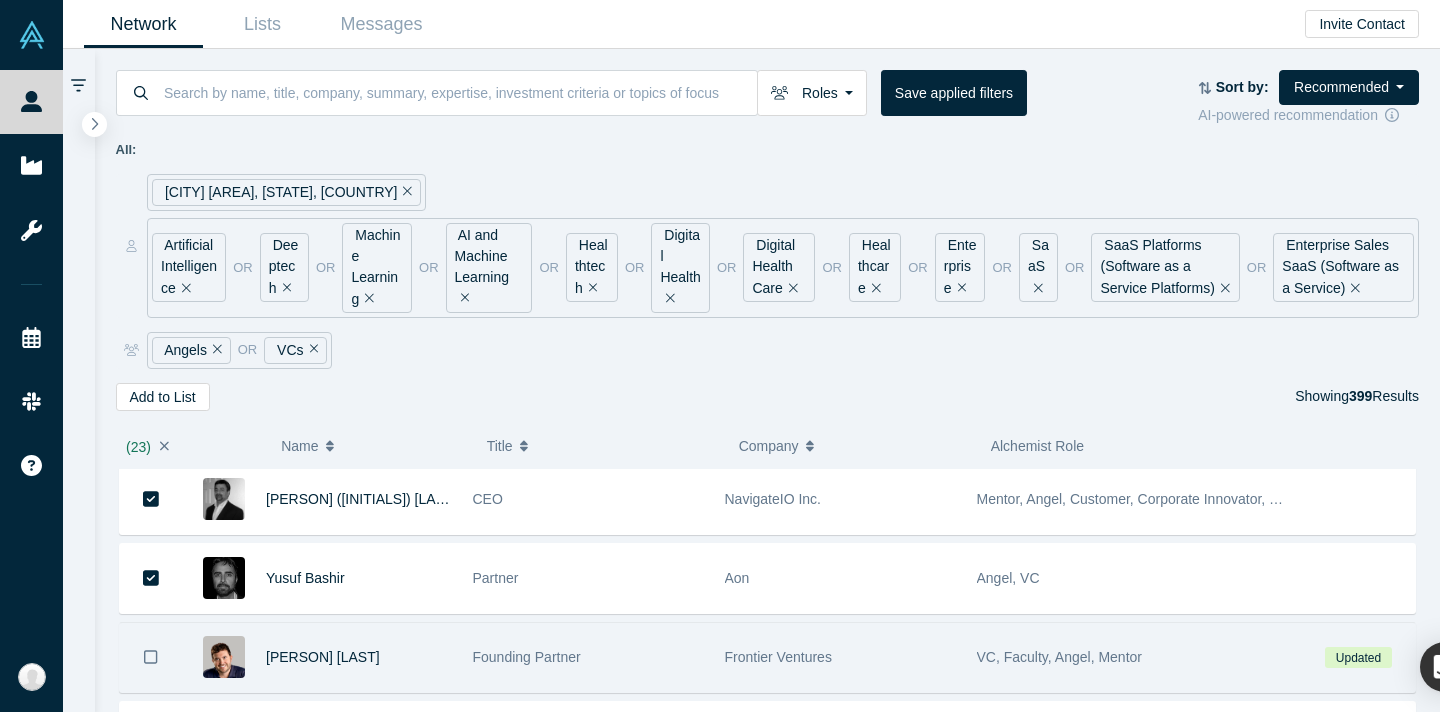 click at bounding box center [151, 657] 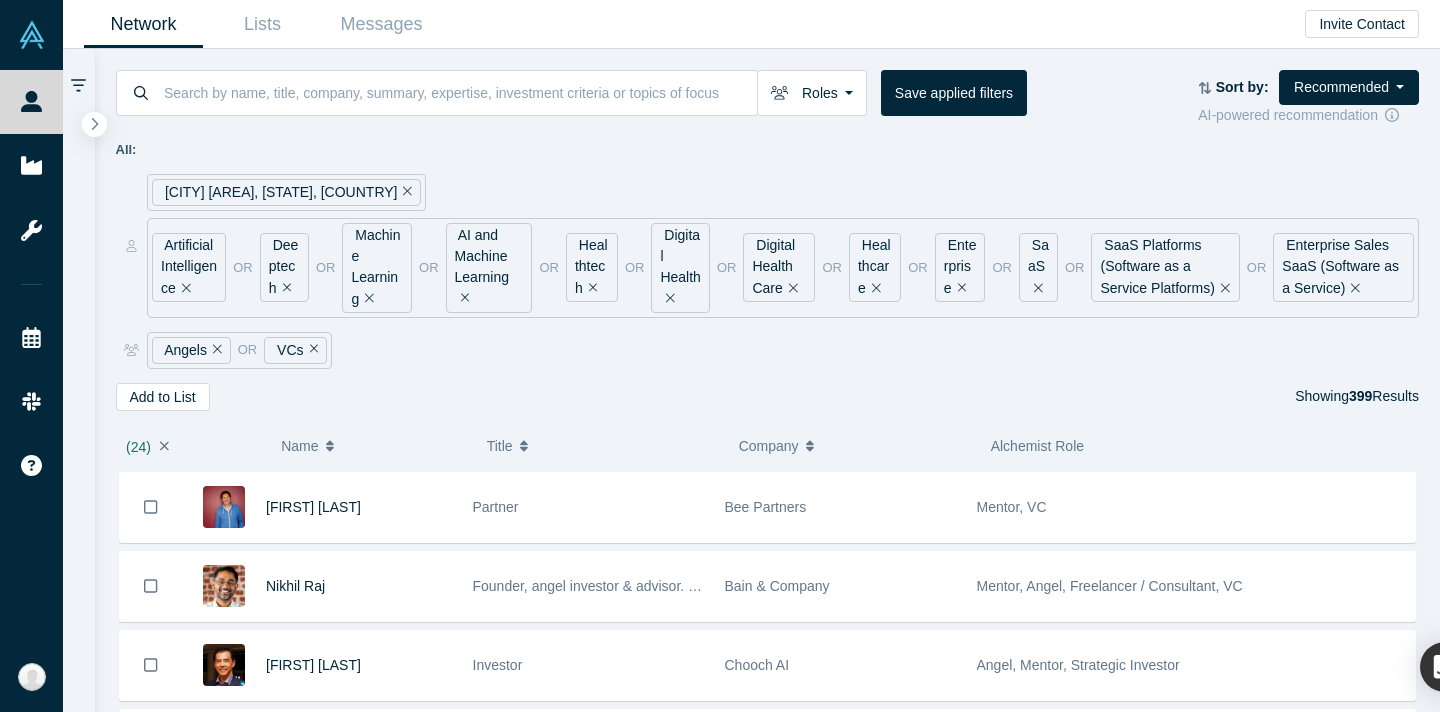 scroll, scrollTop: 1978, scrollLeft: 0, axis: vertical 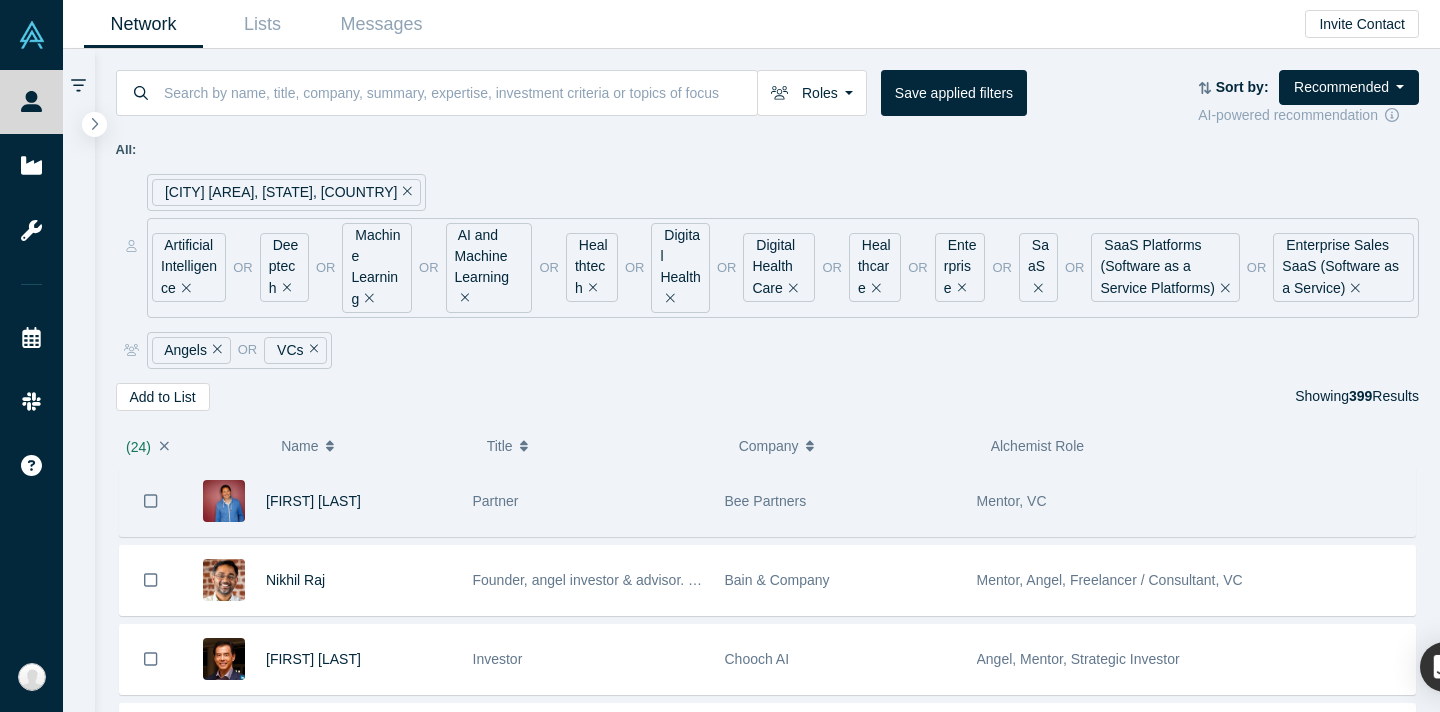 click at bounding box center [151, 501] 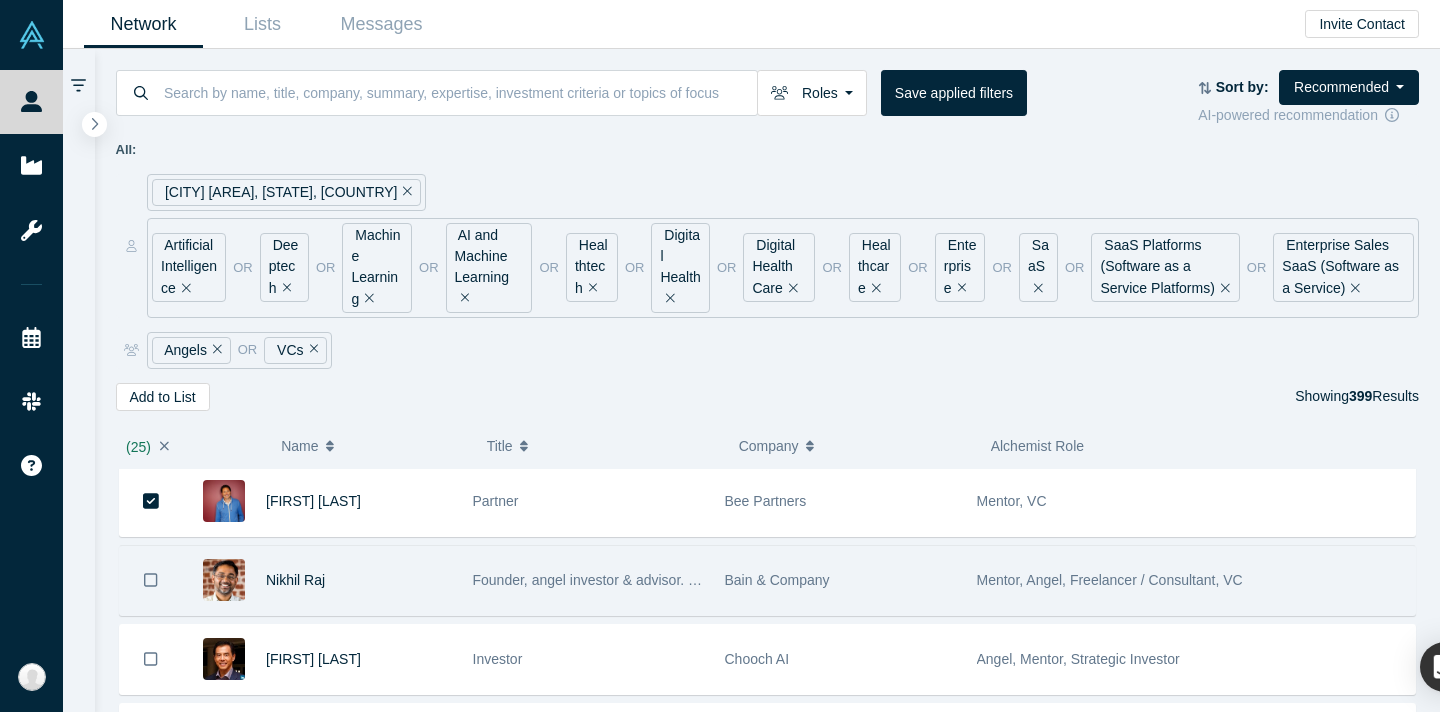 click at bounding box center (151, 580) 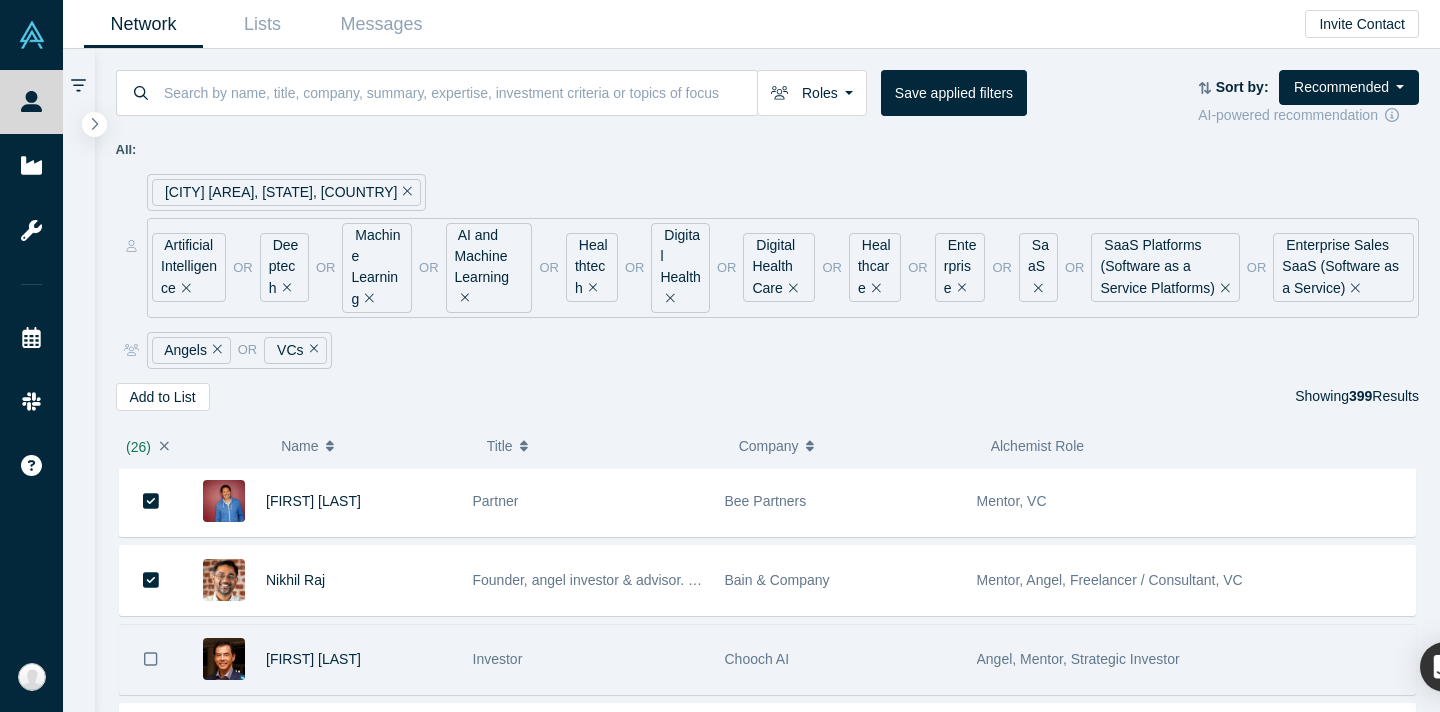click at bounding box center [151, 659] 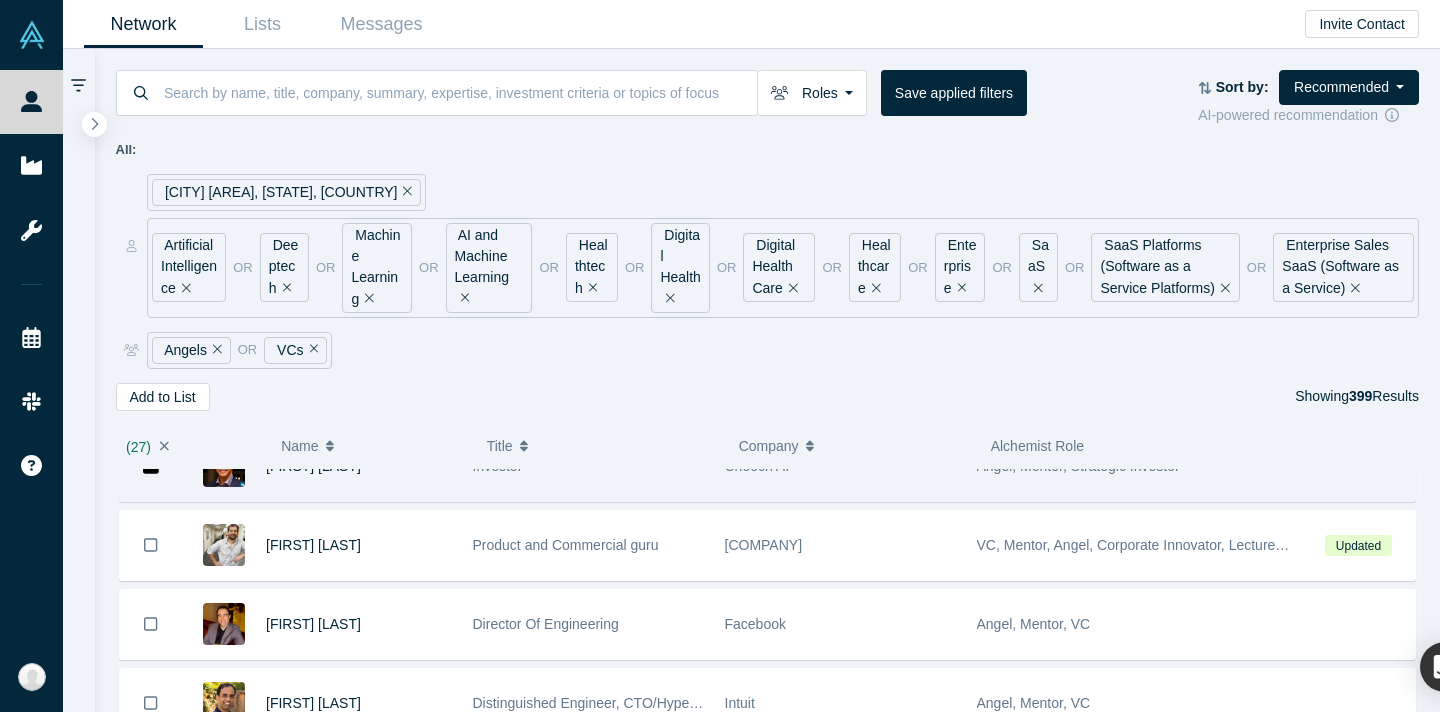 scroll, scrollTop: 2172, scrollLeft: 0, axis: vertical 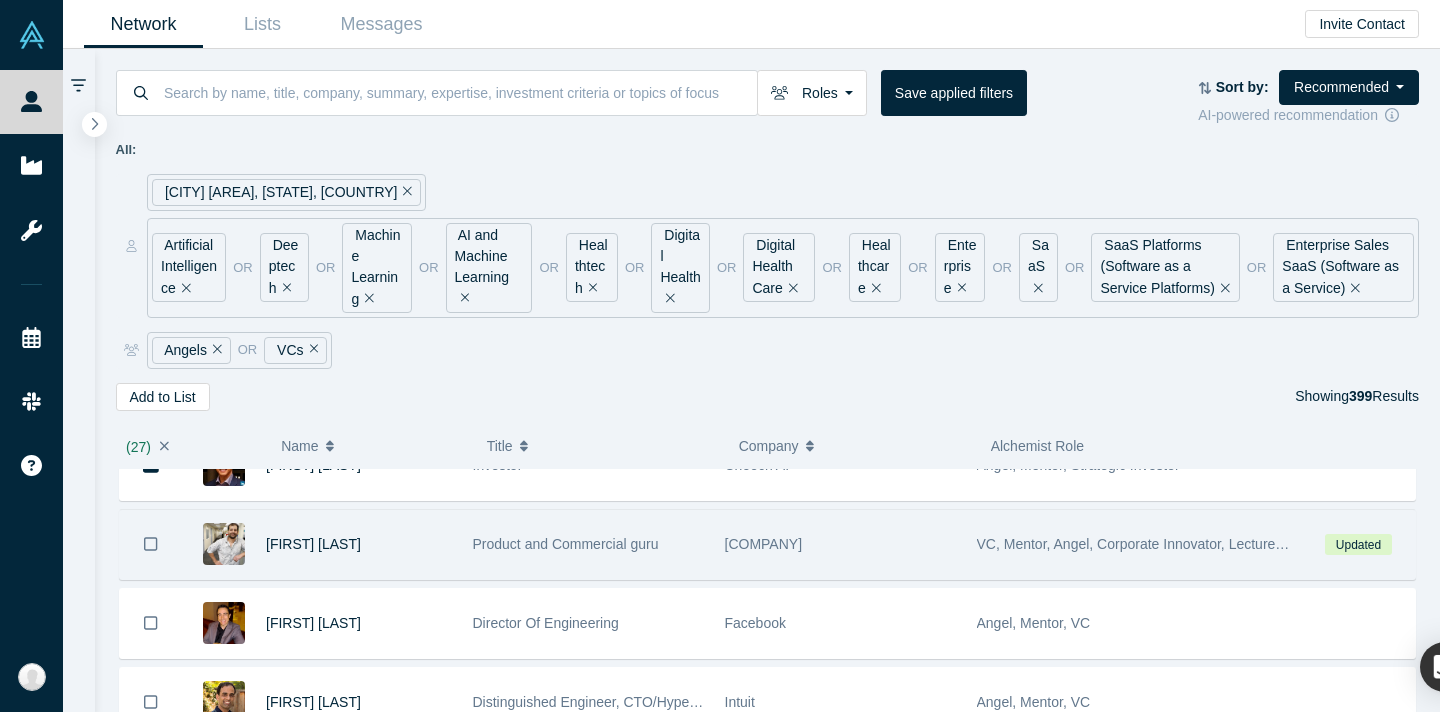 click at bounding box center [151, 544] 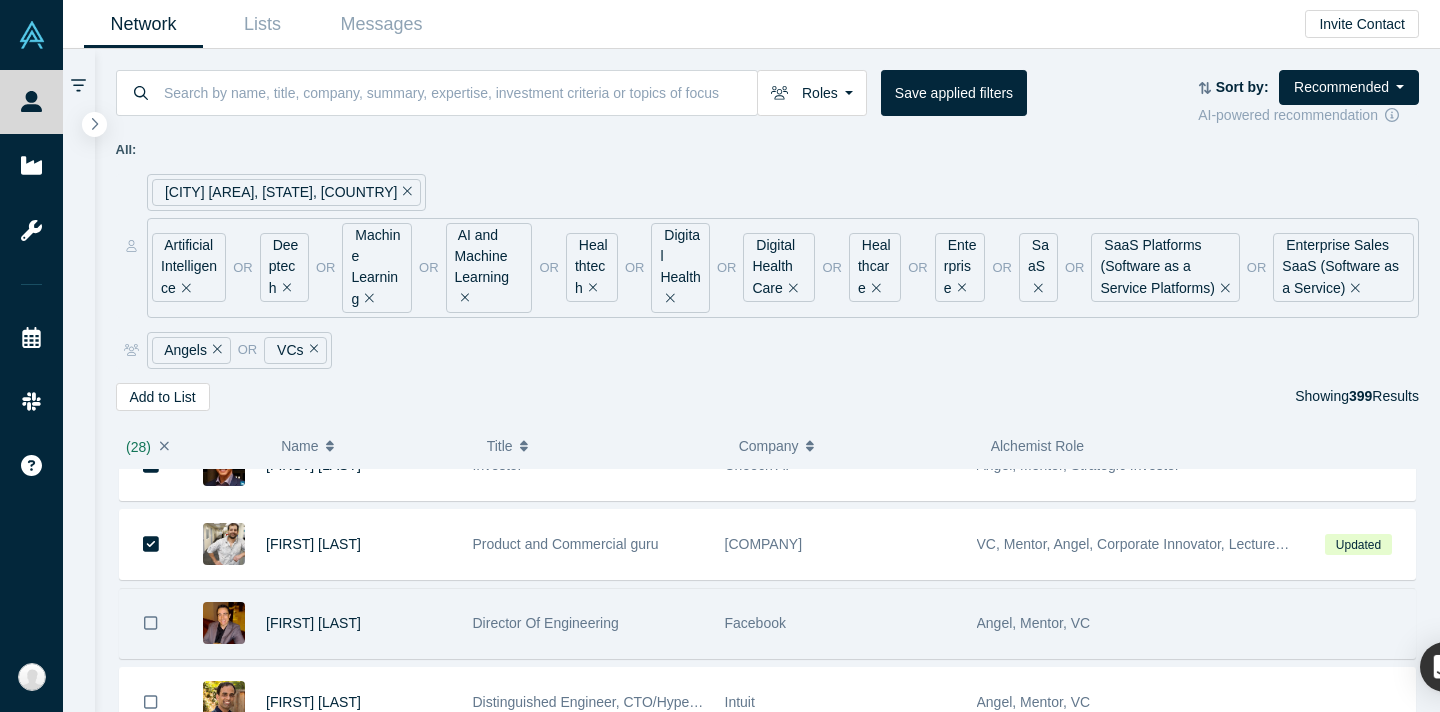 click at bounding box center (151, 623) 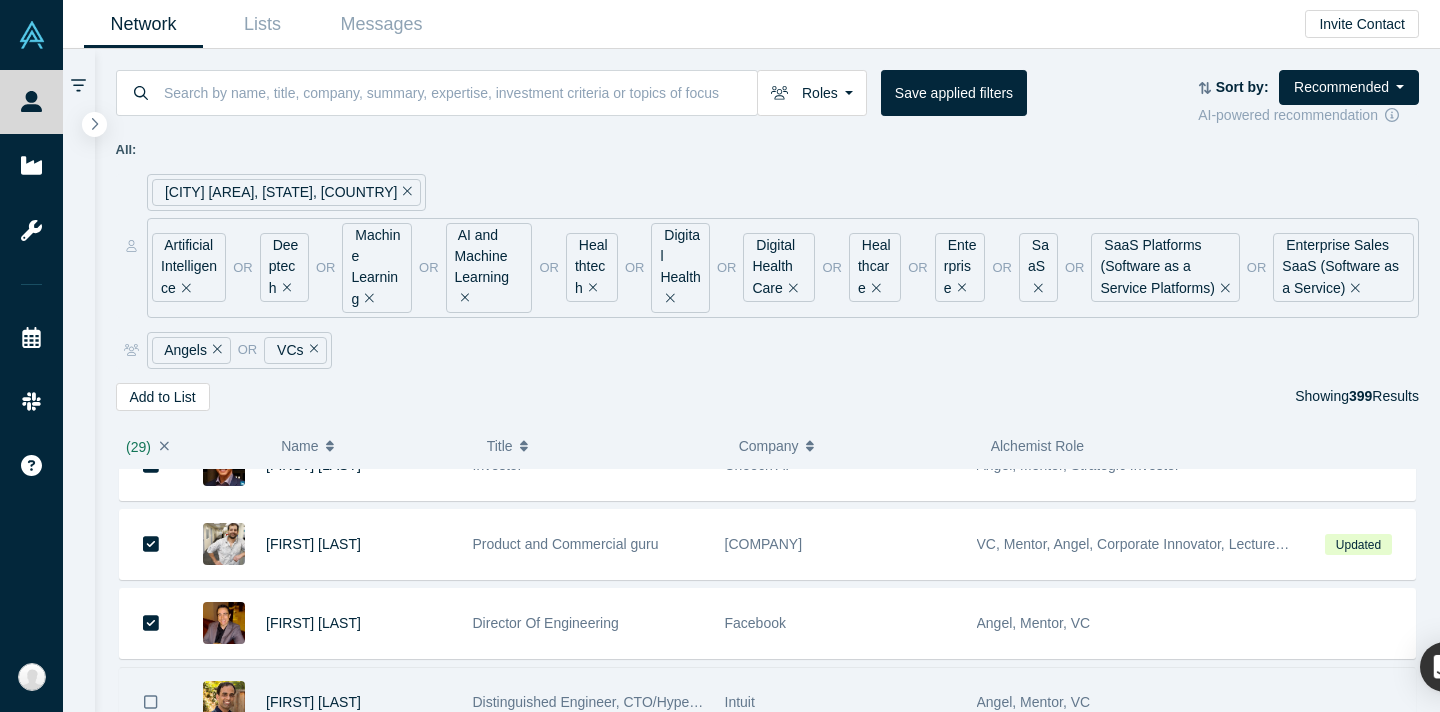 click at bounding box center (151, 702) 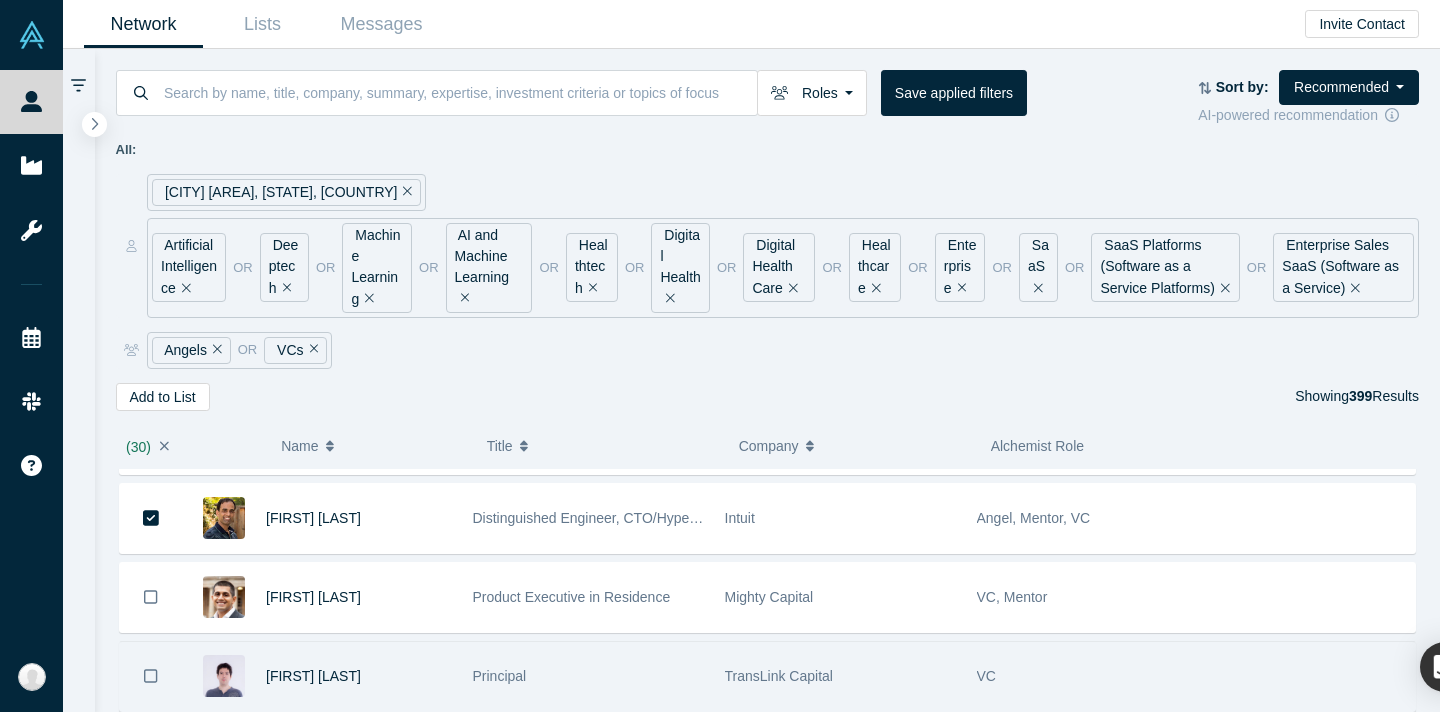 scroll, scrollTop: 2396, scrollLeft: 0, axis: vertical 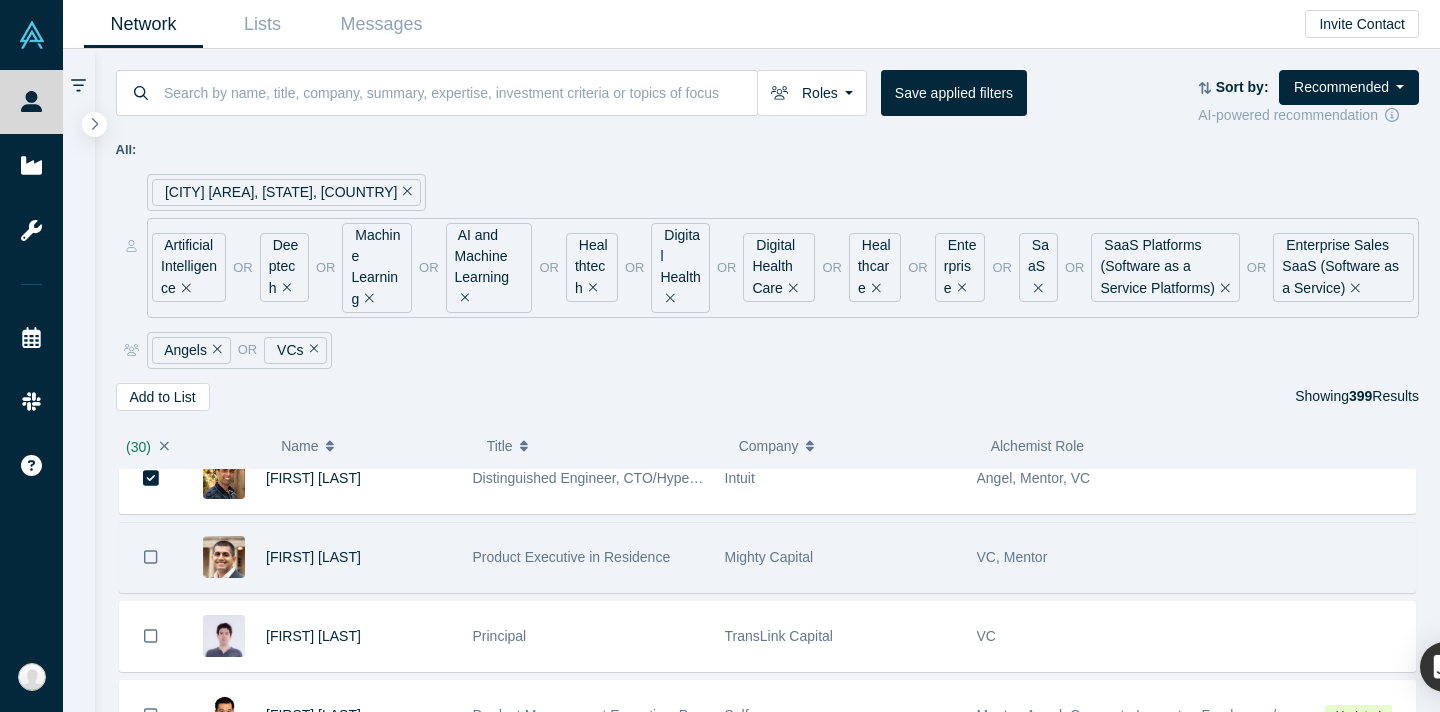 click at bounding box center [151, 557] 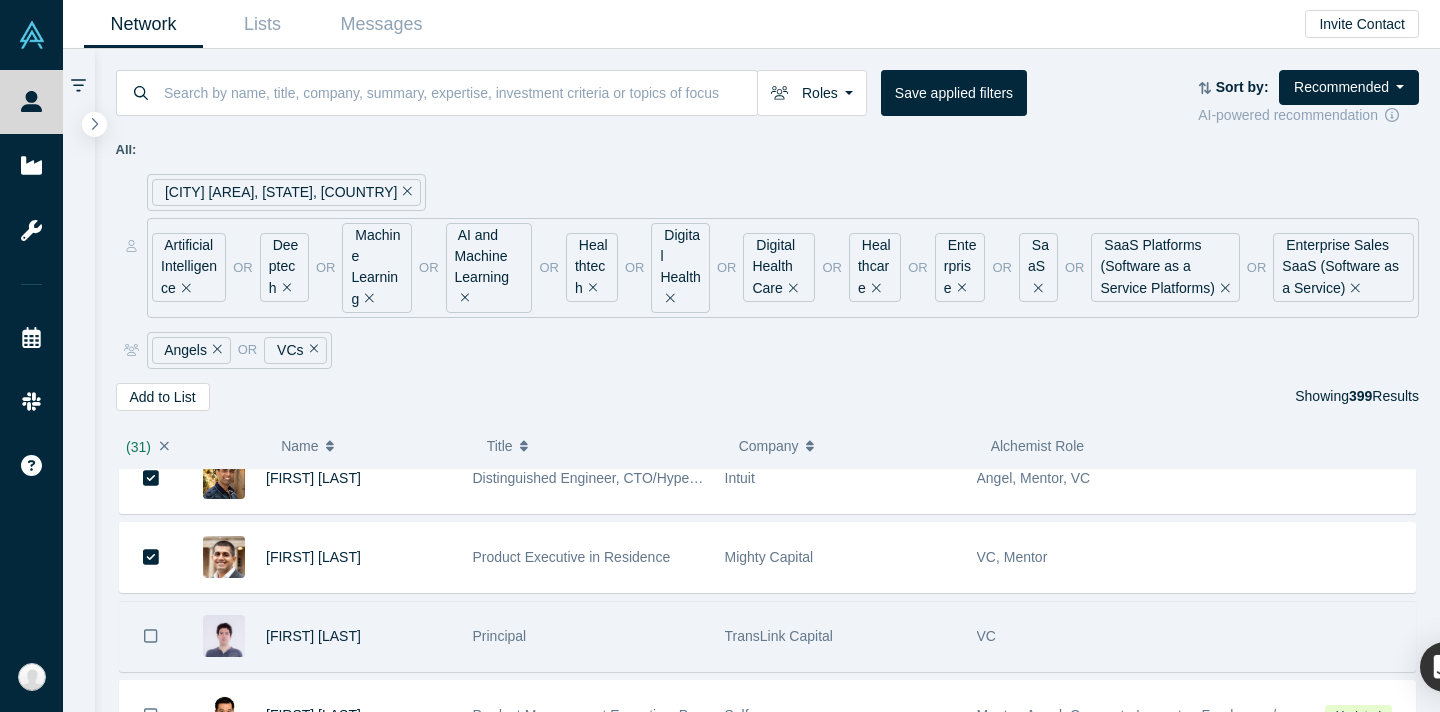 click at bounding box center (151, 636) 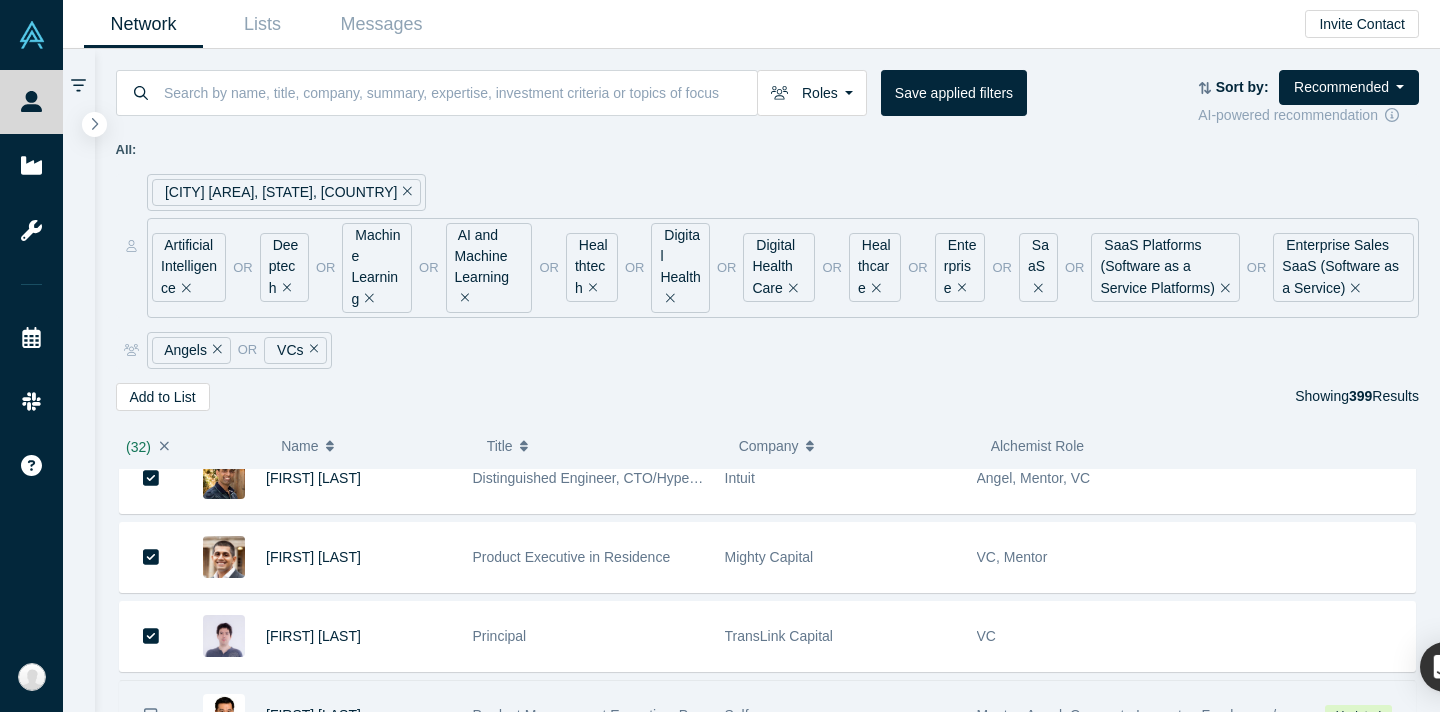 click at bounding box center (151, 715) 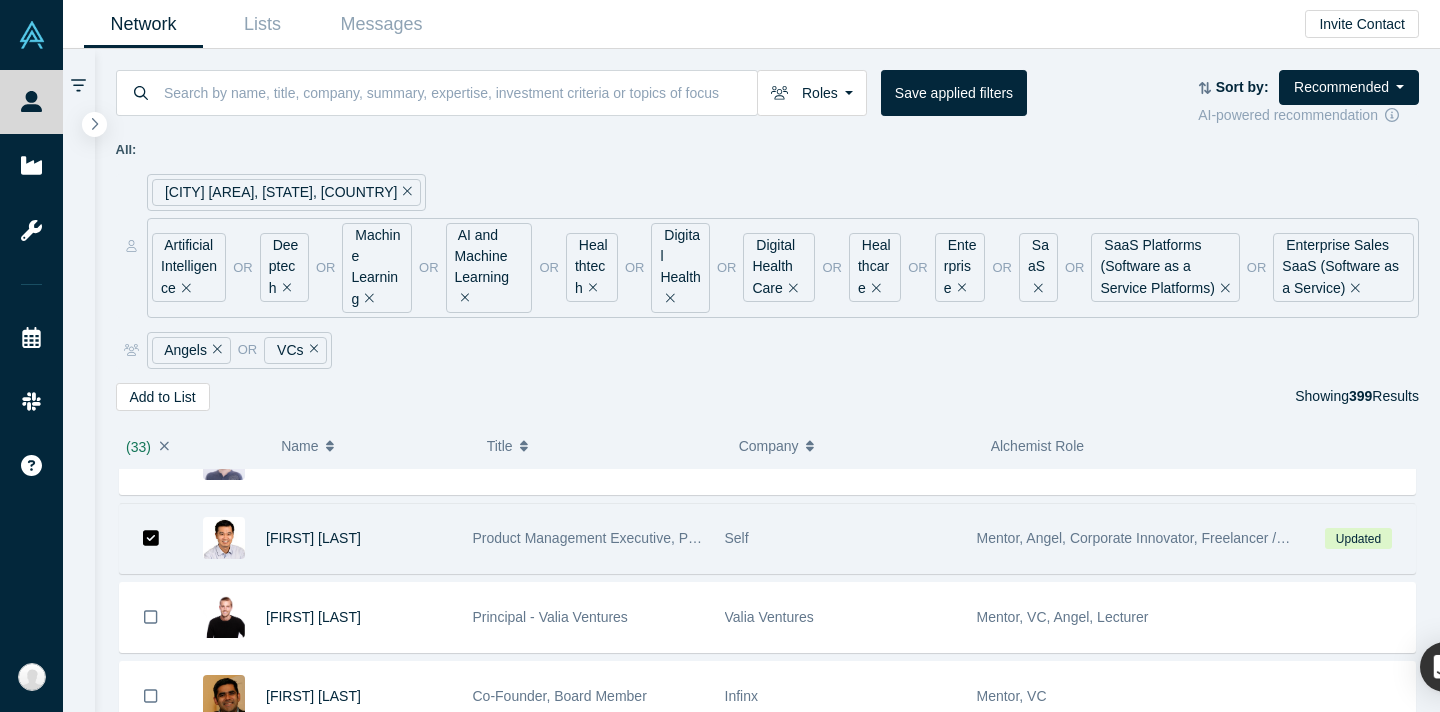 scroll, scrollTop: 2649, scrollLeft: 0, axis: vertical 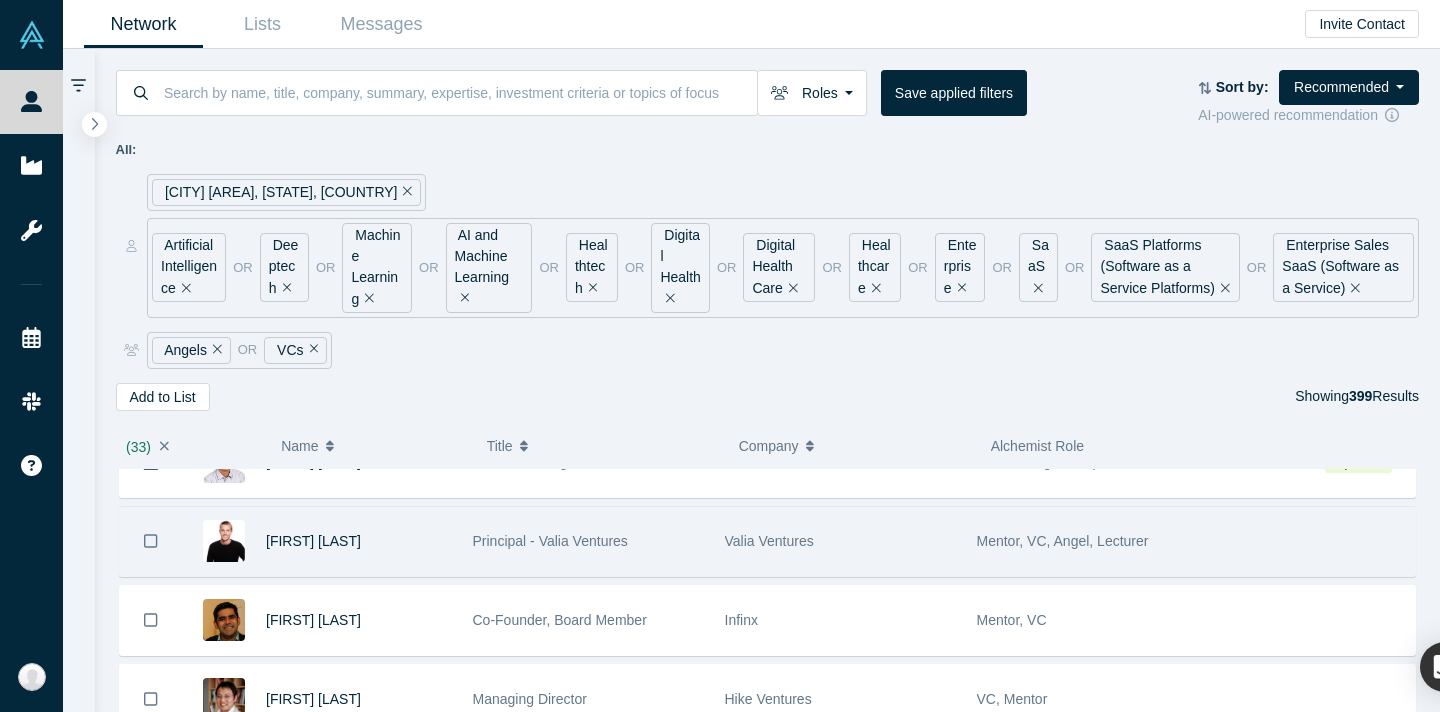 click 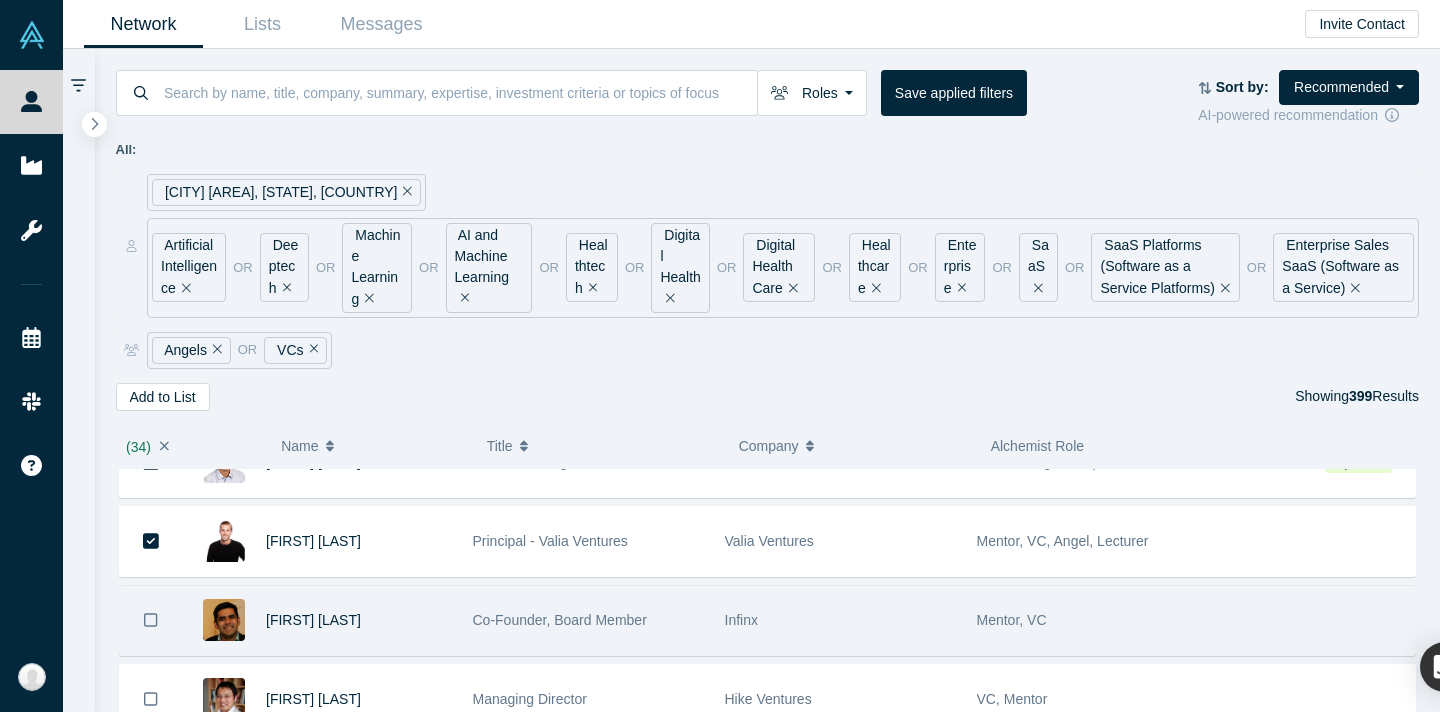 click at bounding box center (151, 620) 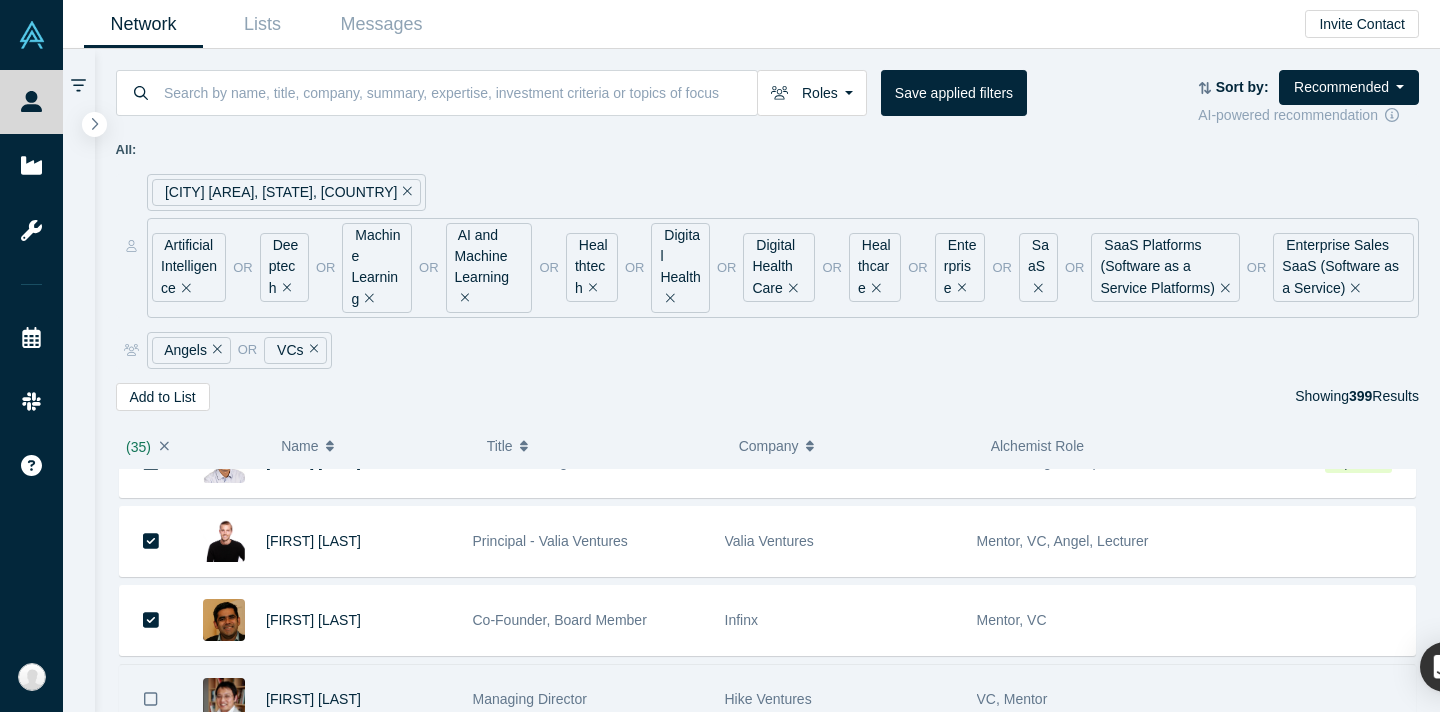 click at bounding box center [151, 699] 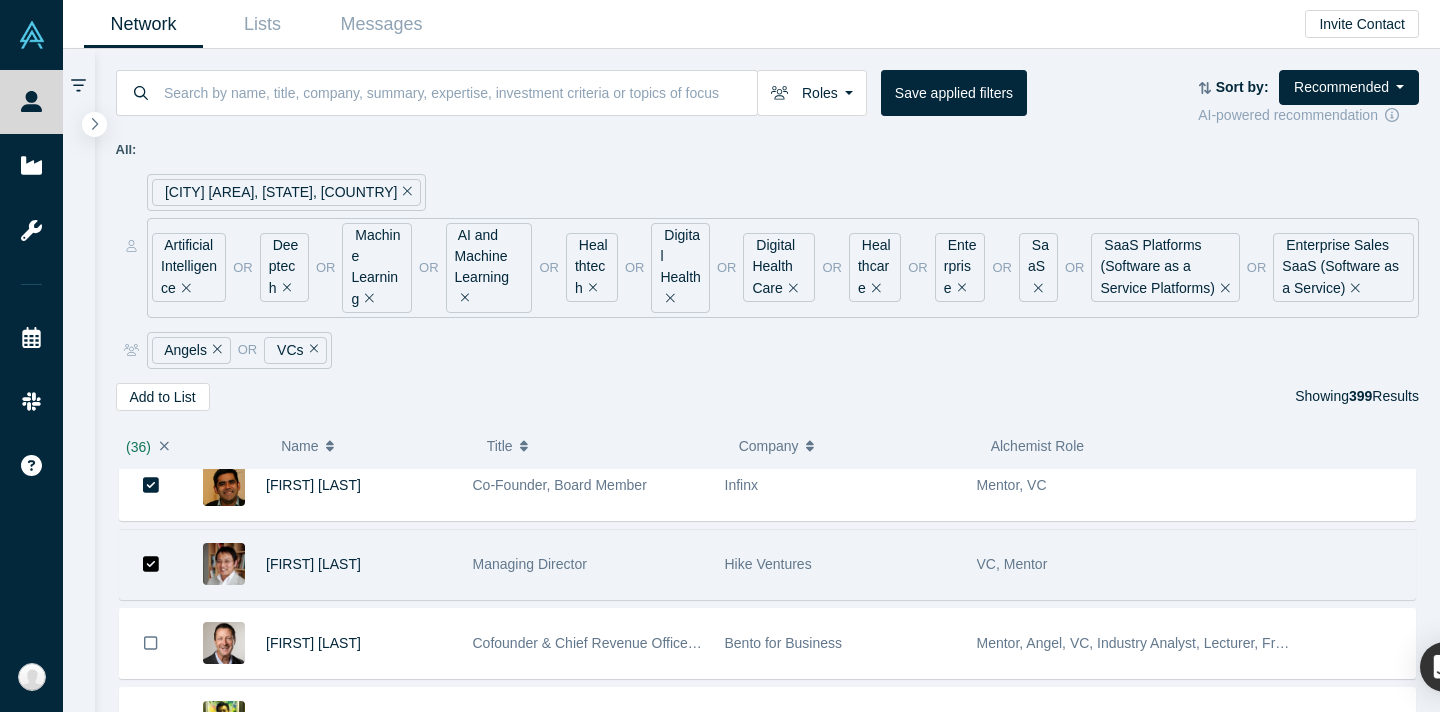 scroll, scrollTop: 2818, scrollLeft: 0, axis: vertical 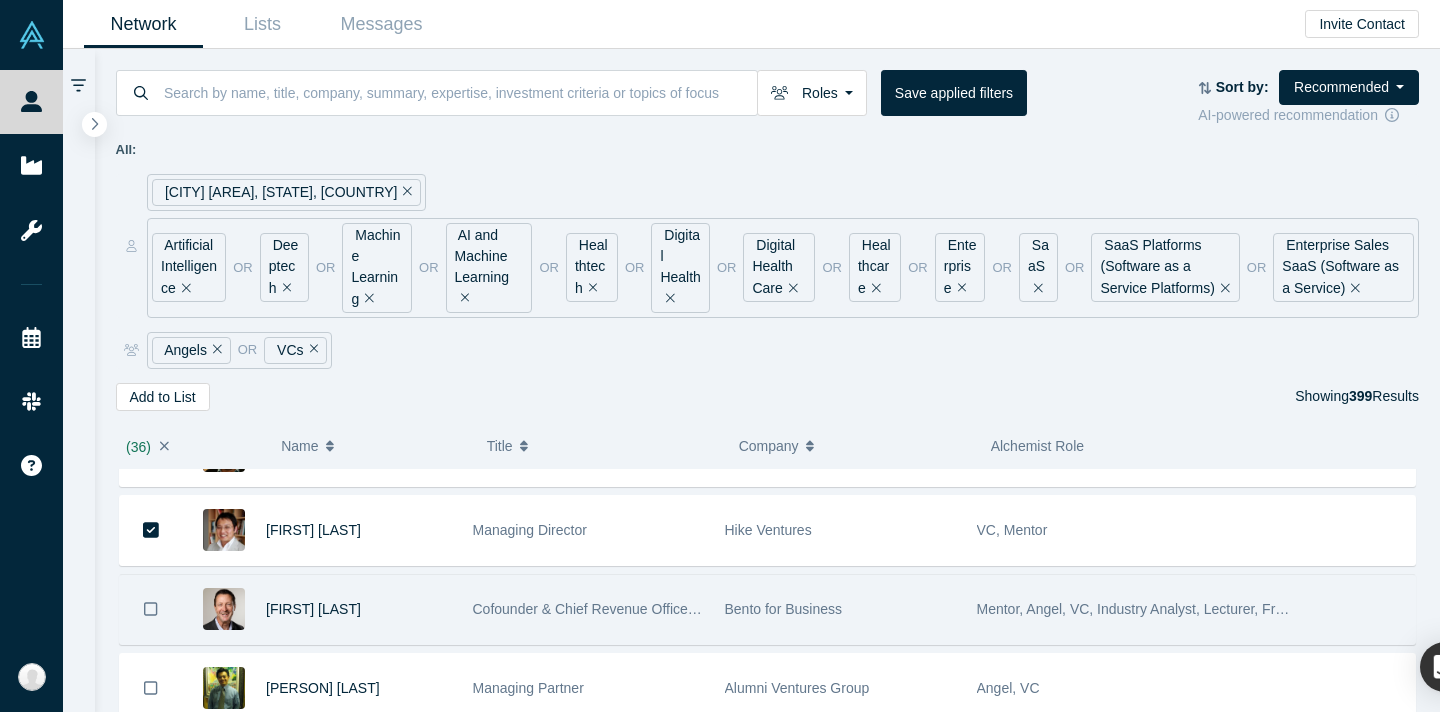 click at bounding box center (151, 609) 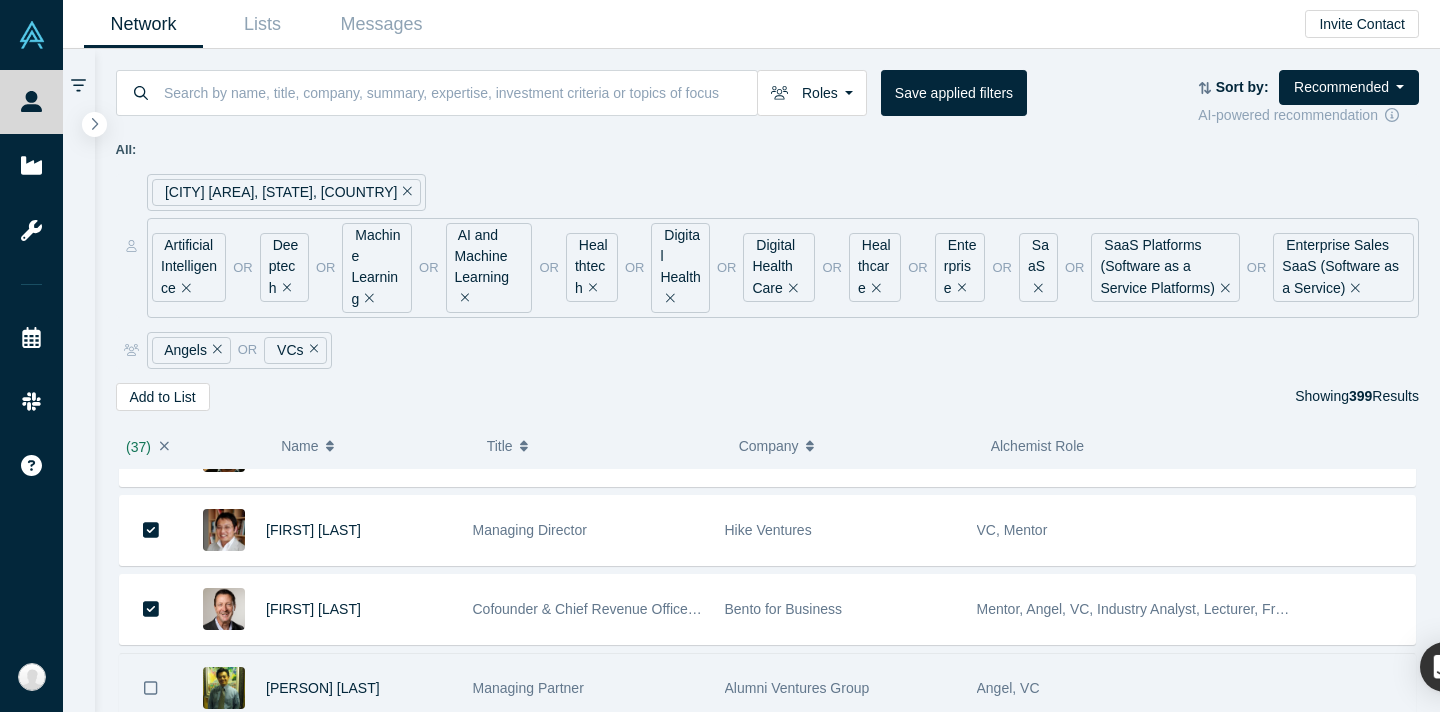 click 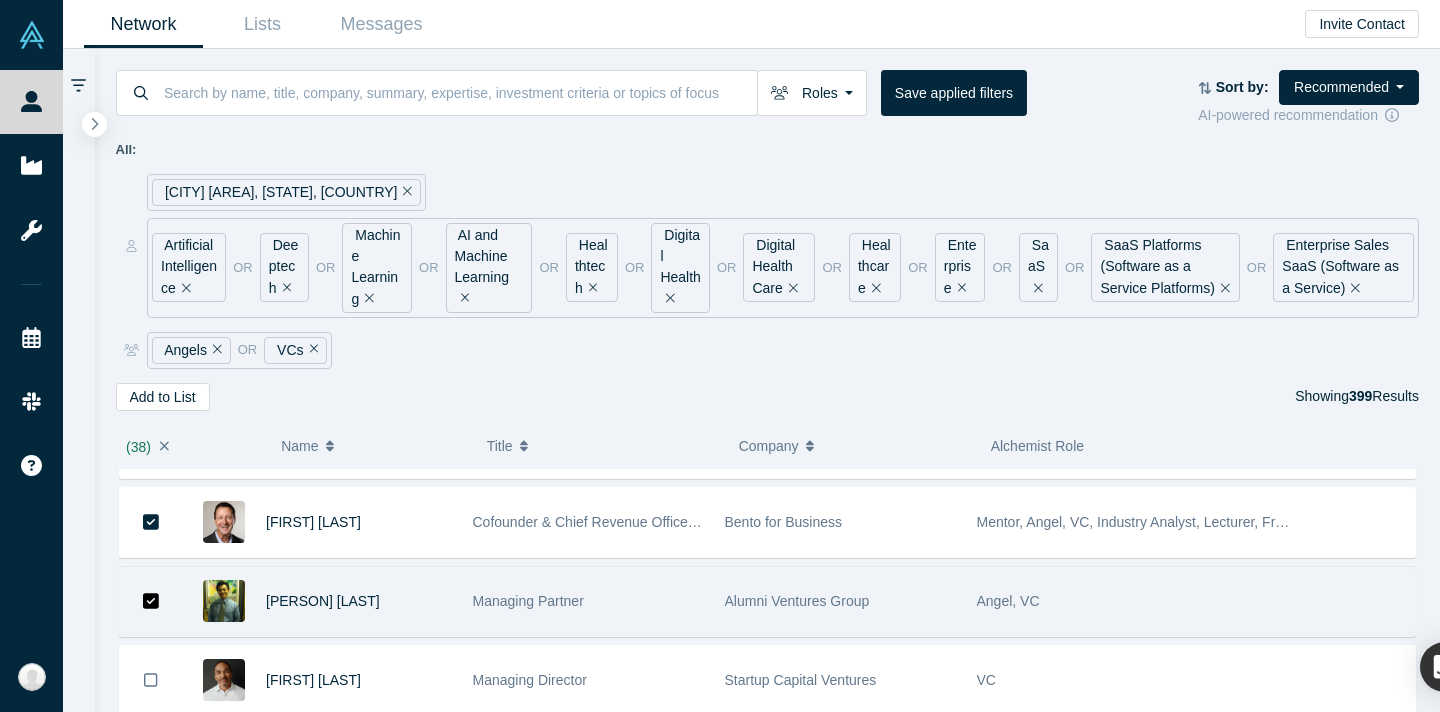 scroll, scrollTop: 2950, scrollLeft: 0, axis: vertical 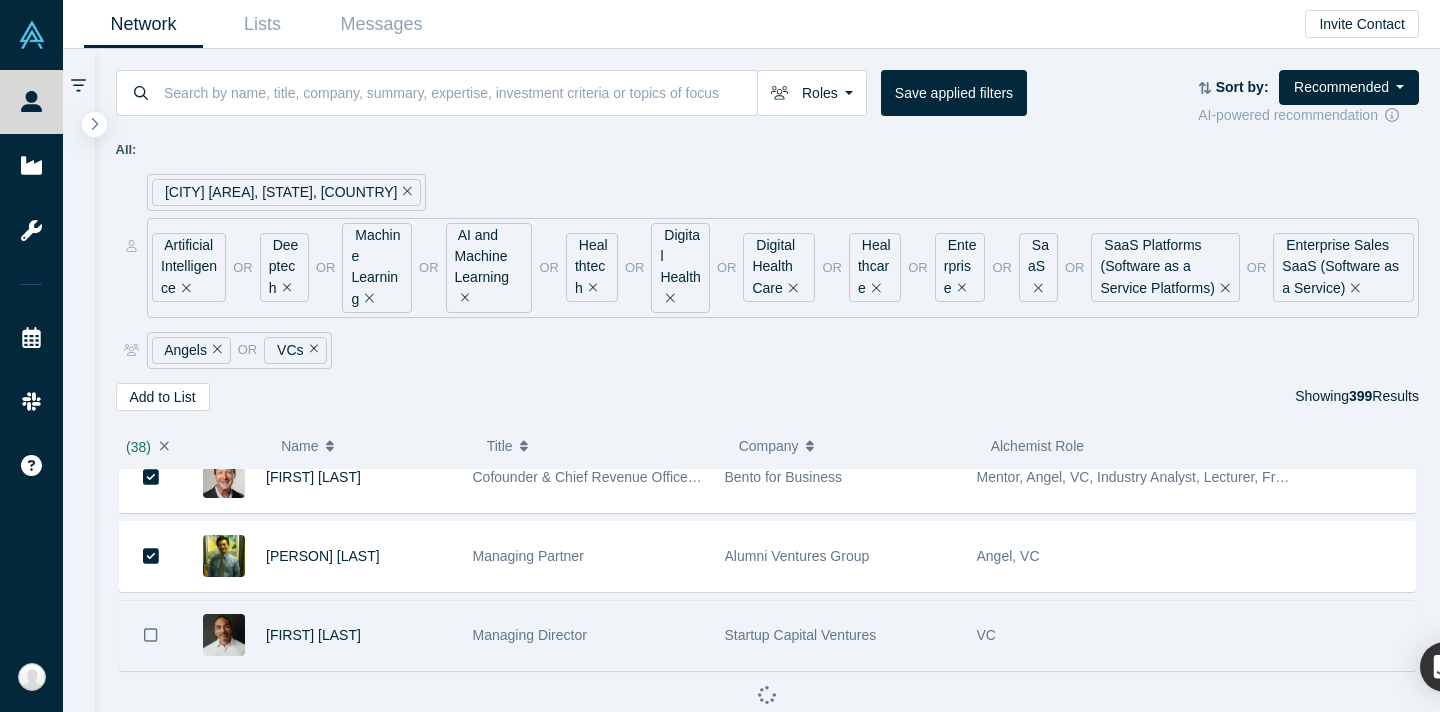 click 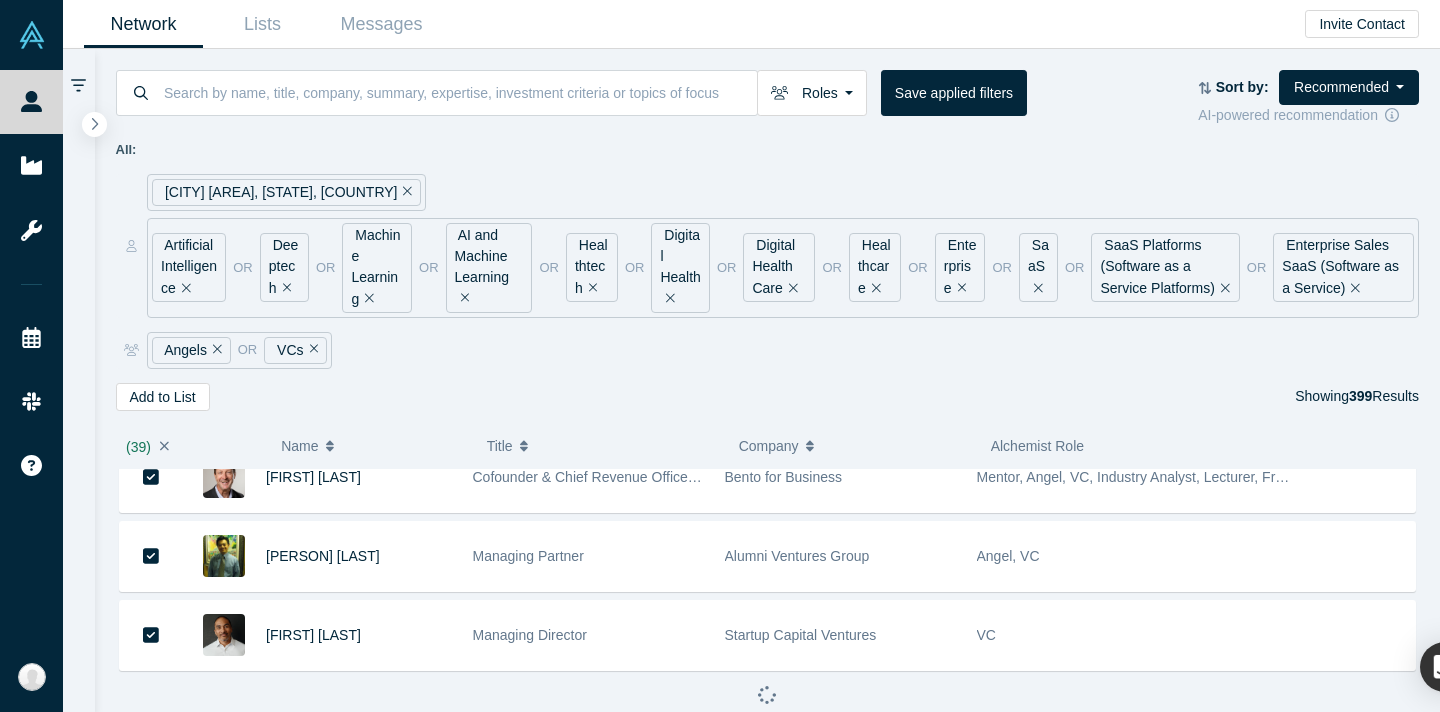 click on "Roles Angels VCs Founders Faculty Mentors Alumni Mentor Corporate Innovator Service Providers Press Save applied filters" at bounding box center [657, 93] 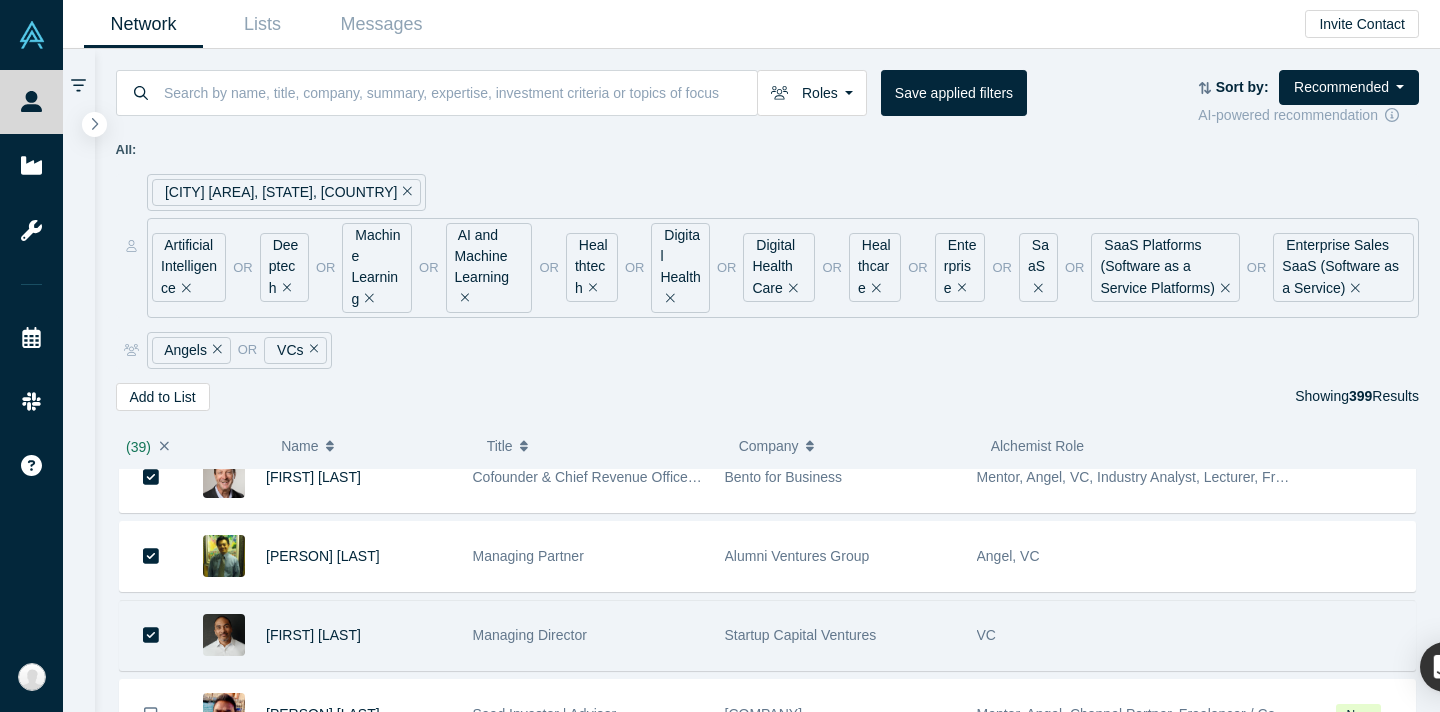 scroll, scrollTop: 3103, scrollLeft: 0, axis: vertical 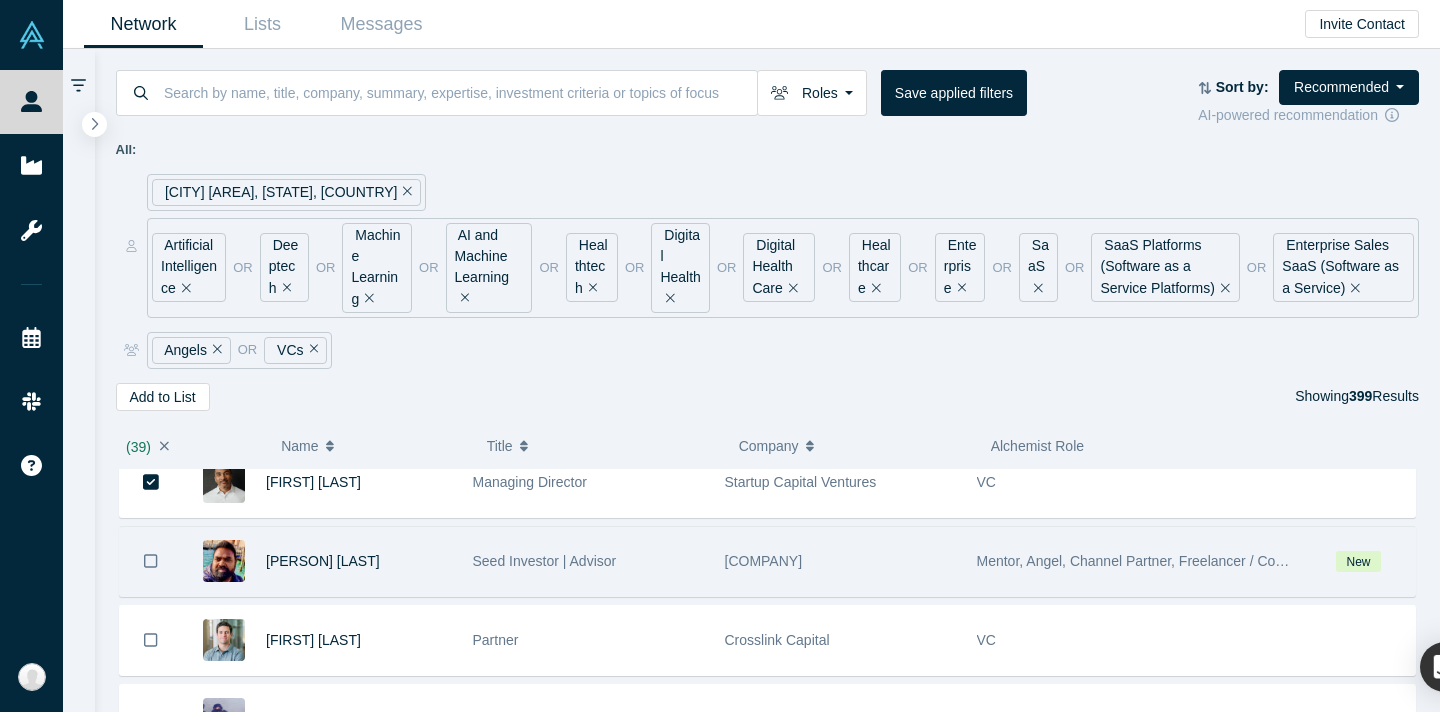 click 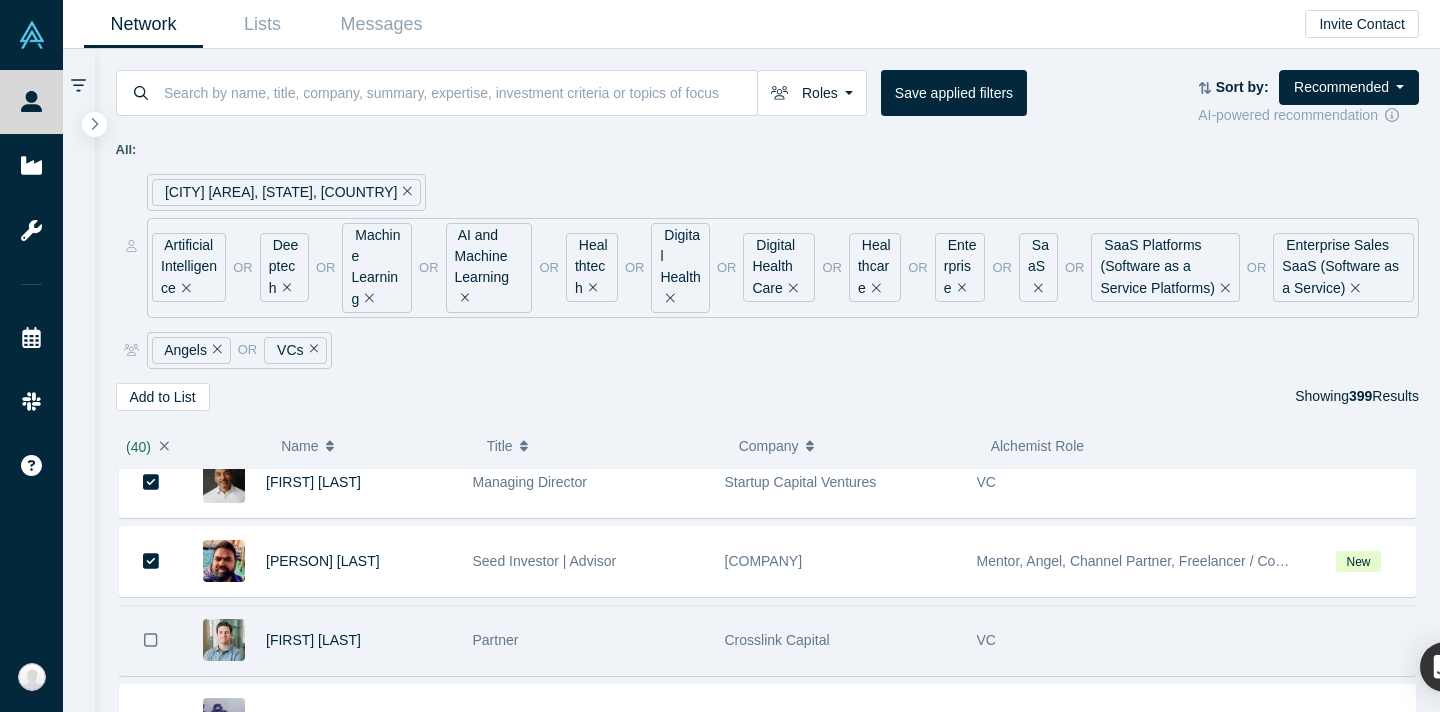 click at bounding box center [151, 640] 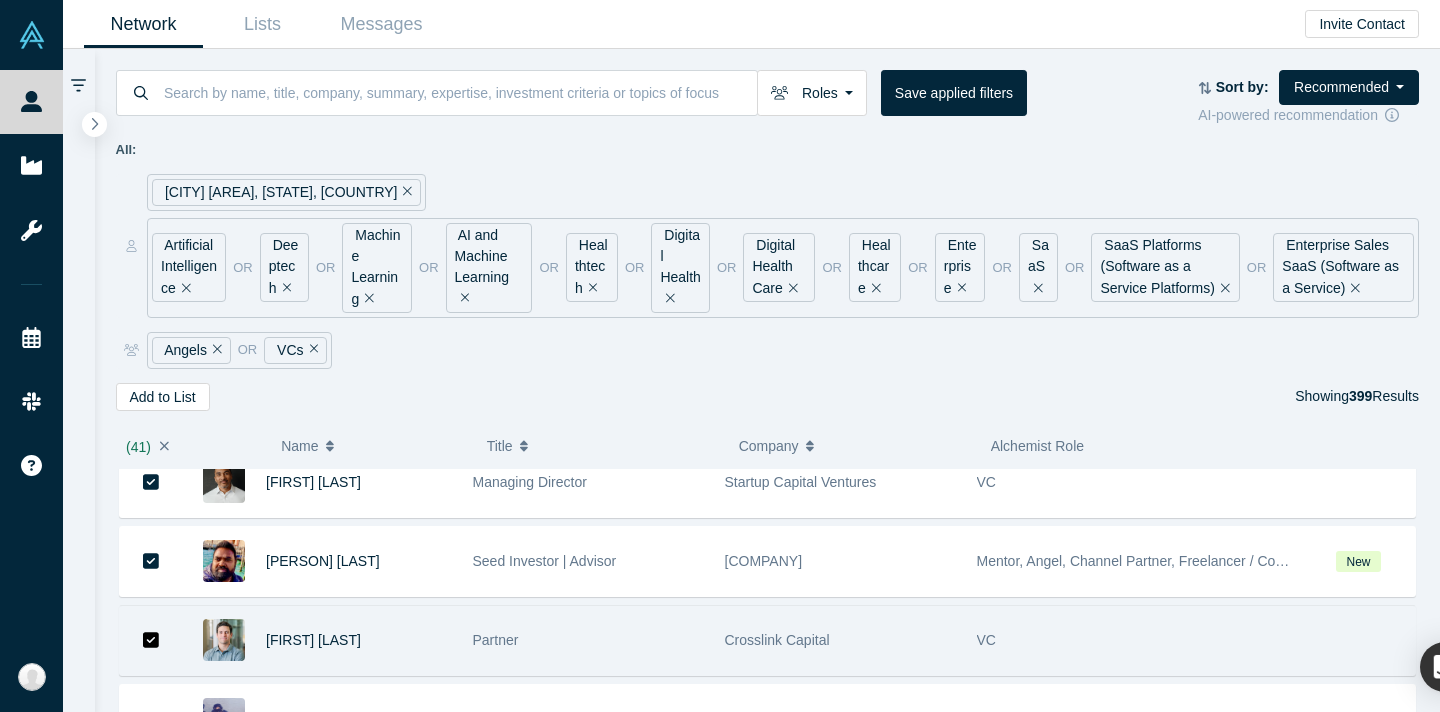 scroll, scrollTop: 3232, scrollLeft: 0, axis: vertical 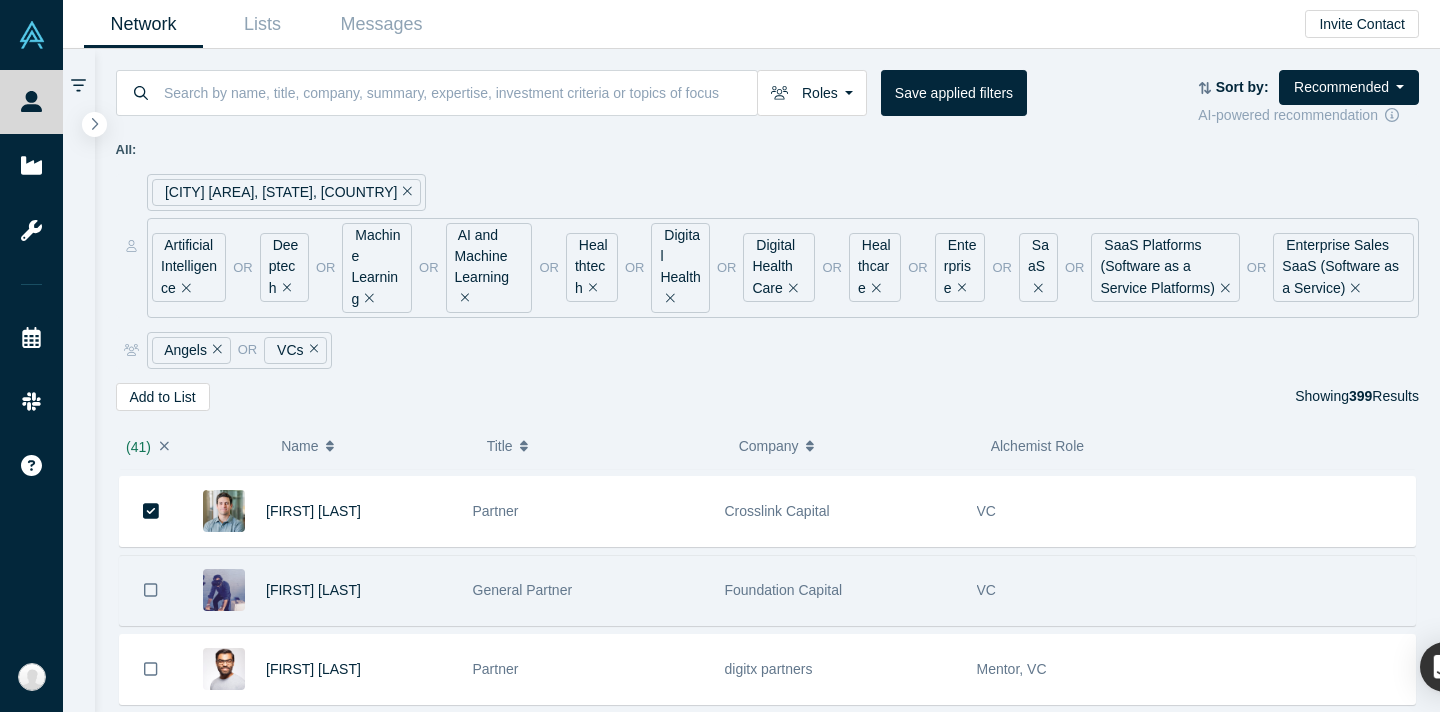 click at bounding box center [151, 590] 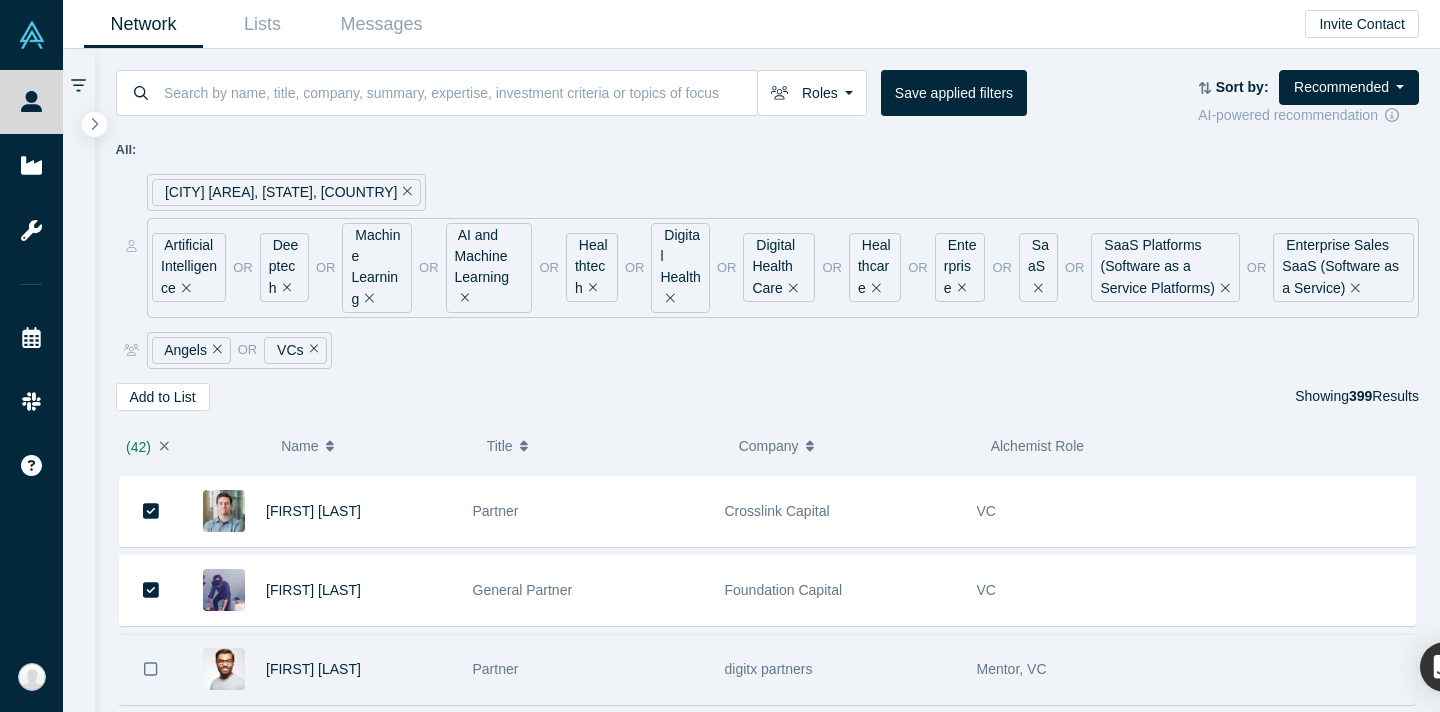 click at bounding box center (151, 669) 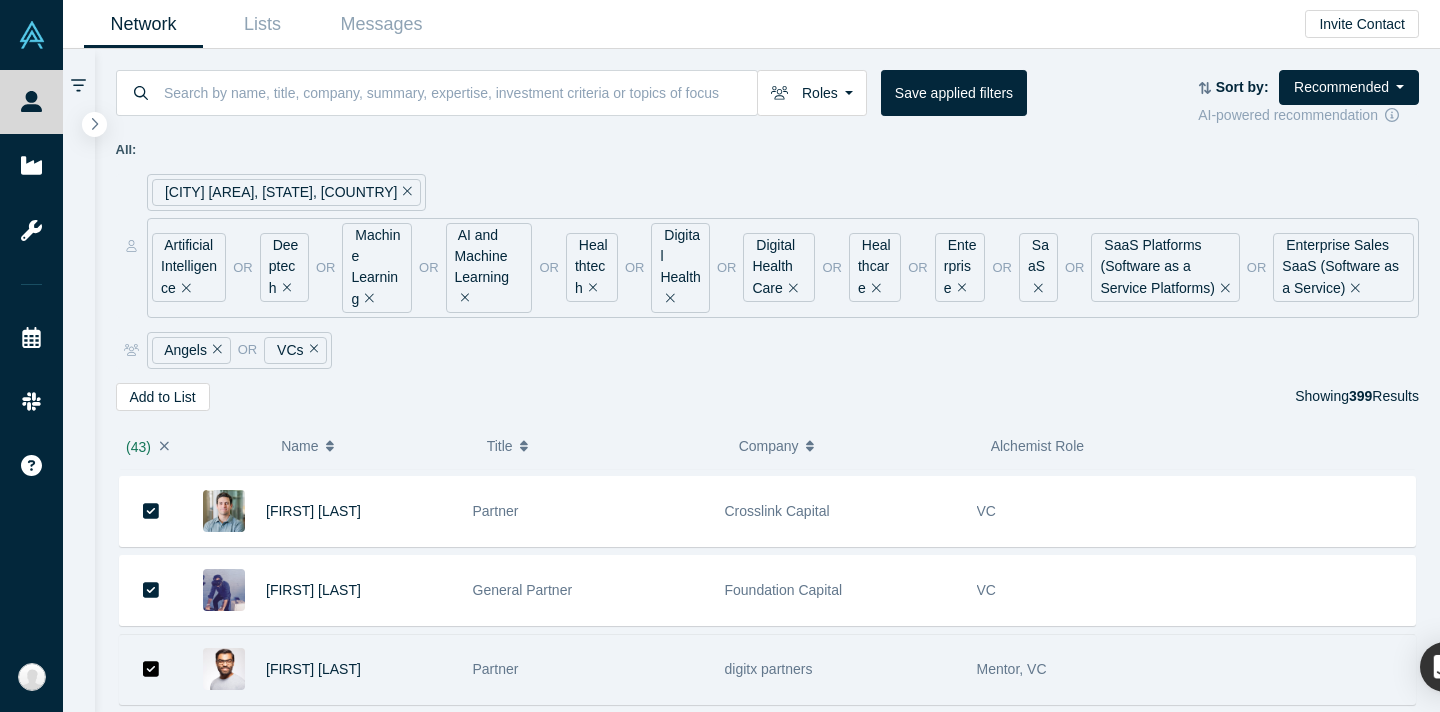 scroll, scrollTop: 3419, scrollLeft: 0, axis: vertical 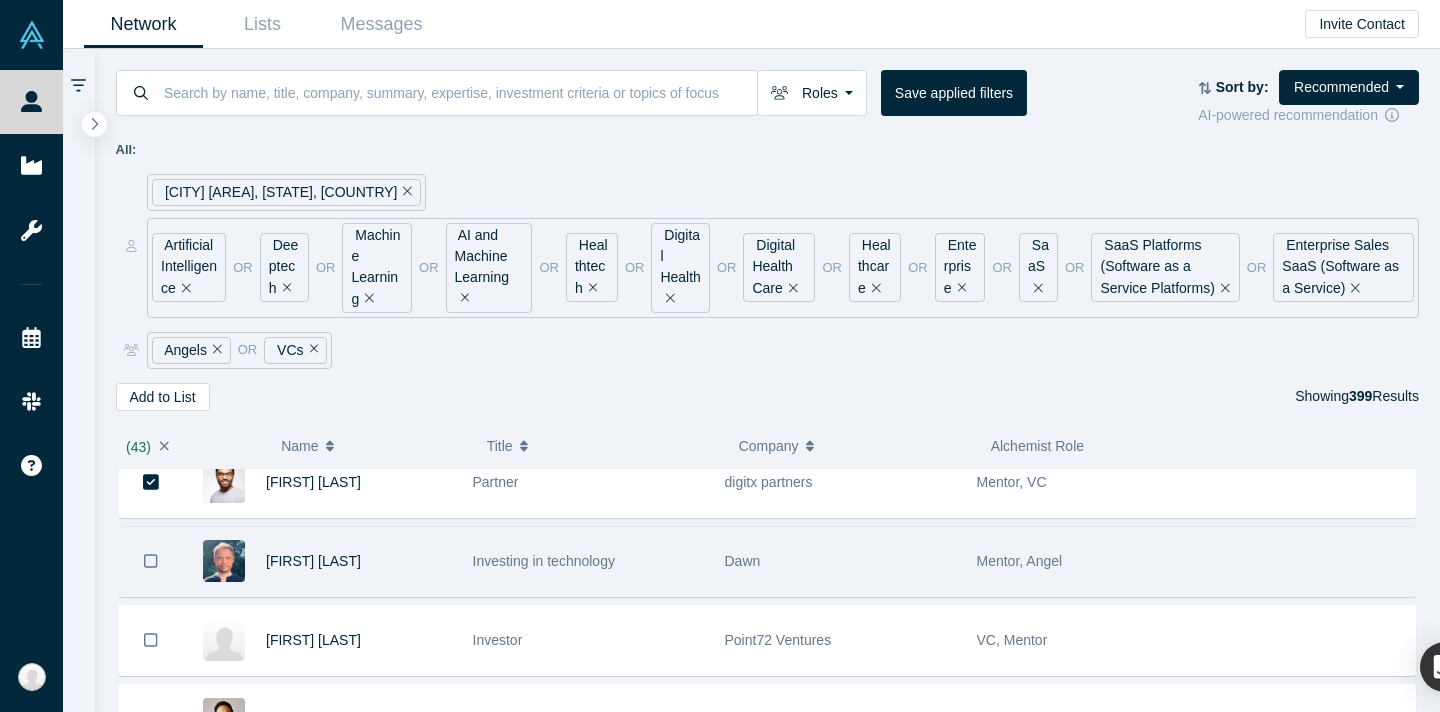 click at bounding box center [151, 561] 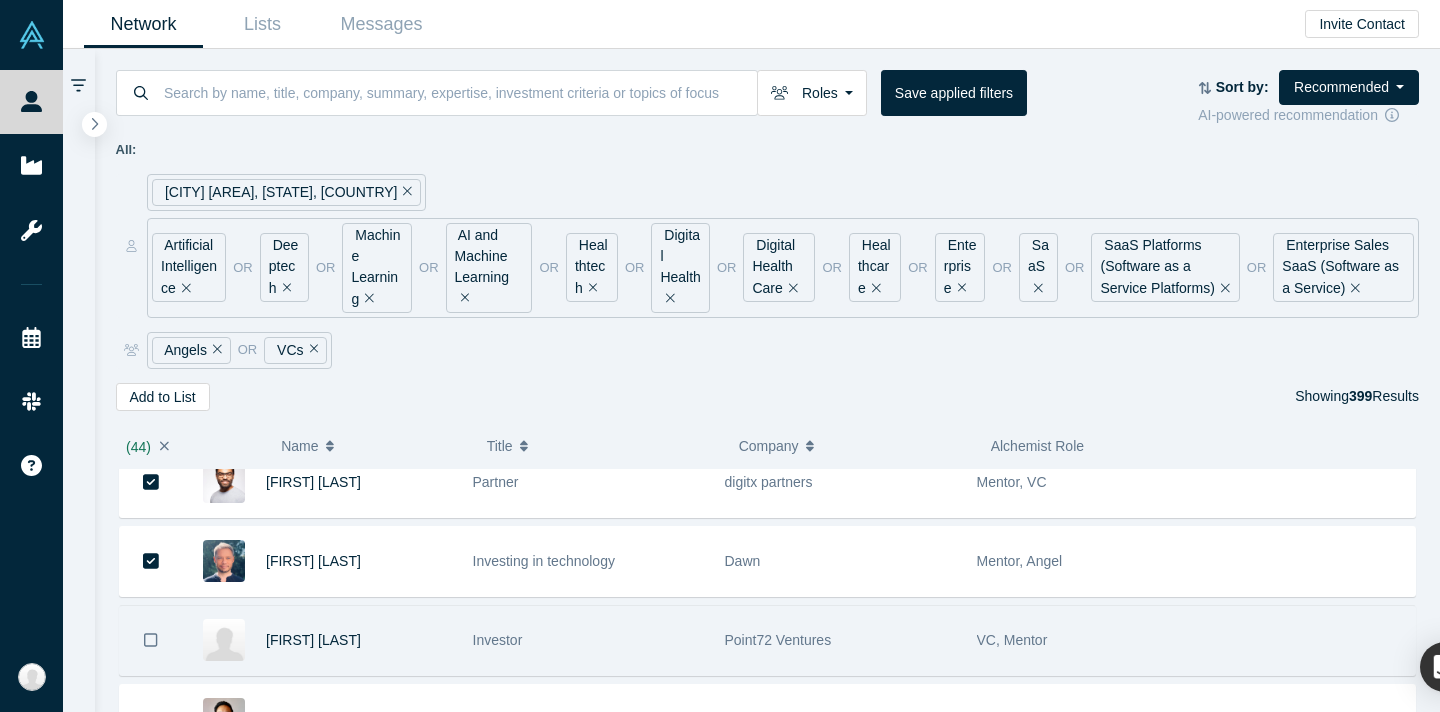 click at bounding box center (151, 640) 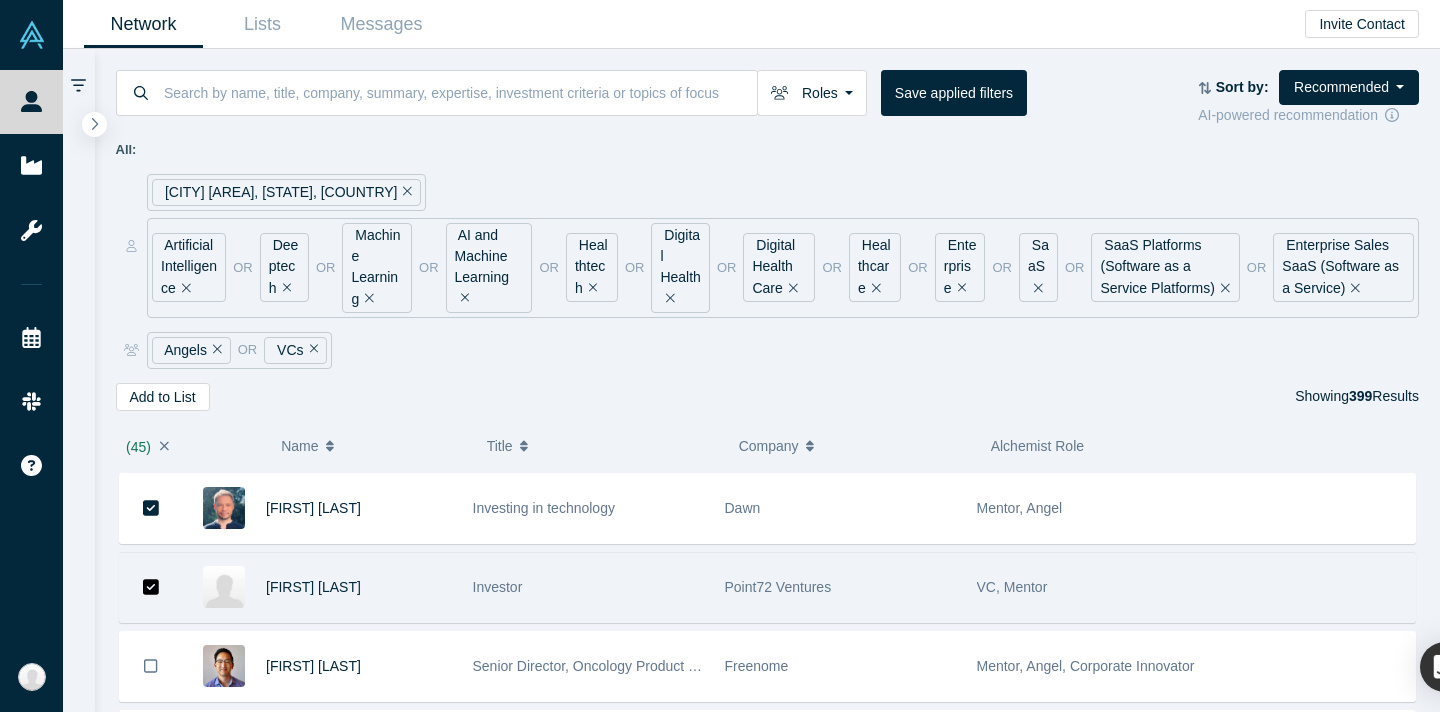 scroll, scrollTop: 3474, scrollLeft: 0, axis: vertical 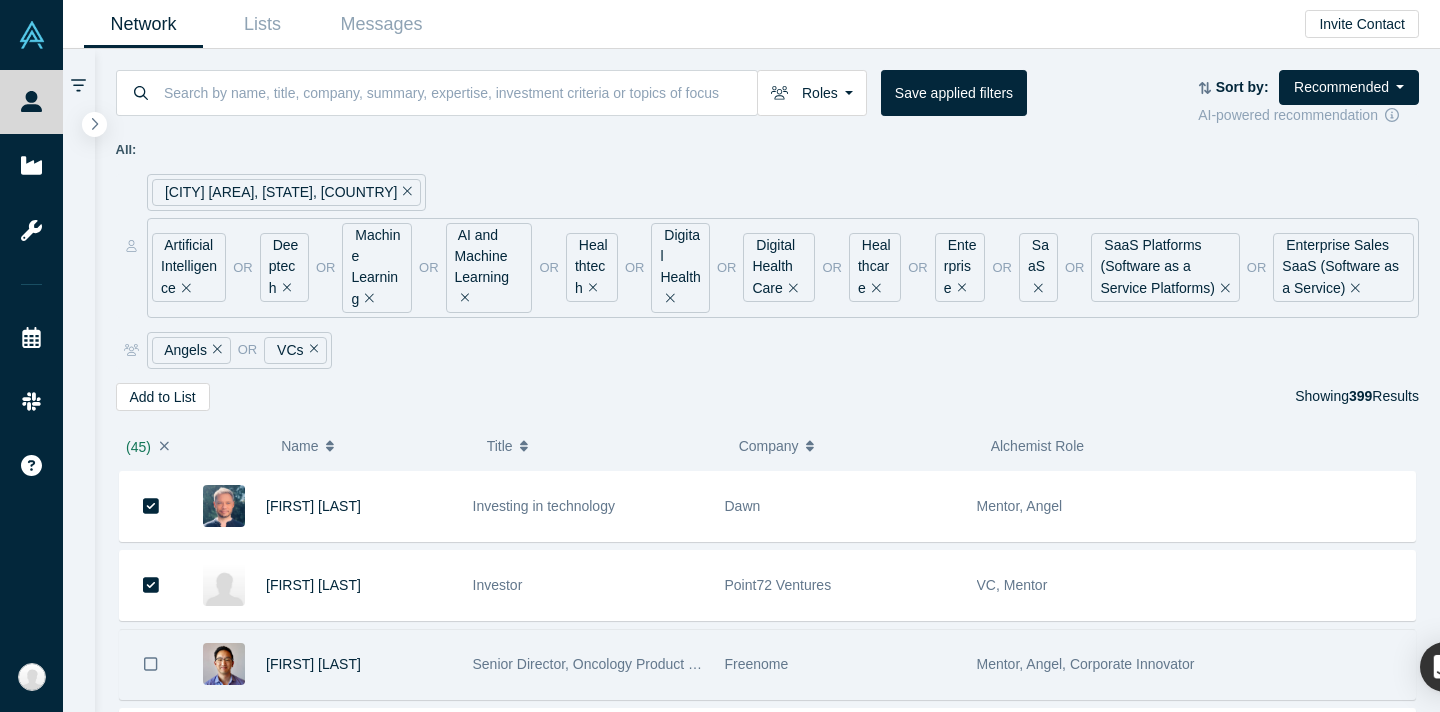 click at bounding box center [151, 664] 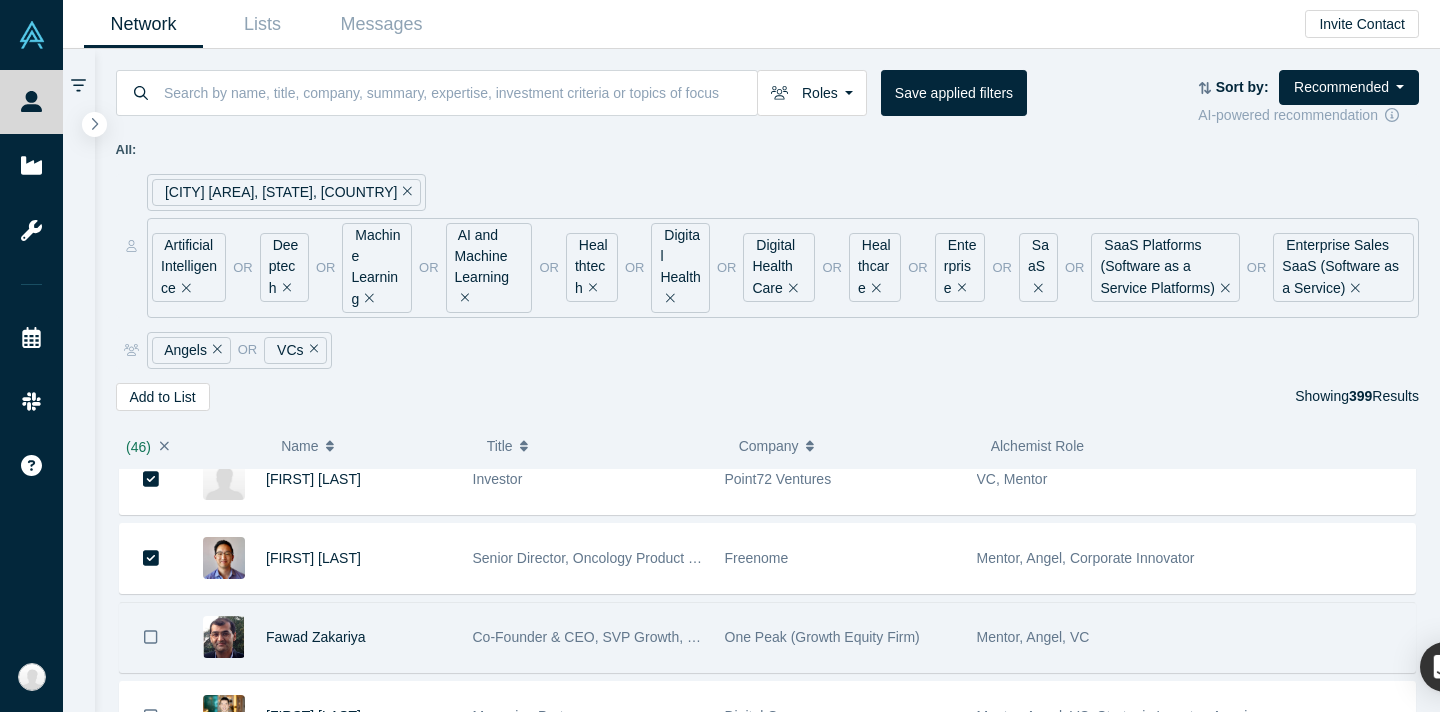click at bounding box center (151, 637) 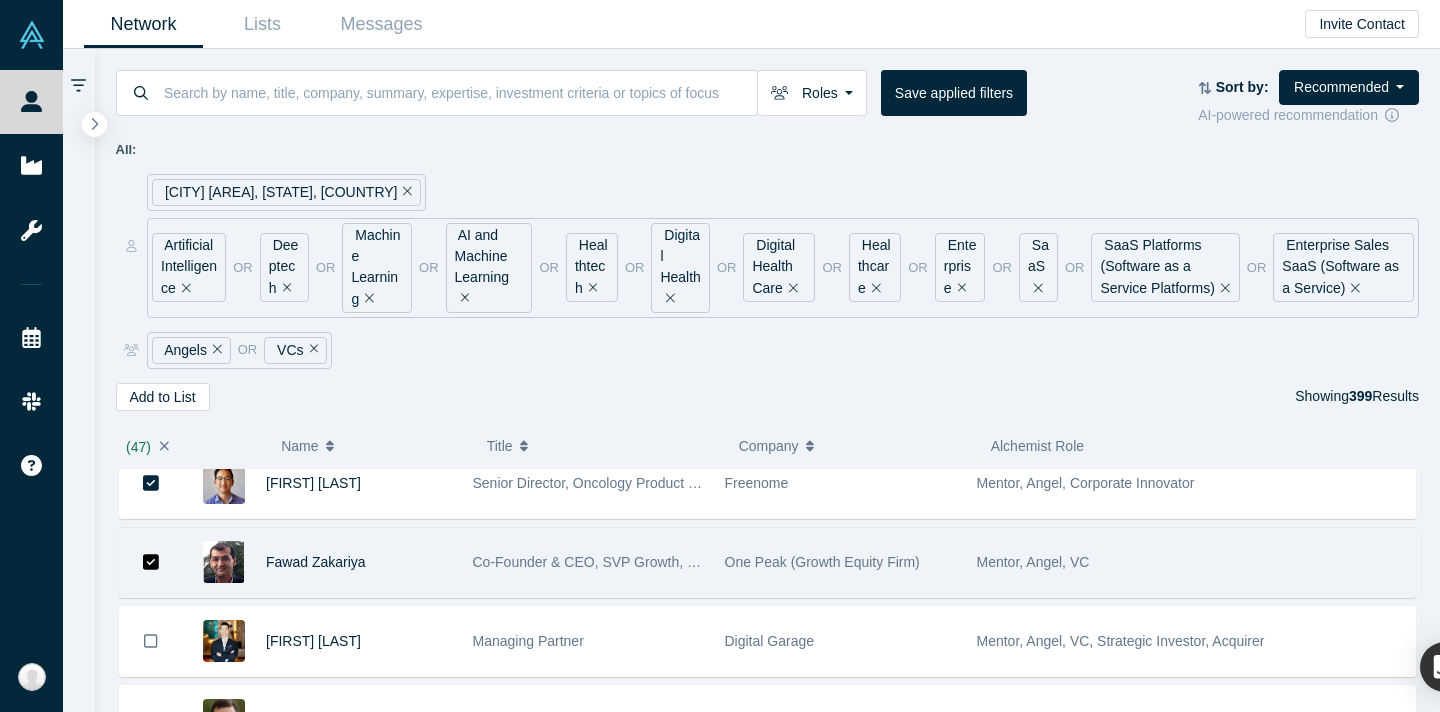 scroll, scrollTop: 3709, scrollLeft: 0, axis: vertical 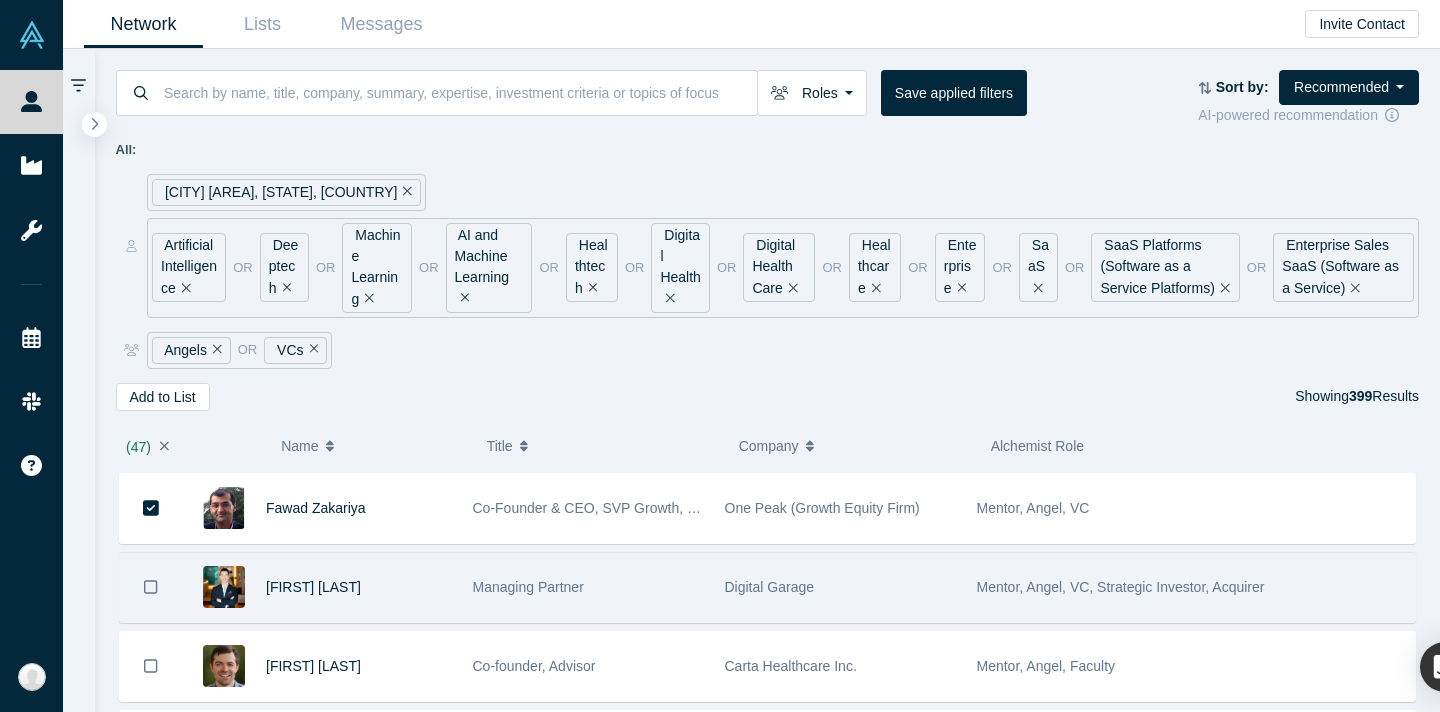 click at bounding box center (151, 587) 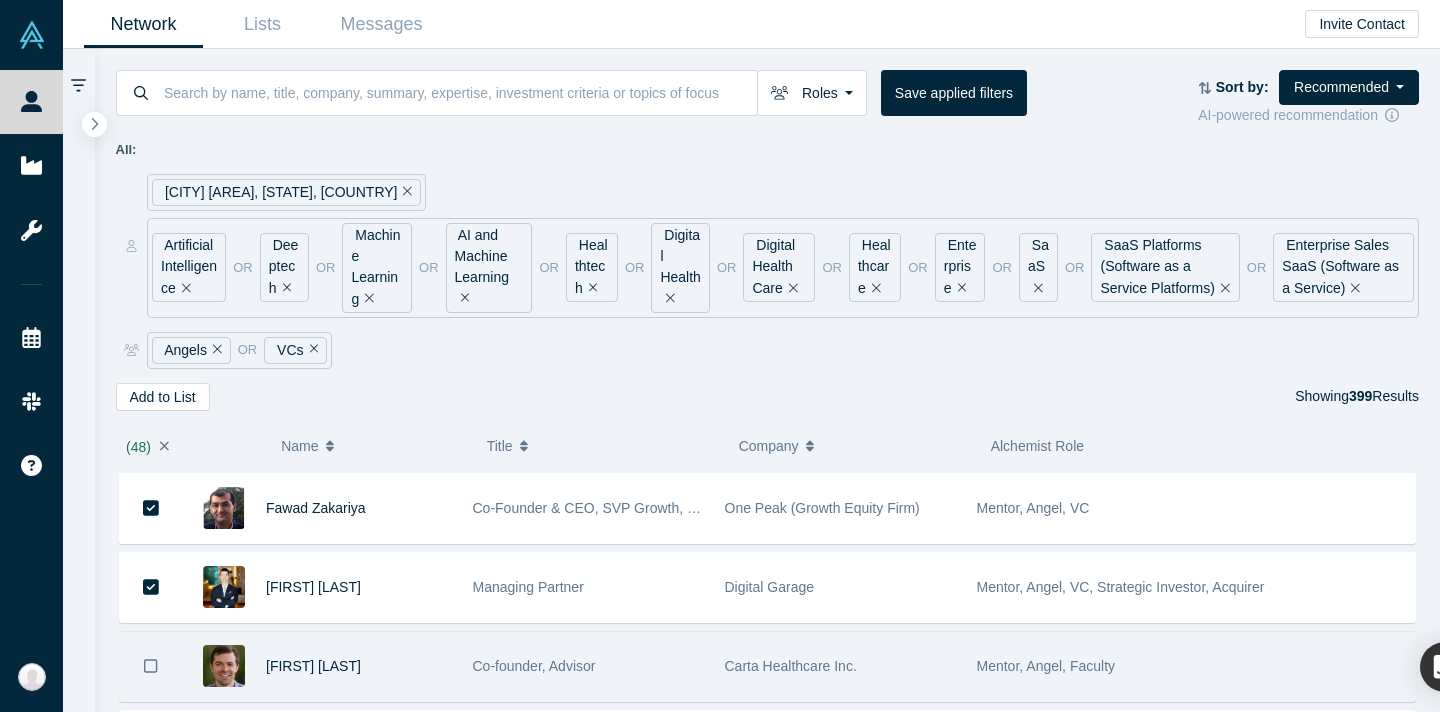 click at bounding box center (151, 666) 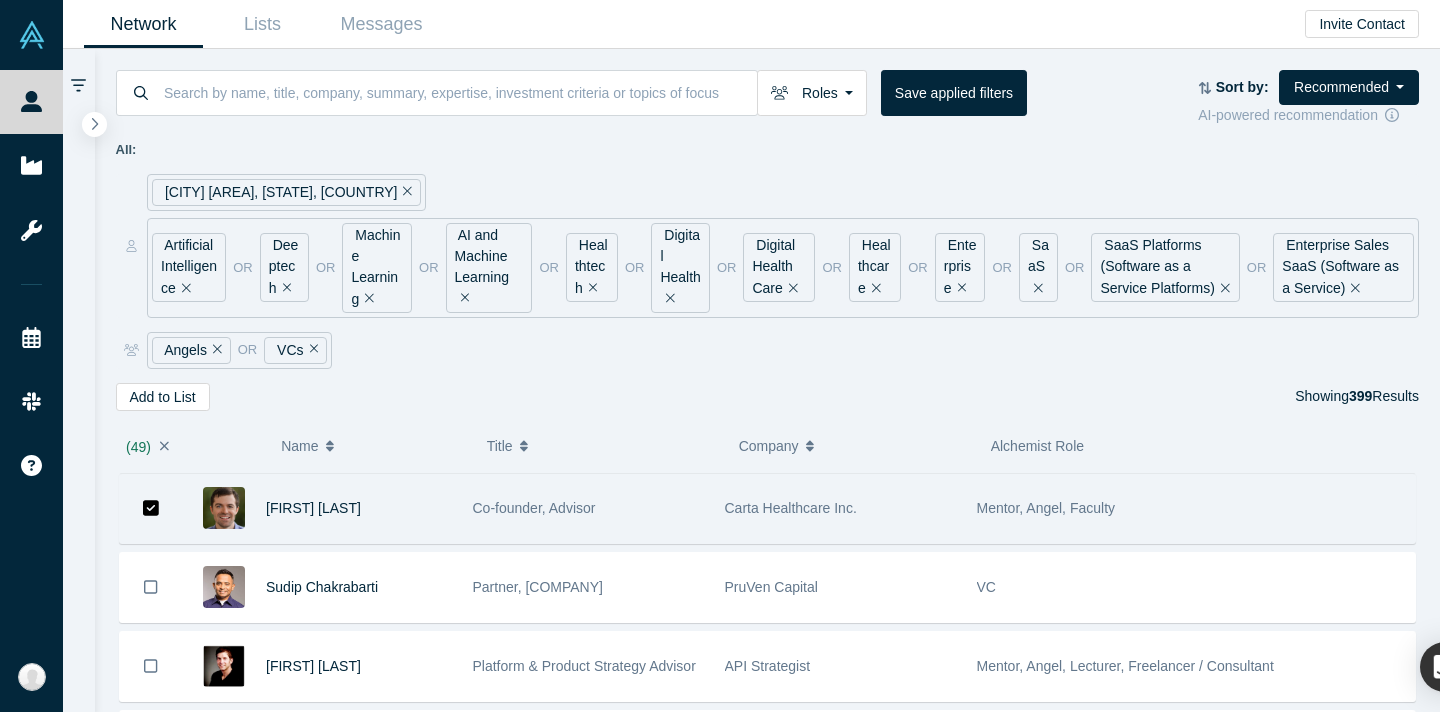 scroll, scrollTop: 3877, scrollLeft: 0, axis: vertical 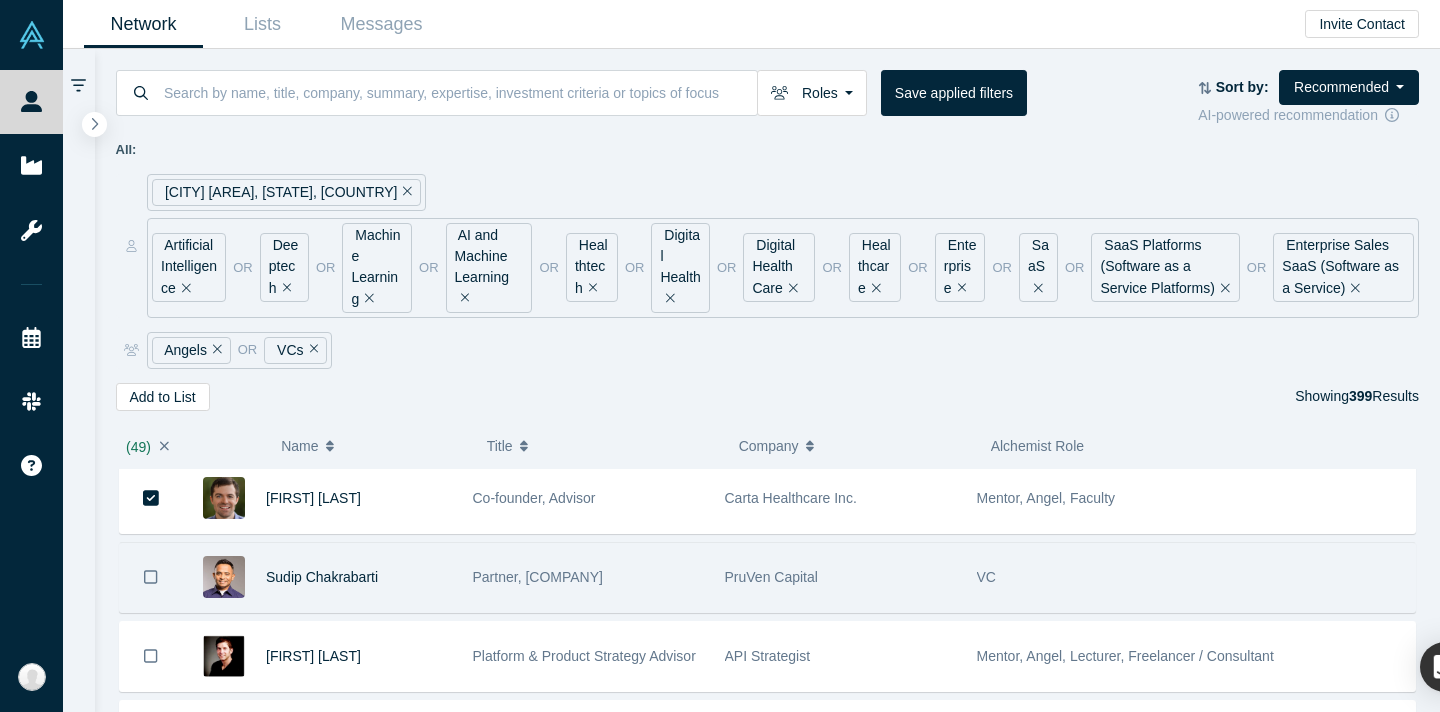 click at bounding box center [151, 577] 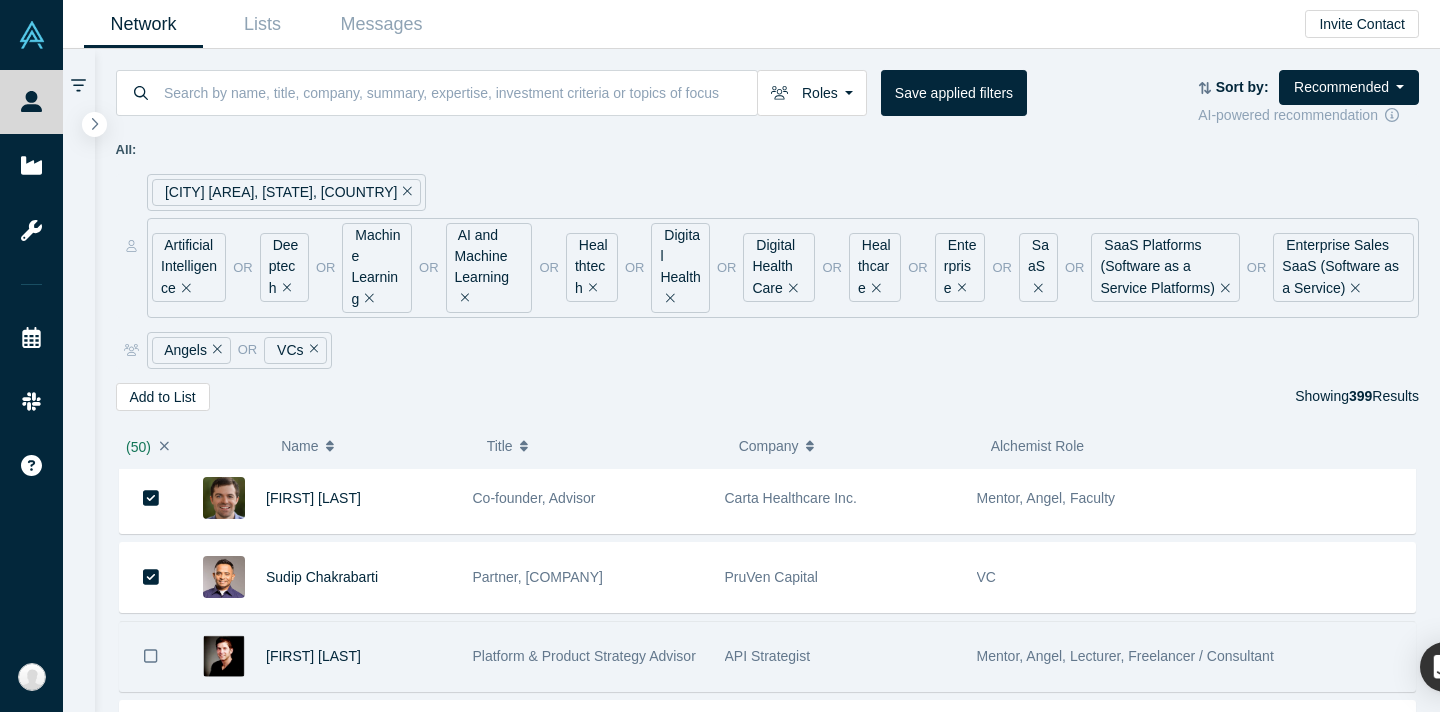 click at bounding box center [151, 656] 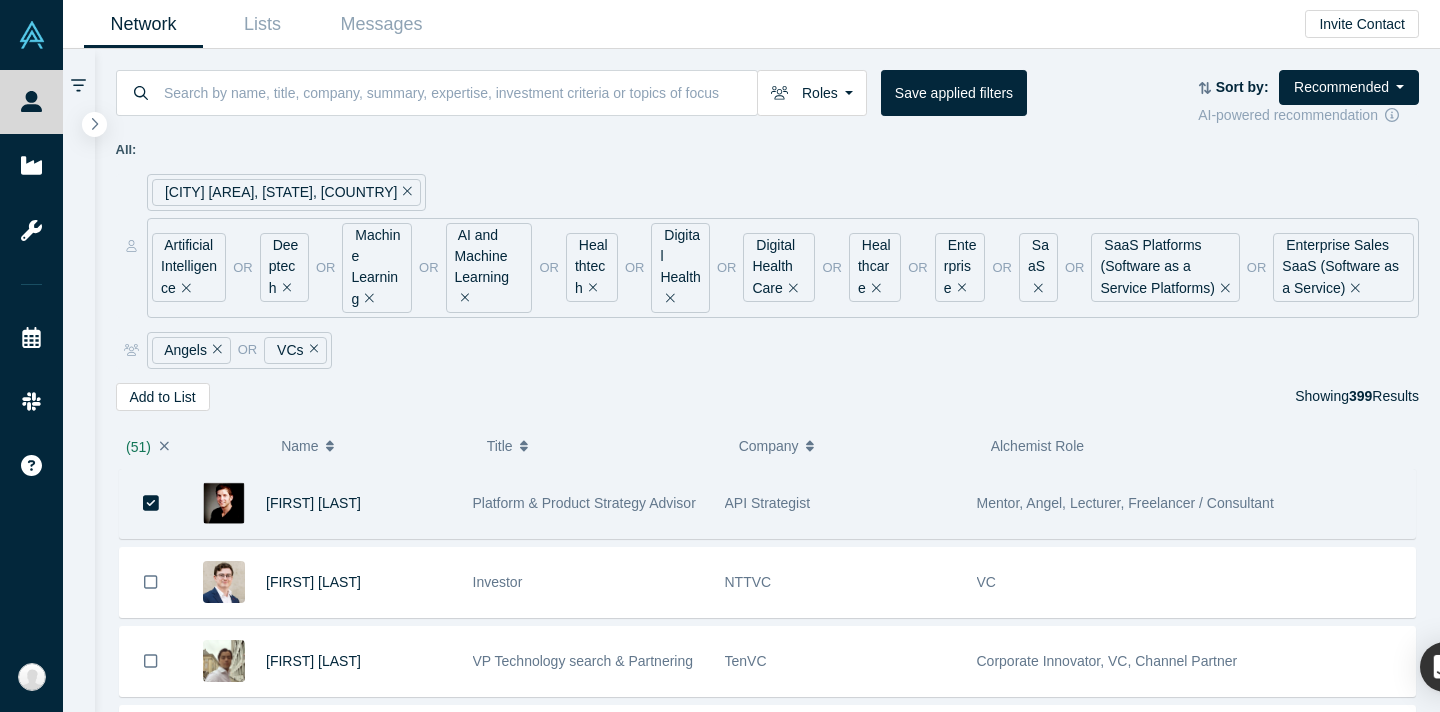scroll, scrollTop: 4031, scrollLeft: 0, axis: vertical 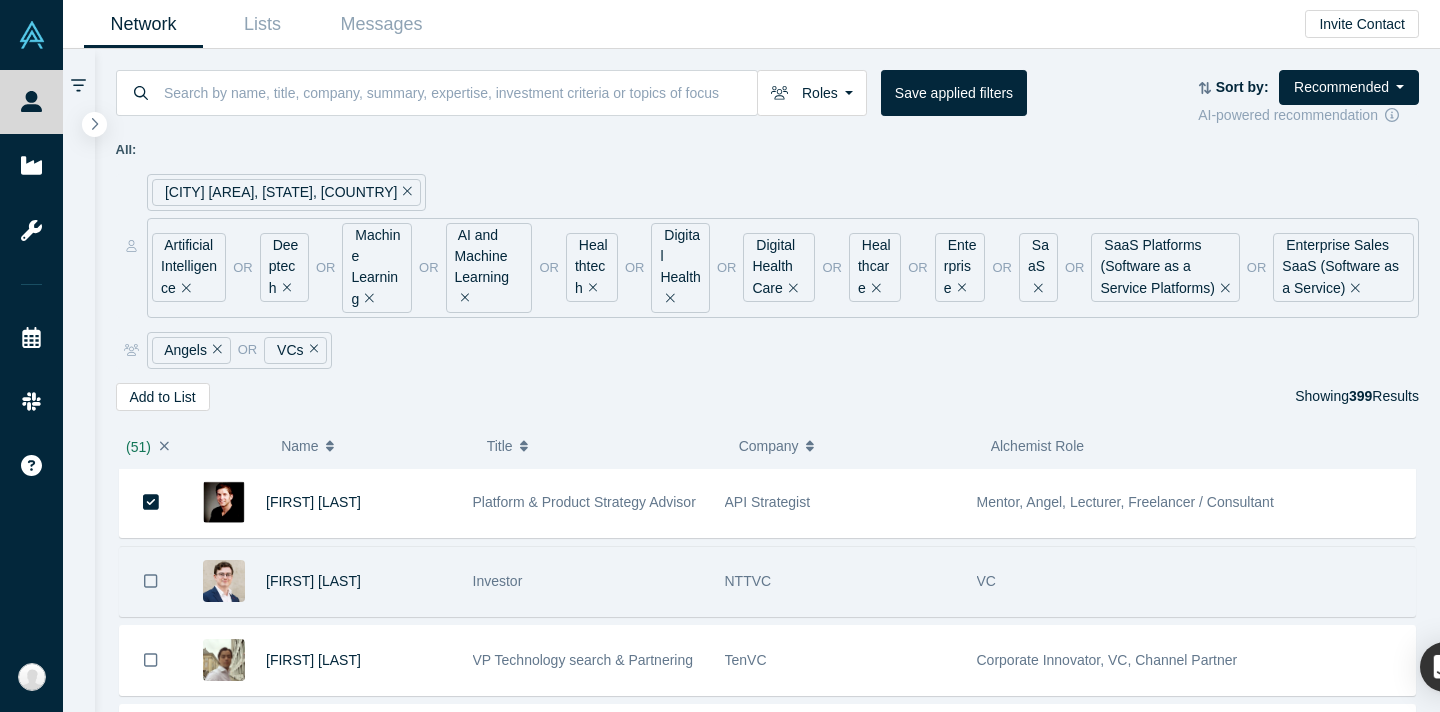 click at bounding box center [151, 581] 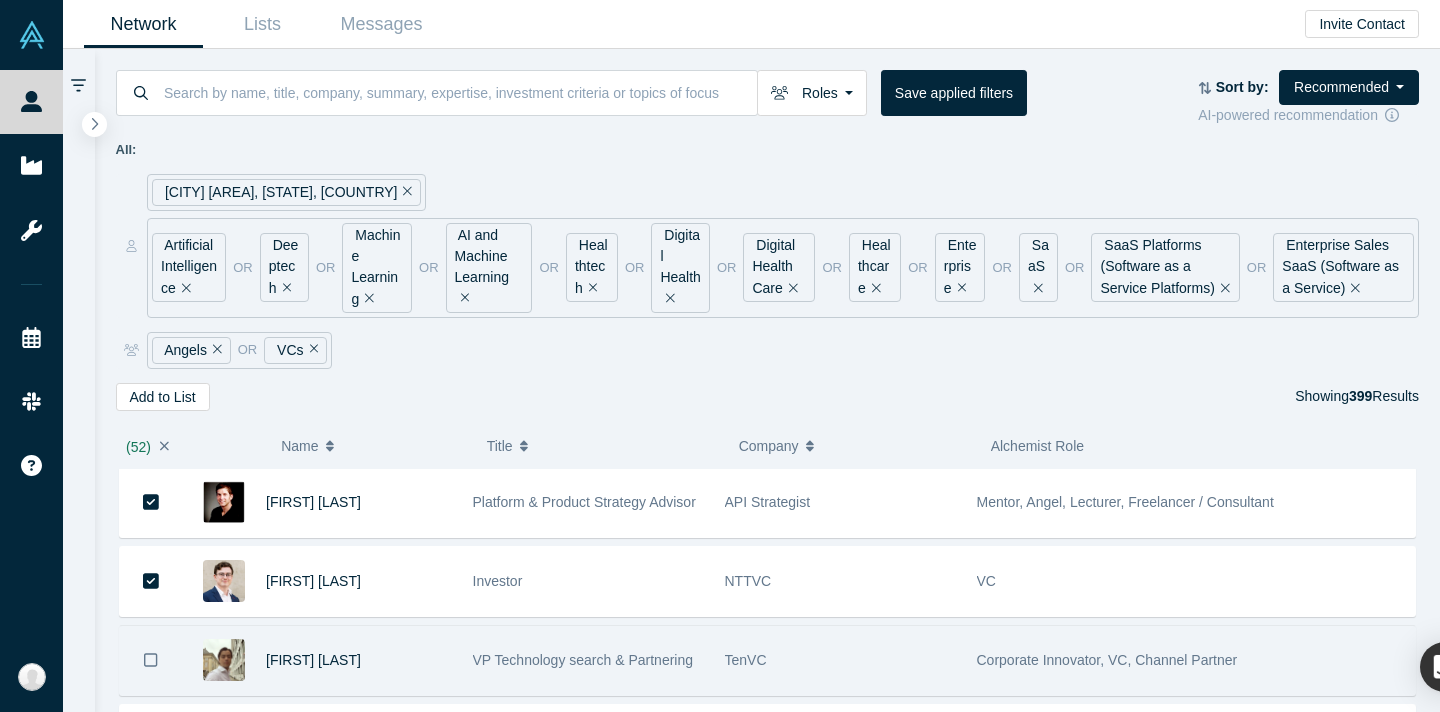 click at bounding box center [151, 660] 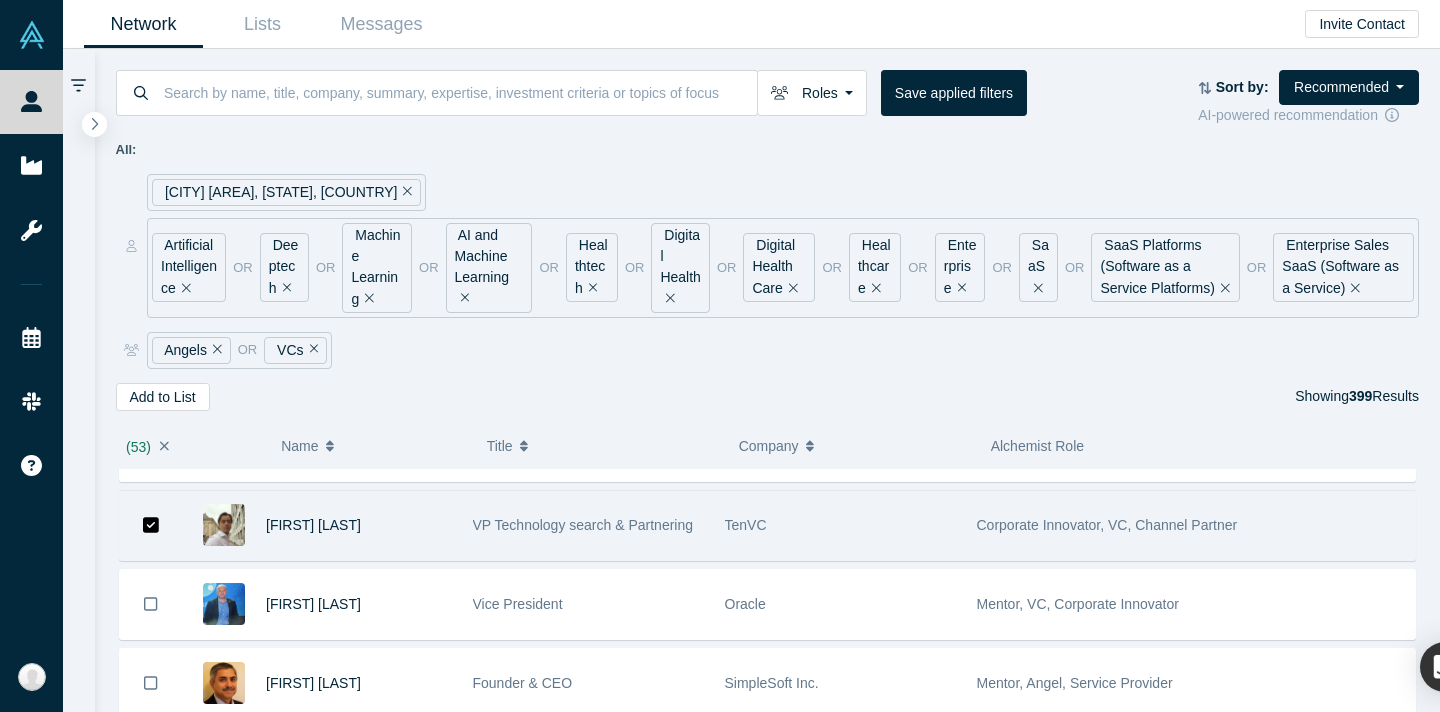 scroll, scrollTop: 4167, scrollLeft: 0, axis: vertical 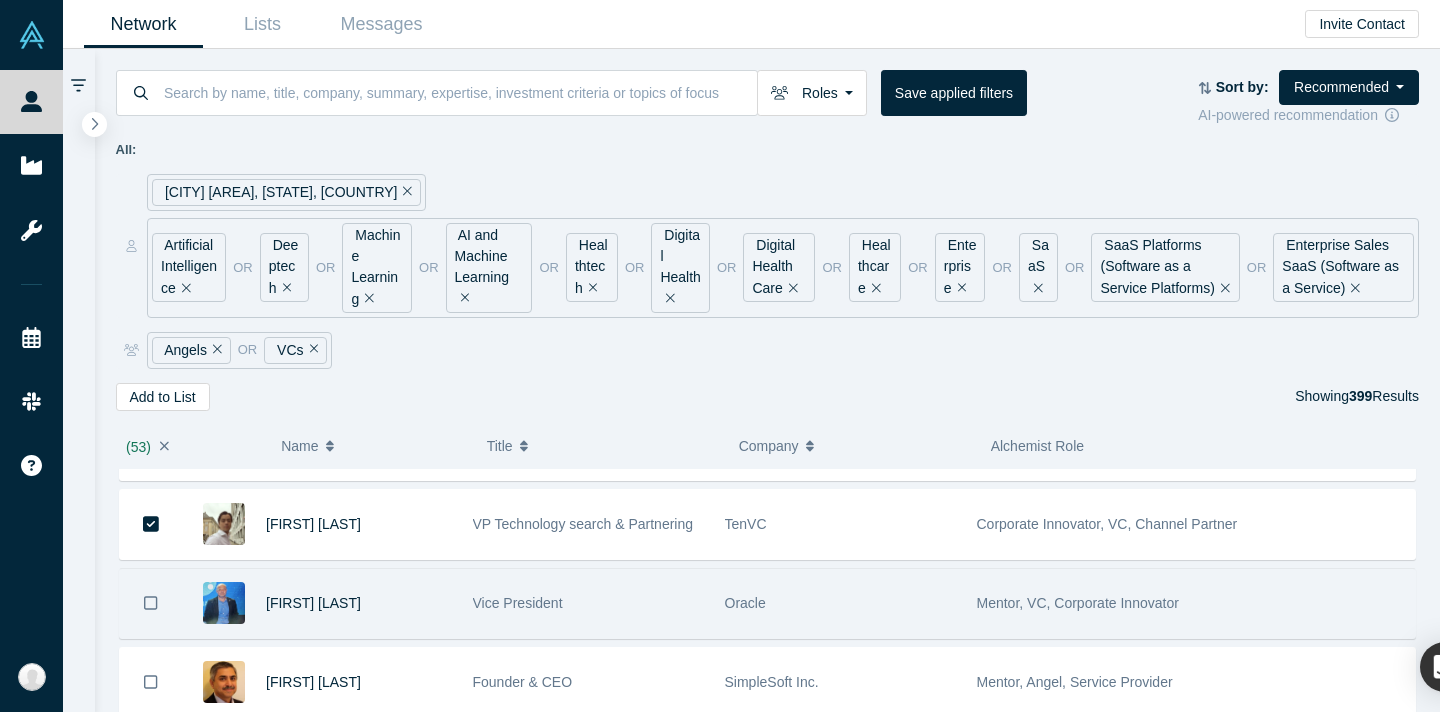 click at bounding box center [151, 603] 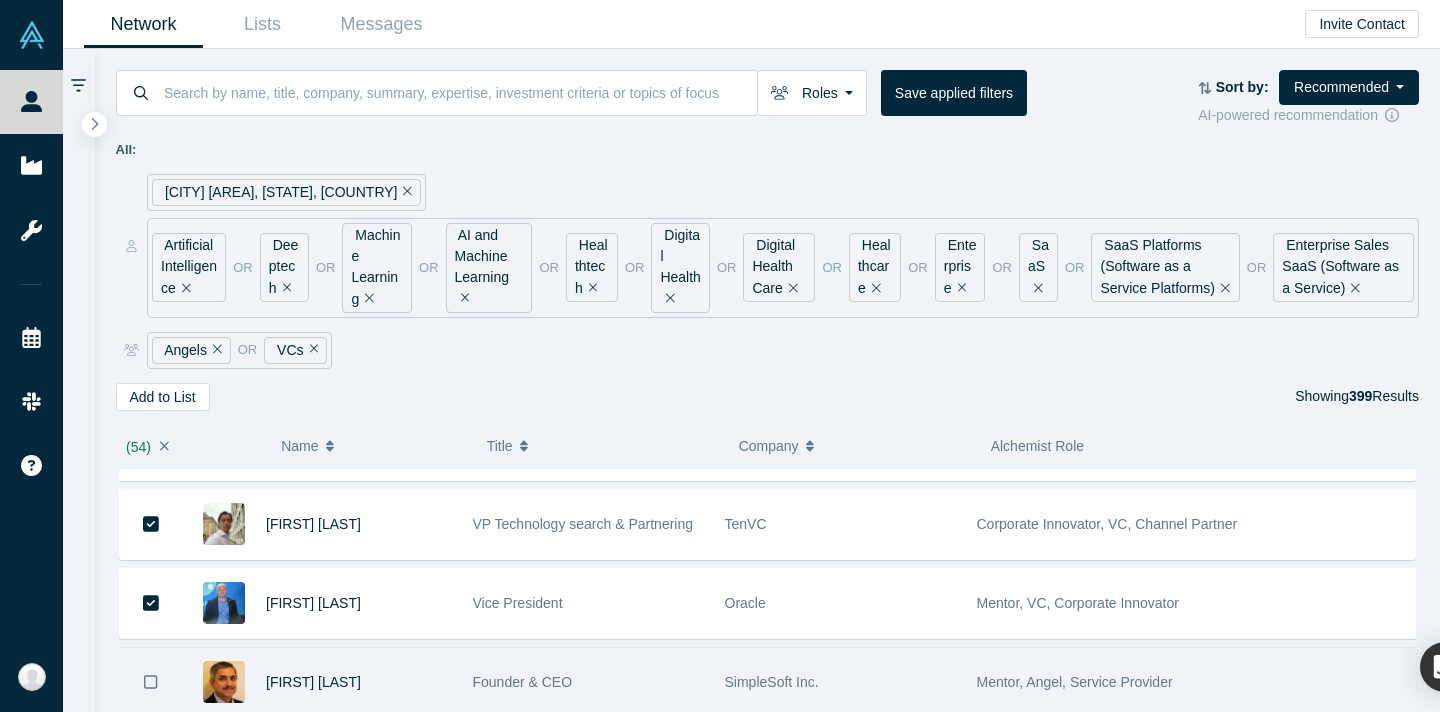 click at bounding box center (151, 682) 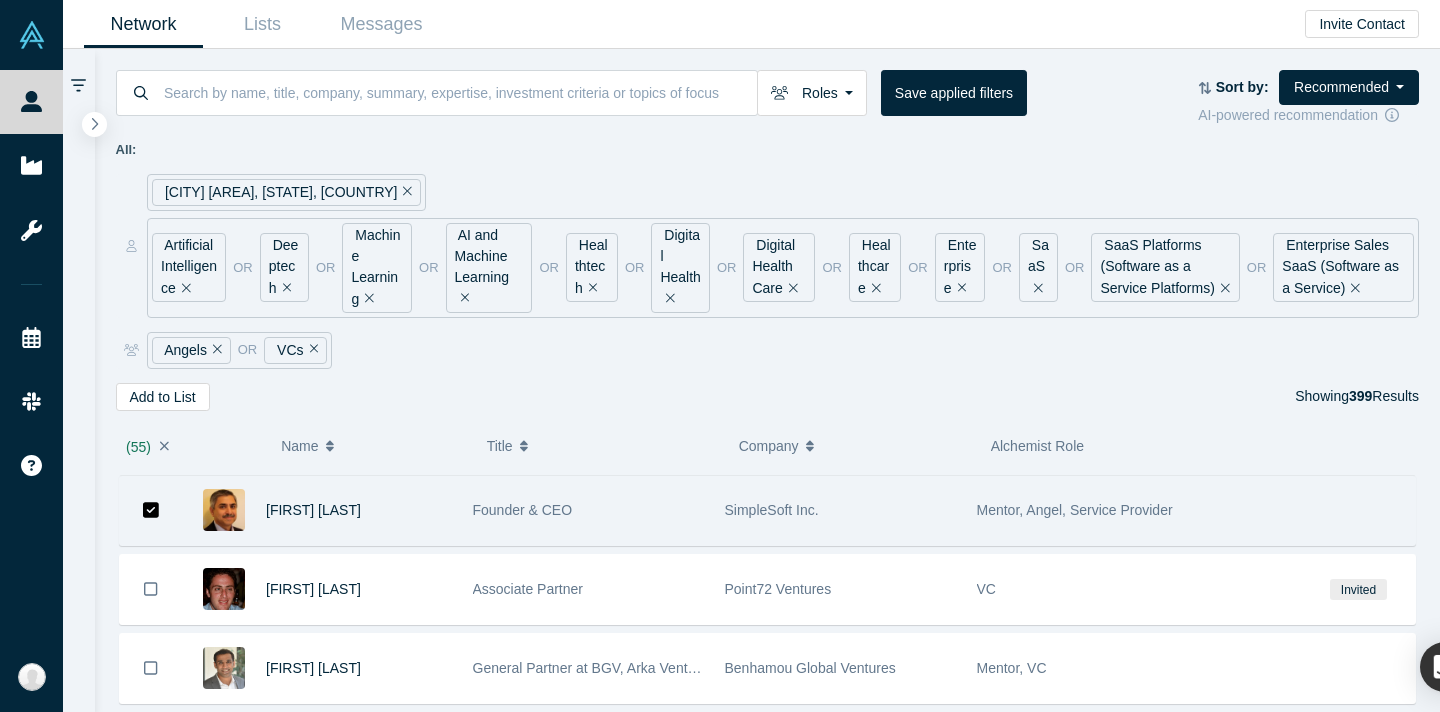 scroll, scrollTop: 4346, scrollLeft: 0, axis: vertical 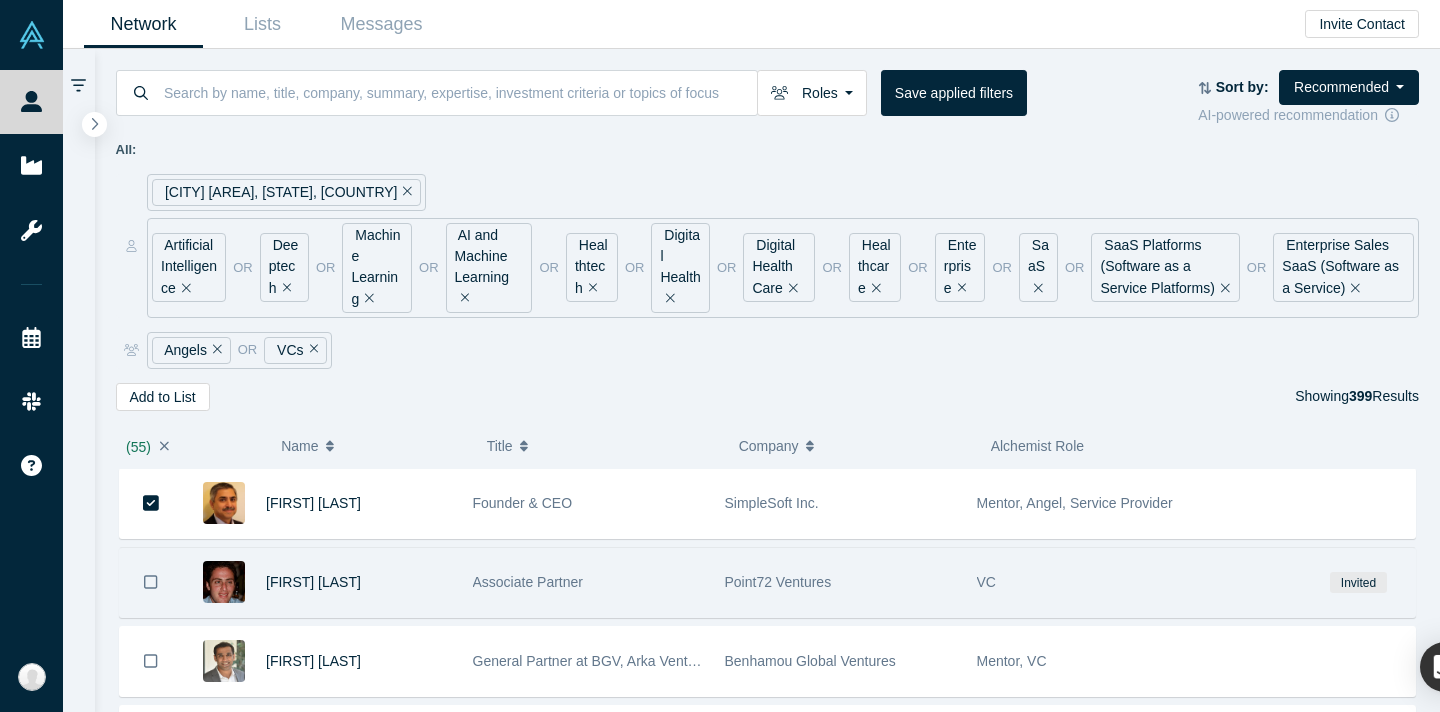 click at bounding box center [151, 582] 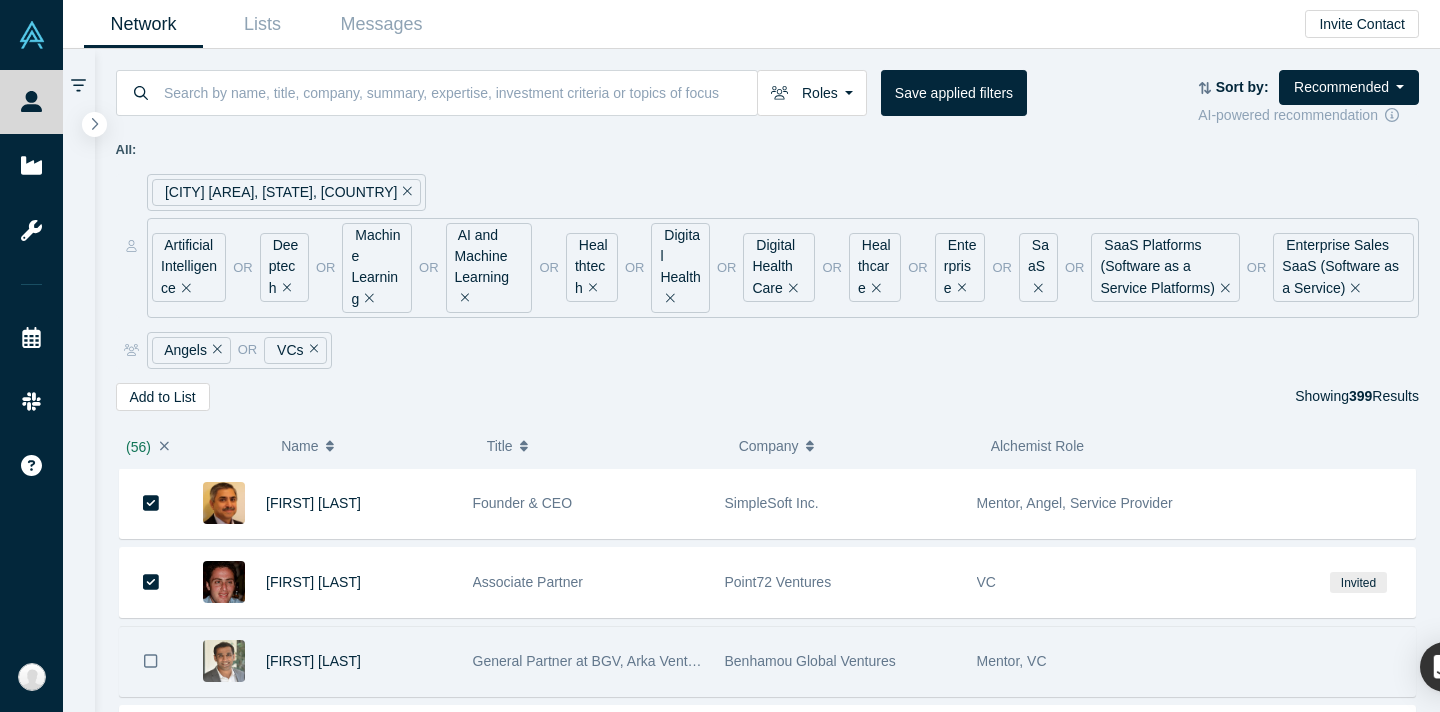 click 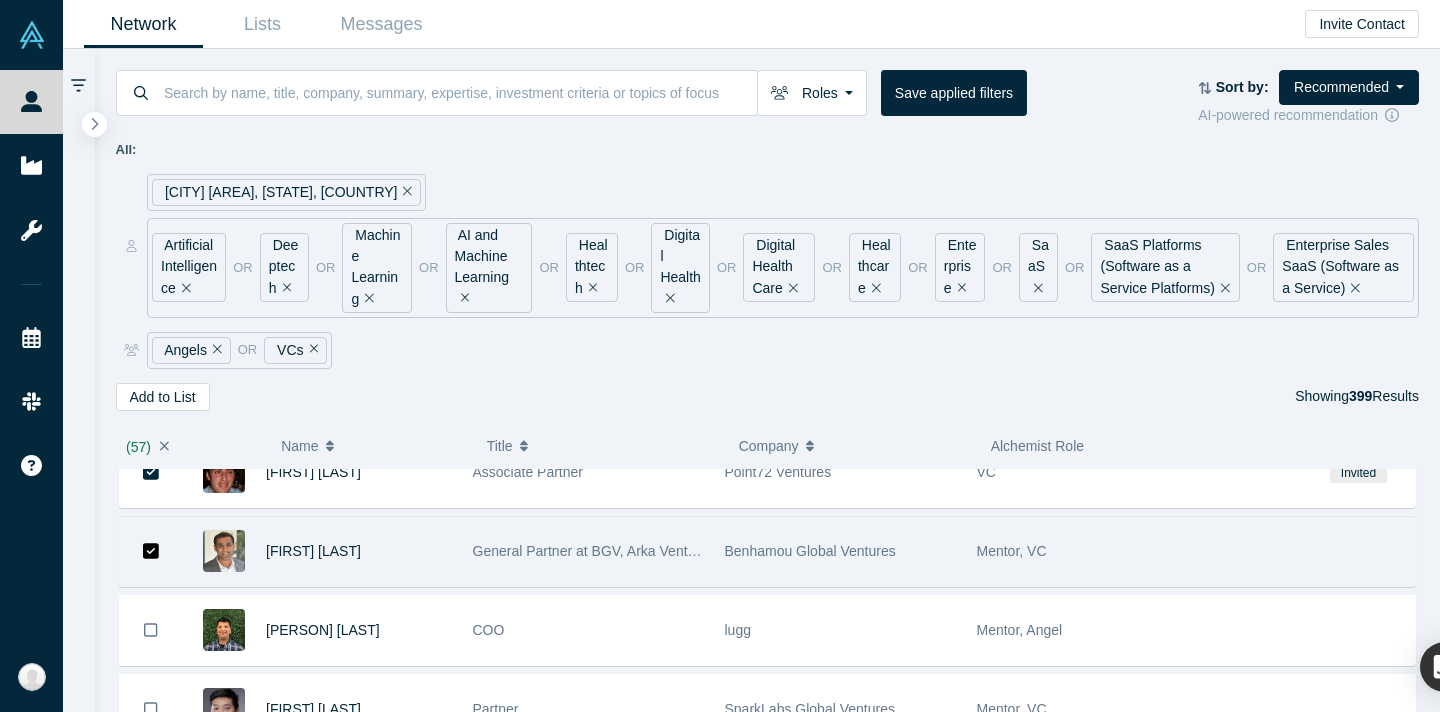 scroll, scrollTop: 4457, scrollLeft: 0, axis: vertical 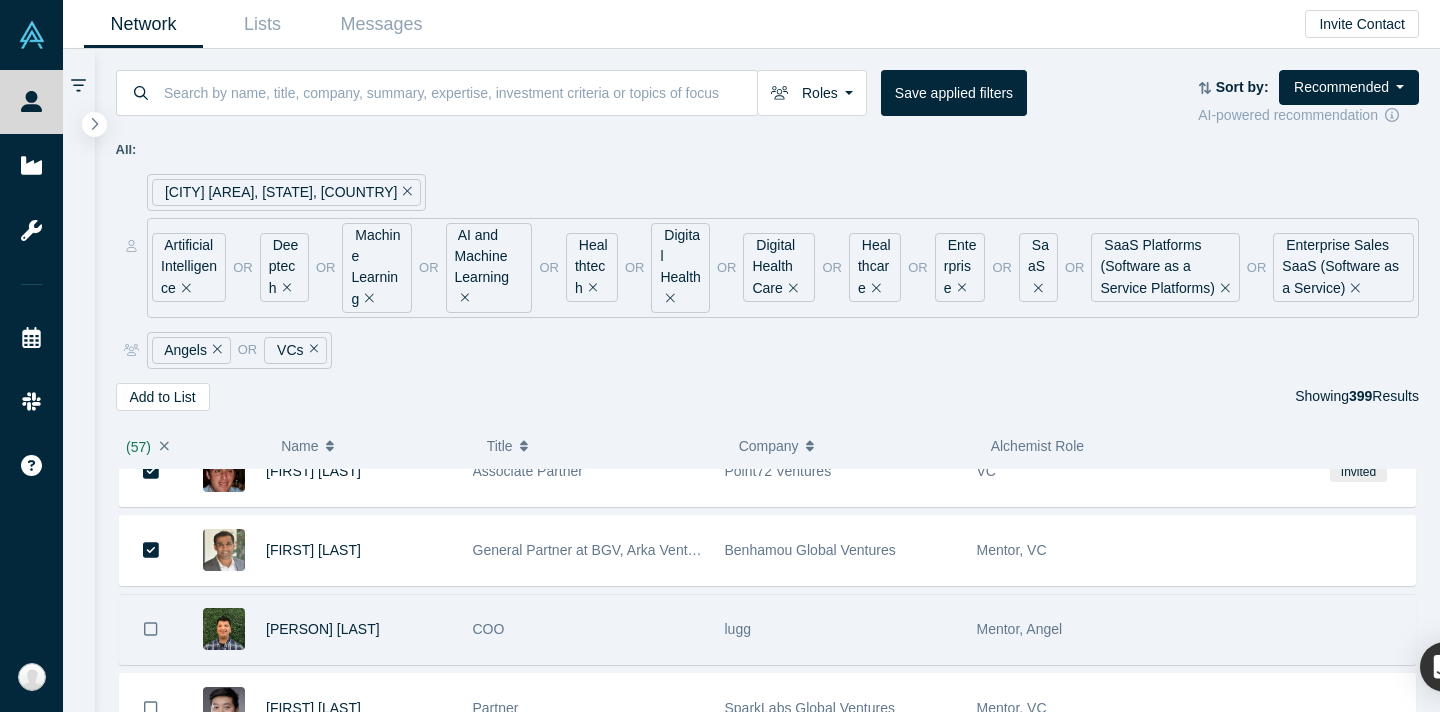 click at bounding box center (151, 629) 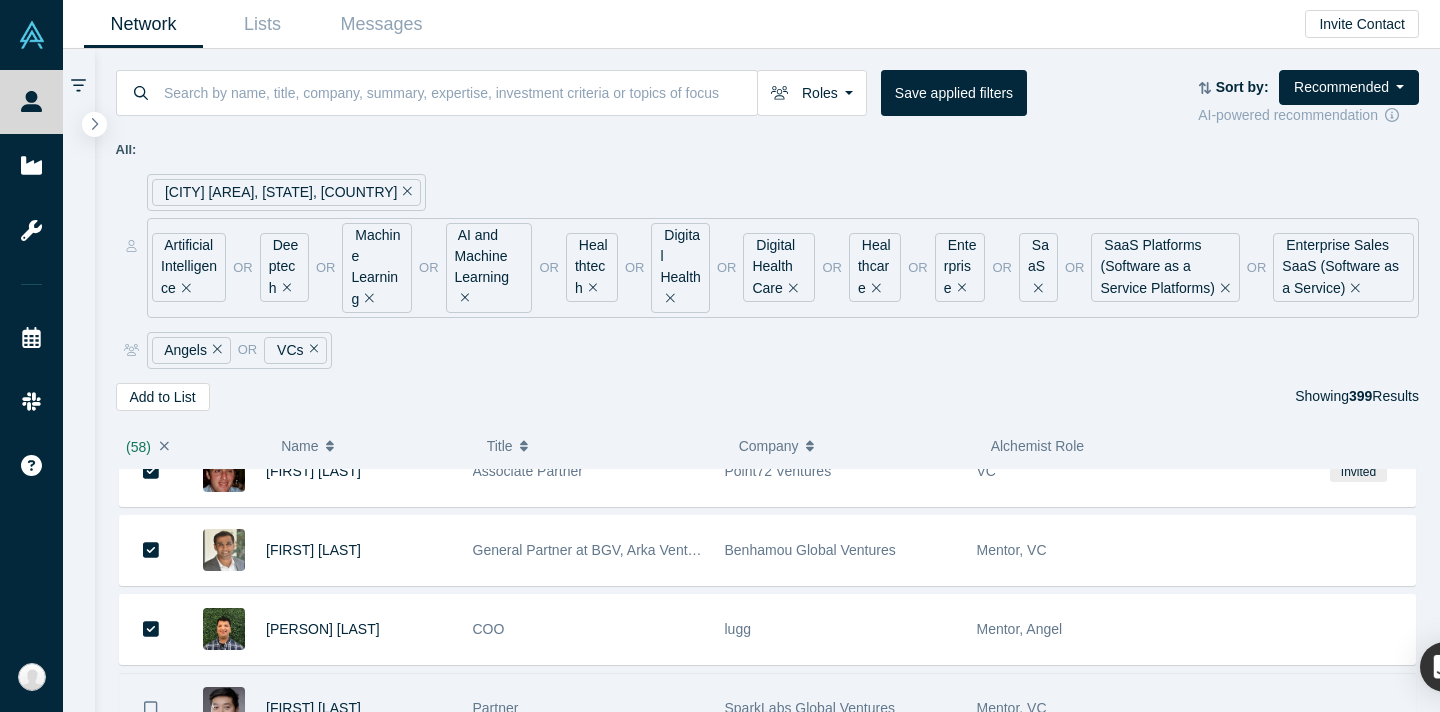 click at bounding box center [151, 708] 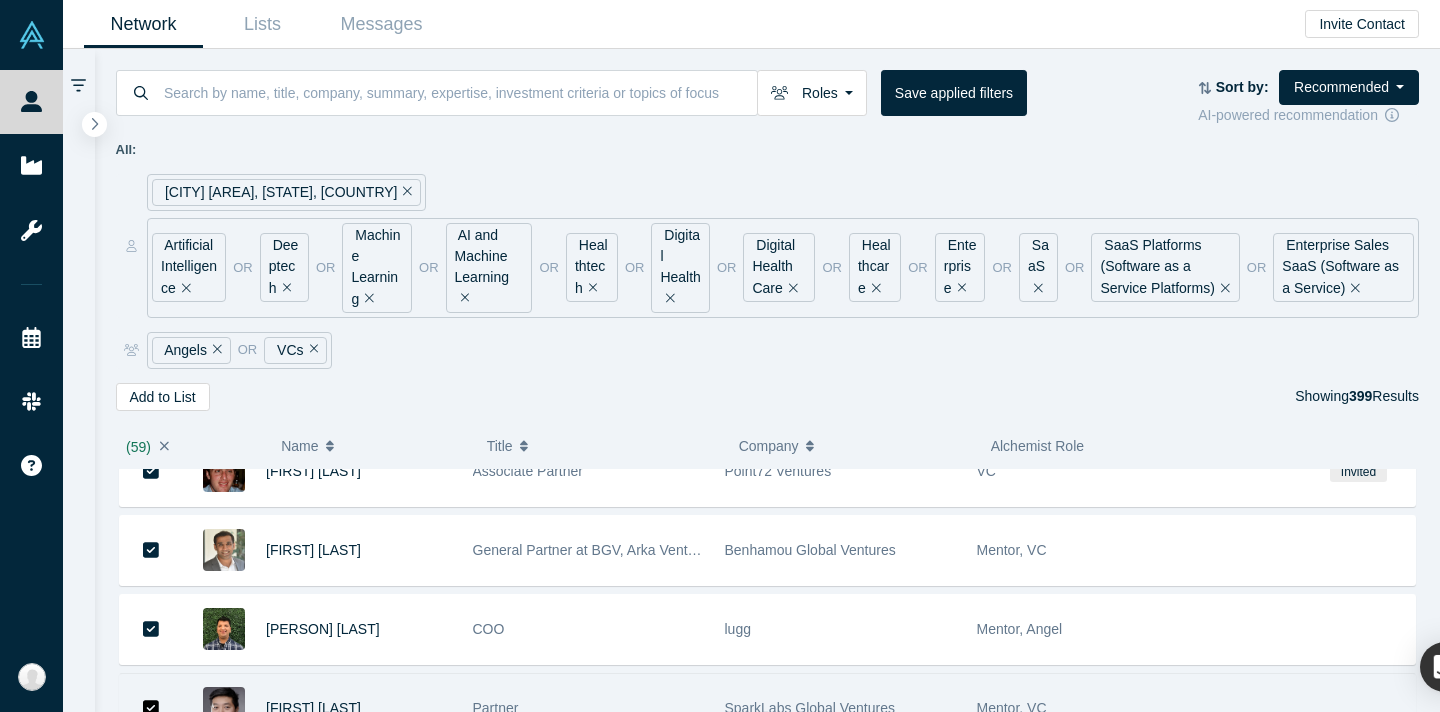 scroll, scrollTop: 4530, scrollLeft: 0, axis: vertical 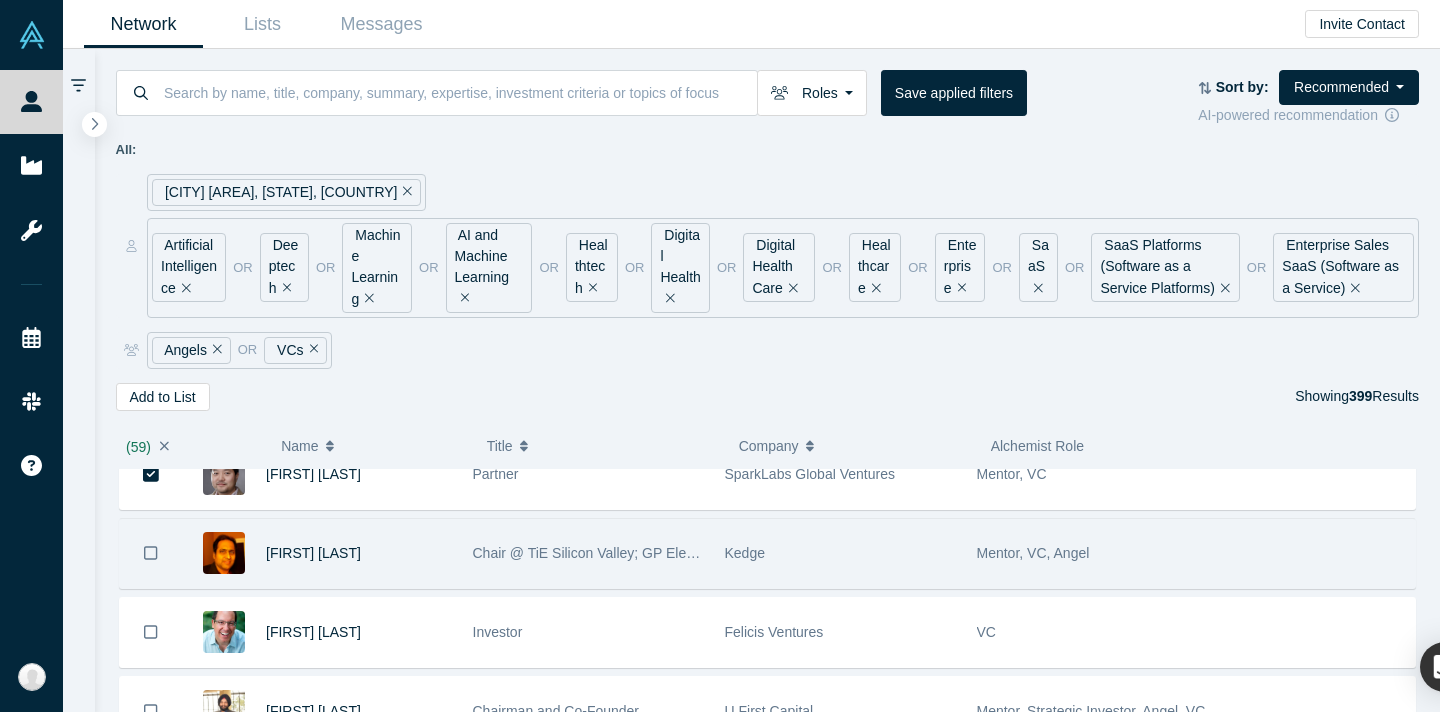 click at bounding box center [151, 553] 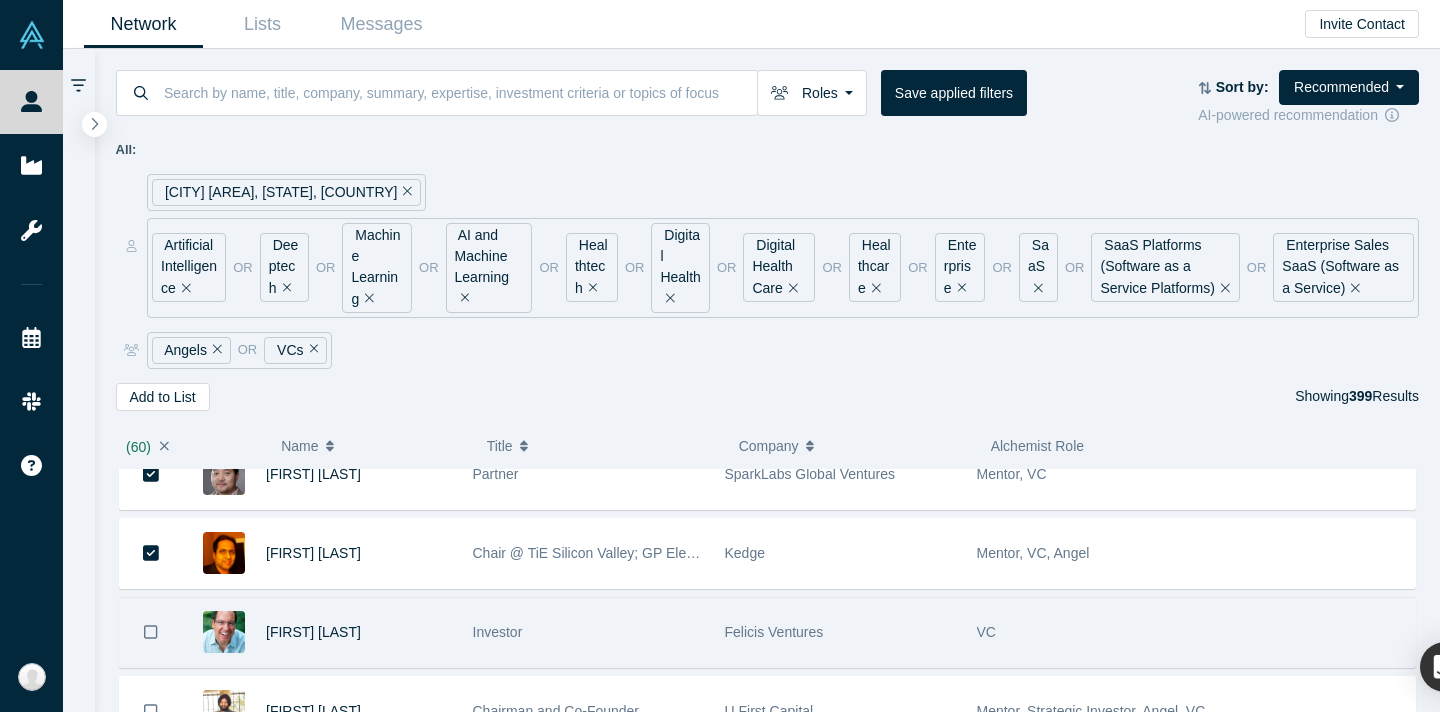 click at bounding box center (151, 632) 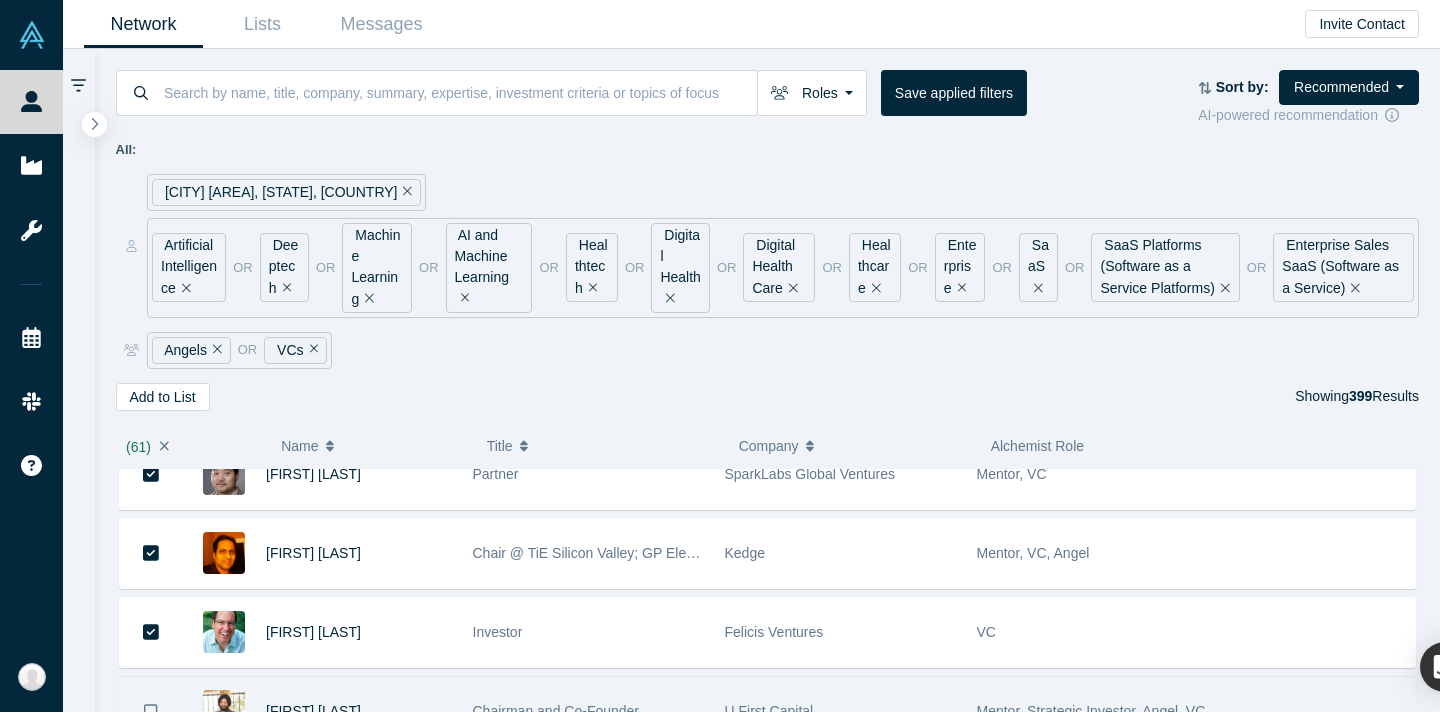 click at bounding box center (151, 711) 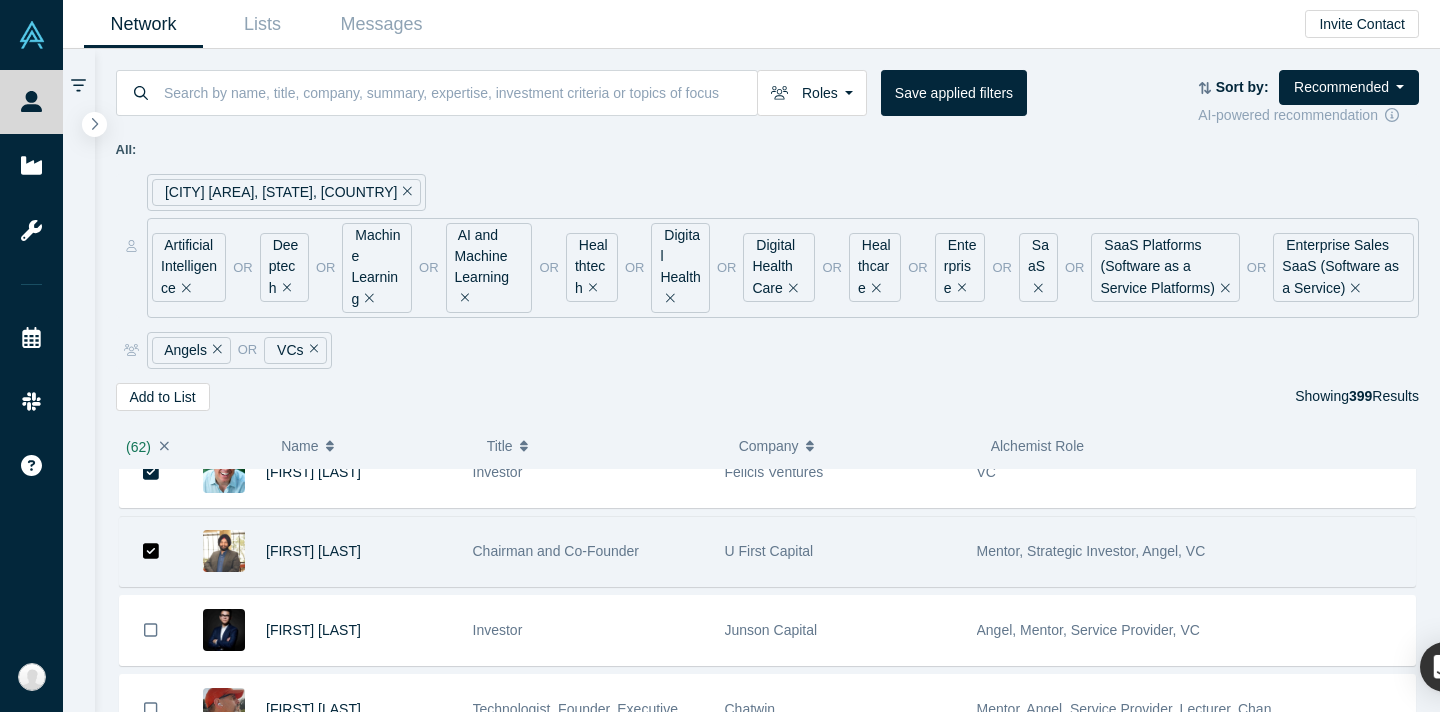 scroll, scrollTop: 4888, scrollLeft: 0, axis: vertical 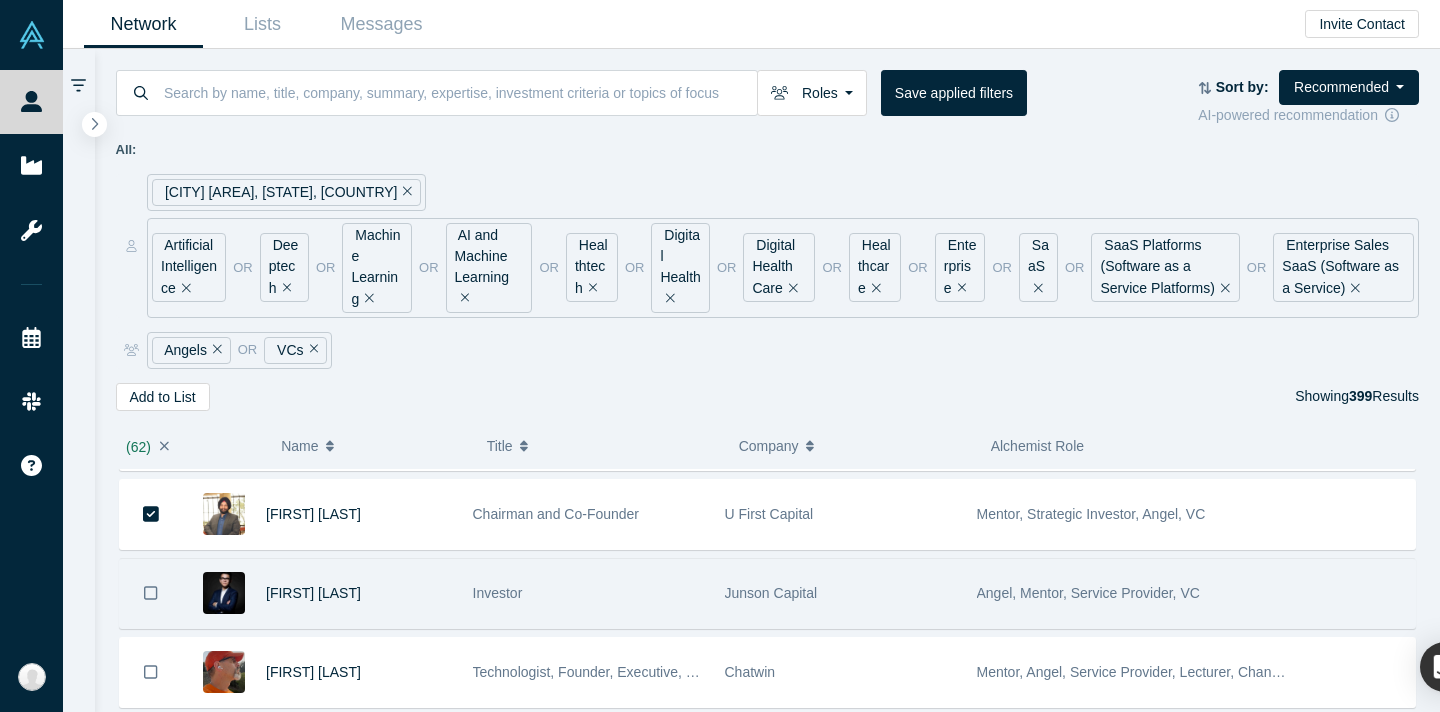 click 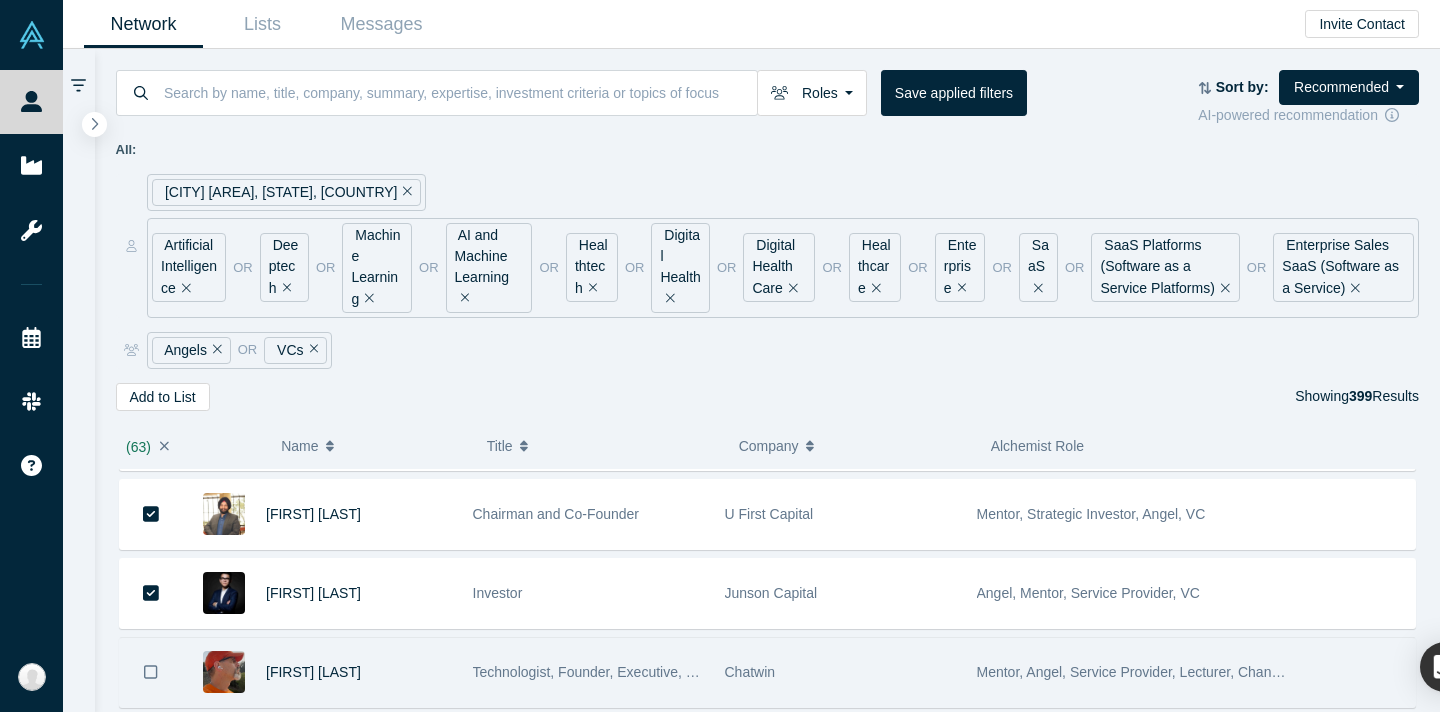 click 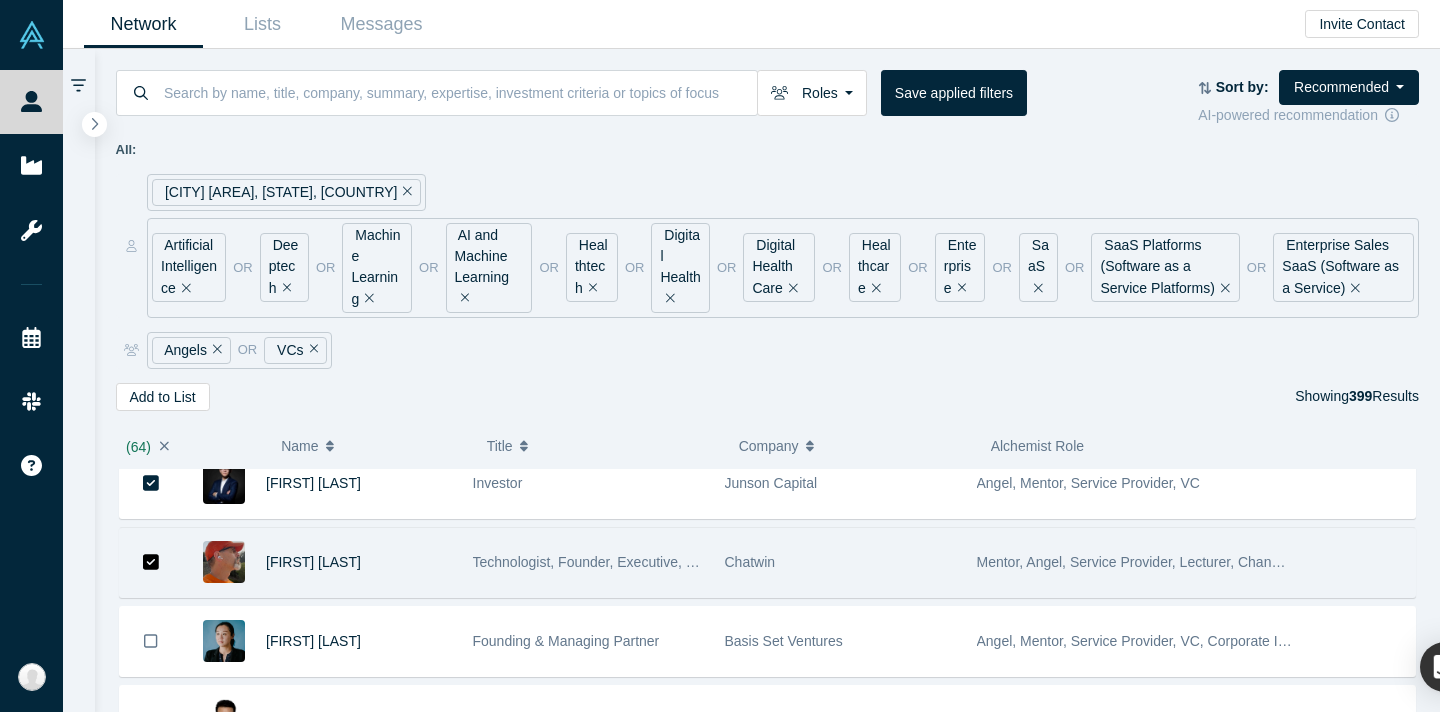 click at bounding box center [151, 641] 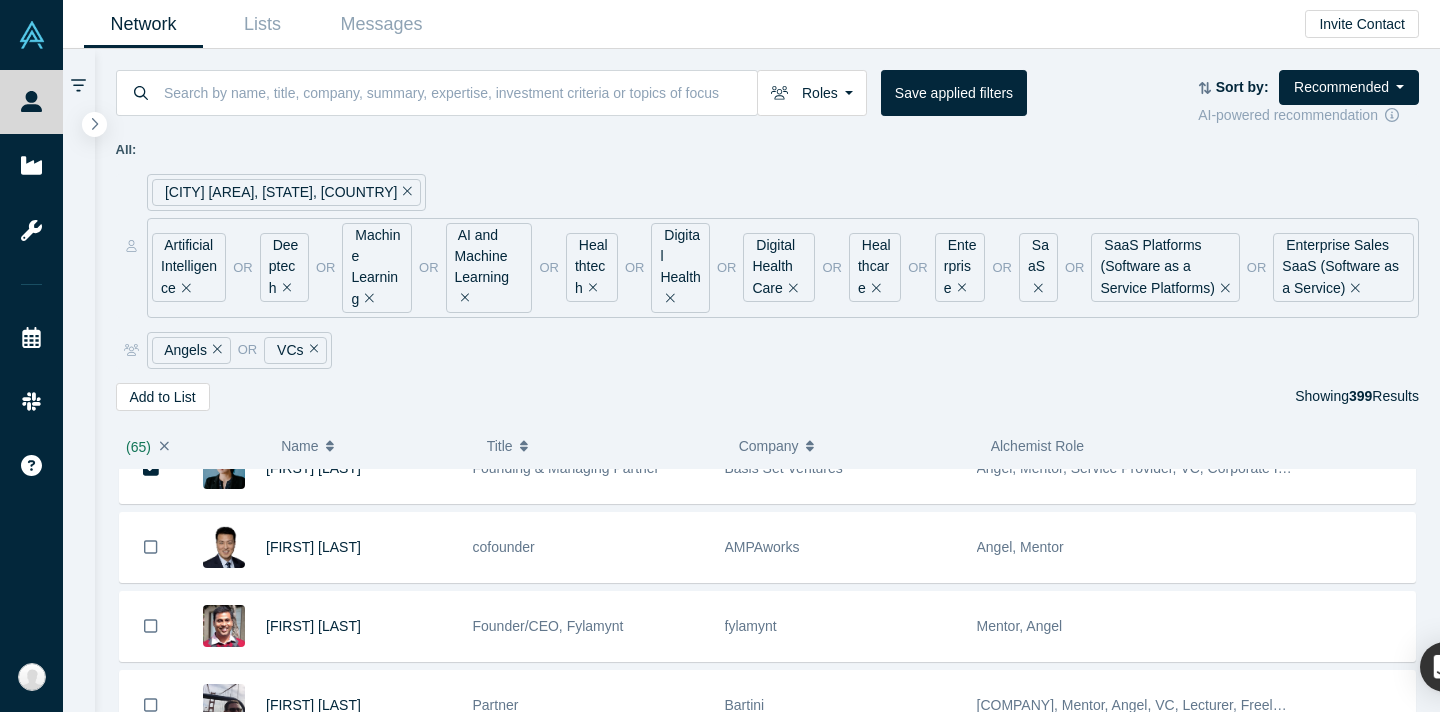 scroll, scrollTop: 5172, scrollLeft: 0, axis: vertical 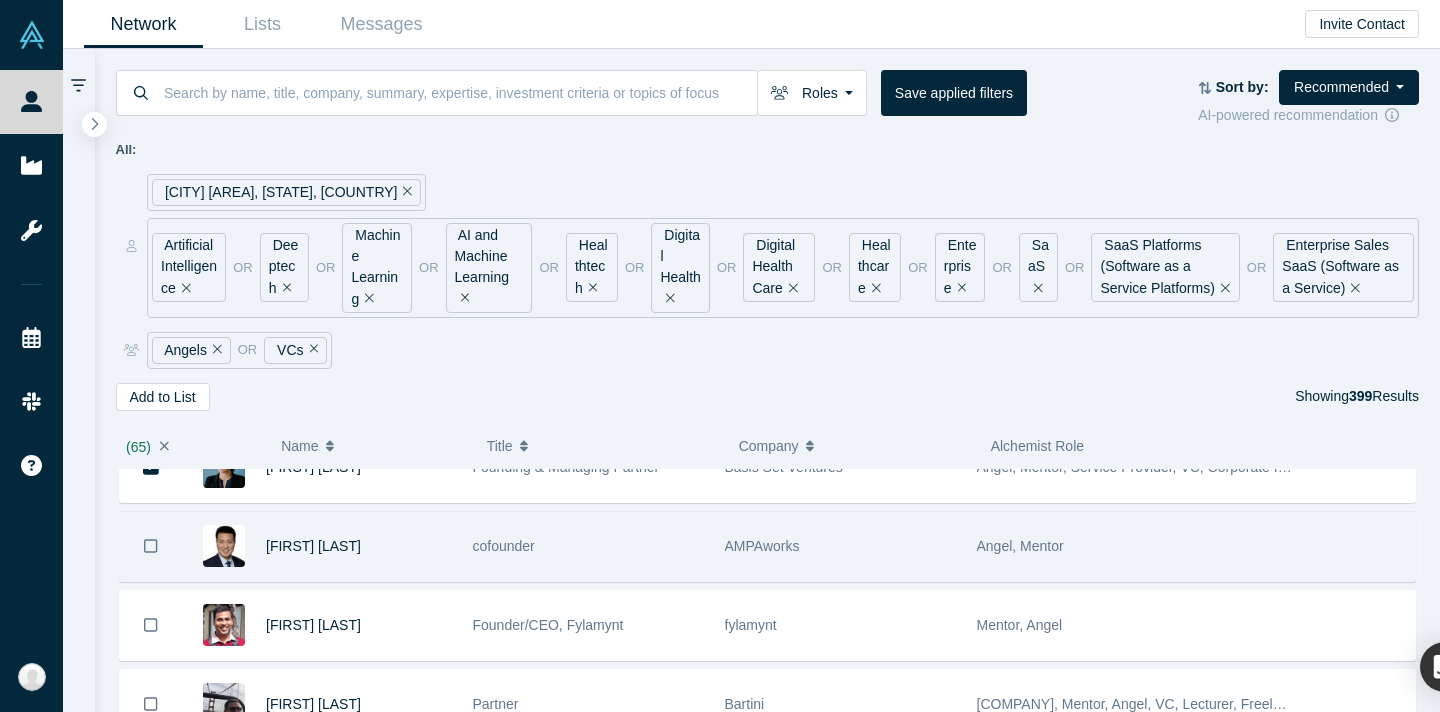 drag, startPoint x: 152, startPoint y: 553, endPoint x: 152, endPoint y: 579, distance: 26 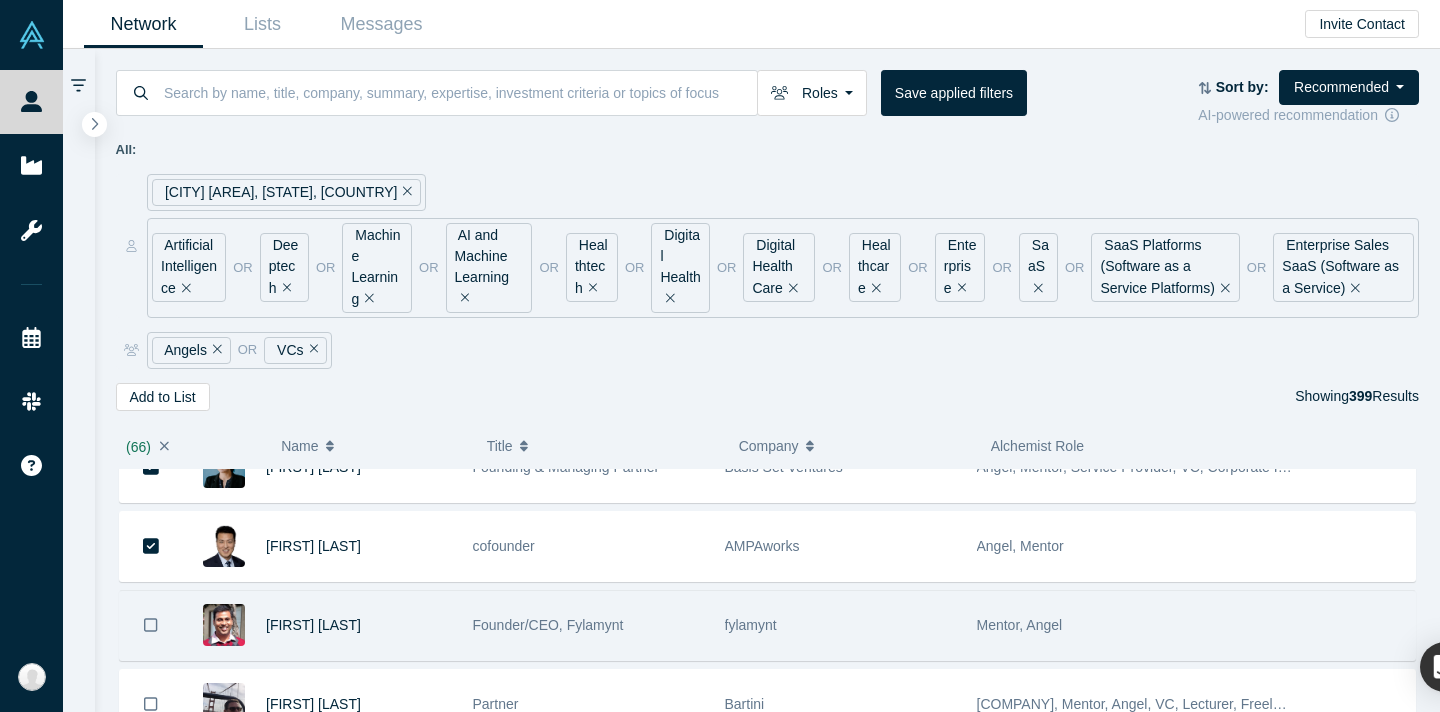 click 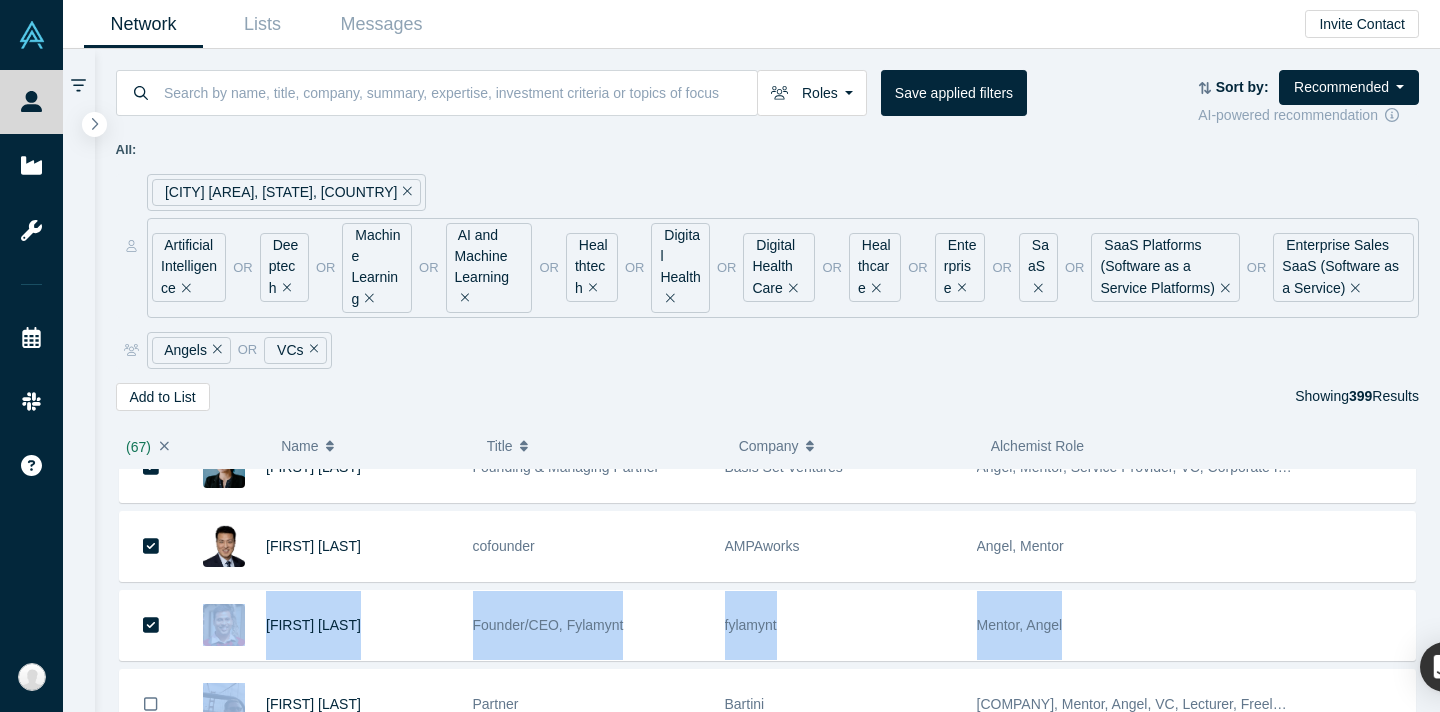 click on "AI Infrastructure (Artificial Intelligence Infrastructure)
[FIRST] [LAST] Partner @ [COMPANY] [COMPANY] VC [FIRST] [LAST] Angel and VC Investor [COMPANY] Mentor, Angel, [COMPANY] Mentor, Angel, Corporate Innovator, Customer [FIRST] [LAST] [COMPANY] Mentor, Angel, Admin, Service Provider [FIRST] [LAST] Partner [COMPANY] VC [FIRST] Pre-Seed to Late-Stage Investor. [NUMBER] exits ($[NUMBER], $[NUMBER], $[NUMBER], $[NUMBER], $[NUMBER]) as ex-operator in sales, solutions & engineering. [UNIVERSITY]. Own a rescue Jack Russell Terrier 🐕 that completed a half-marathon 👀 [COMPANY] Mentor, Angel [FIRST] [LAST] Senior Investment Director [COMPANY] Angel, VC, Corporate Innovator, Strategic Investor, Limited Partner [FIRST] [LAST] Managing Partner [COMPANY] Mentor, Angel, Corporate Innovator, Service Provider [FIRST] [LAST] physician, entrepreneur, disruptive innovation expert [COMPANY] [FIRST] [LAST] Partner [COMPANY] Angel VC" at bounding box center [768, -1547] 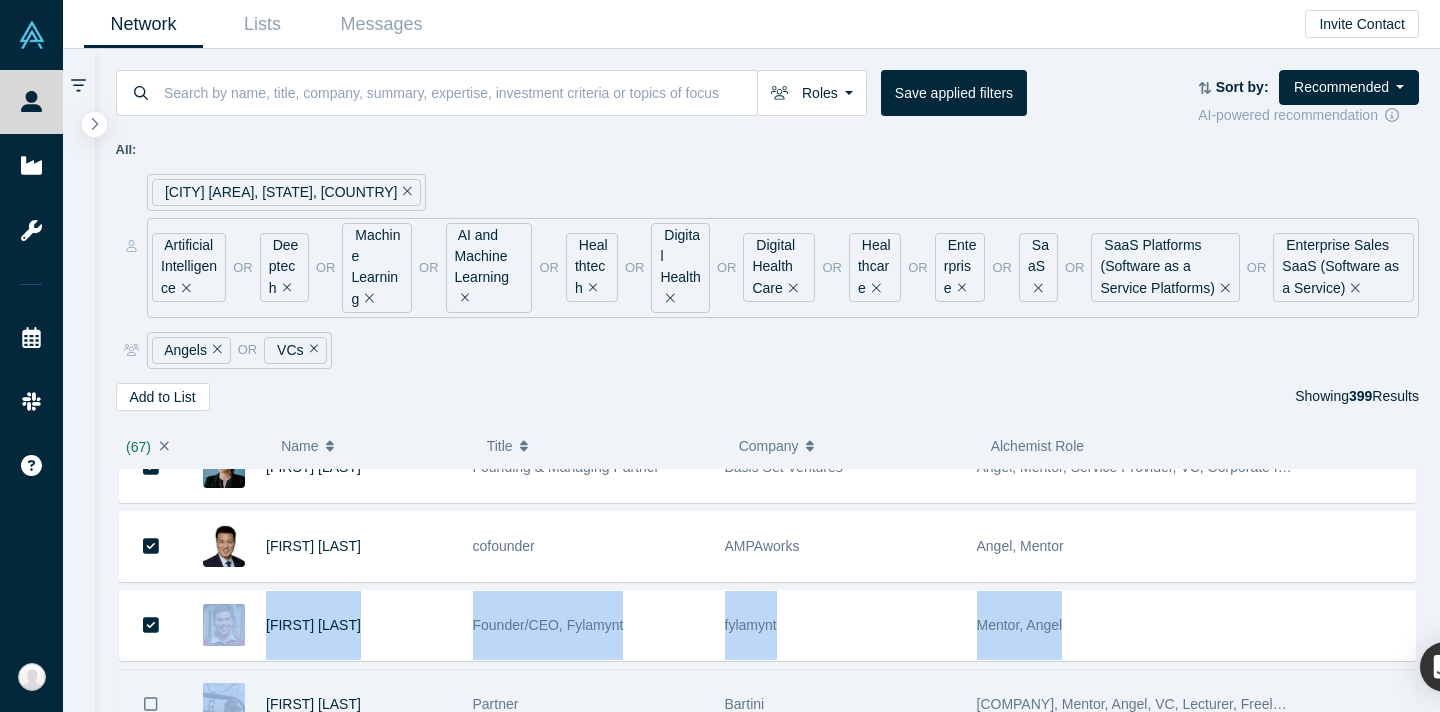 scroll, scrollTop: 5304, scrollLeft: 0, axis: vertical 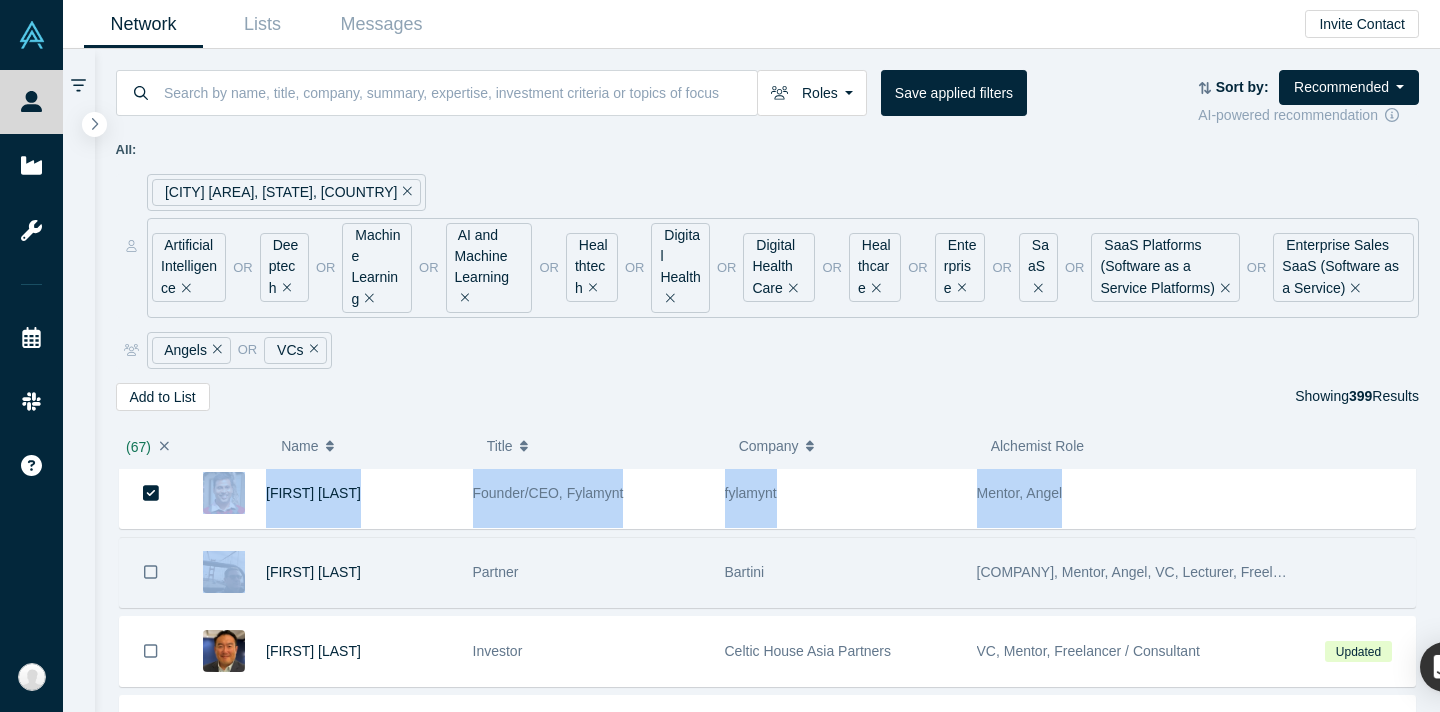 click at bounding box center (151, 572) 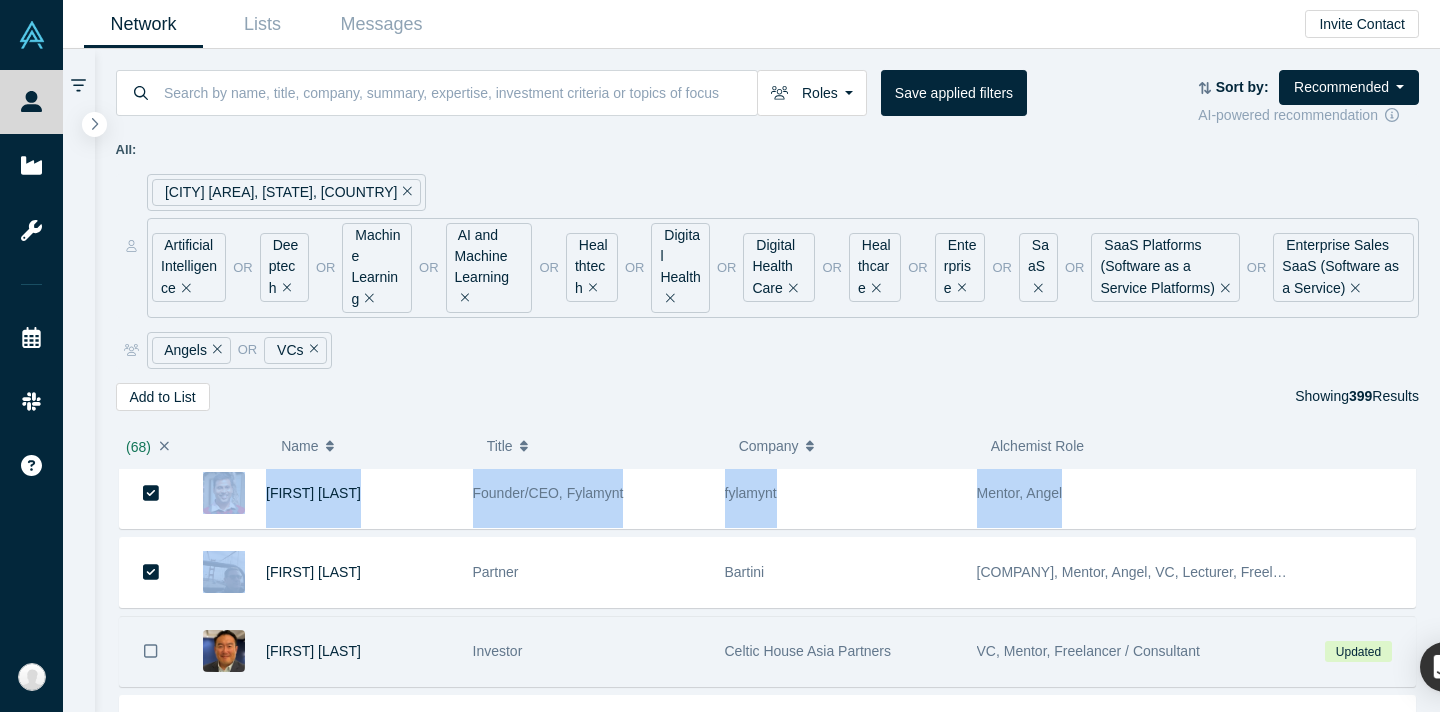 click 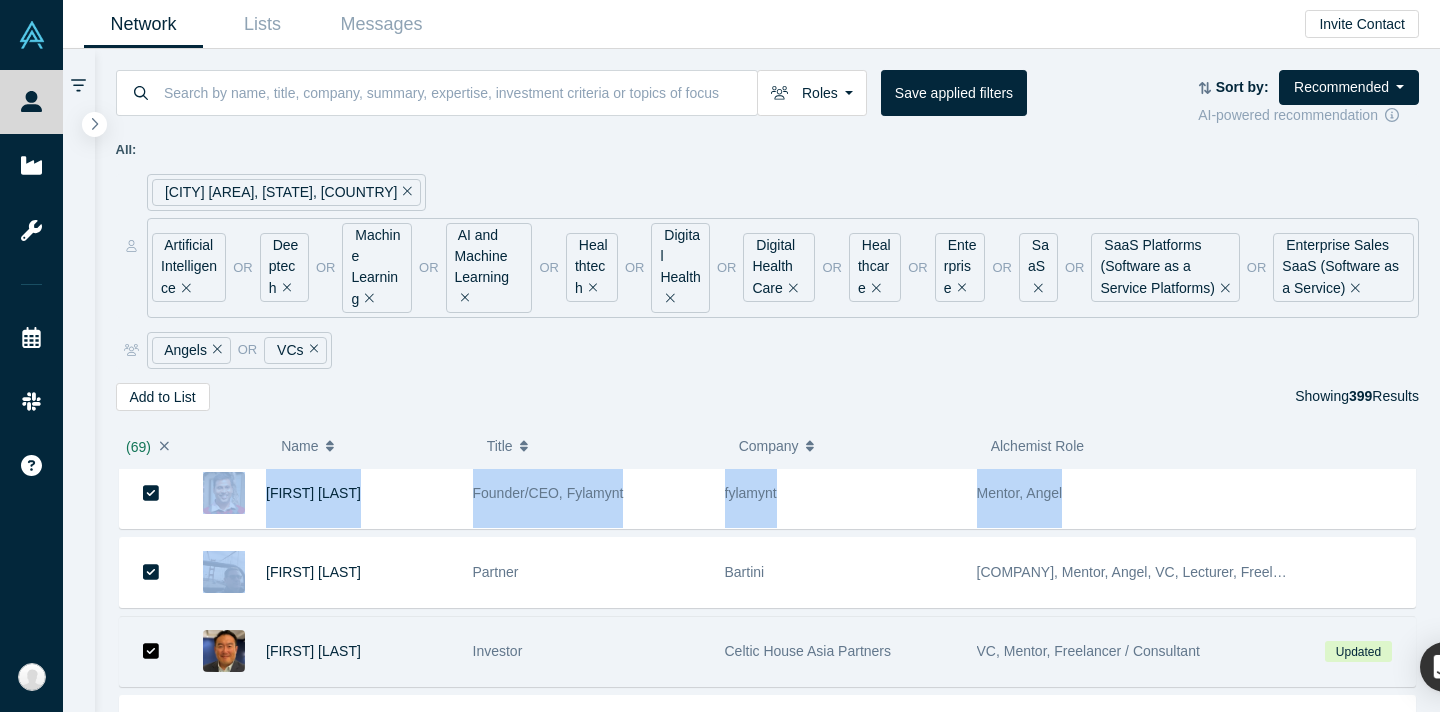 scroll, scrollTop: 5496, scrollLeft: 0, axis: vertical 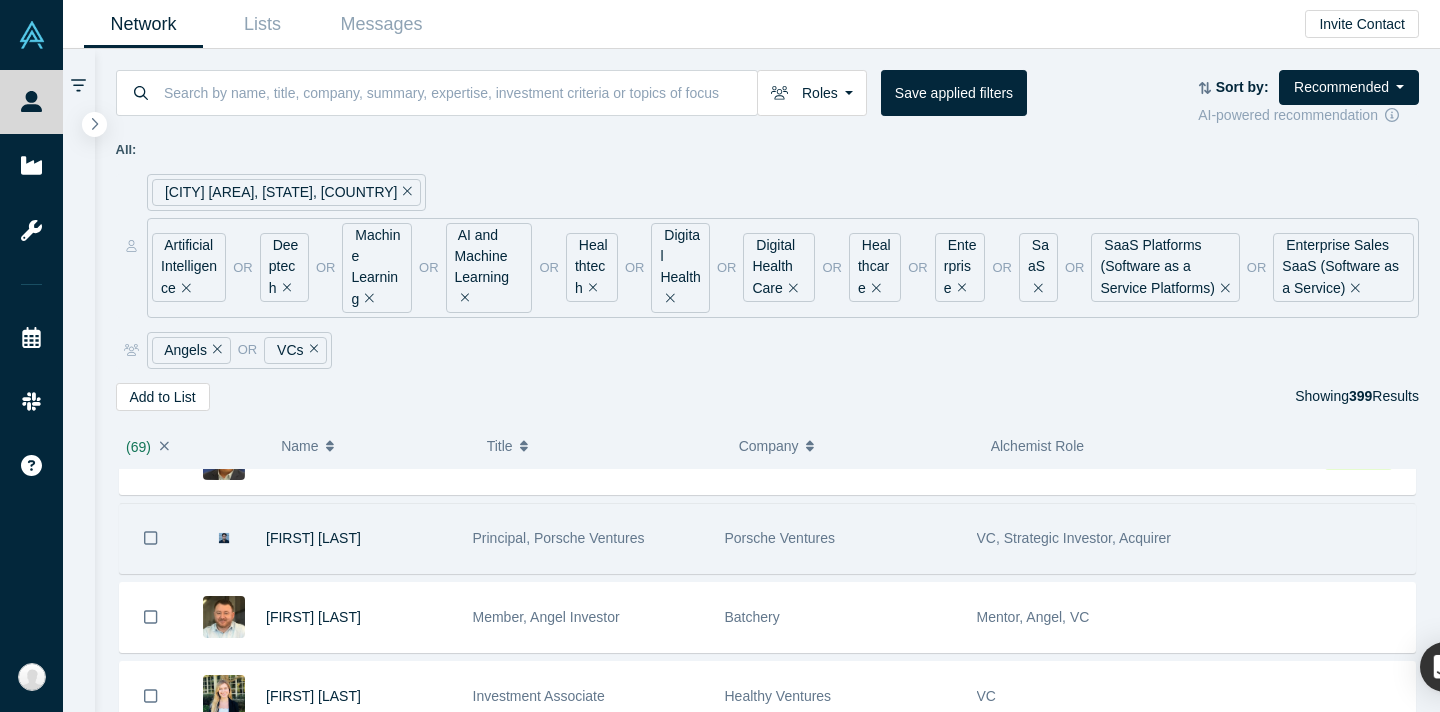 click at bounding box center [151, 538] 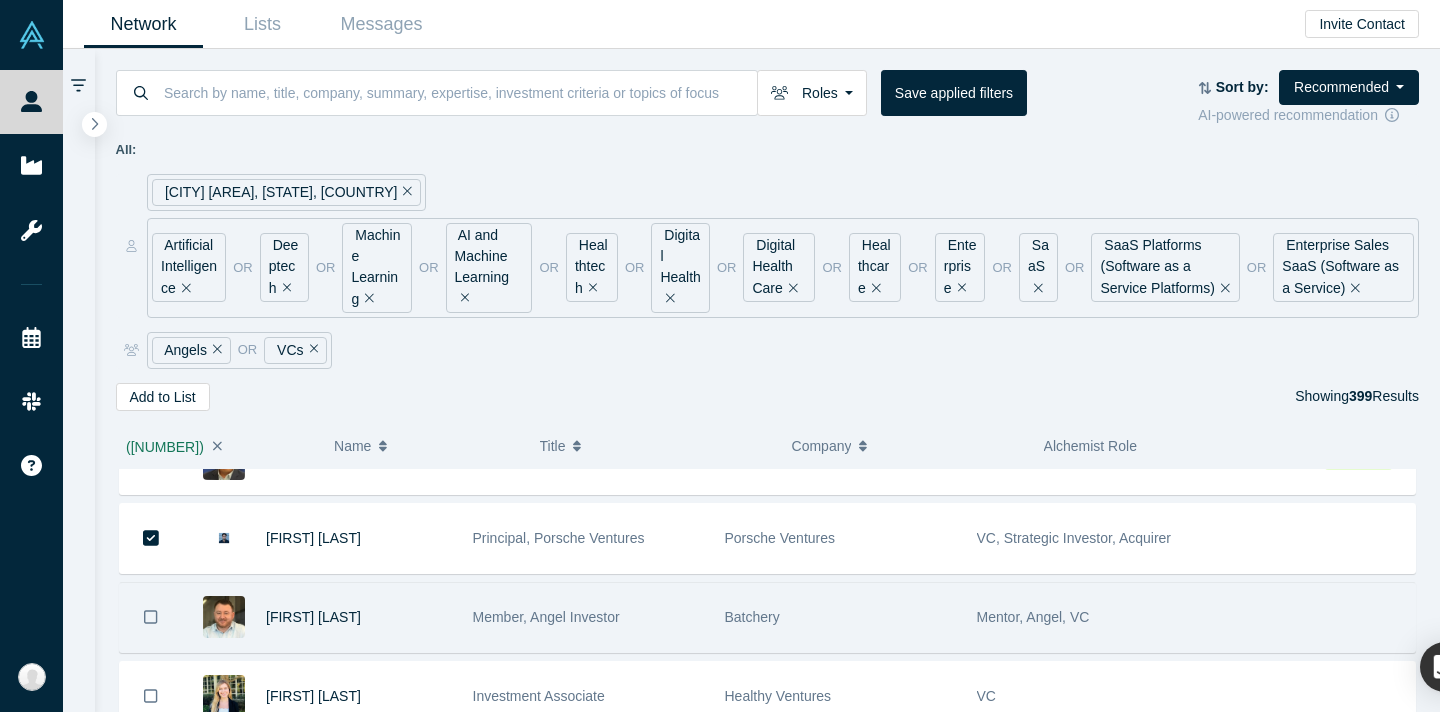 click 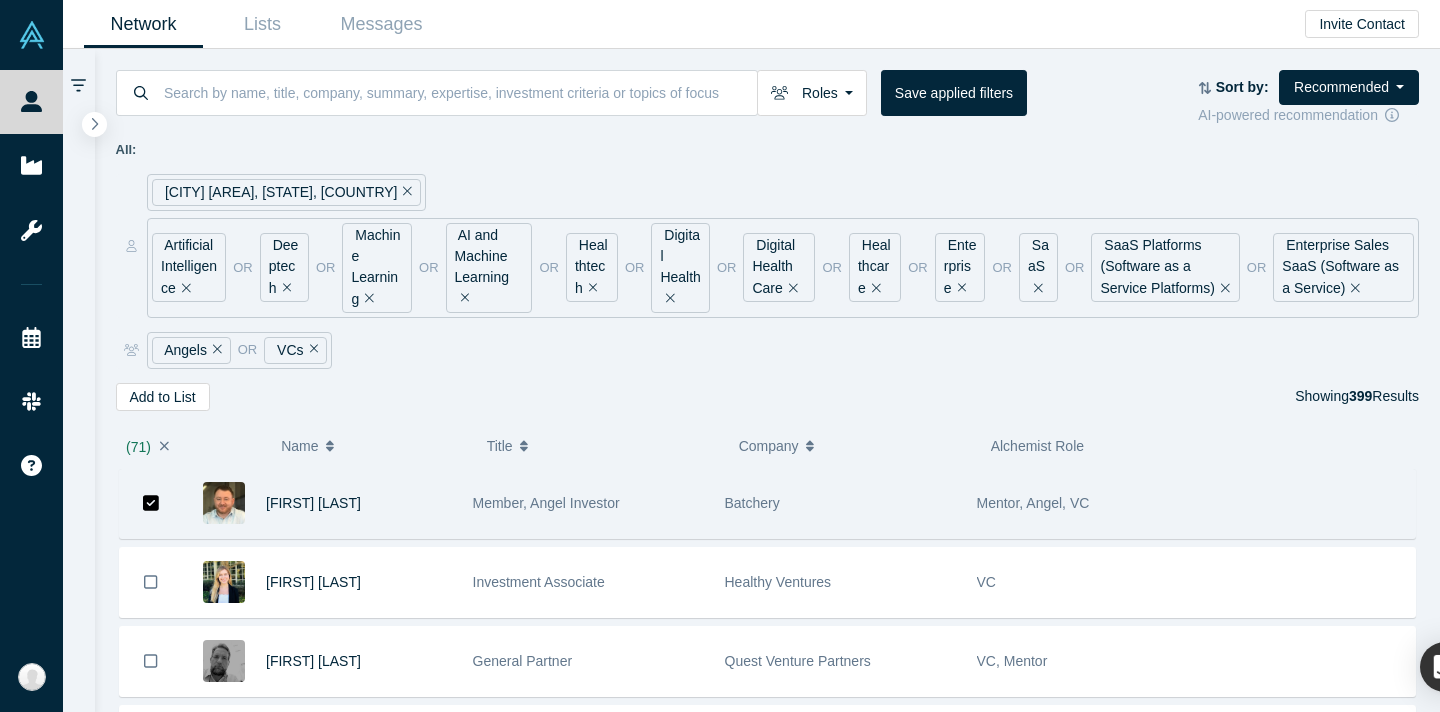 scroll, scrollTop: 5611, scrollLeft: 0, axis: vertical 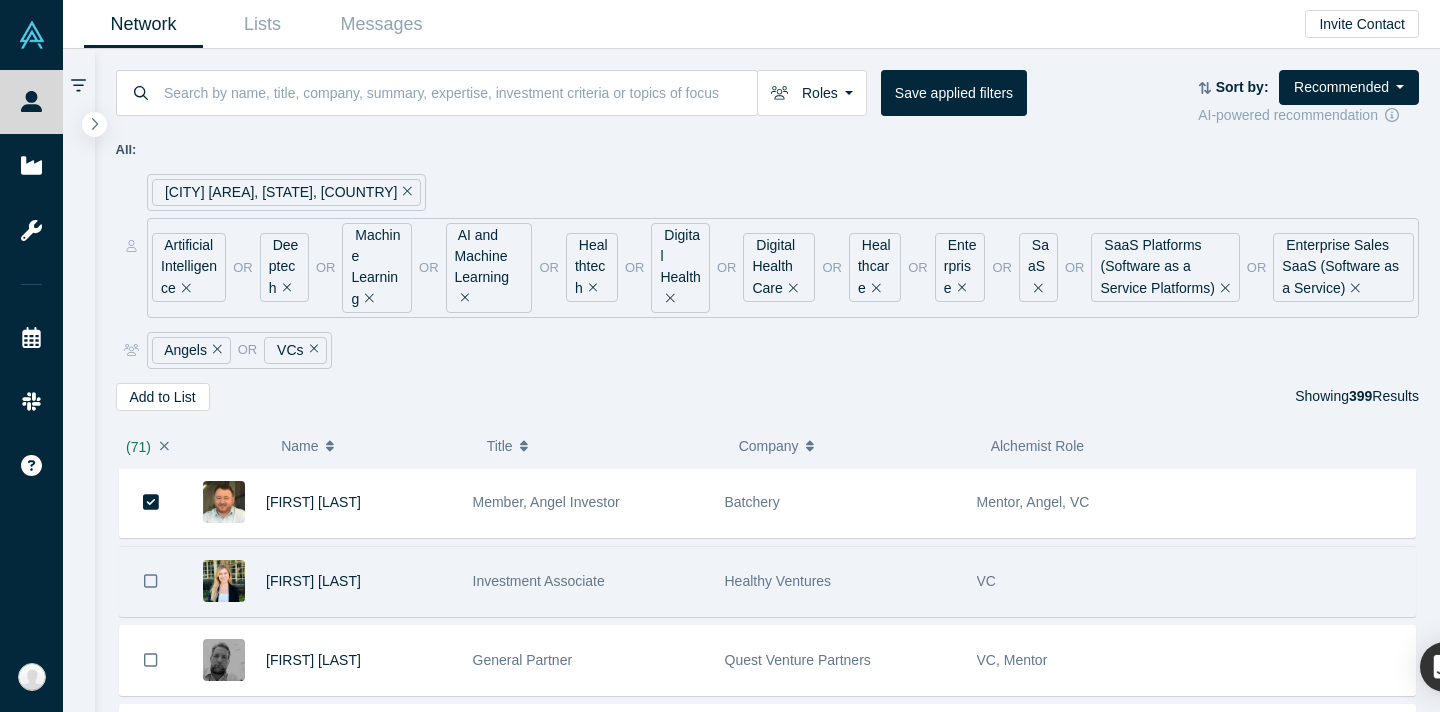 click at bounding box center [151, 581] 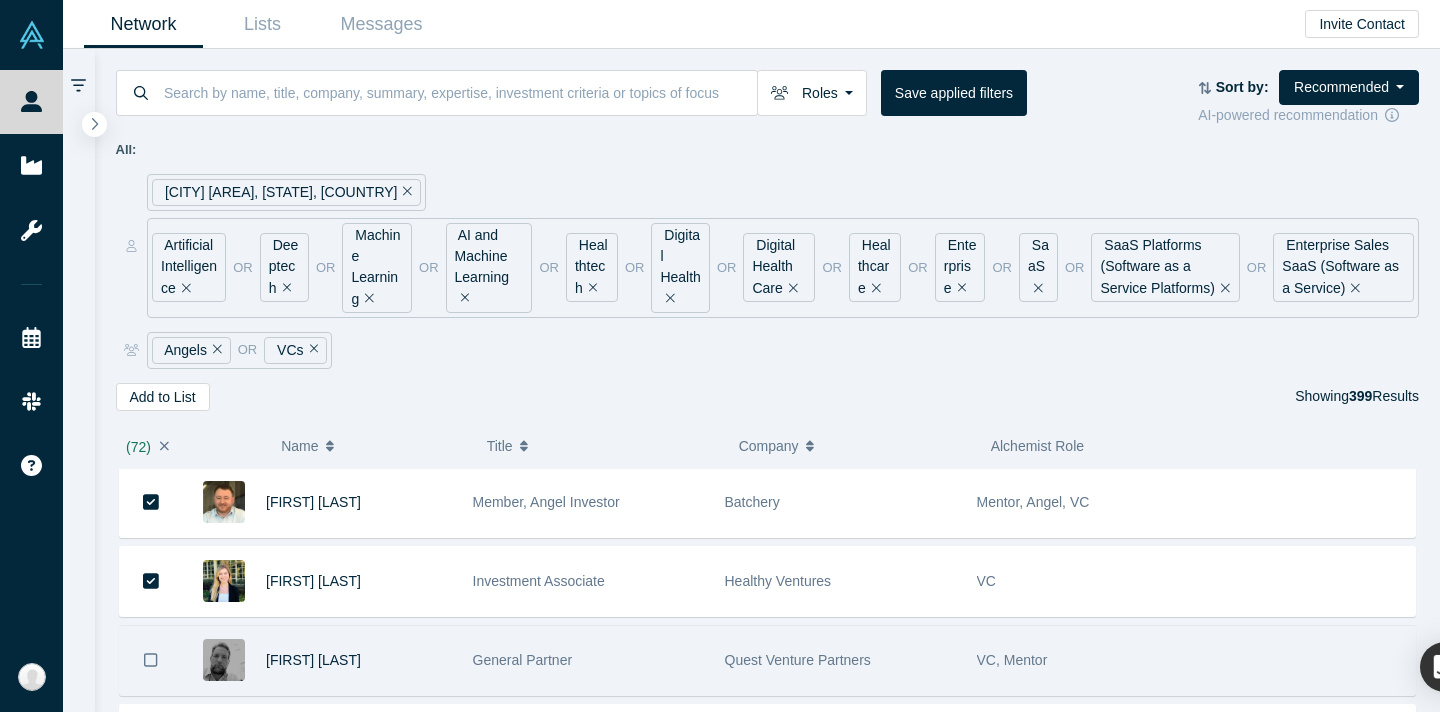 click at bounding box center [151, 660] 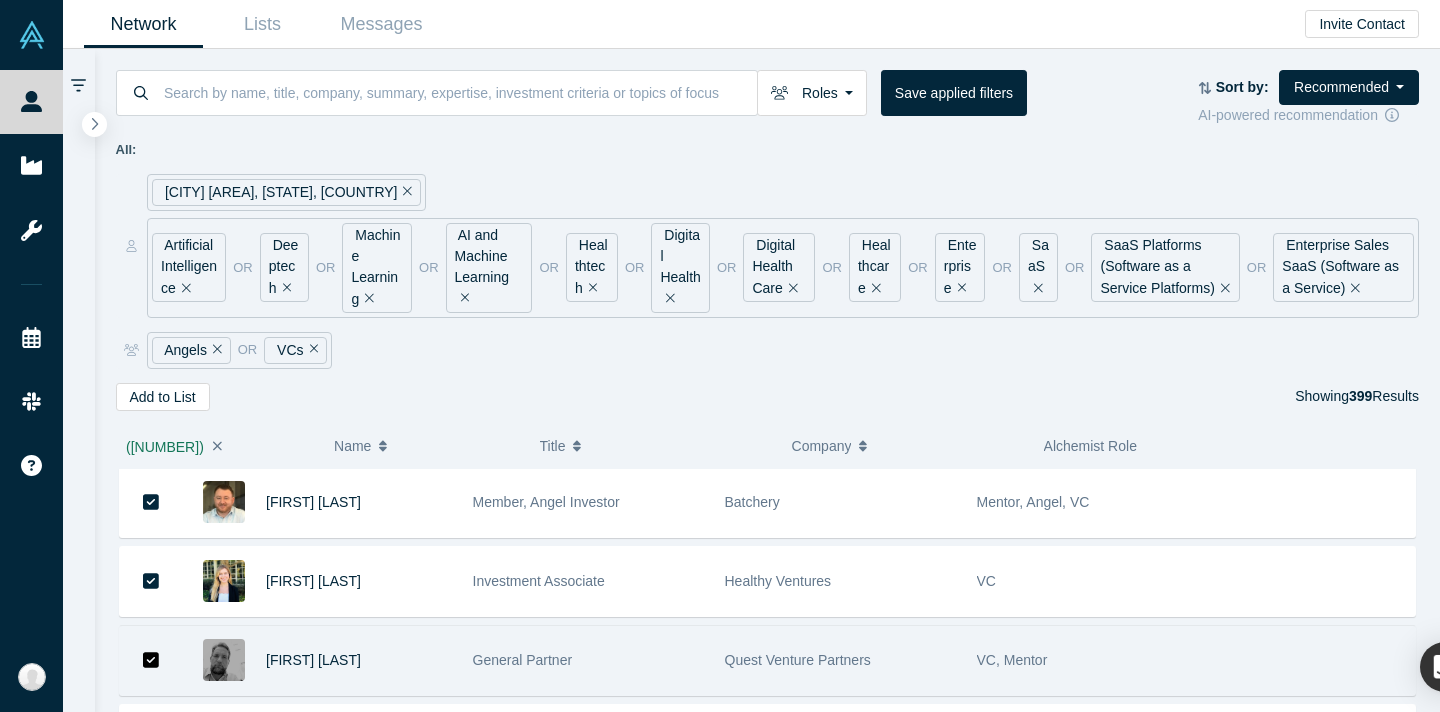 scroll, scrollTop: 5742, scrollLeft: 0, axis: vertical 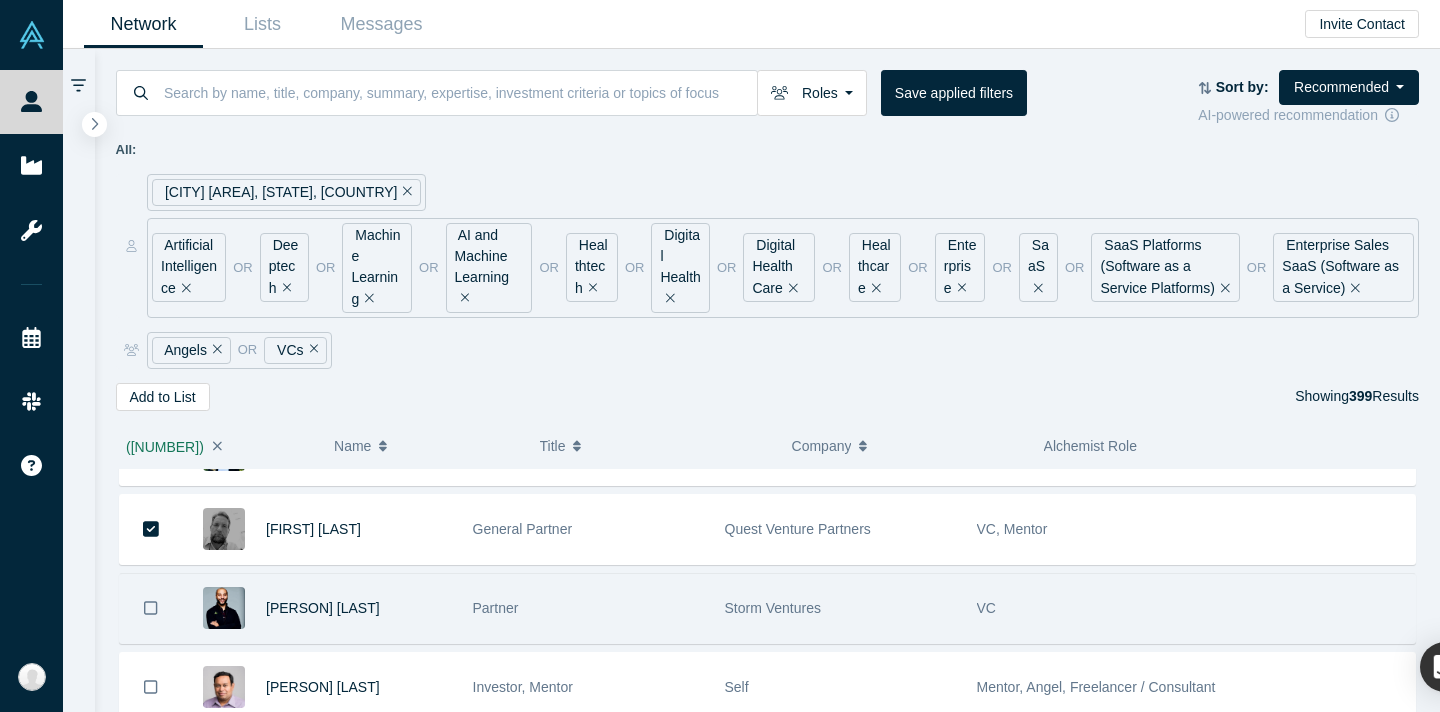 click at bounding box center [151, 608] 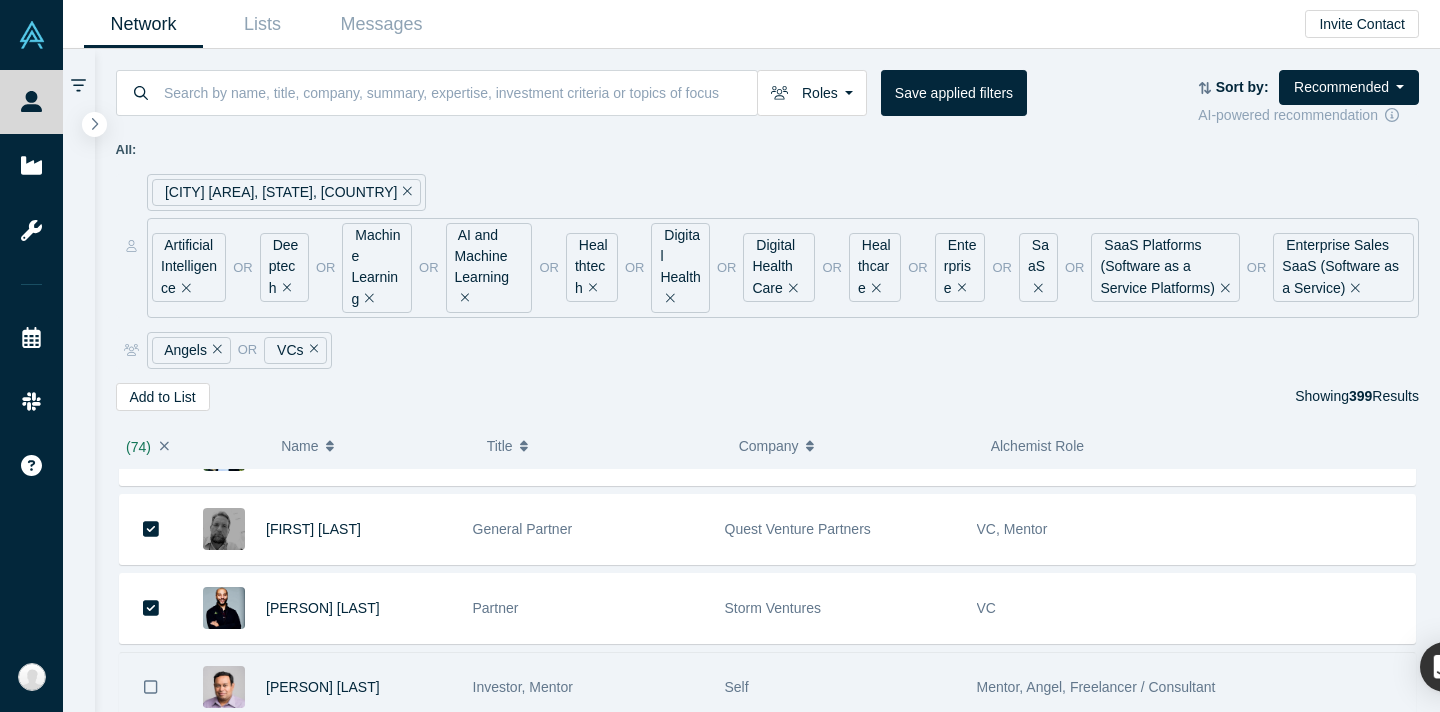 click at bounding box center (151, 687) 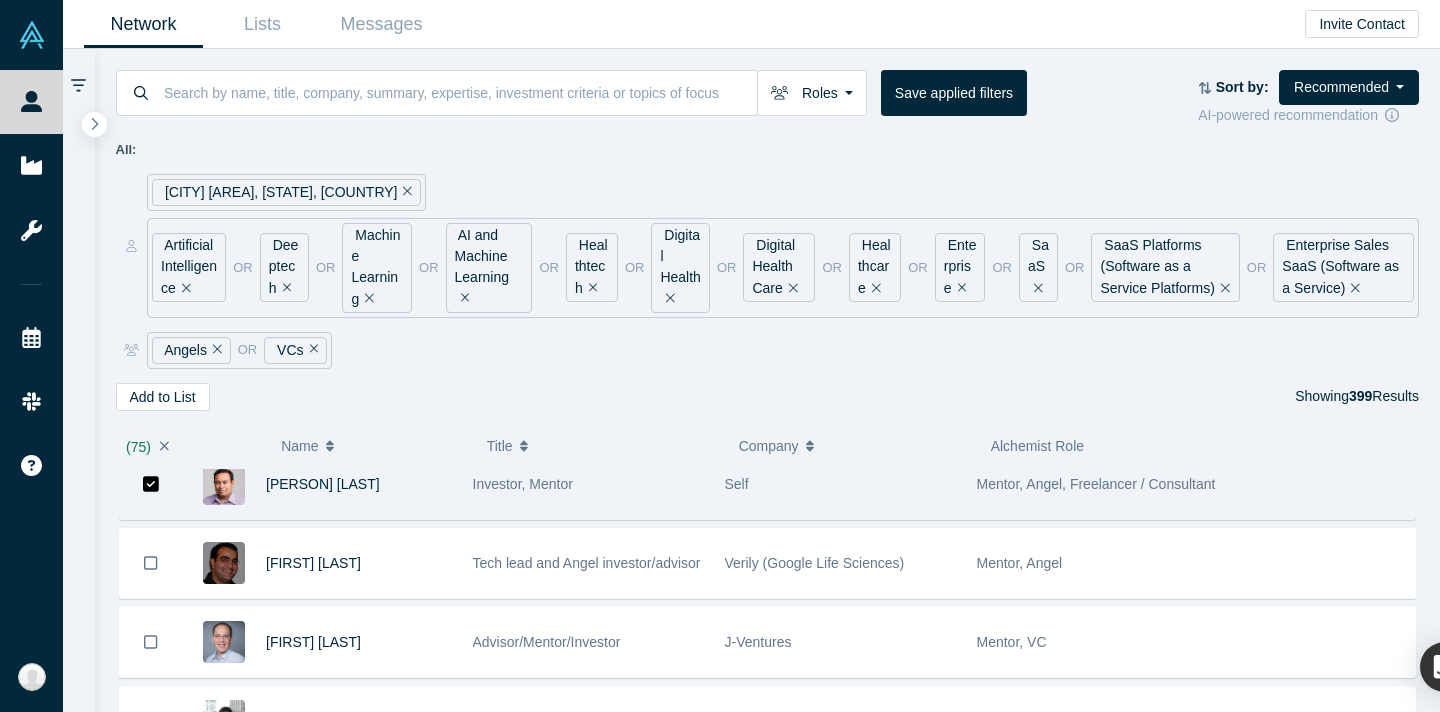 scroll, scrollTop: 5950, scrollLeft: 0, axis: vertical 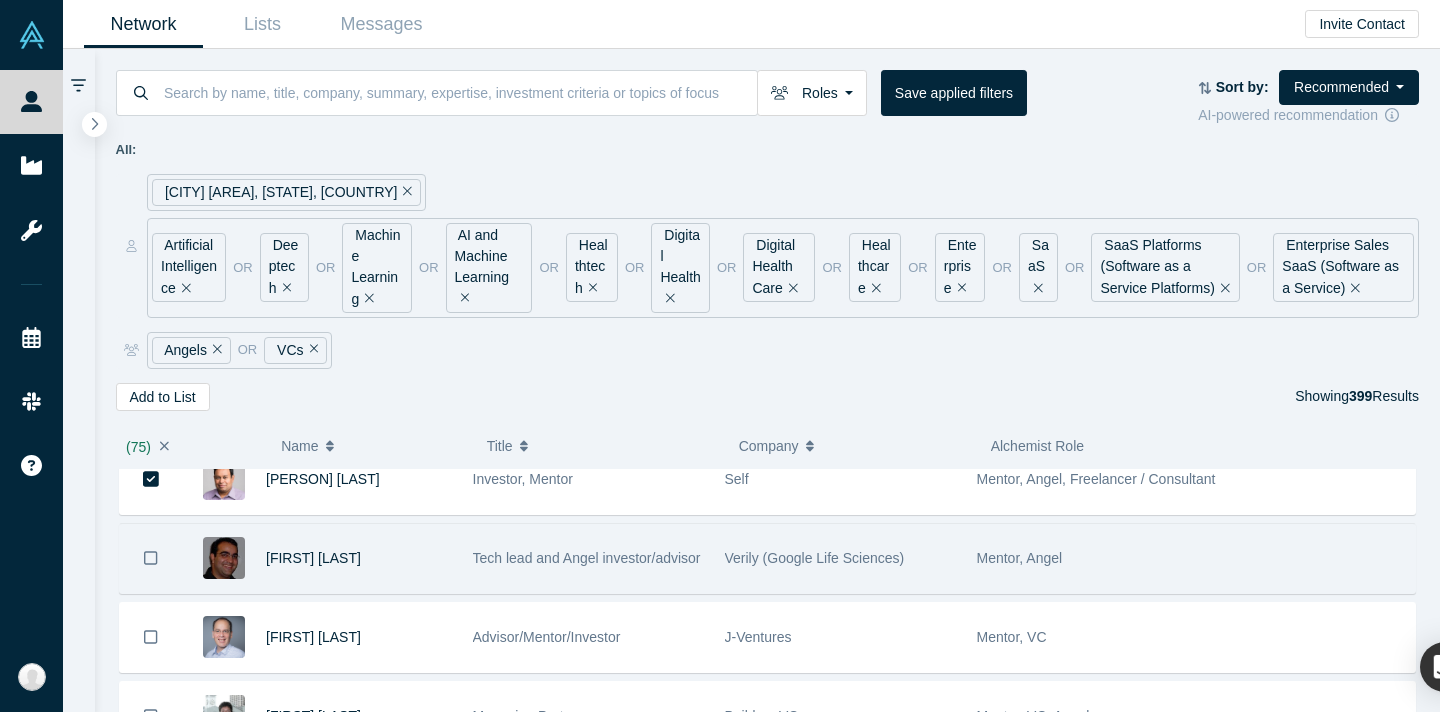 click at bounding box center [151, 558] 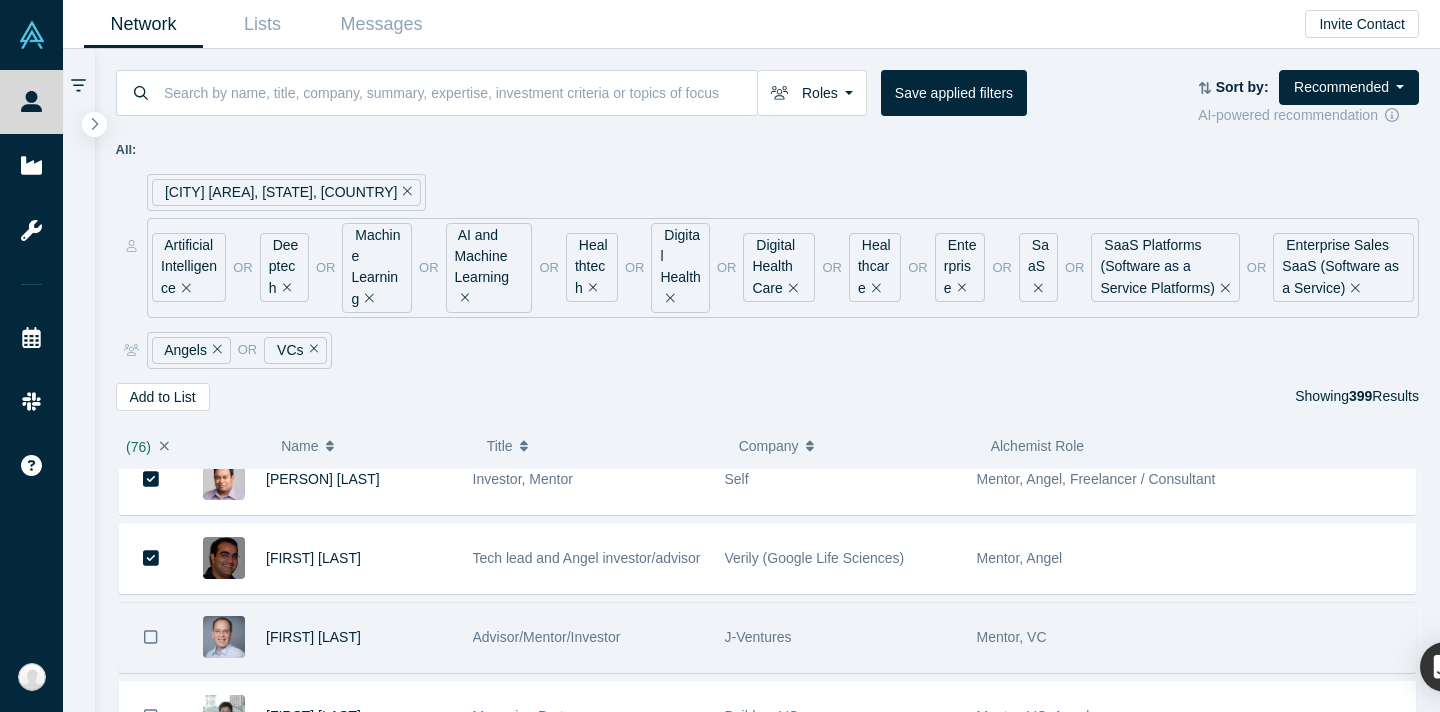 click 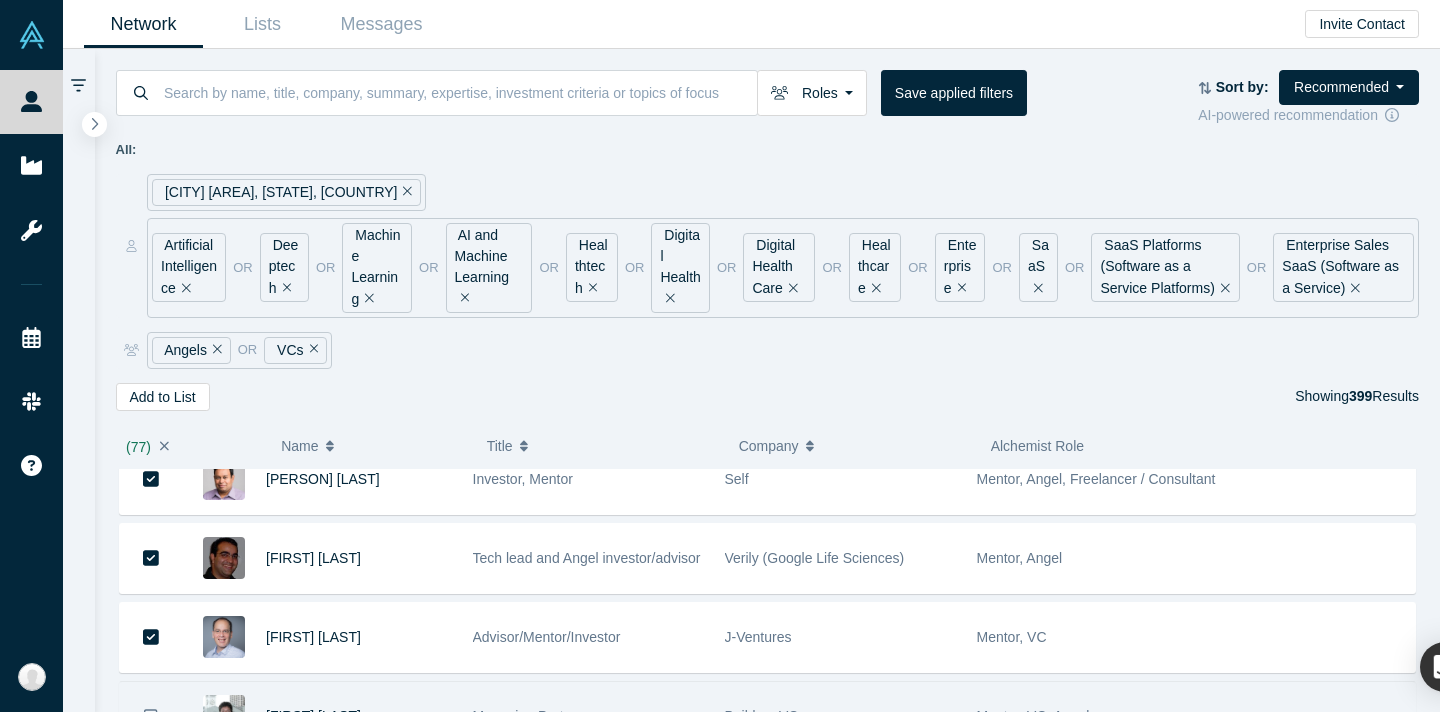 click on "[FIRST] [LAST] [TITLE] [TITLE], [TITLE], [TITLE]" at bounding box center [767, 716] 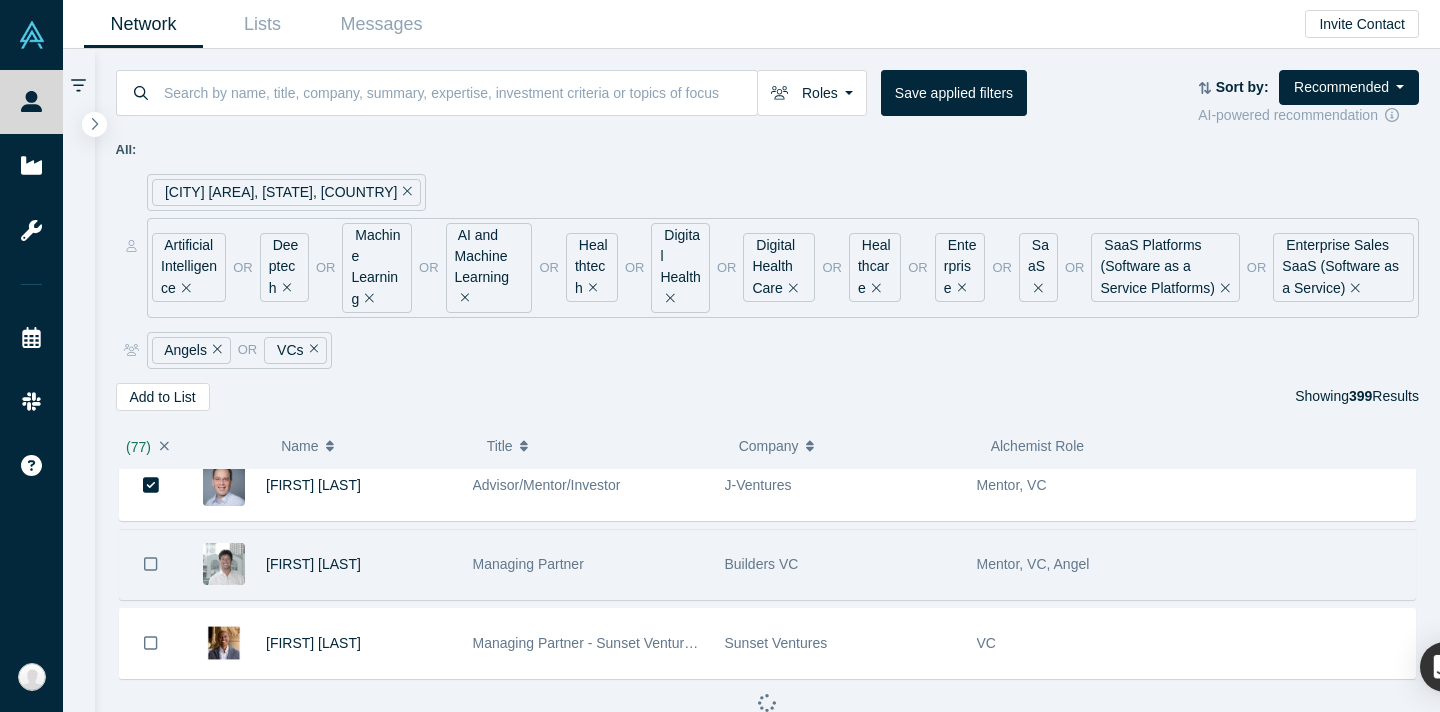 scroll, scrollTop: 6110, scrollLeft: 0, axis: vertical 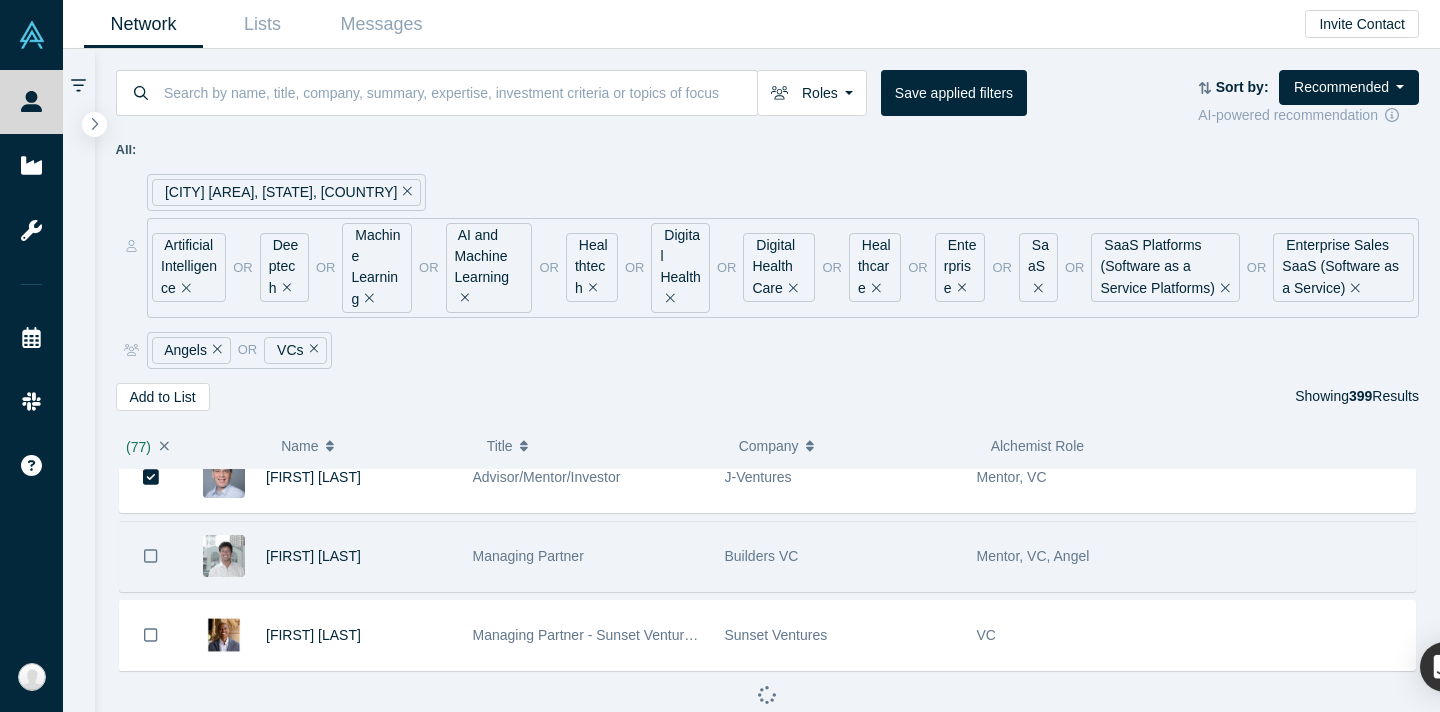 click at bounding box center [151, 556] 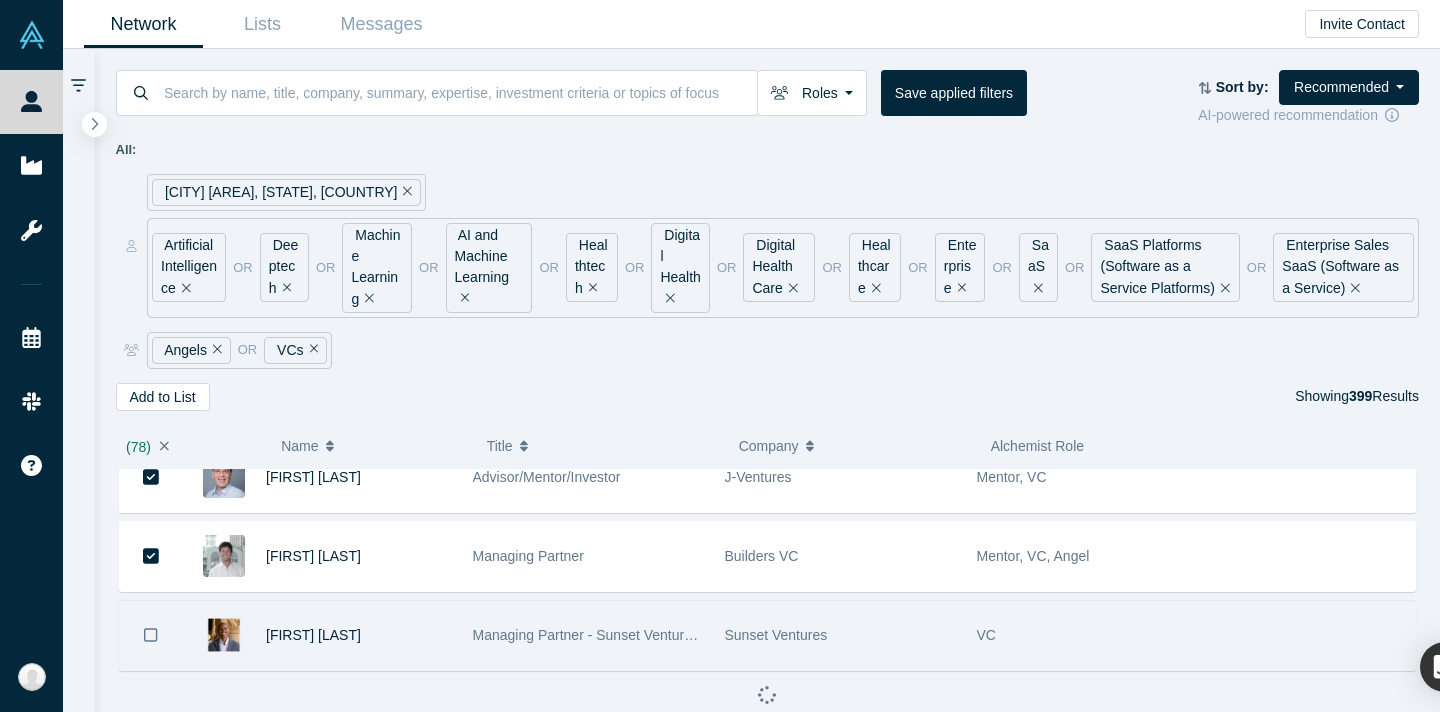 click at bounding box center [151, 635] 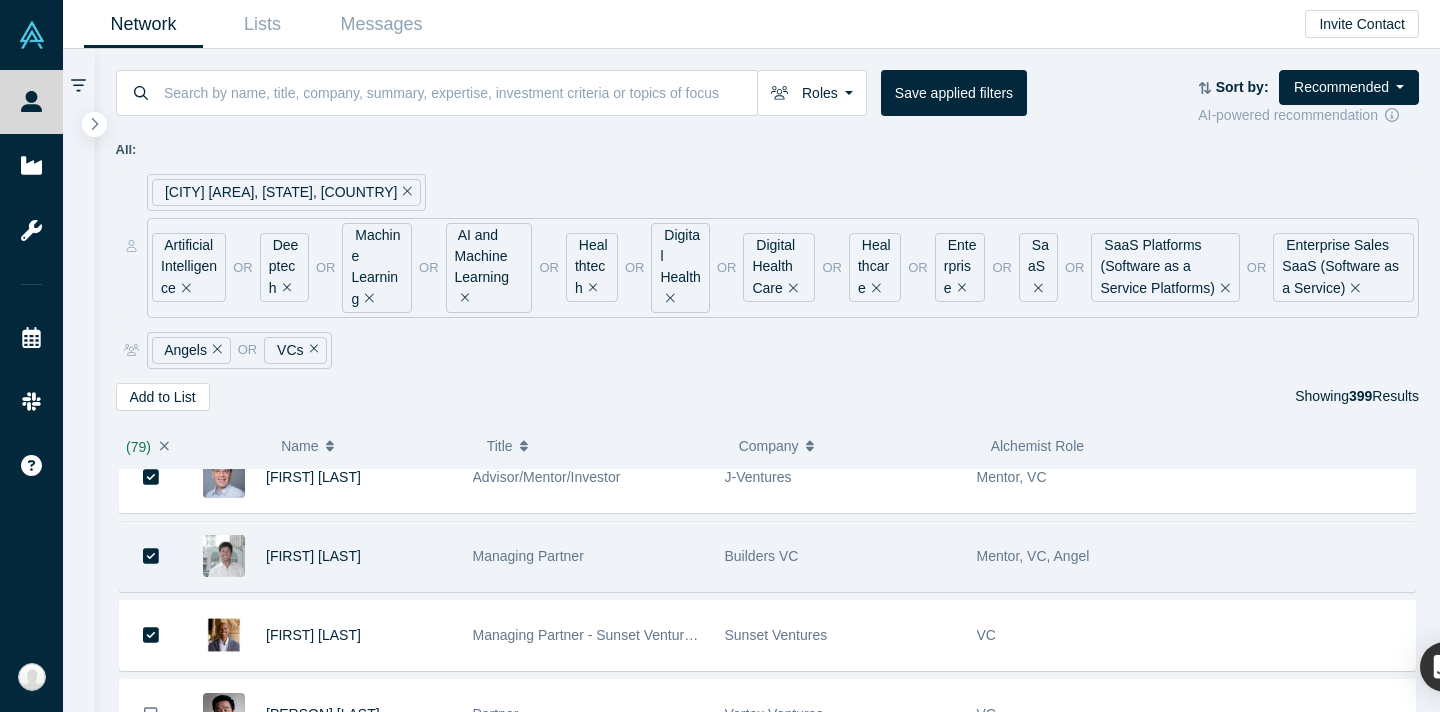 scroll, scrollTop: 6315, scrollLeft: 0, axis: vertical 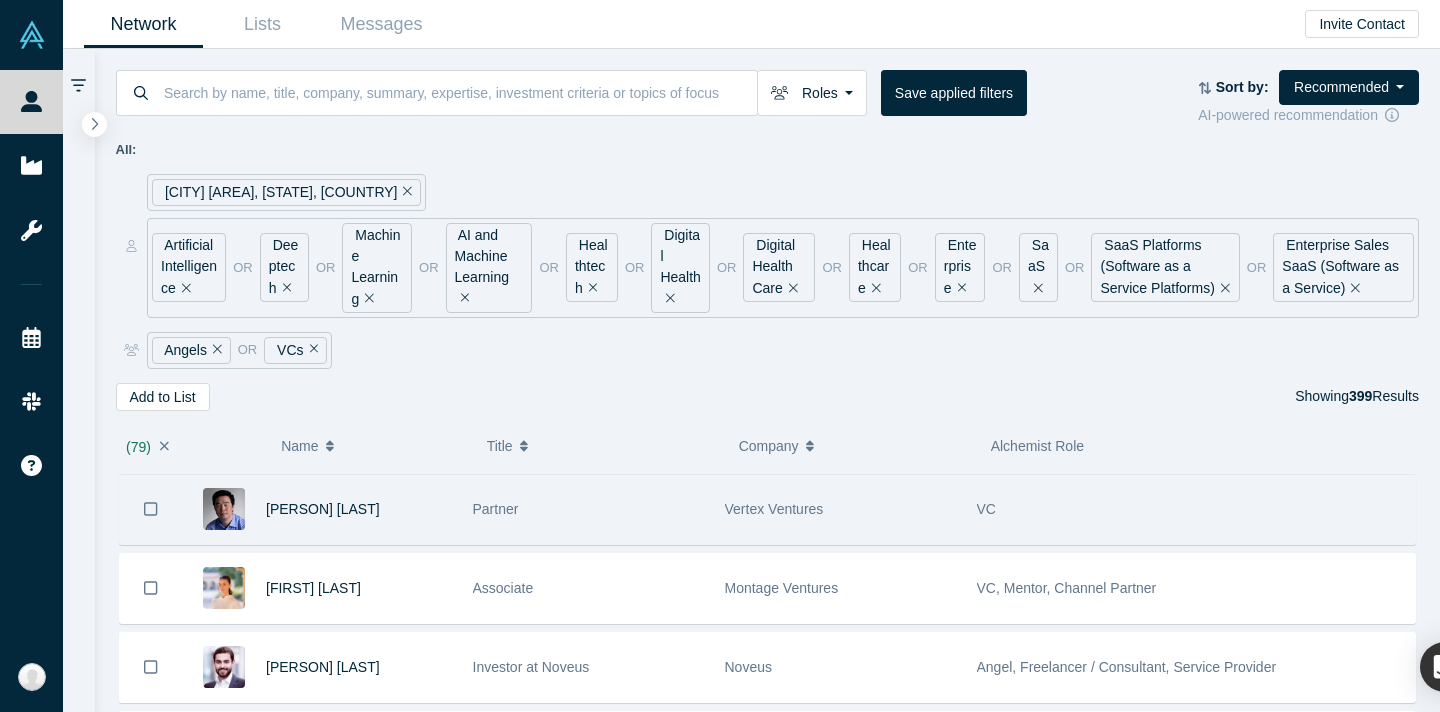 click at bounding box center [151, 509] 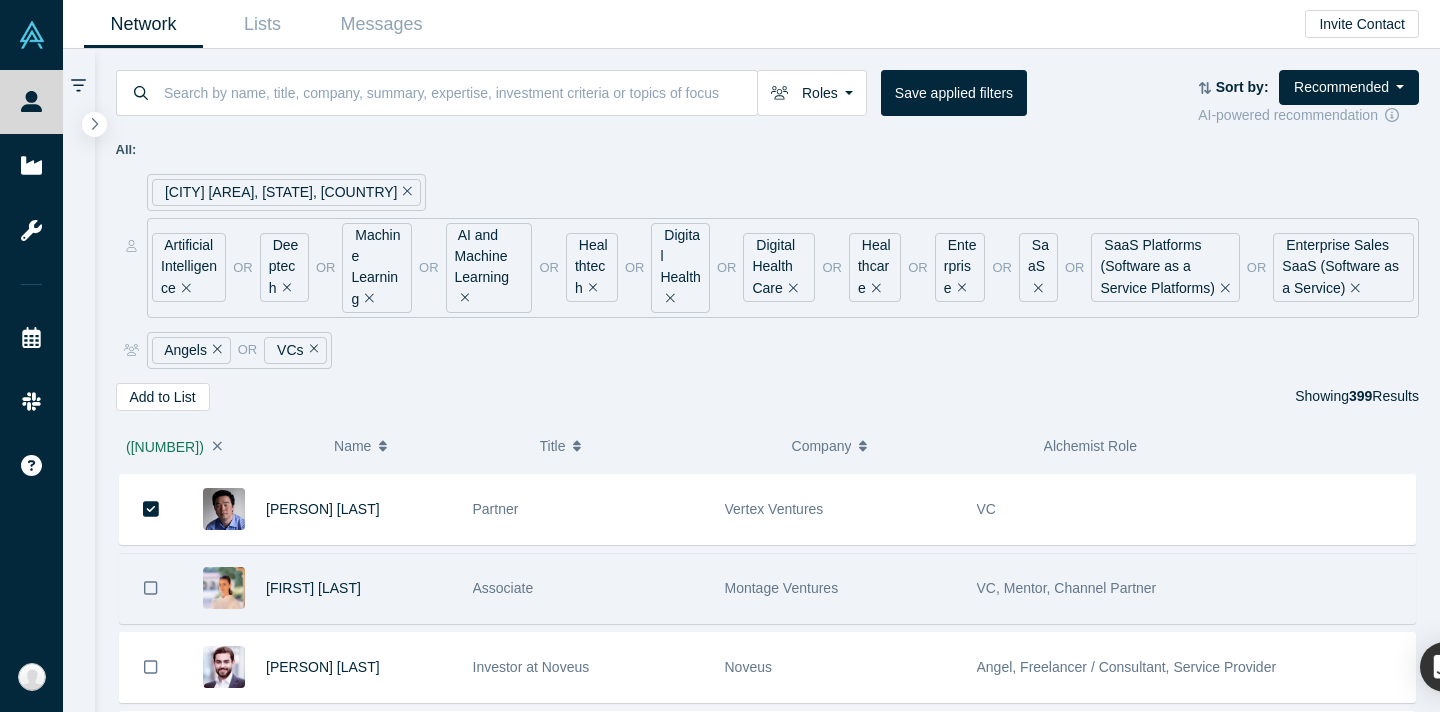 click at bounding box center [151, 588] 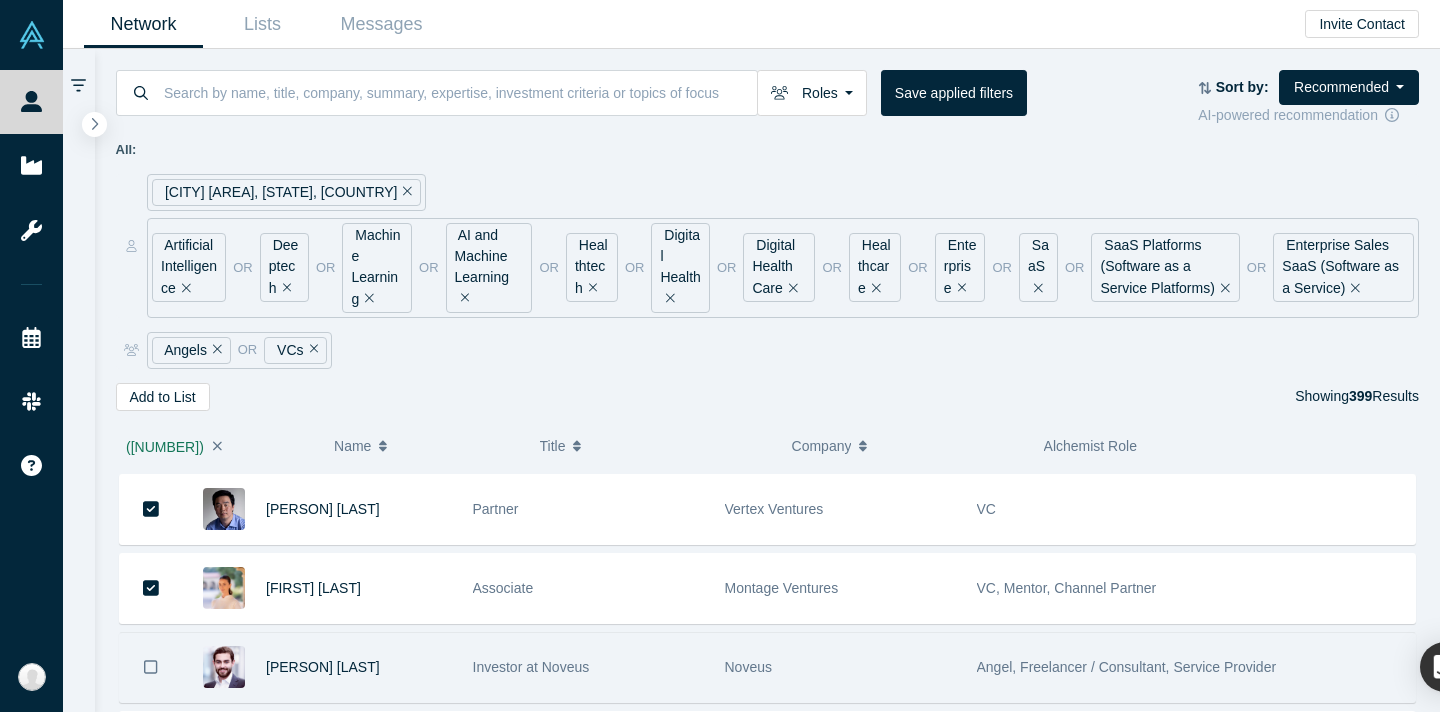 click at bounding box center [151, 667] 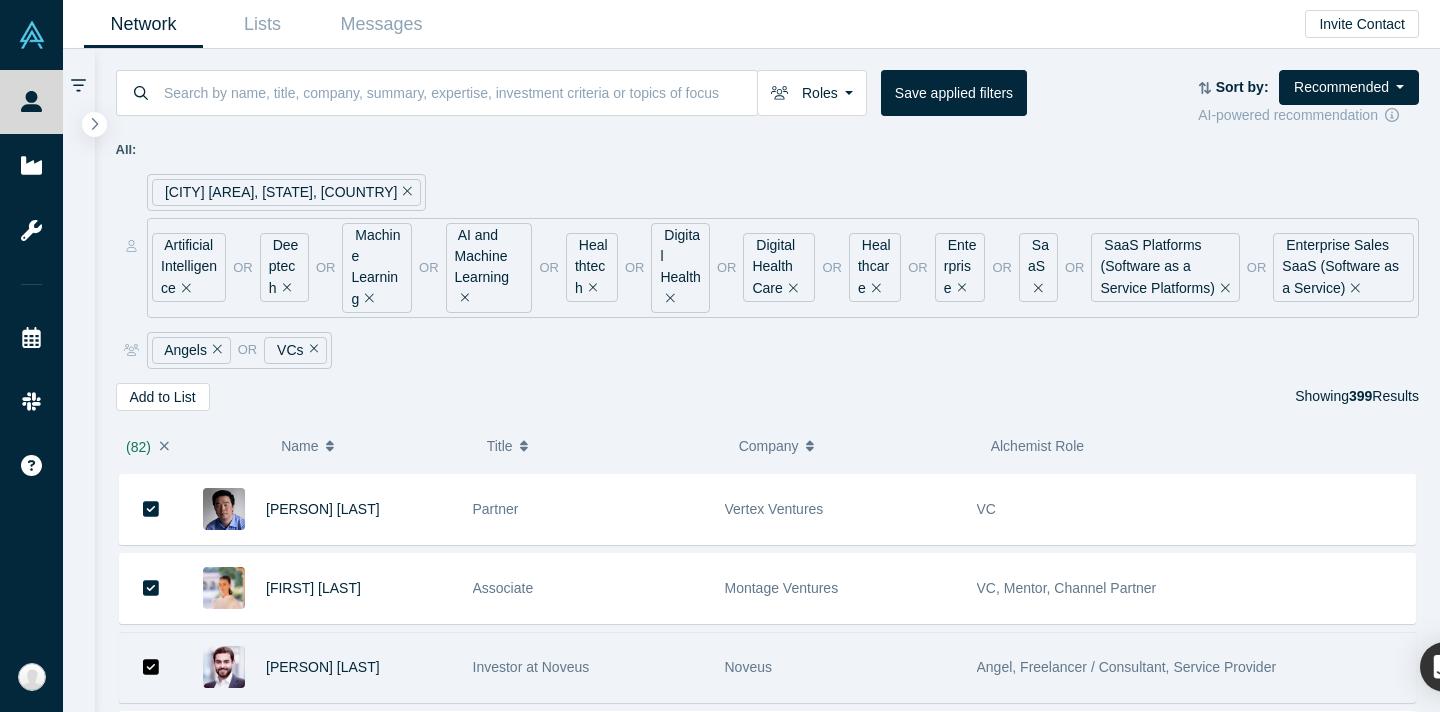 scroll, scrollTop: 6497, scrollLeft: 0, axis: vertical 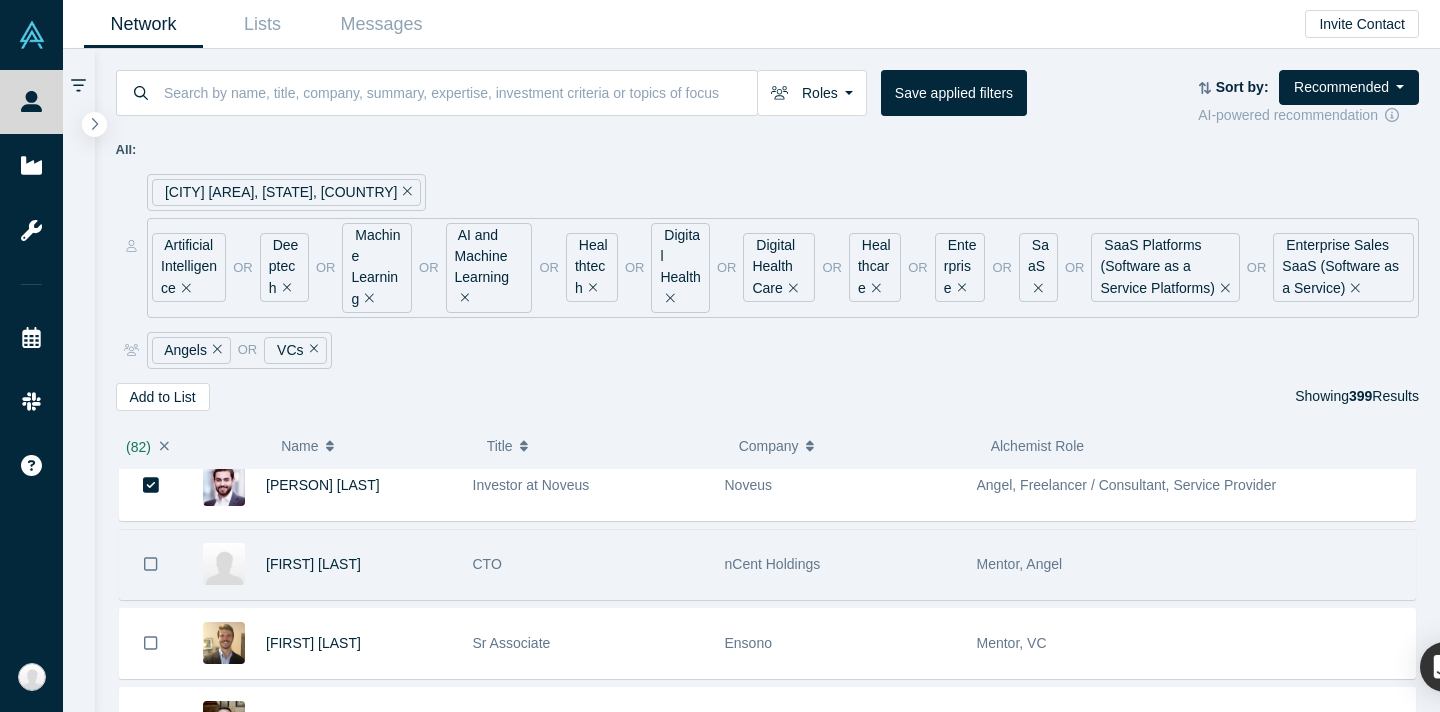 click 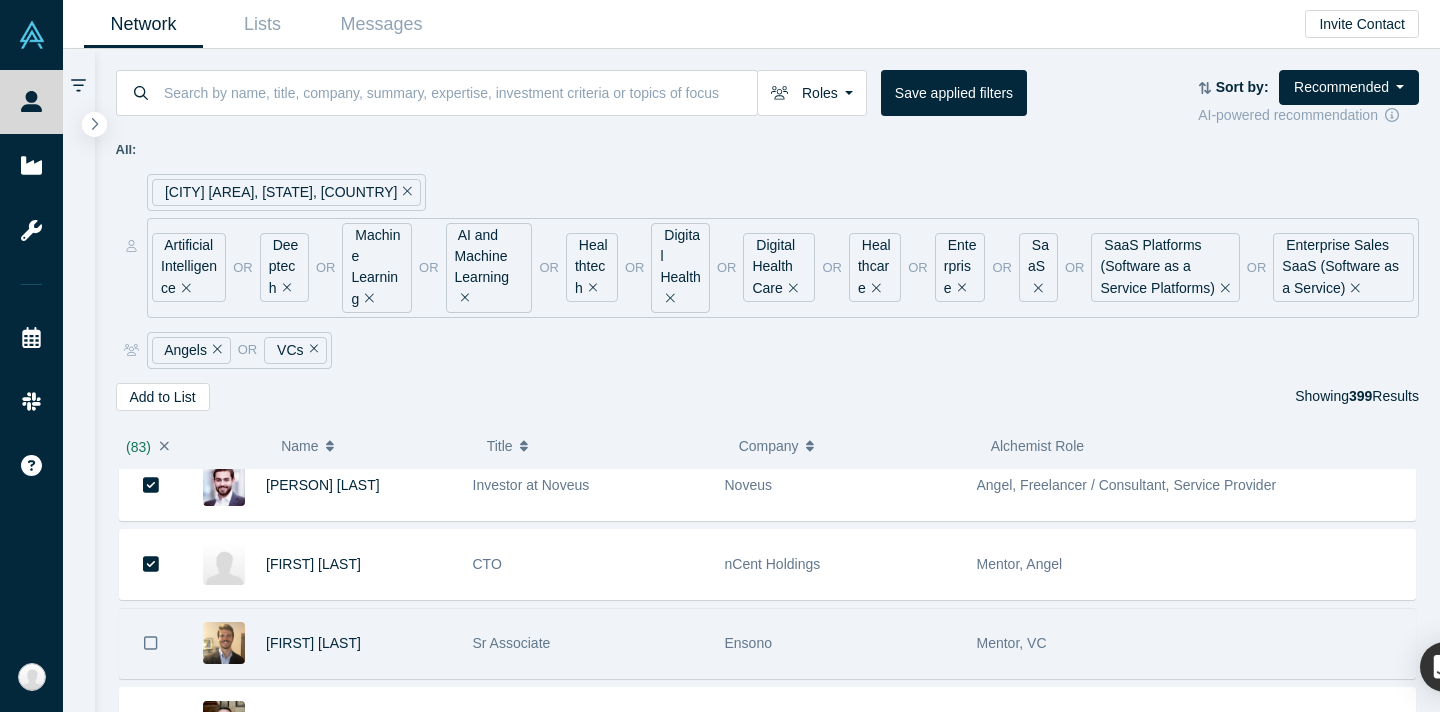 click 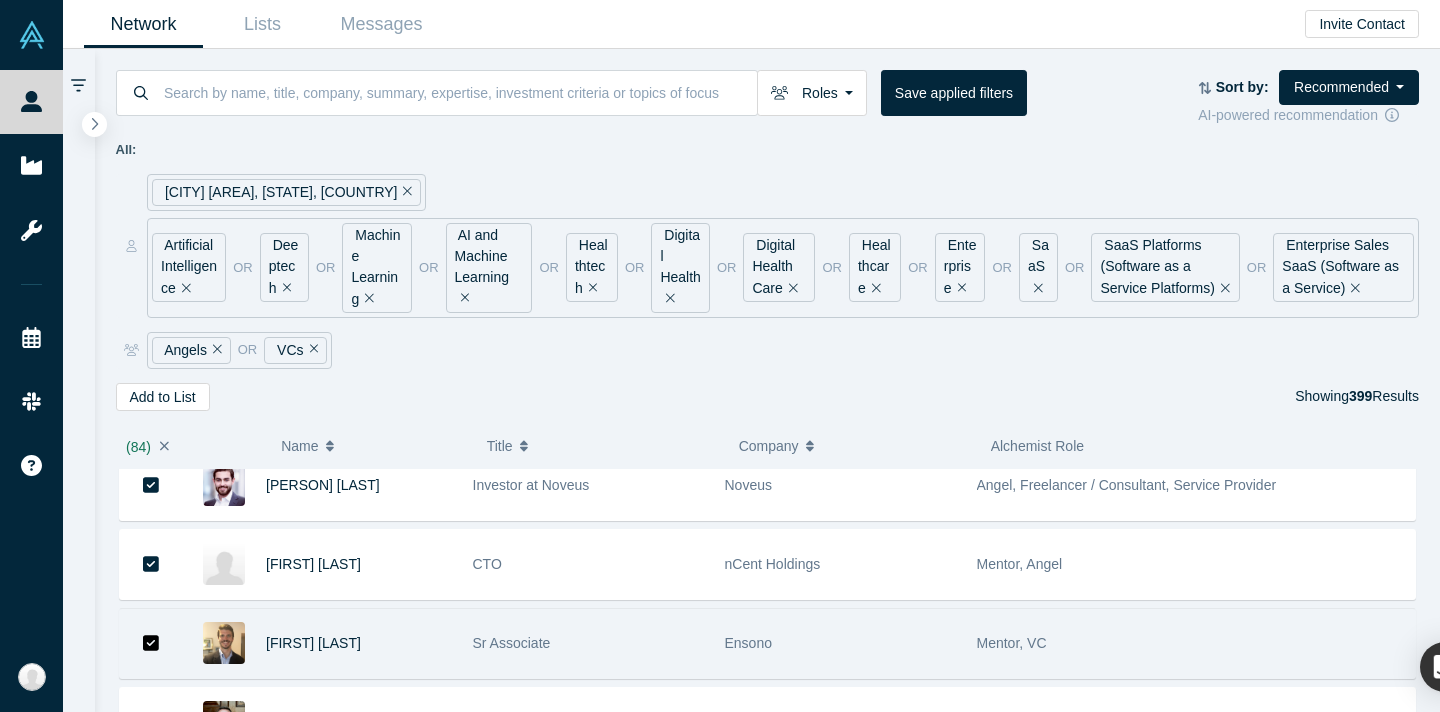 scroll, scrollTop: 6651, scrollLeft: 0, axis: vertical 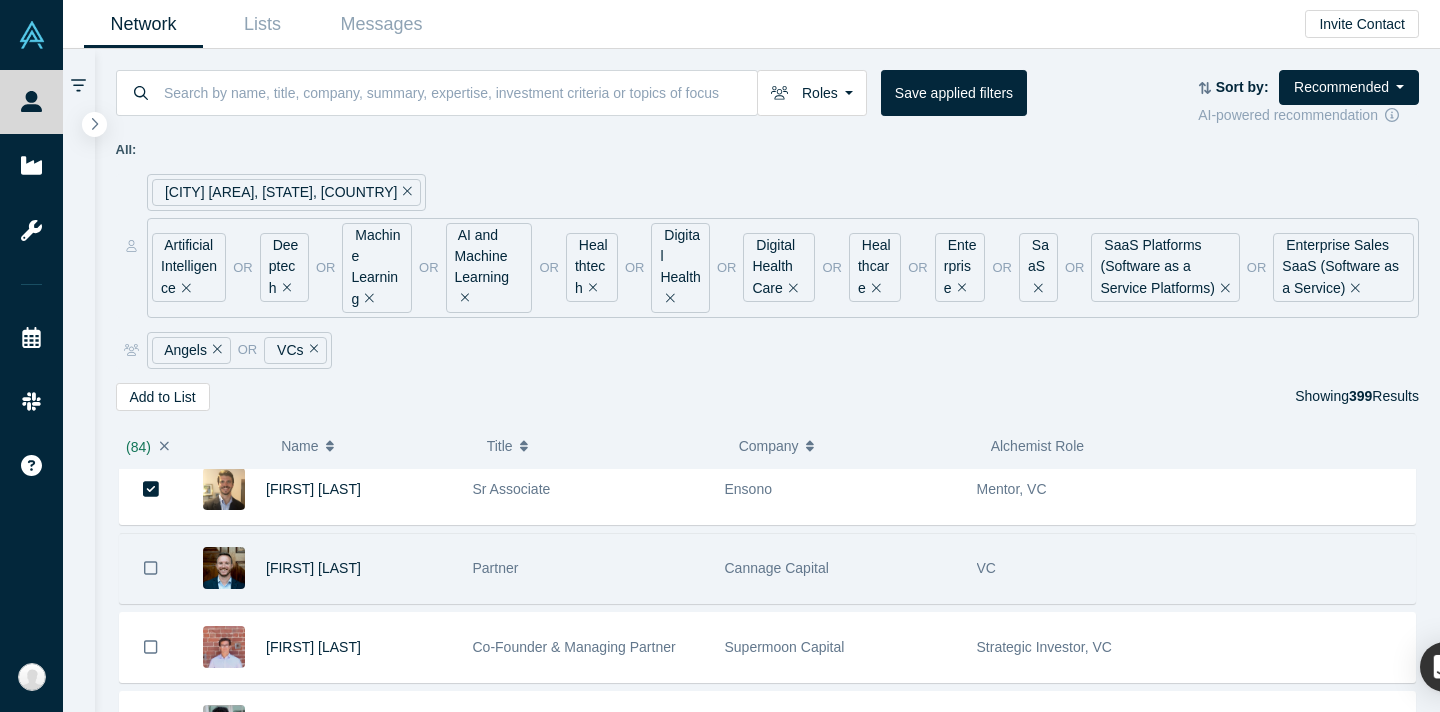 click 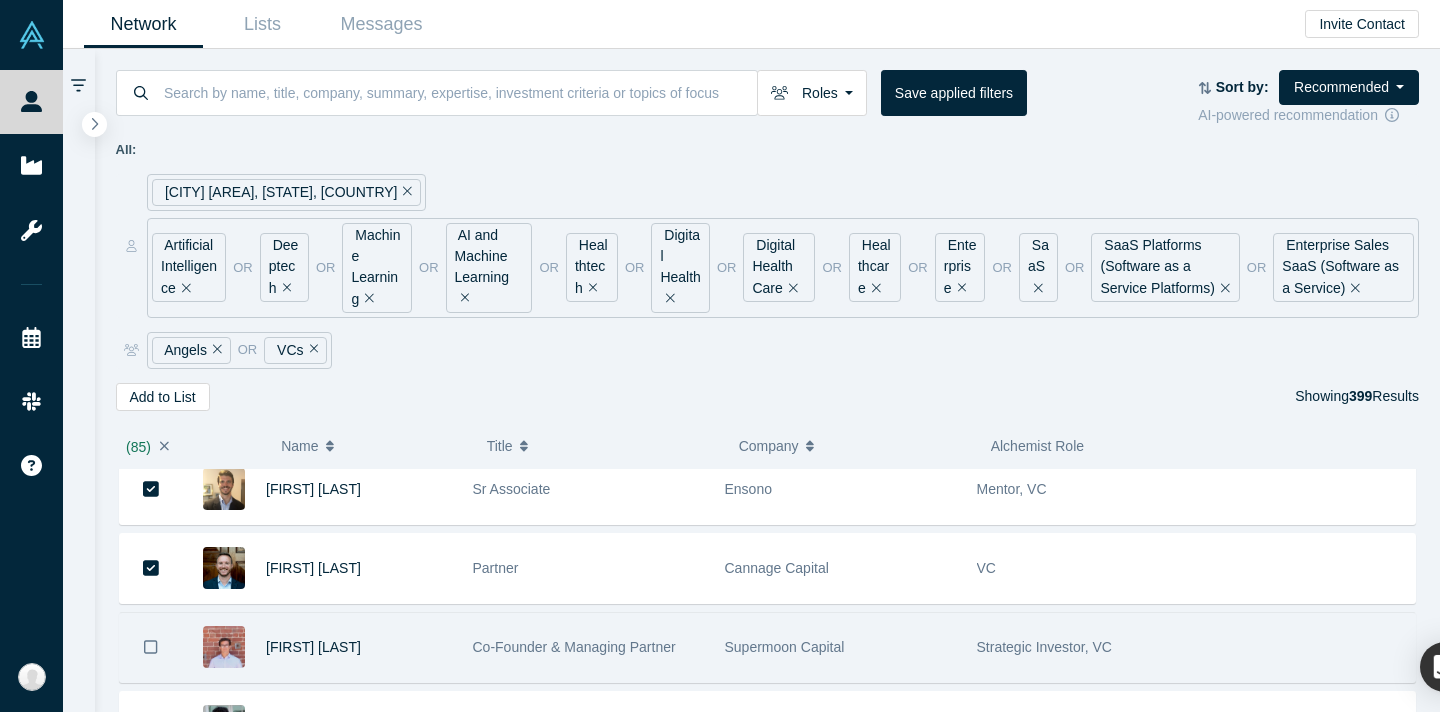 click 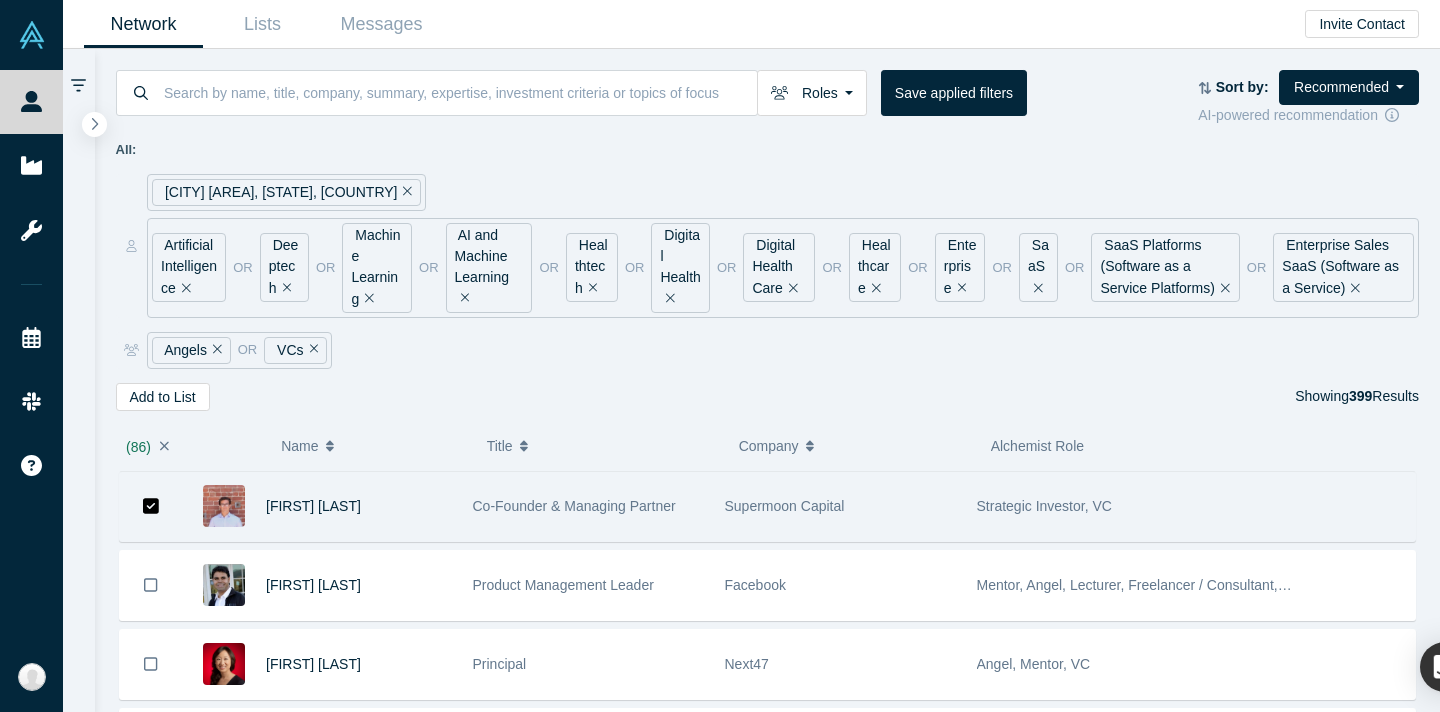scroll, scrollTop: 6804, scrollLeft: 0, axis: vertical 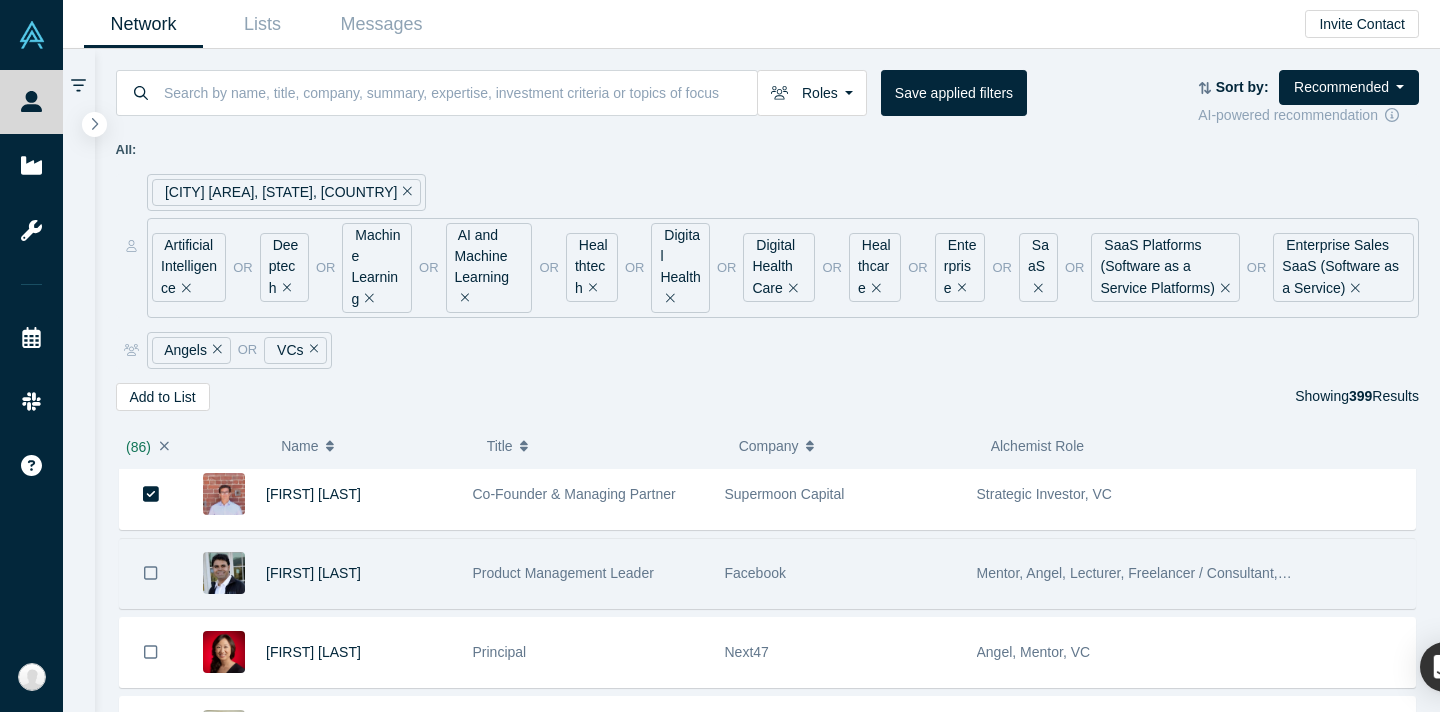 click at bounding box center (151, 573) 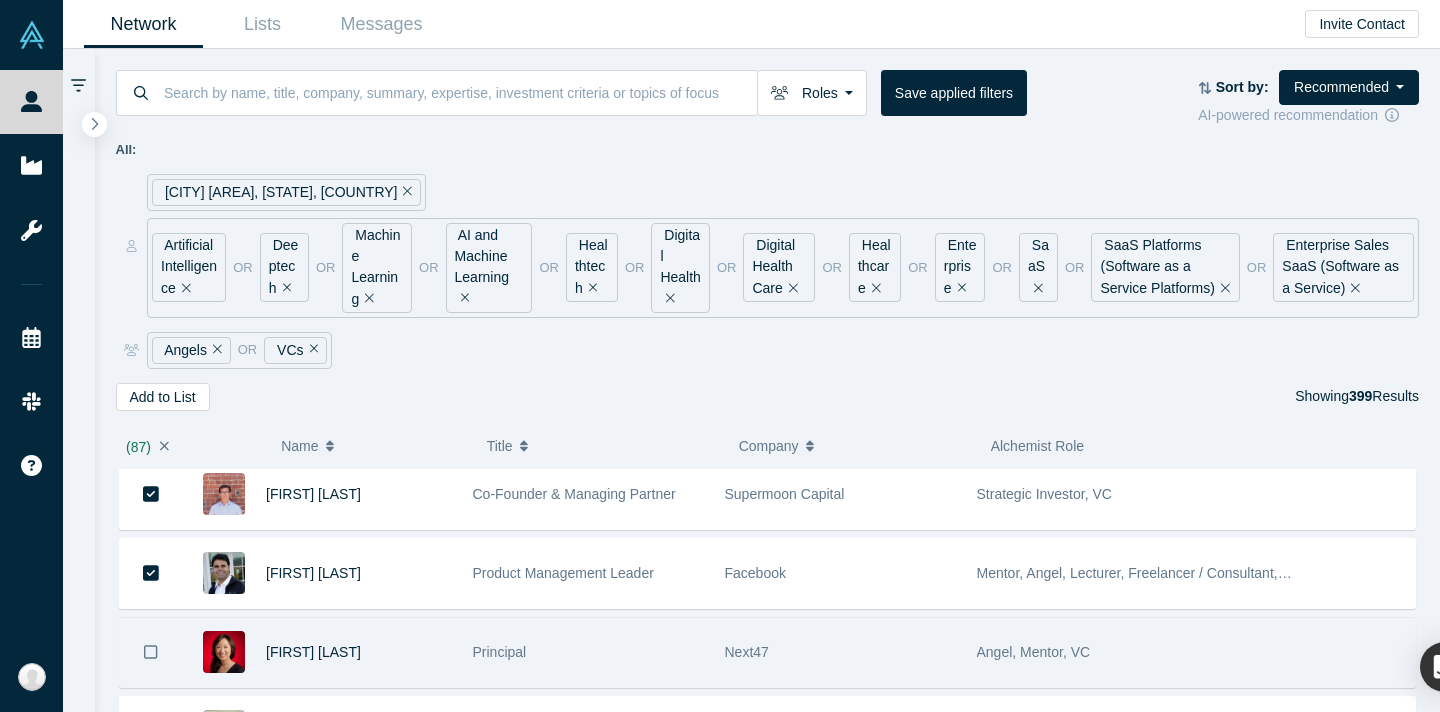 click at bounding box center (151, 652) 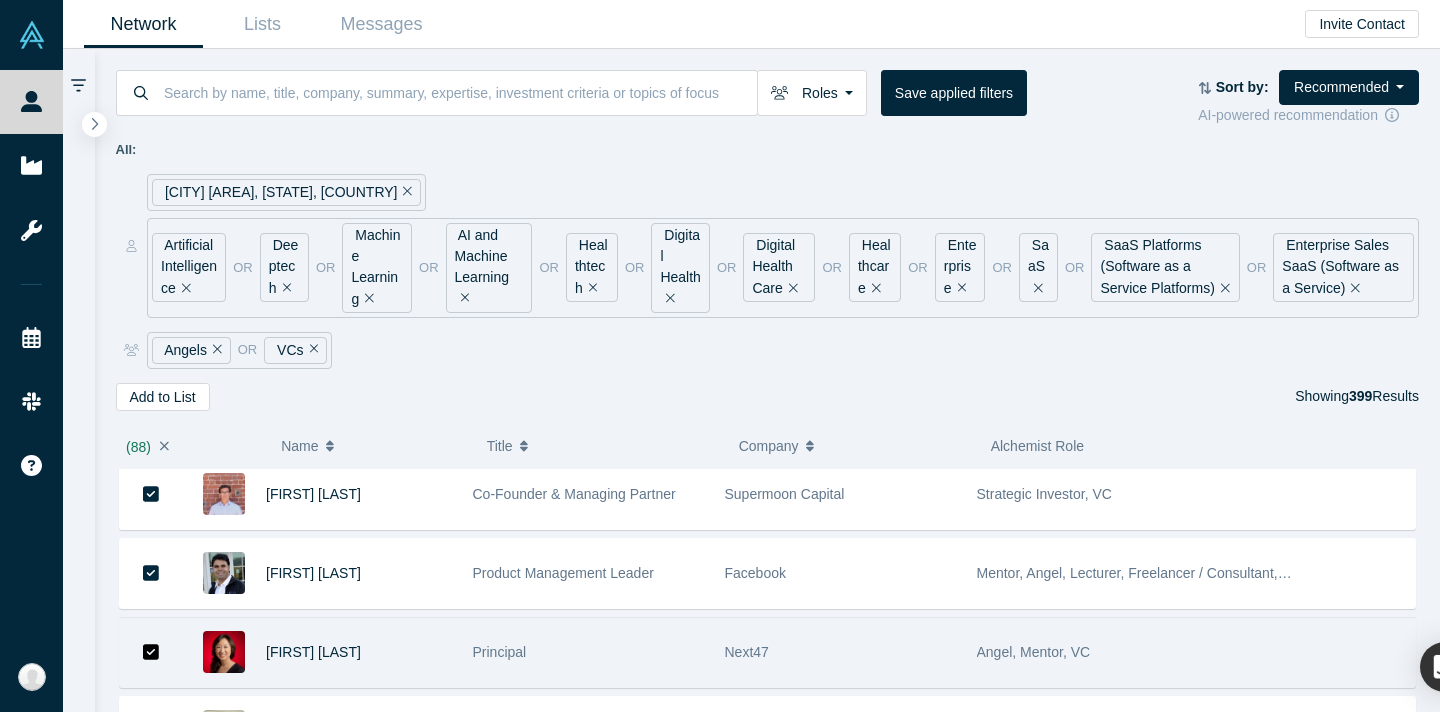 scroll, scrollTop: 6991, scrollLeft: 0, axis: vertical 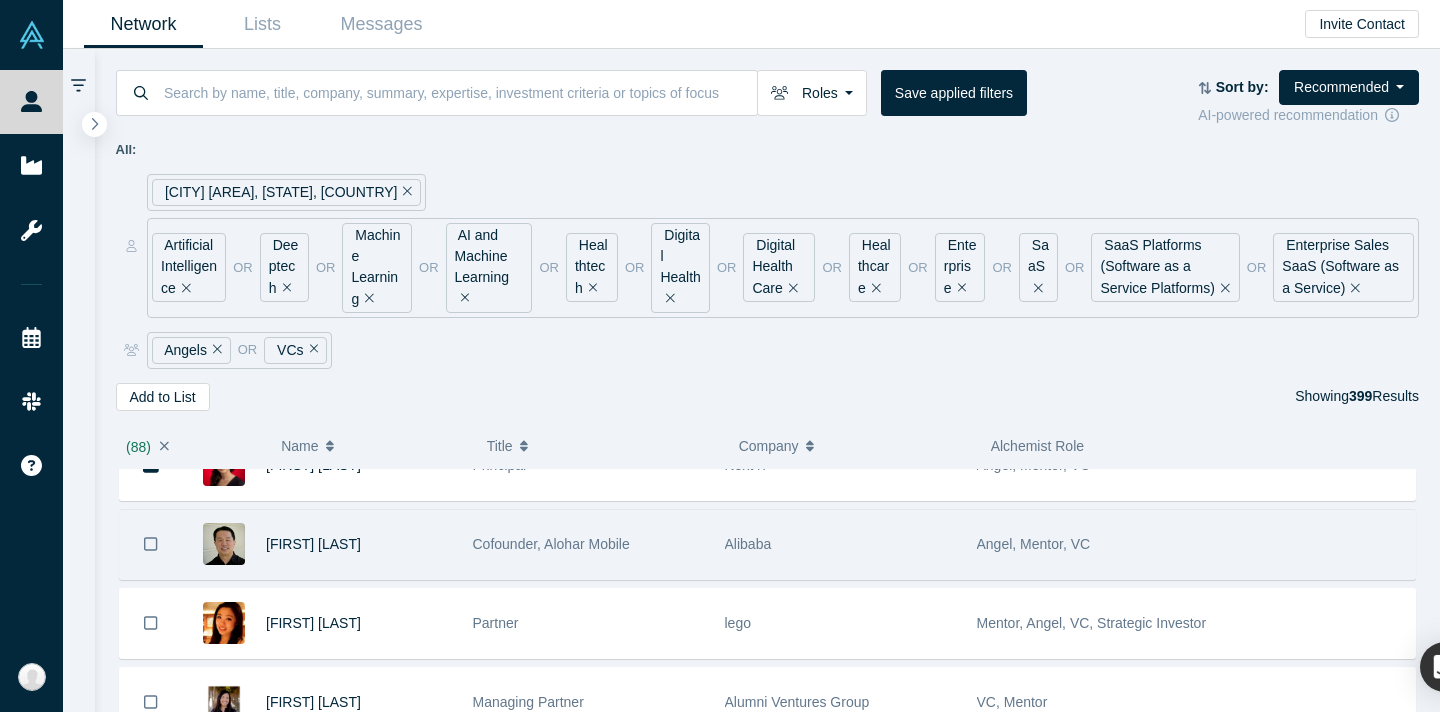 click at bounding box center [151, 544] 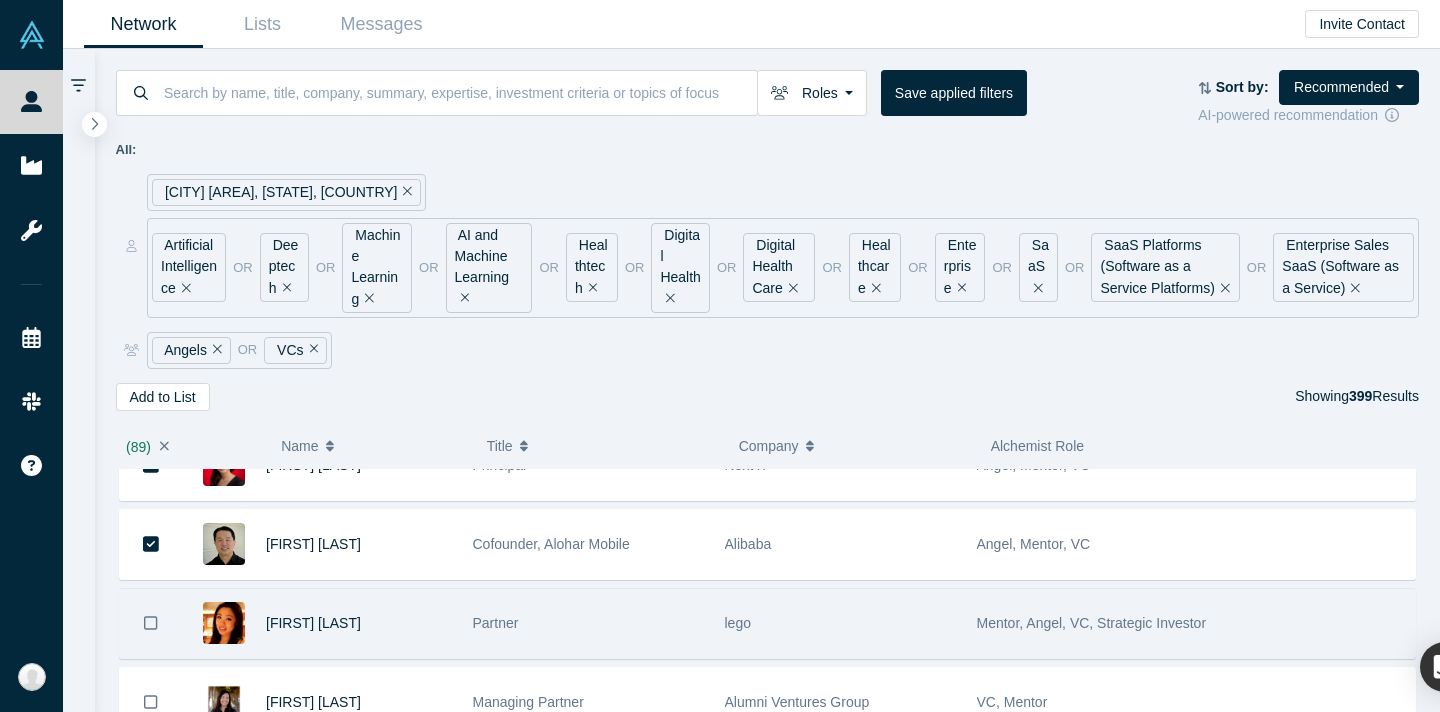 click at bounding box center [151, 623] 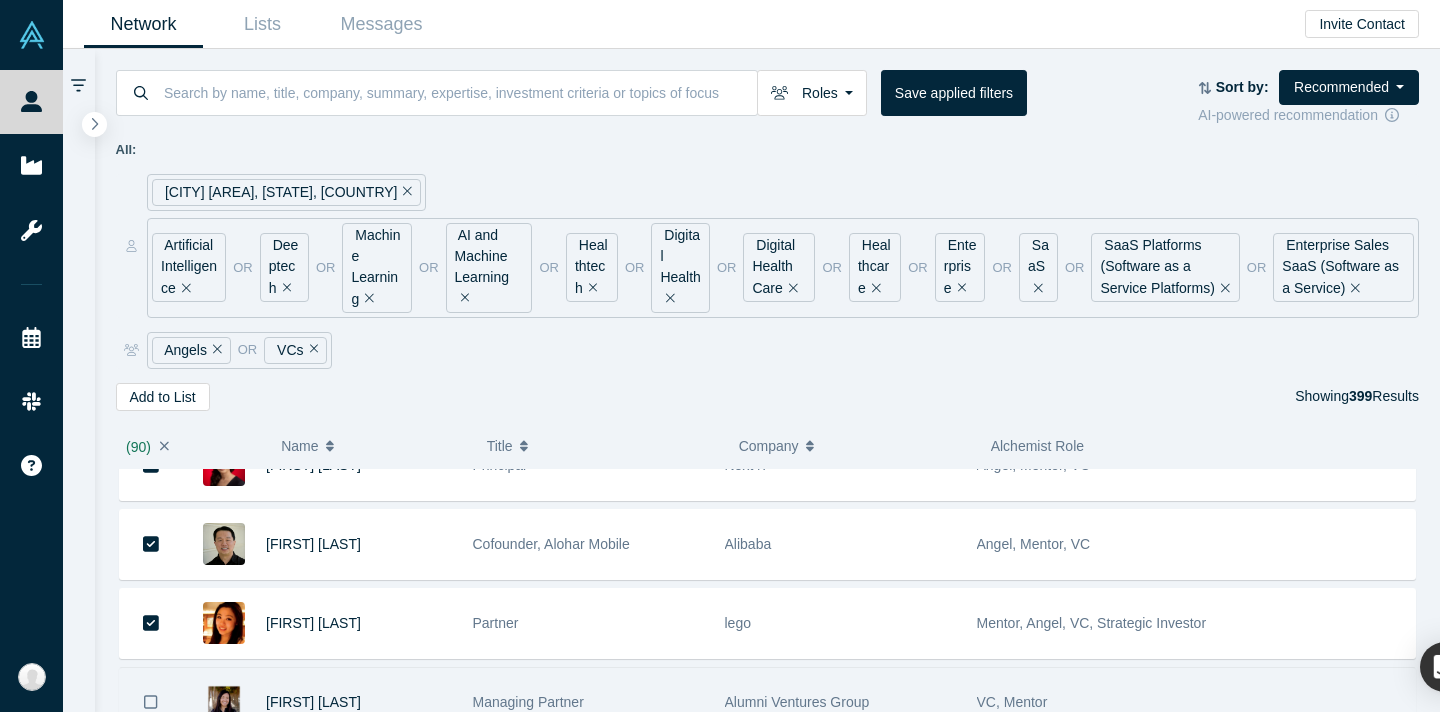 click at bounding box center (151, 702) 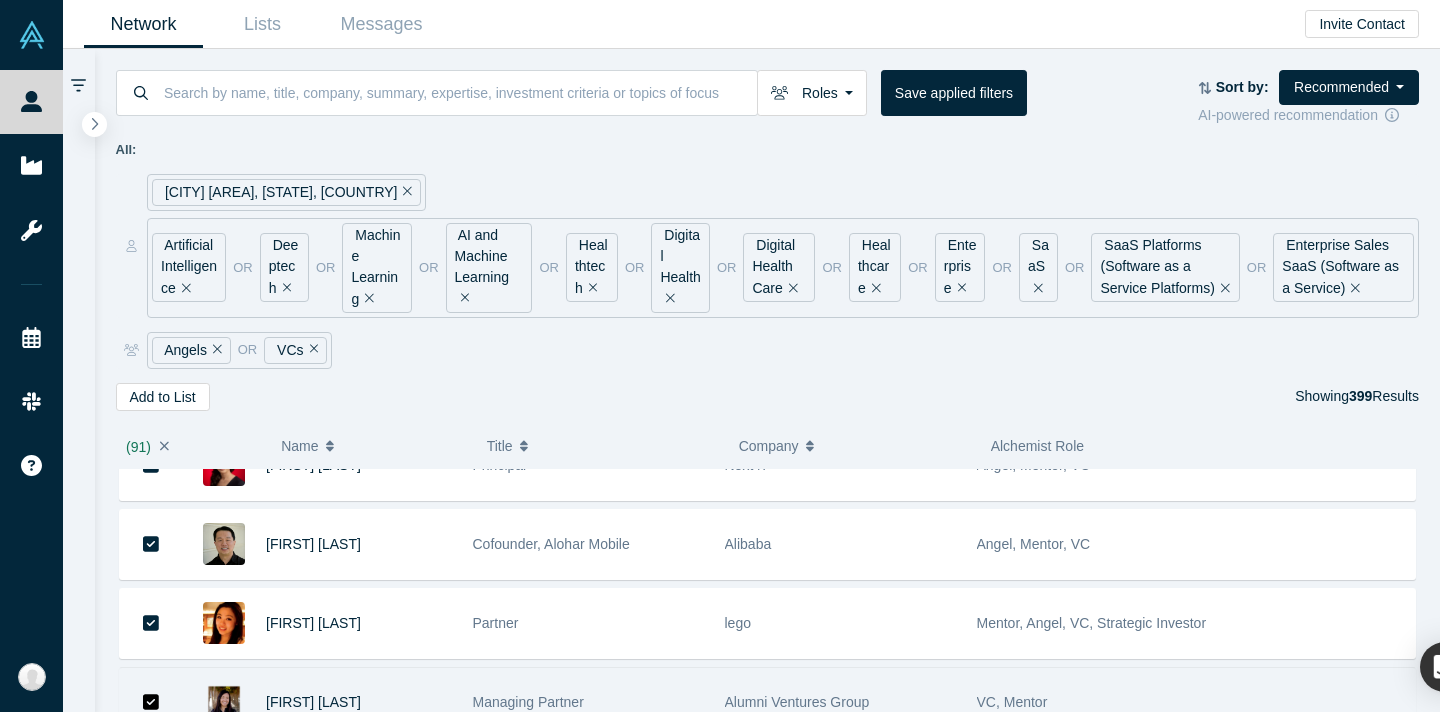 scroll, scrollTop: 7222, scrollLeft: 0, axis: vertical 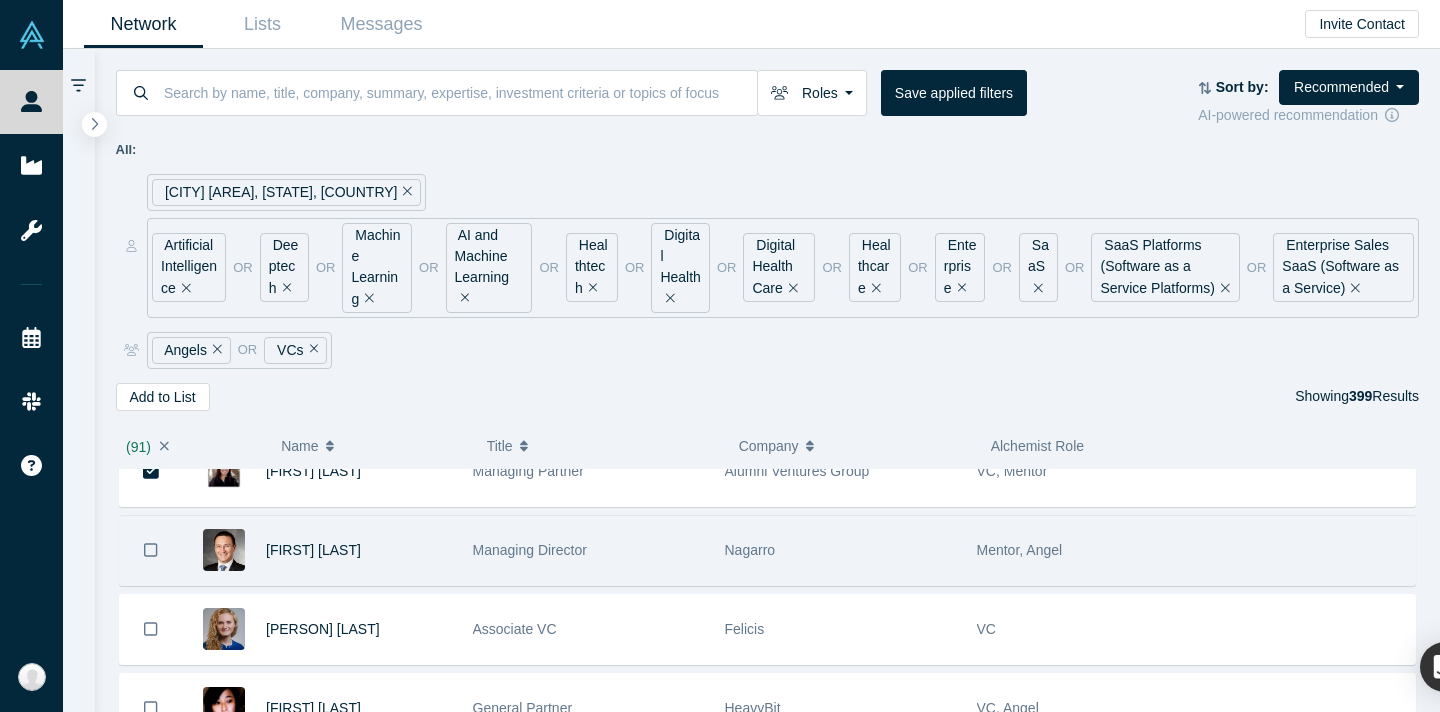 click at bounding box center [151, 550] 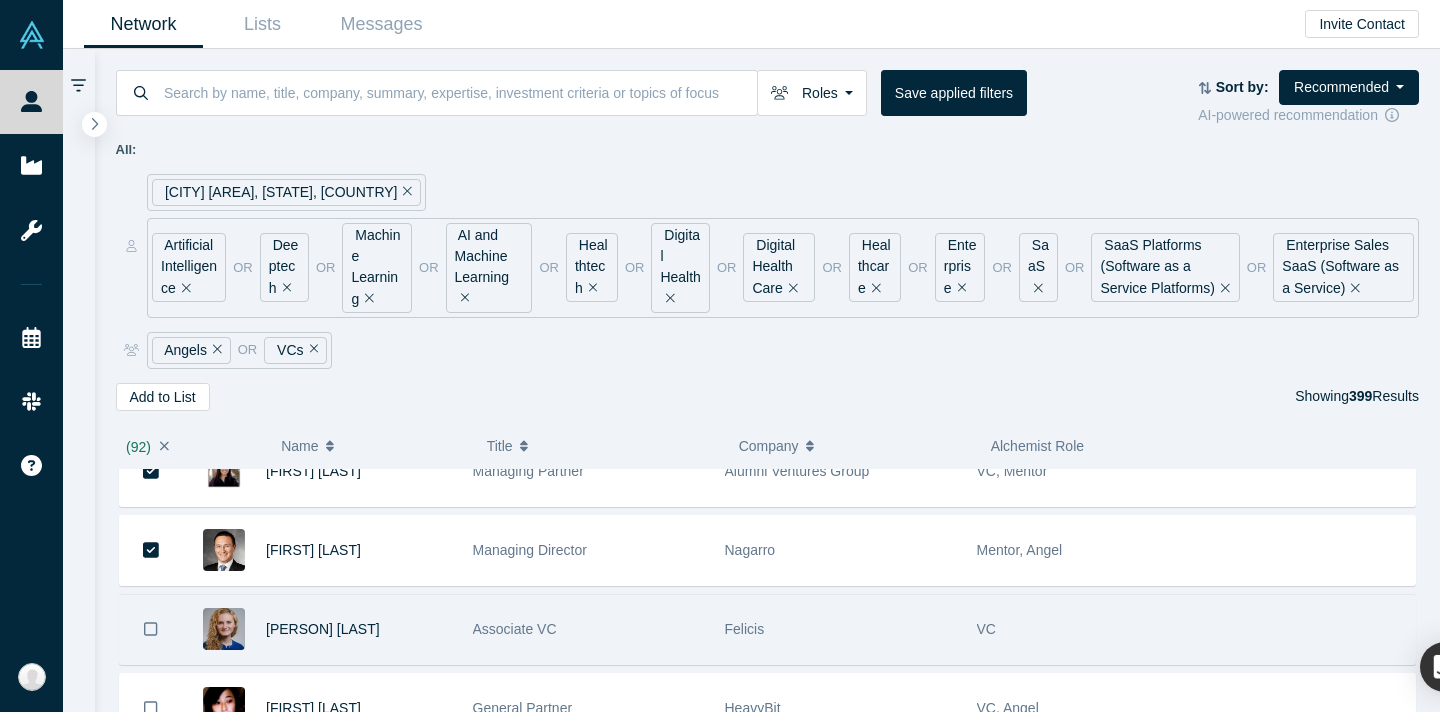 click at bounding box center [151, 629] 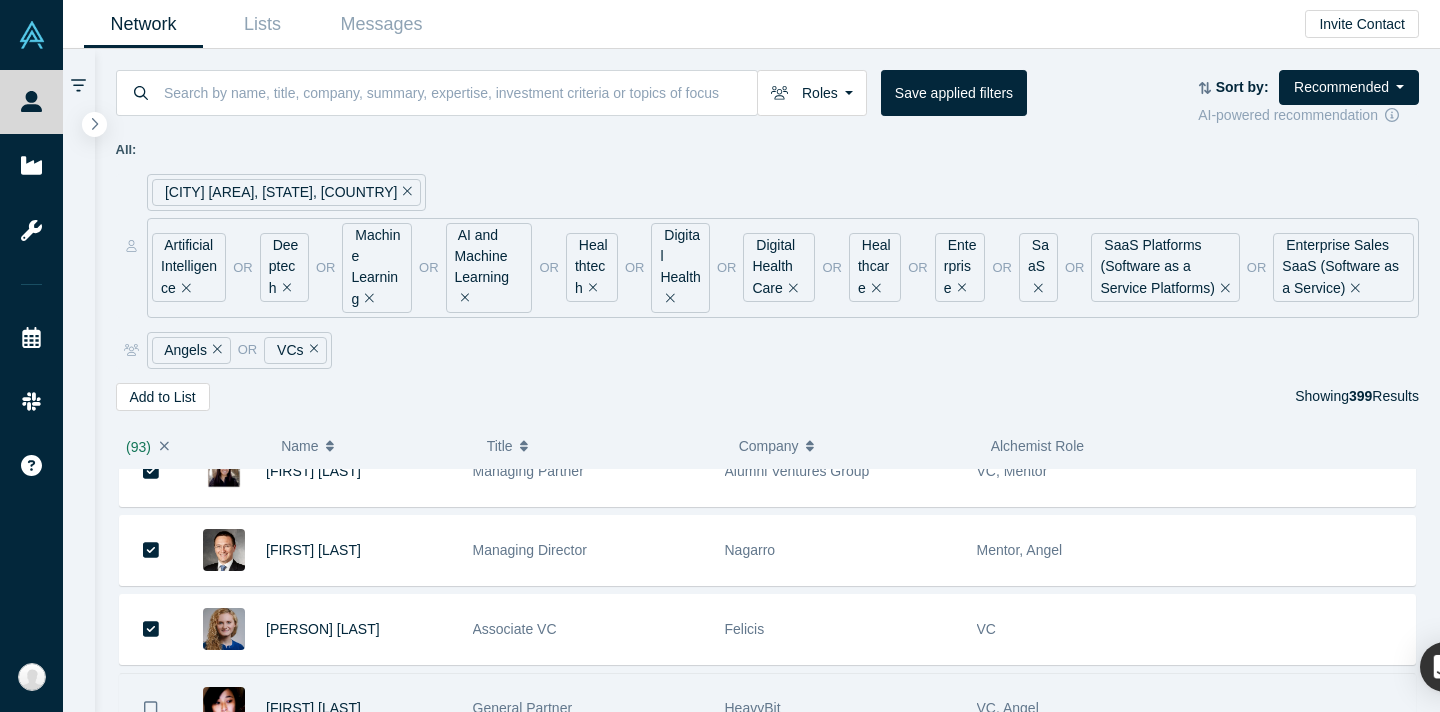 click at bounding box center [151, 708] 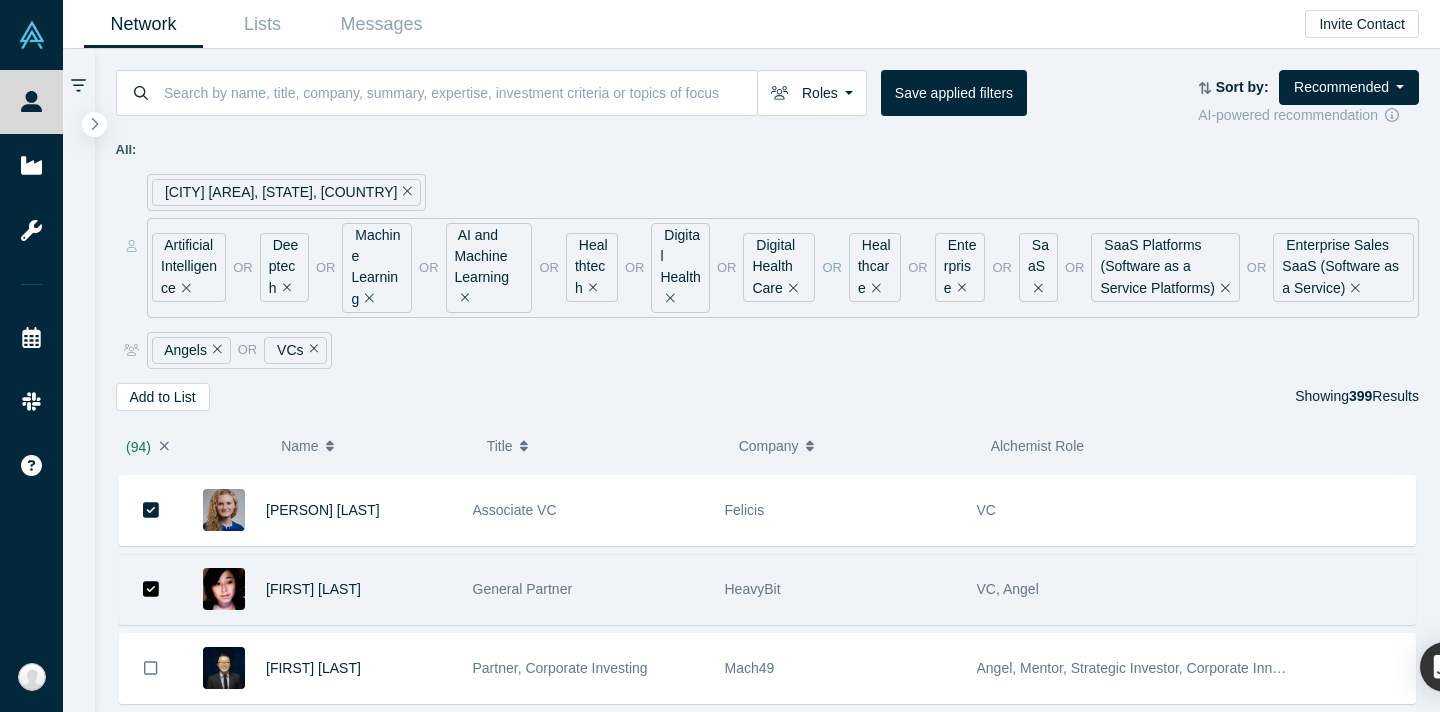 scroll, scrollTop: 7386, scrollLeft: 0, axis: vertical 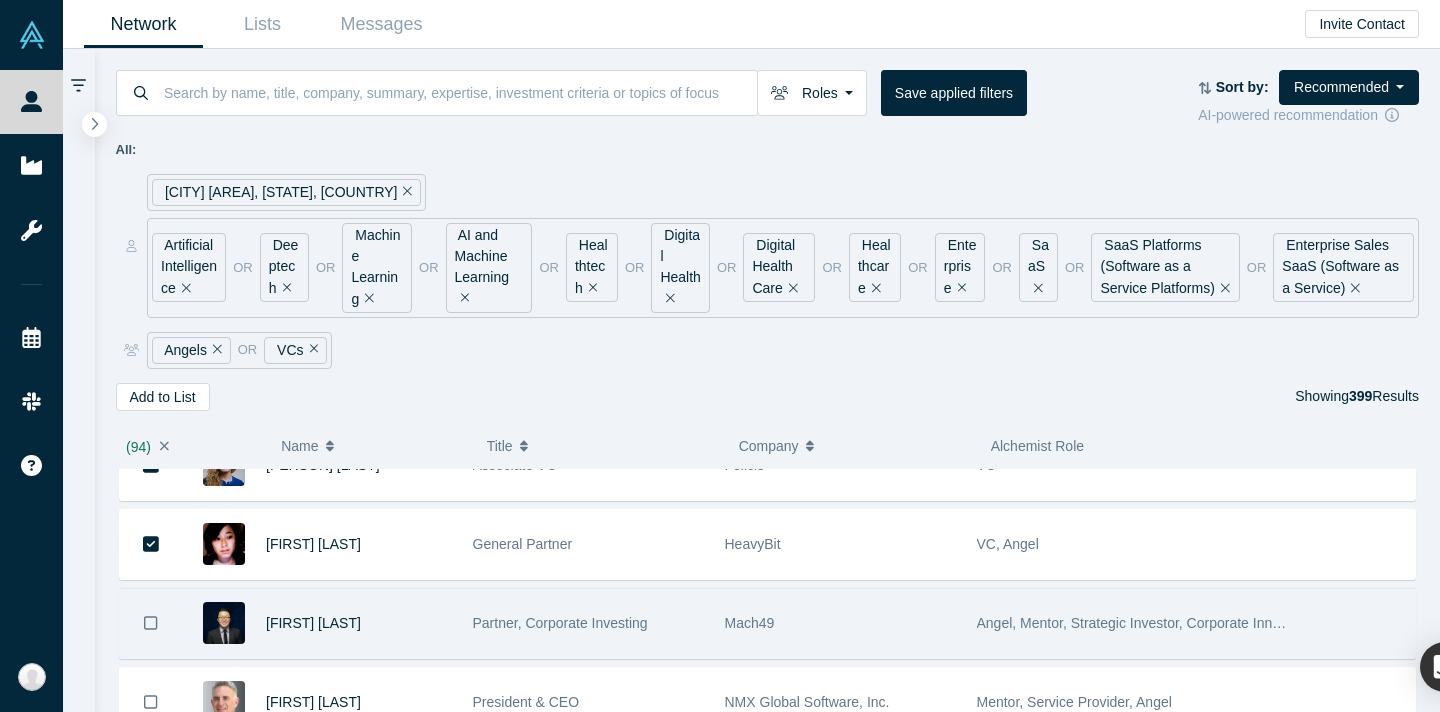 click at bounding box center (151, 623) 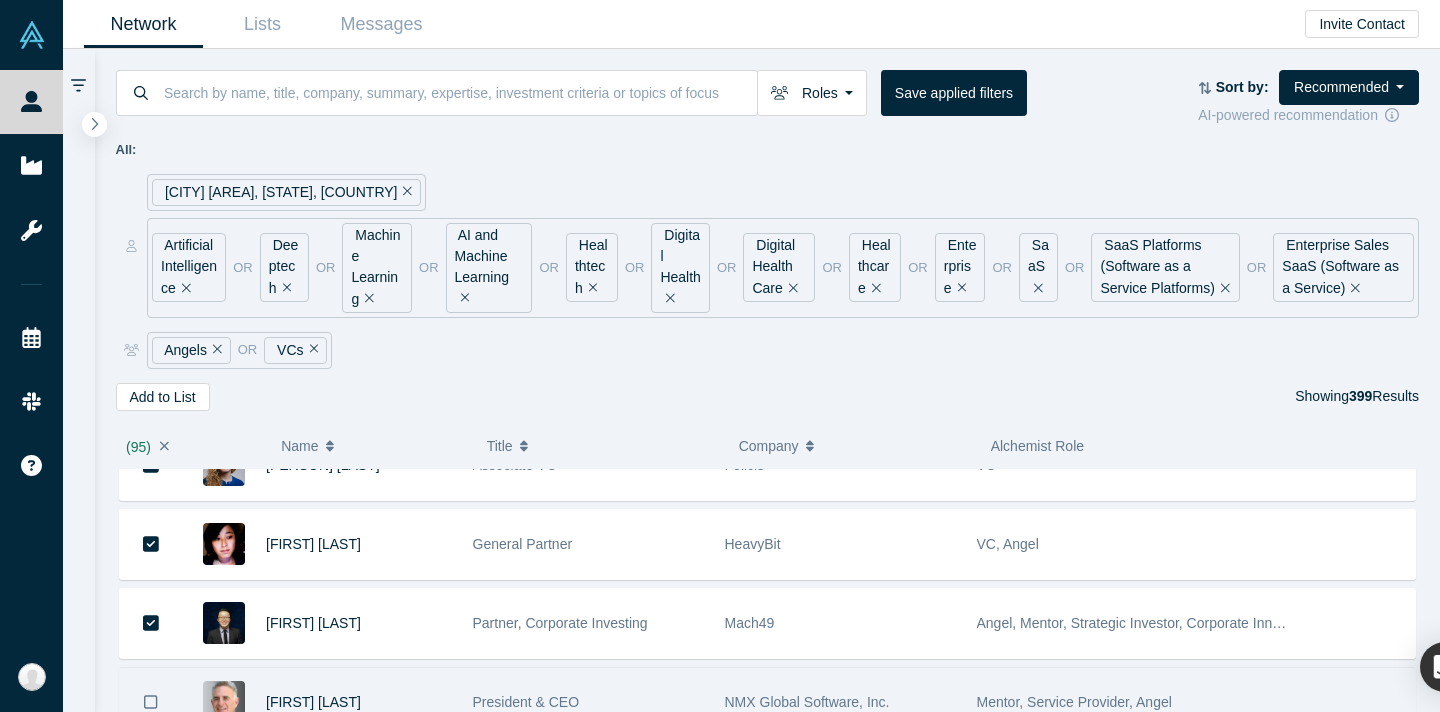 click 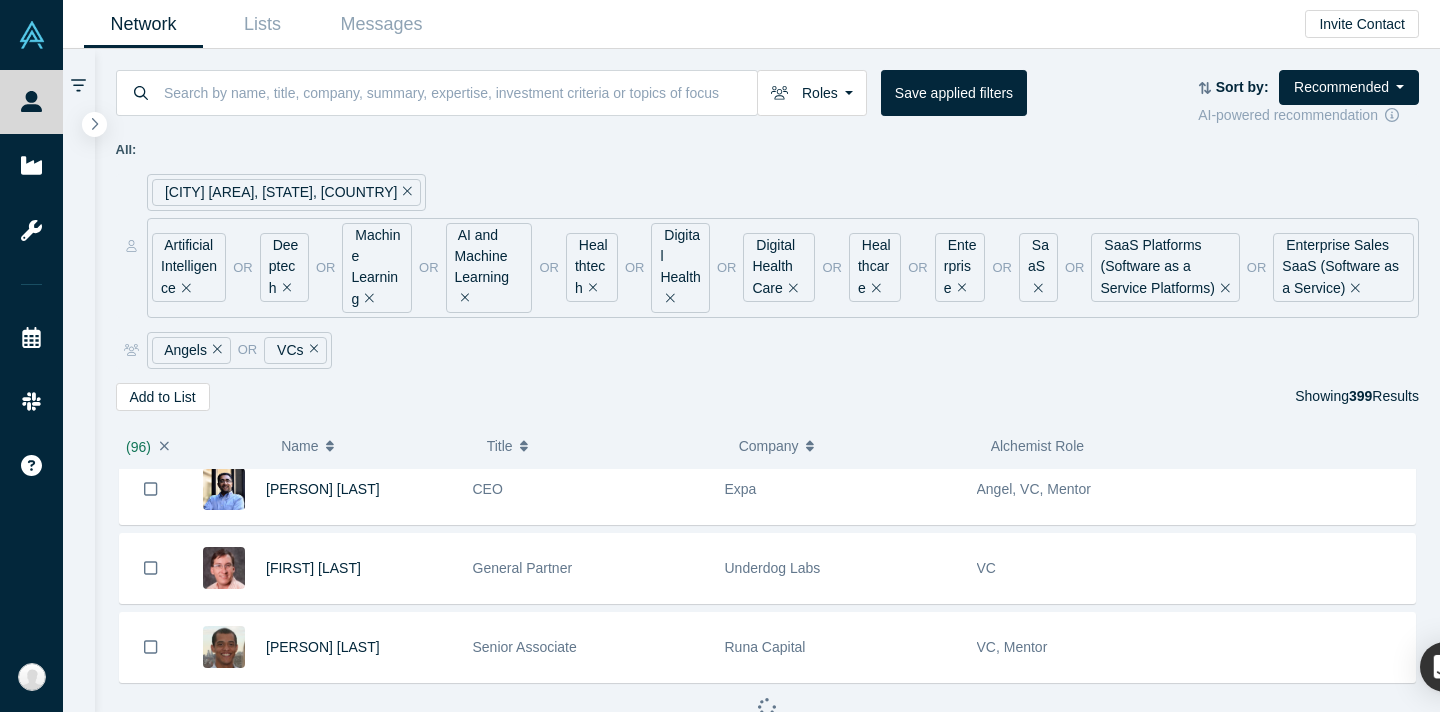scroll, scrollTop: 7690, scrollLeft: 0, axis: vertical 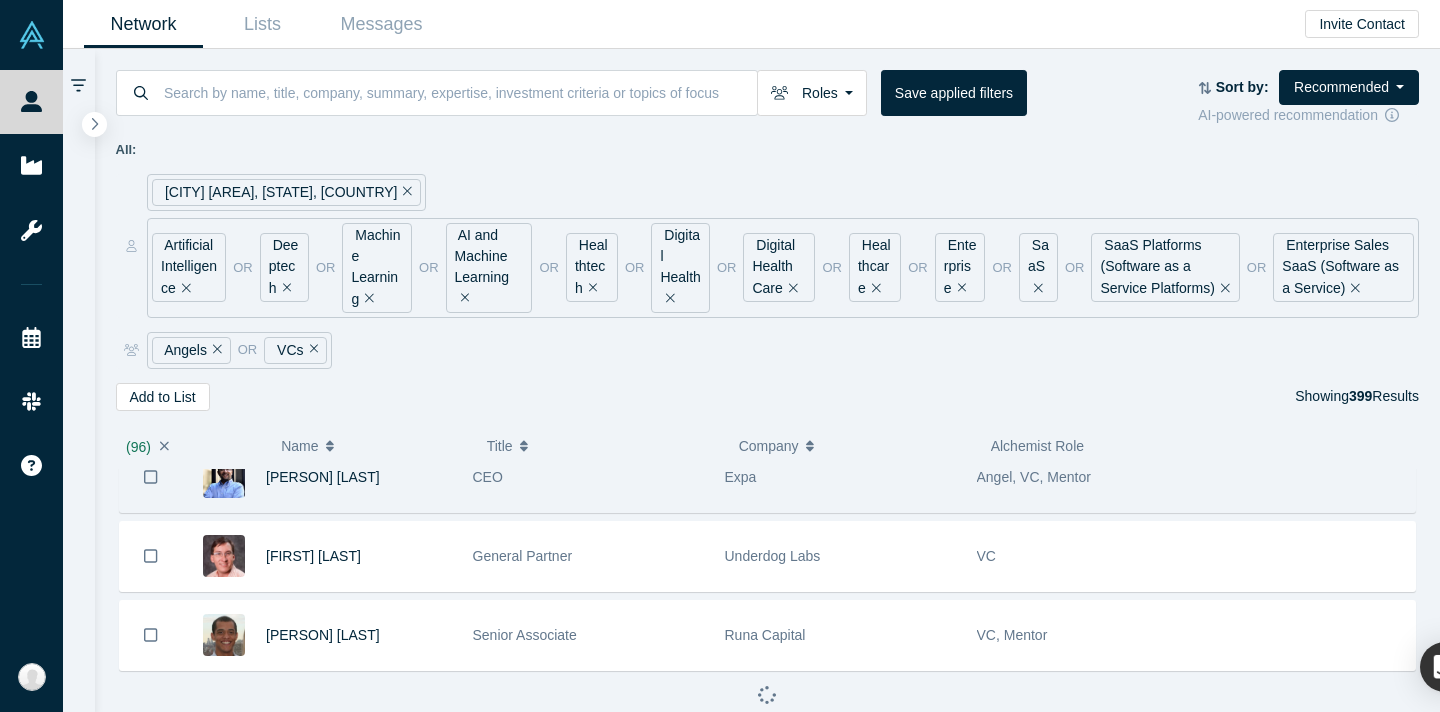 click at bounding box center [151, 477] 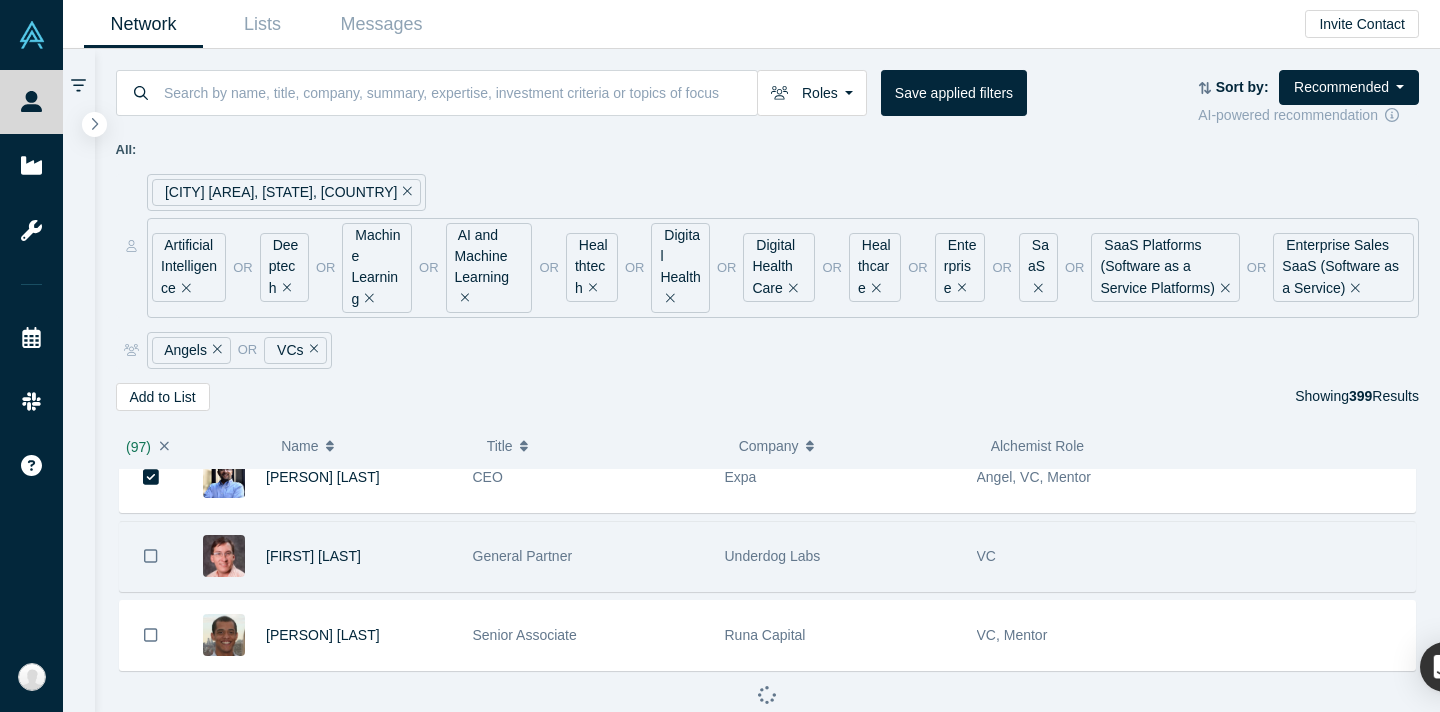 click at bounding box center (151, 556) 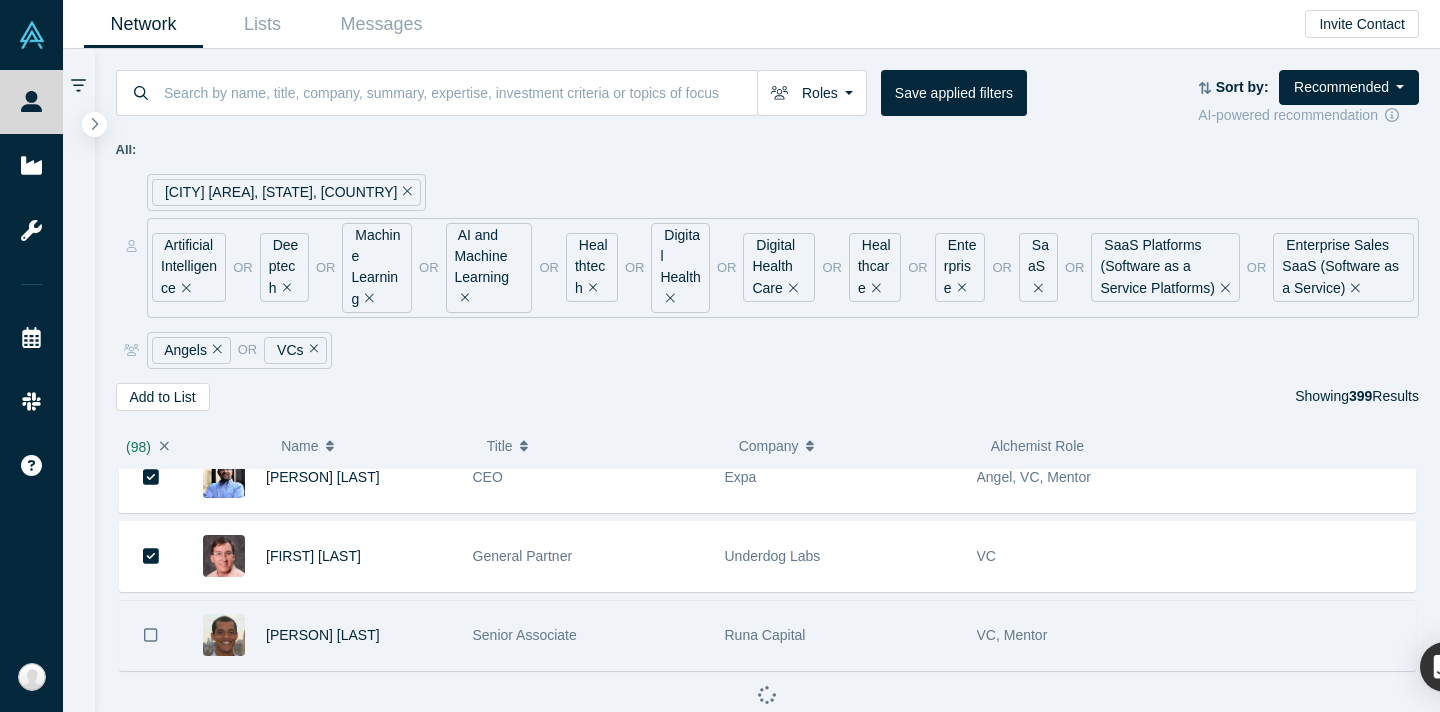 click 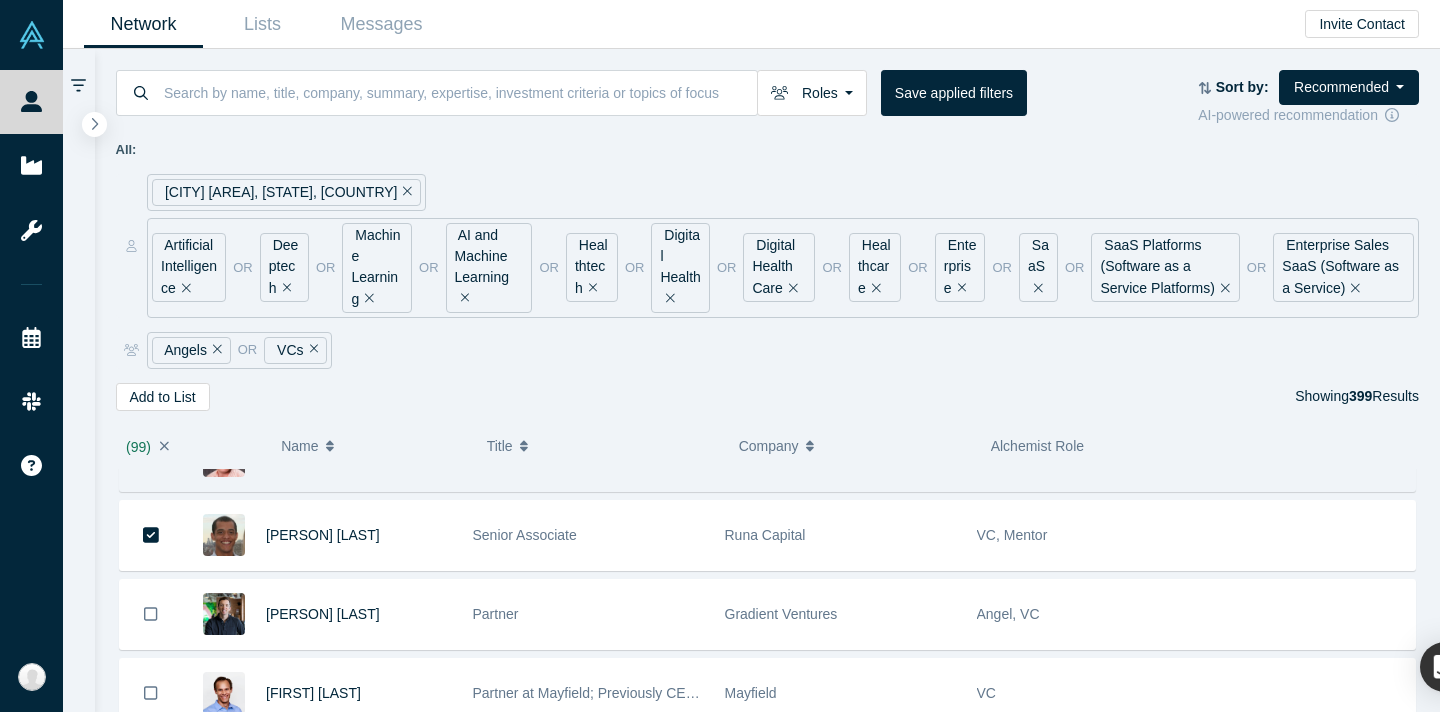 scroll, scrollTop: 7791, scrollLeft: 0, axis: vertical 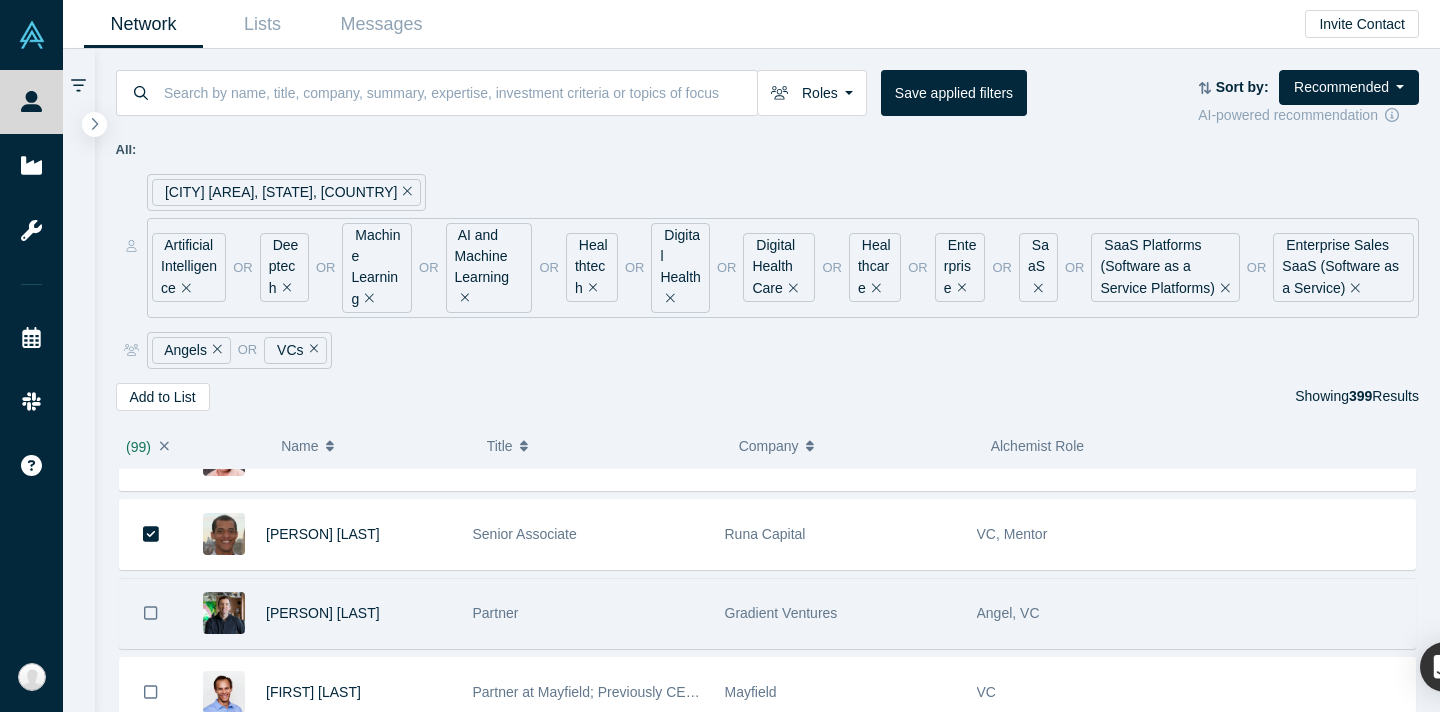 click 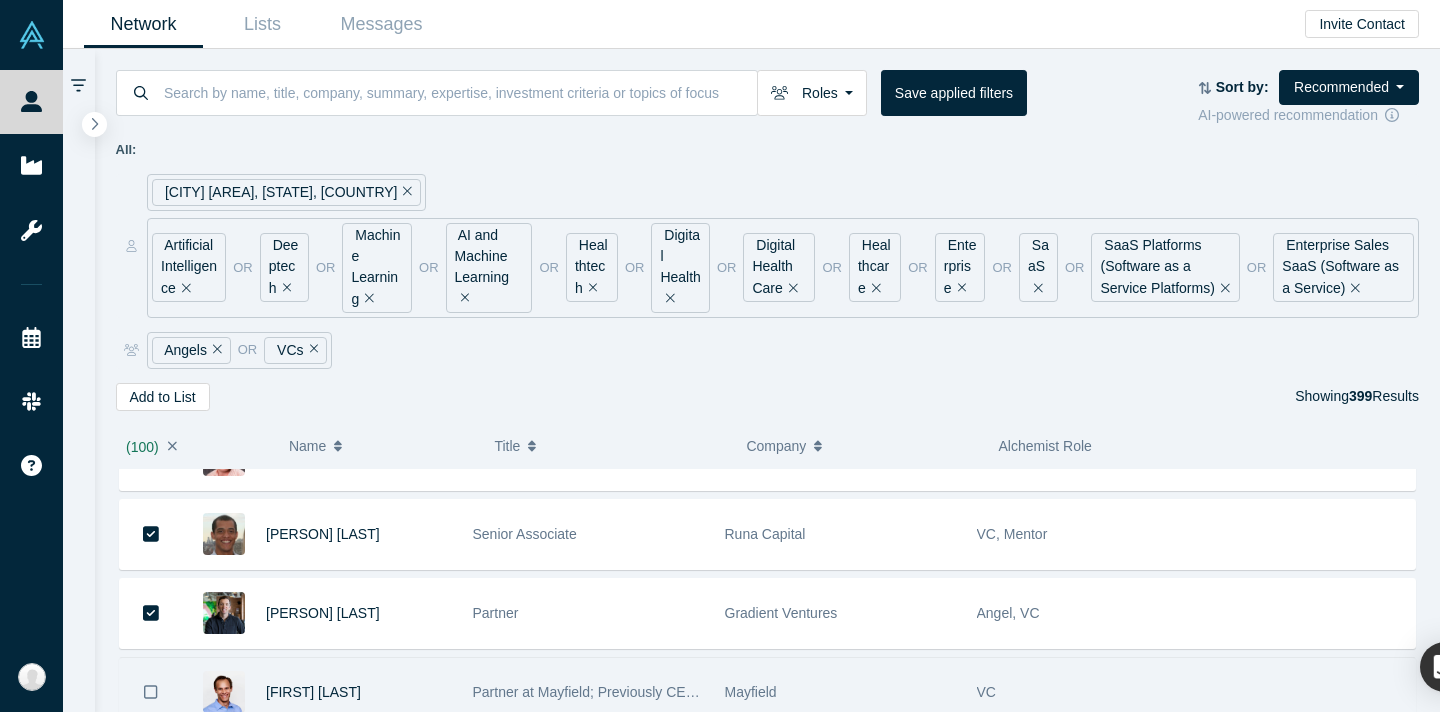 click at bounding box center (151, 692) 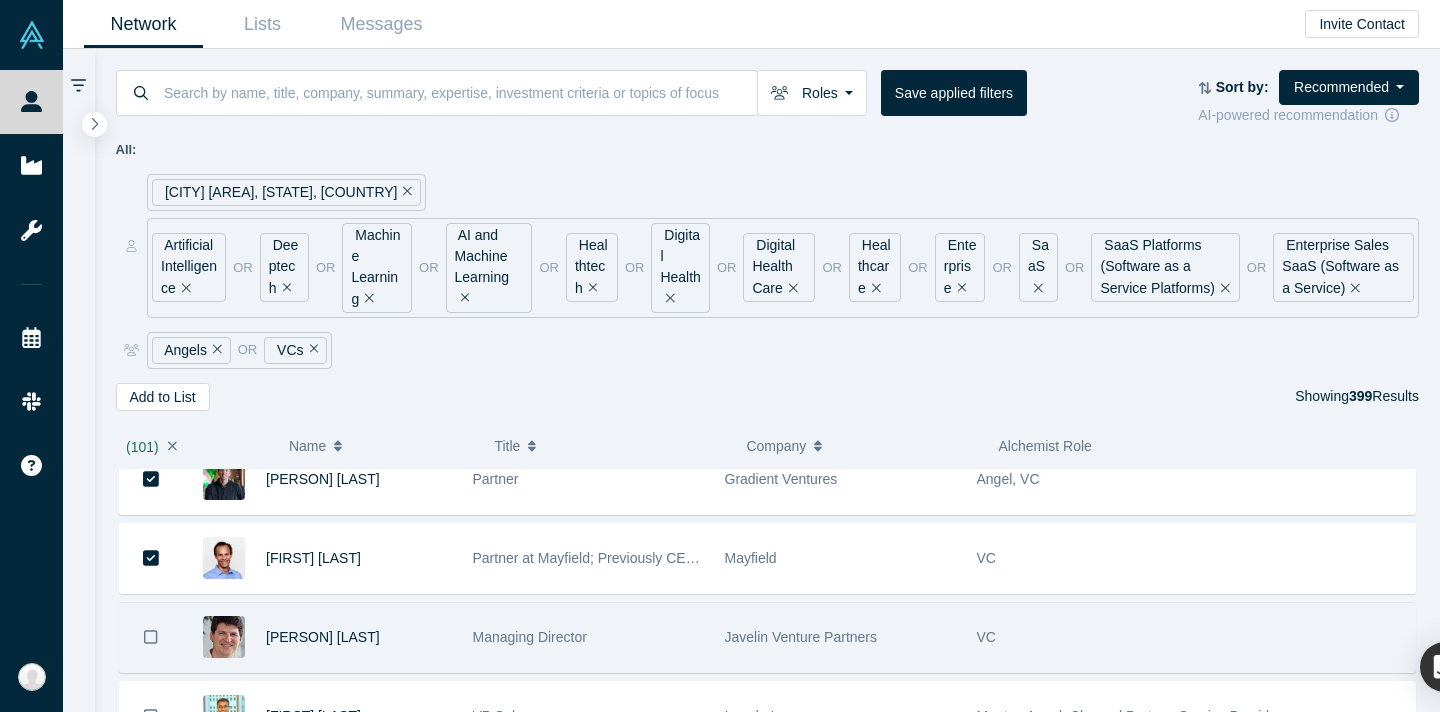 click at bounding box center [151, 637] 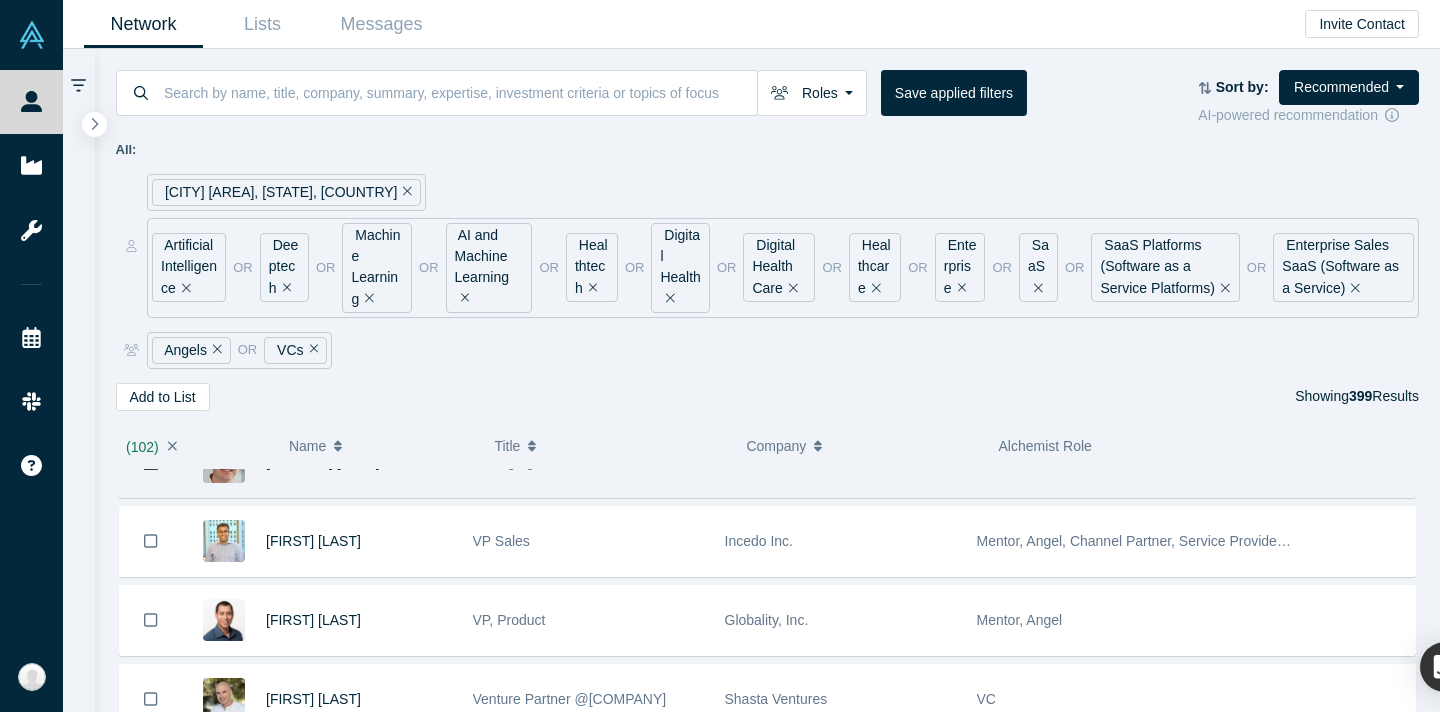 scroll, scrollTop: 8104, scrollLeft: 0, axis: vertical 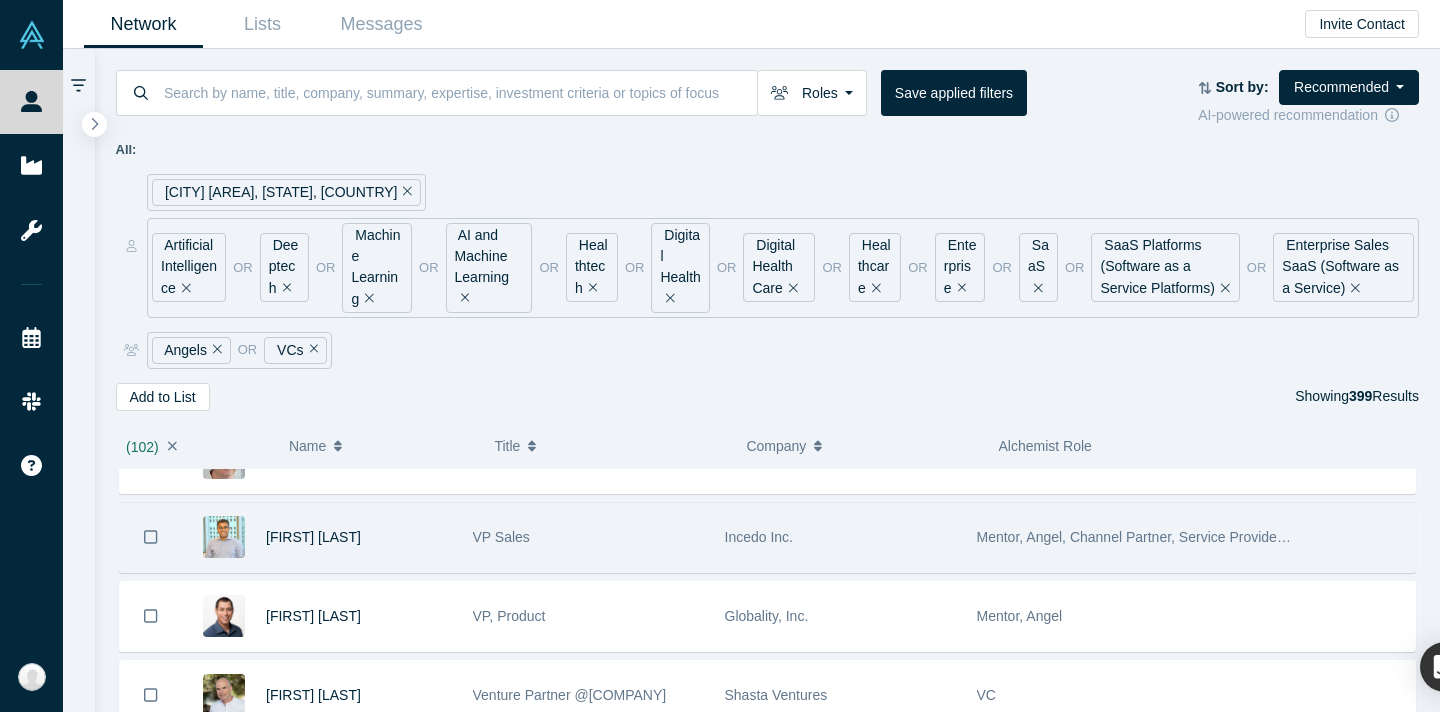 click at bounding box center (151, 537) 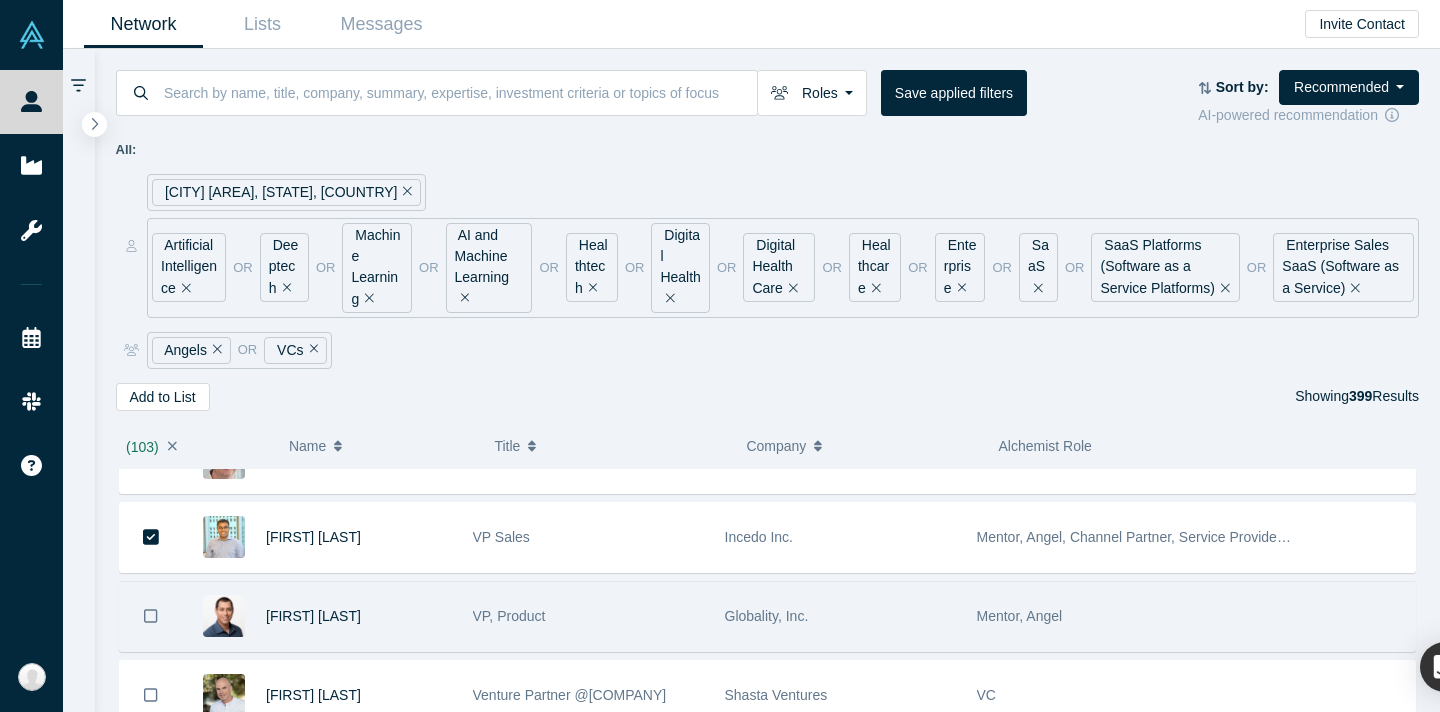 click 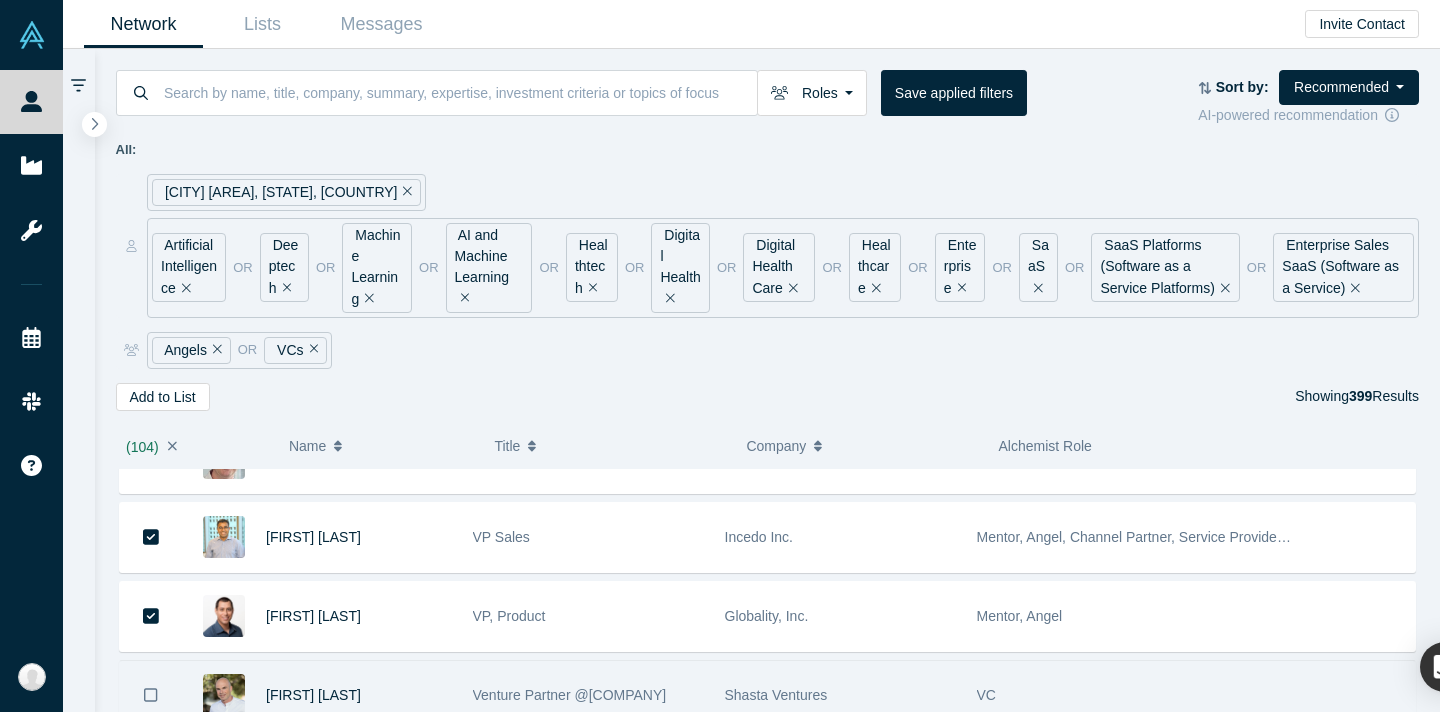click 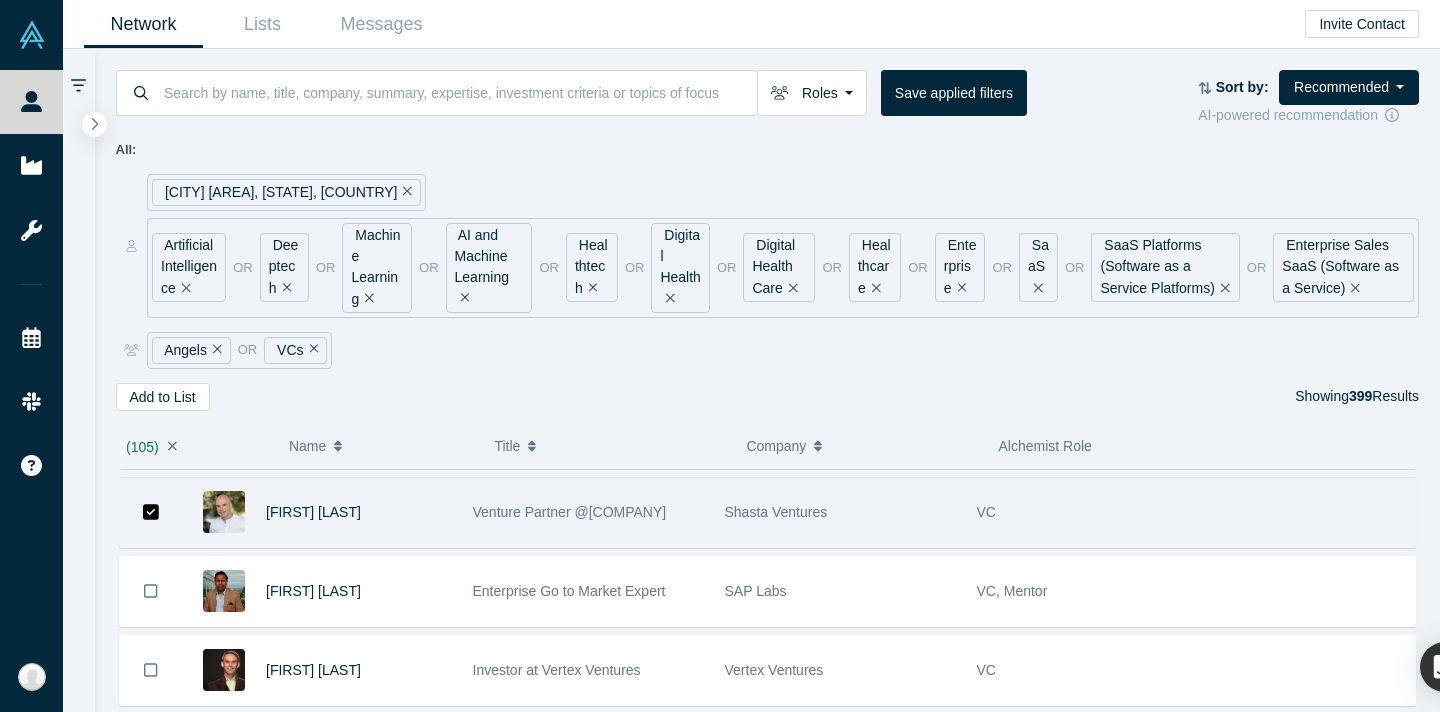 scroll, scrollTop: 8290, scrollLeft: 0, axis: vertical 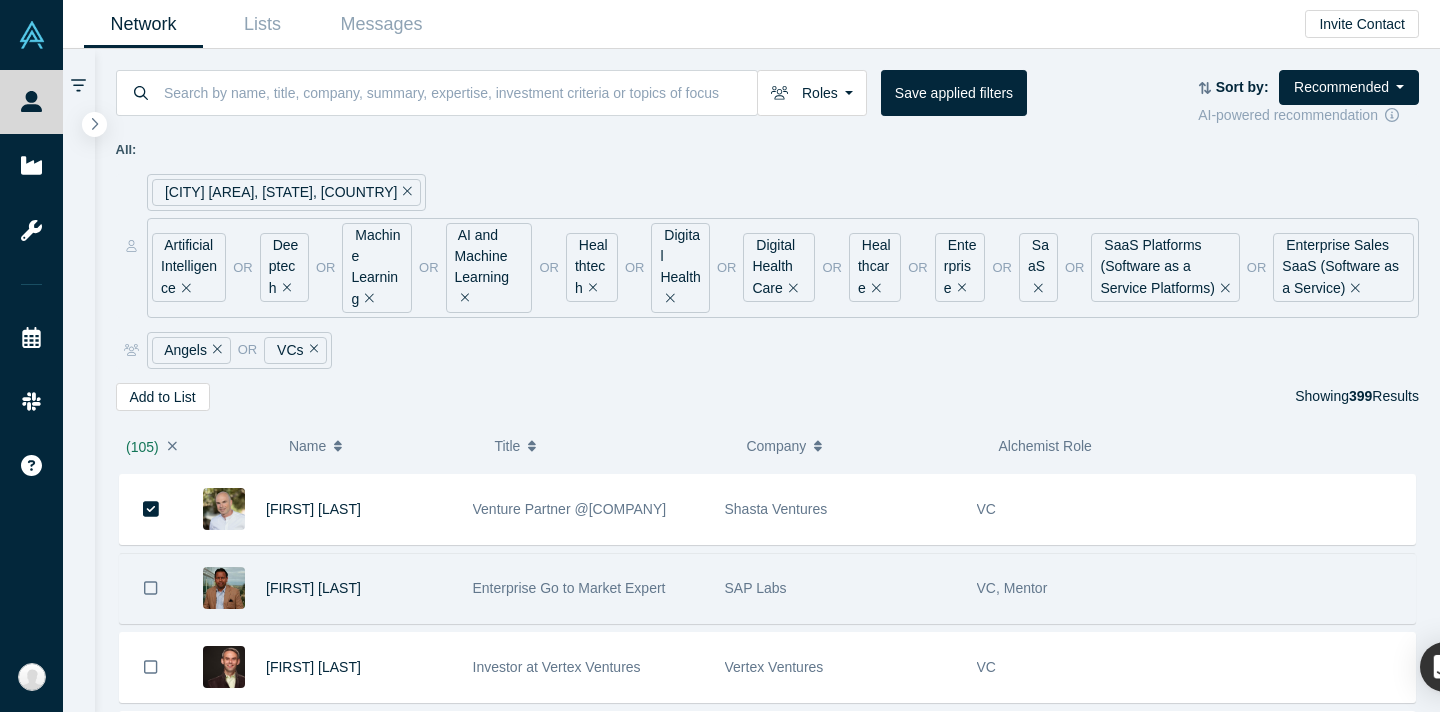 click at bounding box center (151, 588) 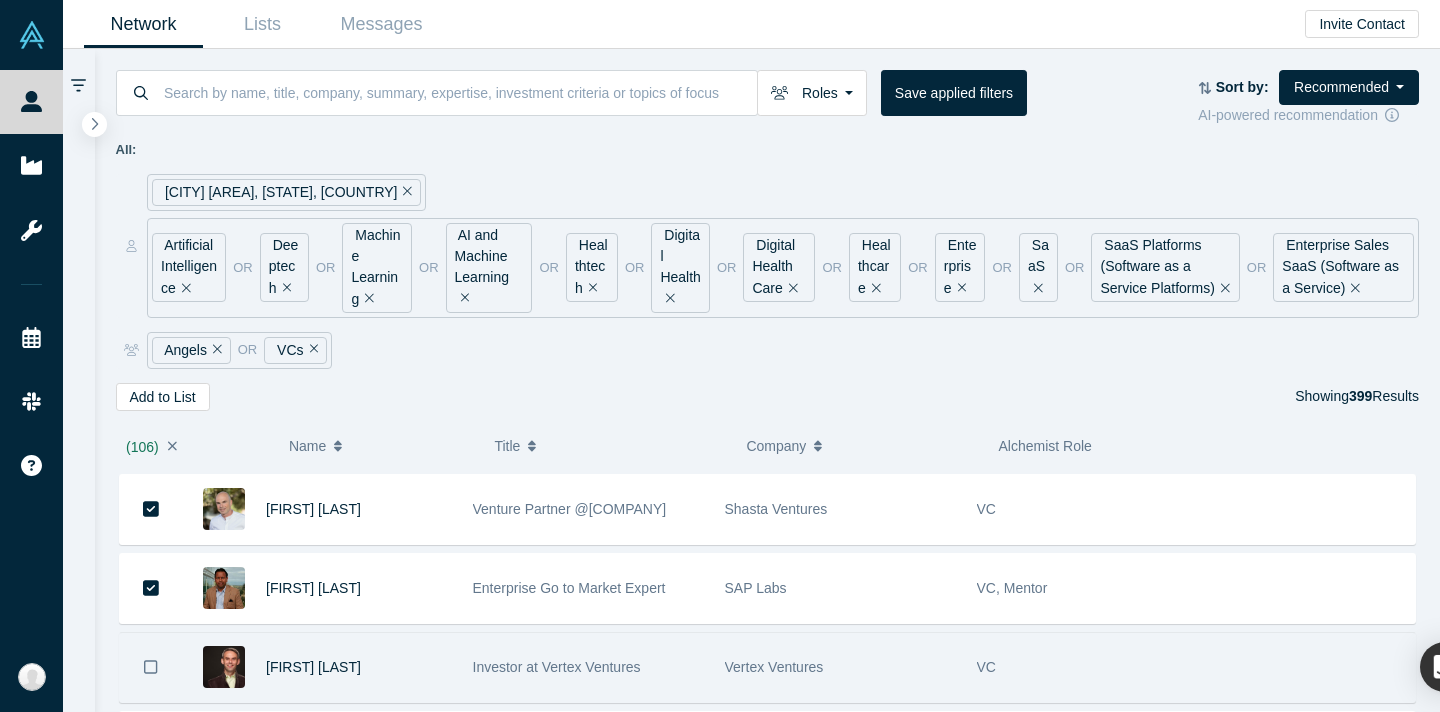 click at bounding box center [151, 667] 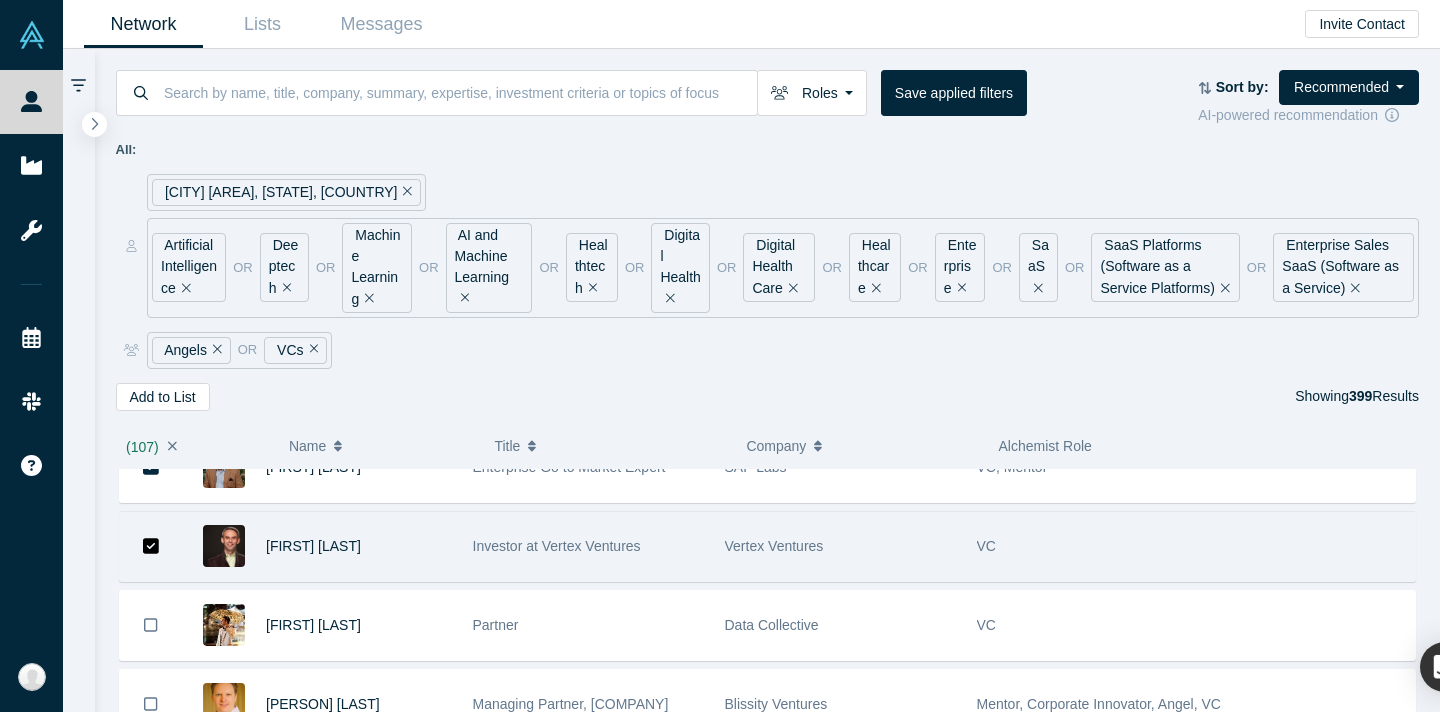 scroll, scrollTop: 8454, scrollLeft: 0, axis: vertical 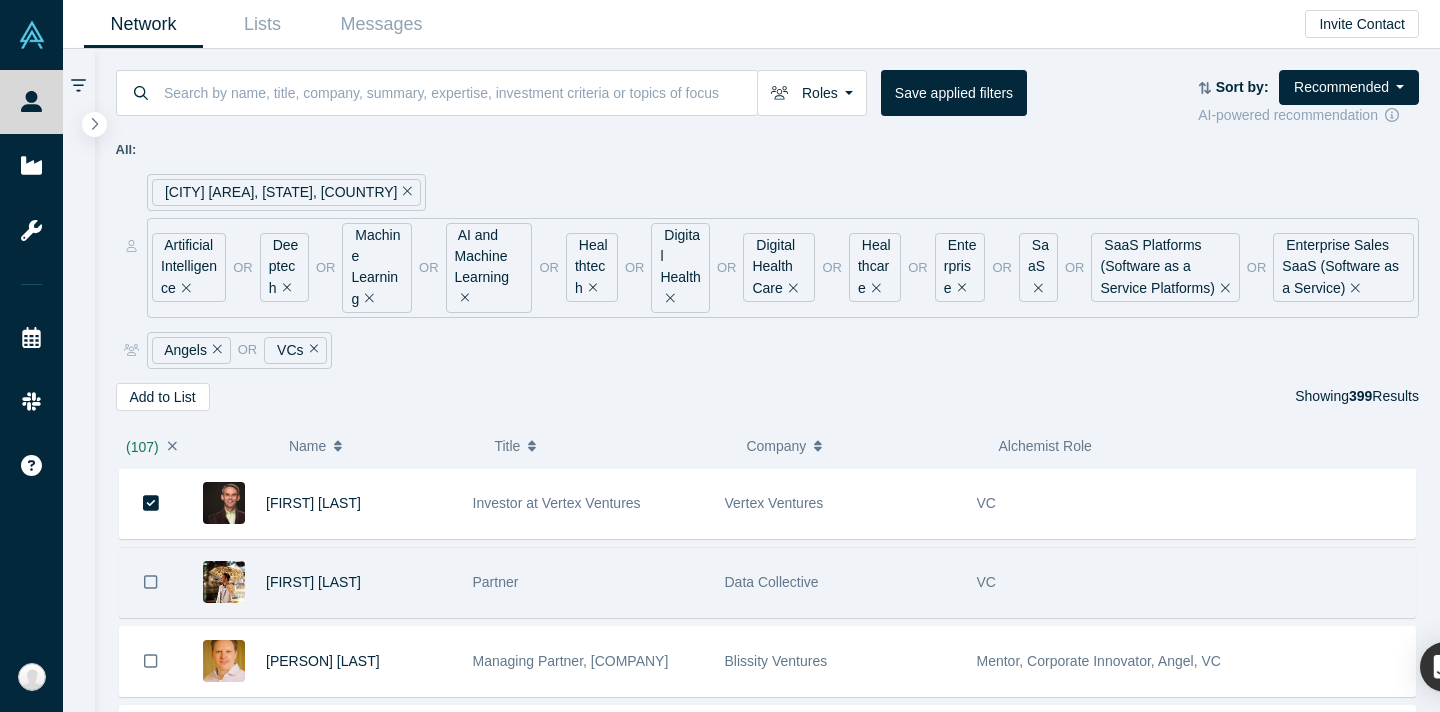 click 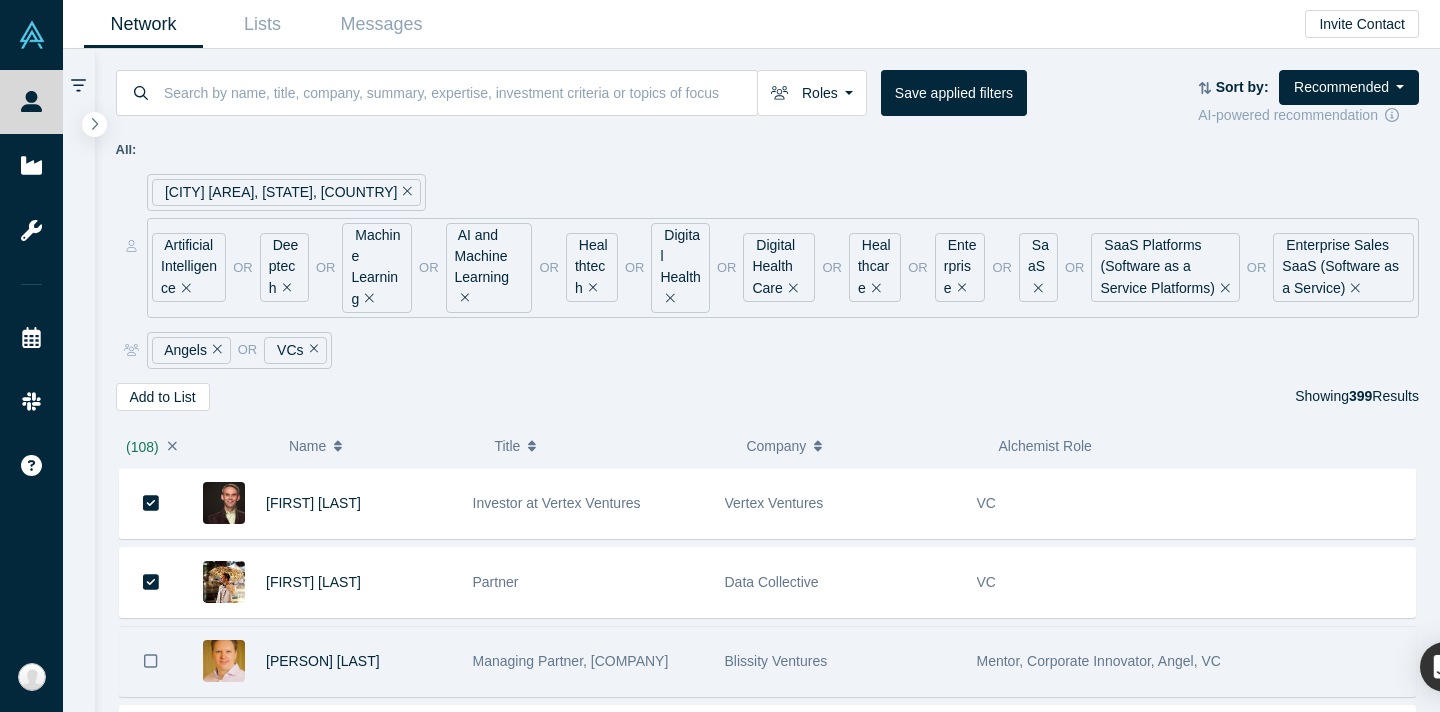 click at bounding box center [151, 661] 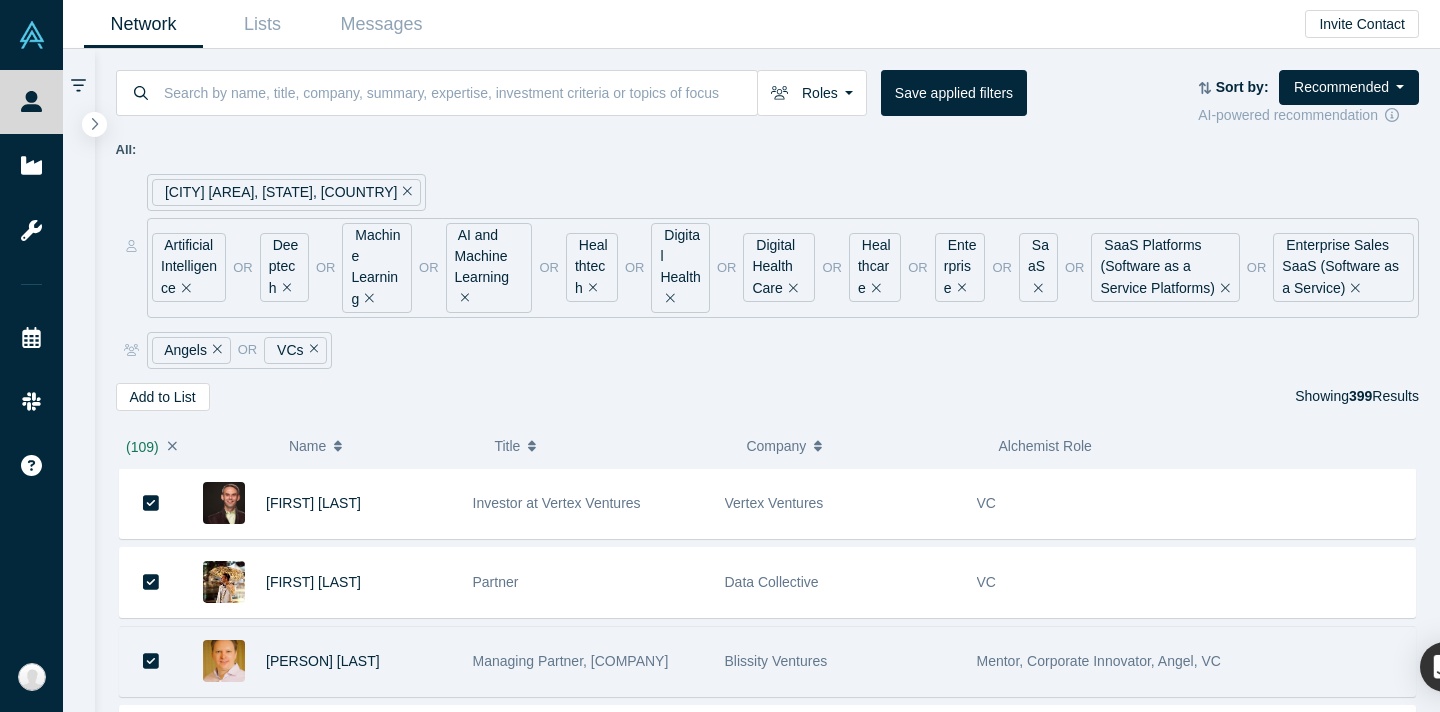 scroll, scrollTop: 8610, scrollLeft: 0, axis: vertical 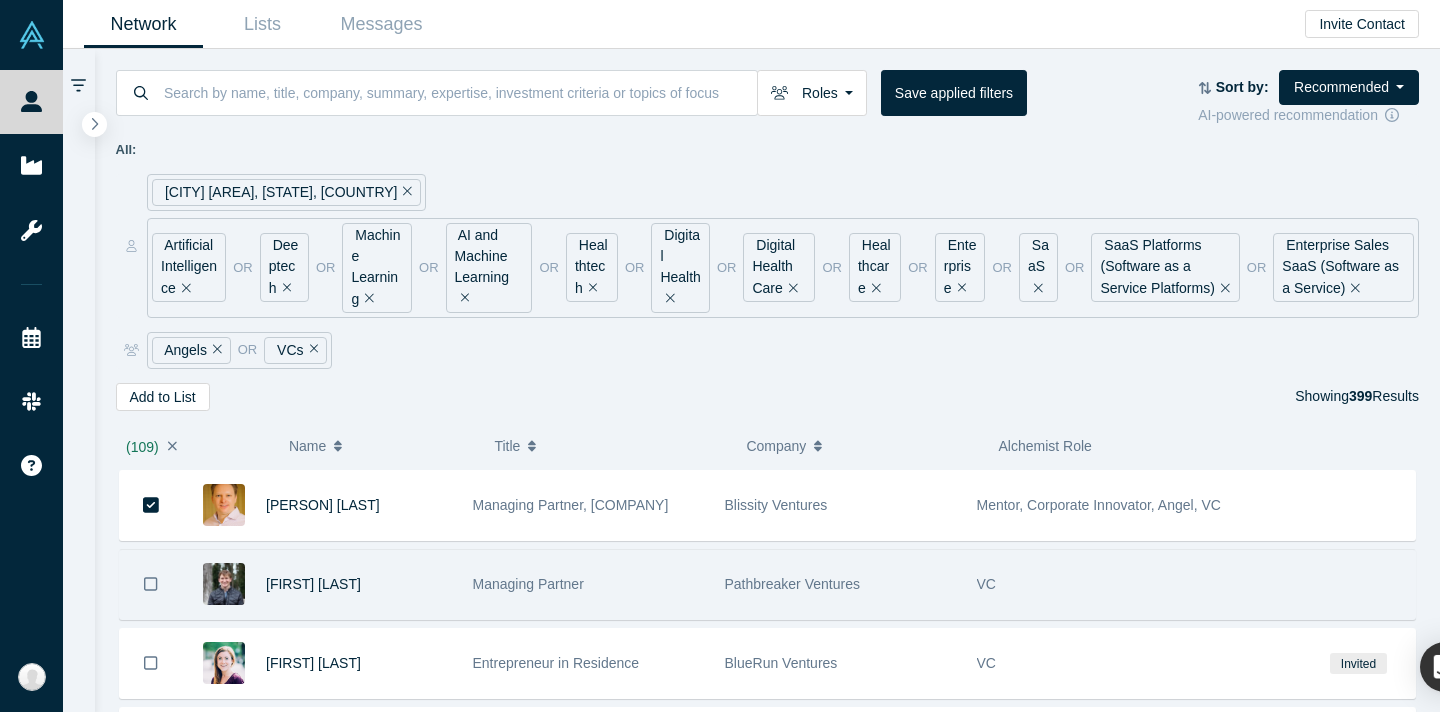 click at bounding box center [151, 584] 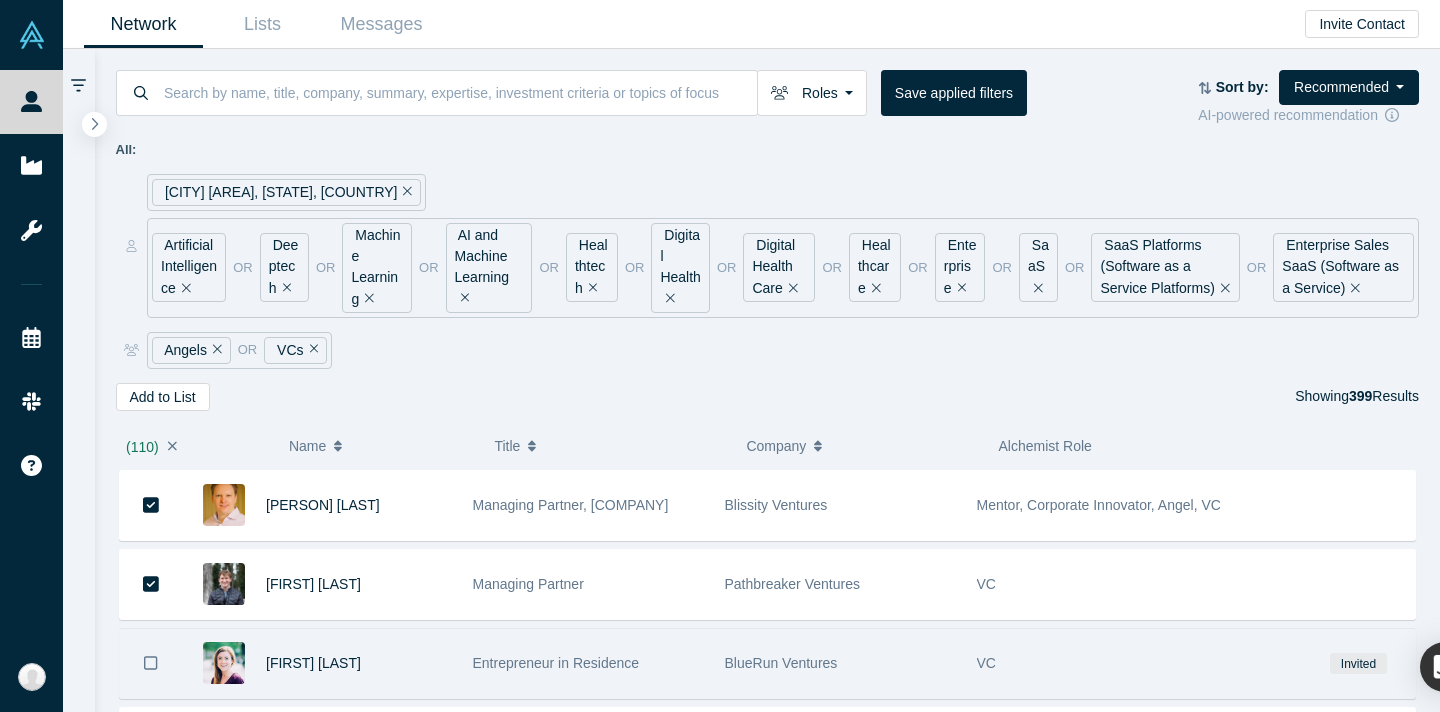 click at bounding box center (151, 663) 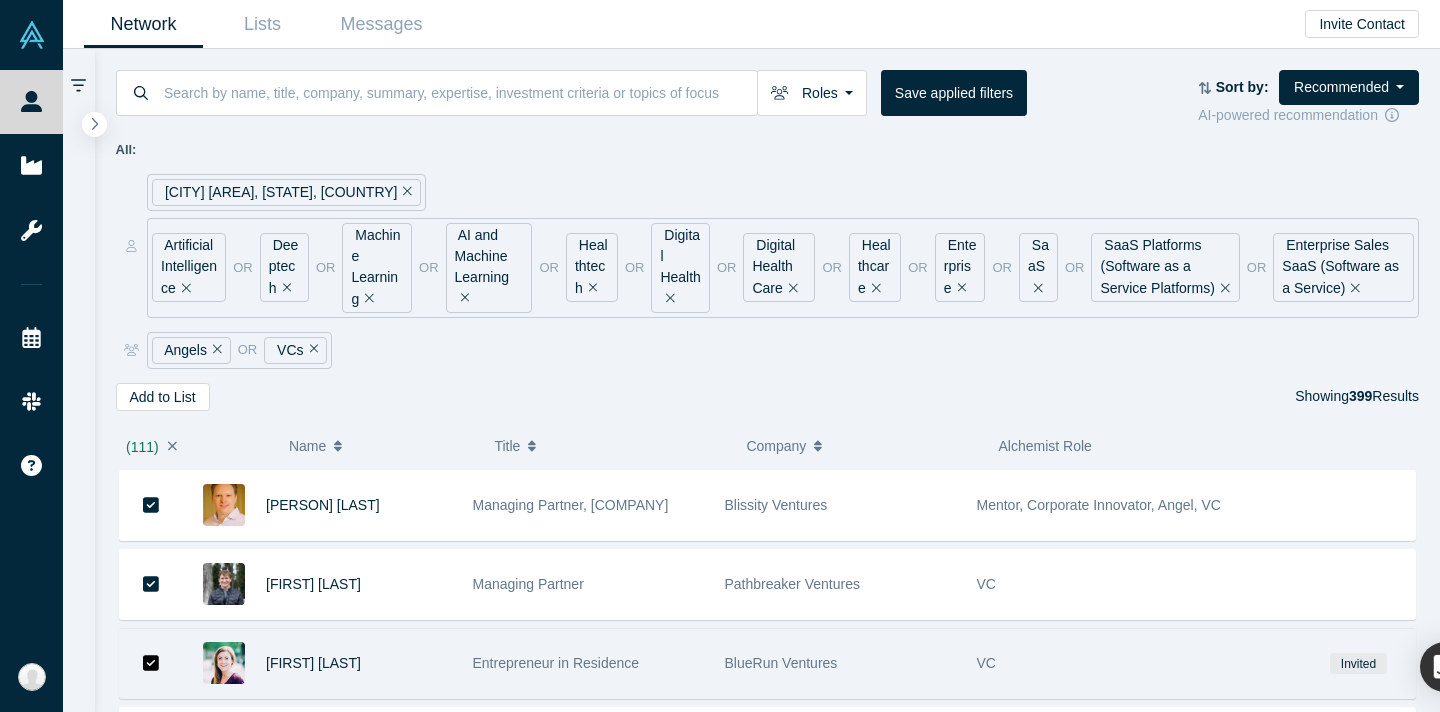 scroll, scrollTop: 8779, scrollLeft: 0, axis: vertical 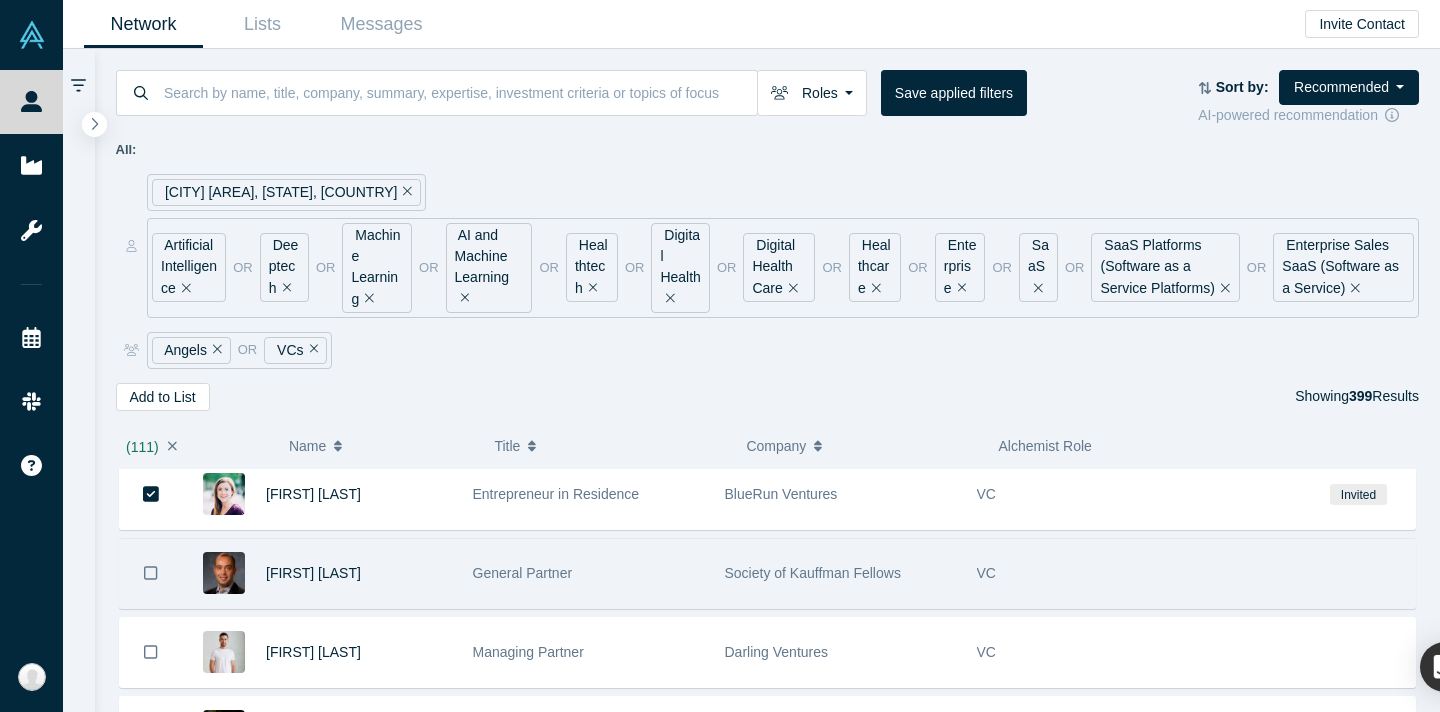 click 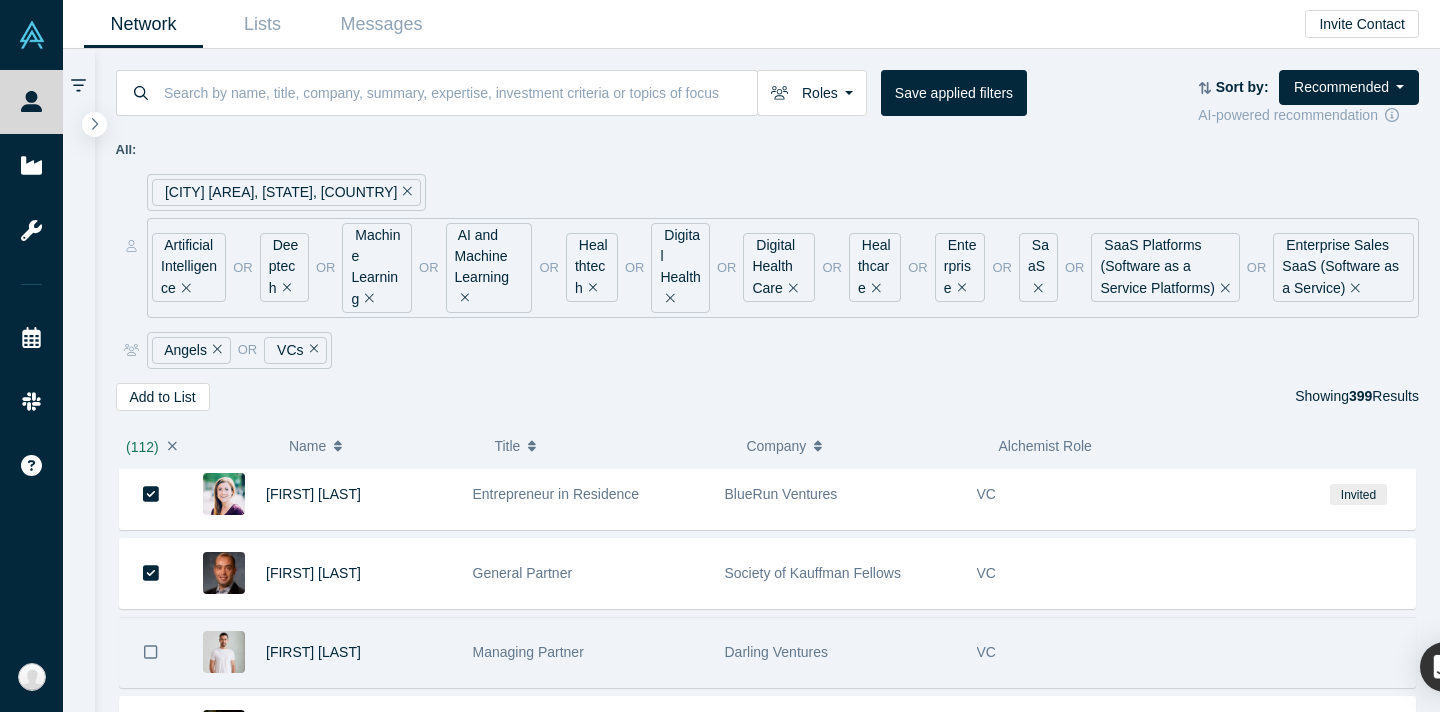 click at bounding box center (151, 652) 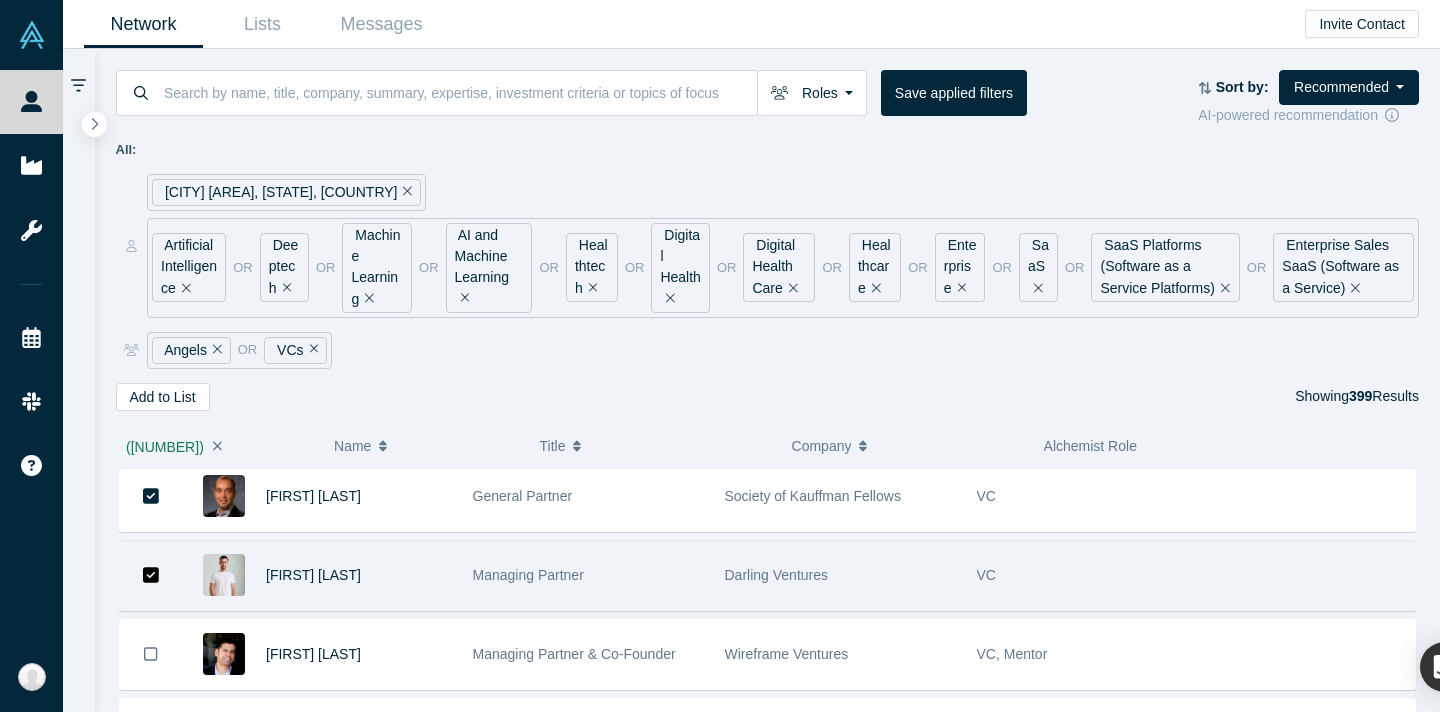 scroll, scrollTop: 8954, scrollLeft: 0, axis: vertical 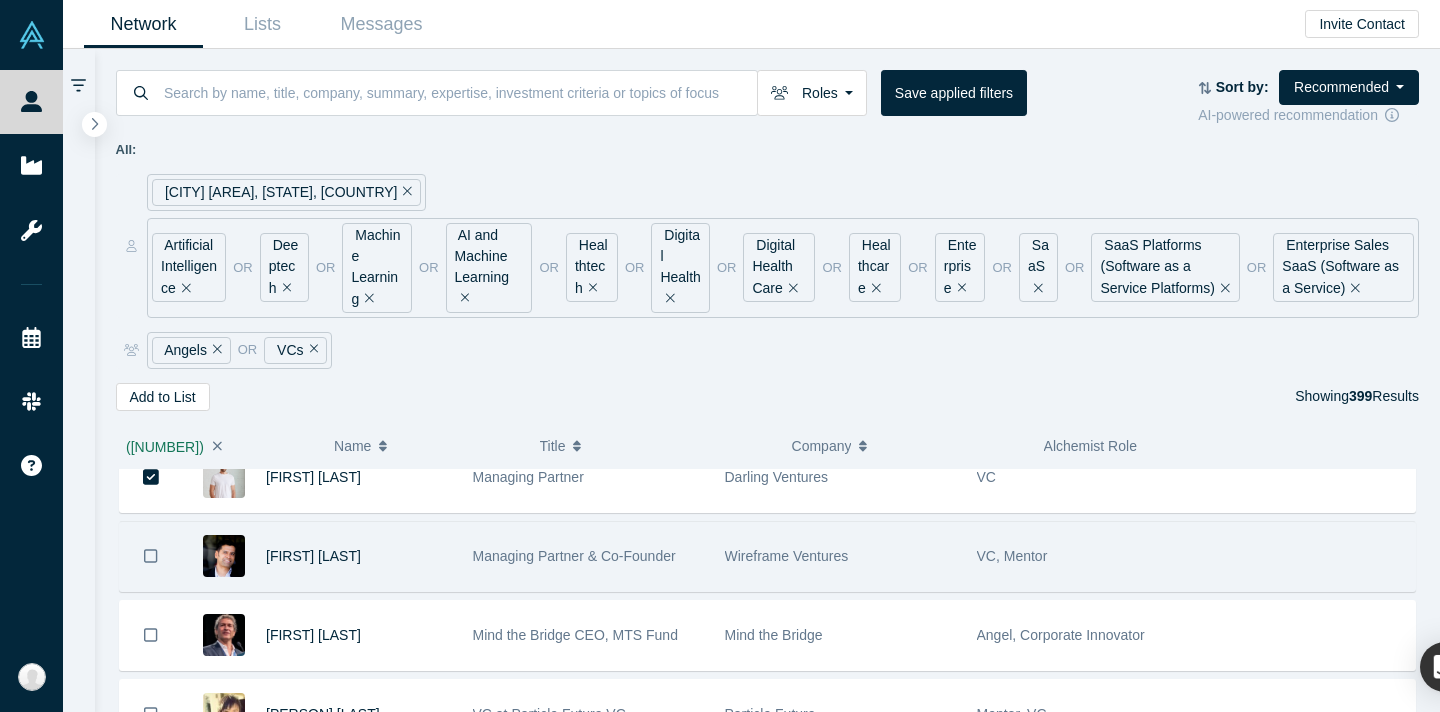 click 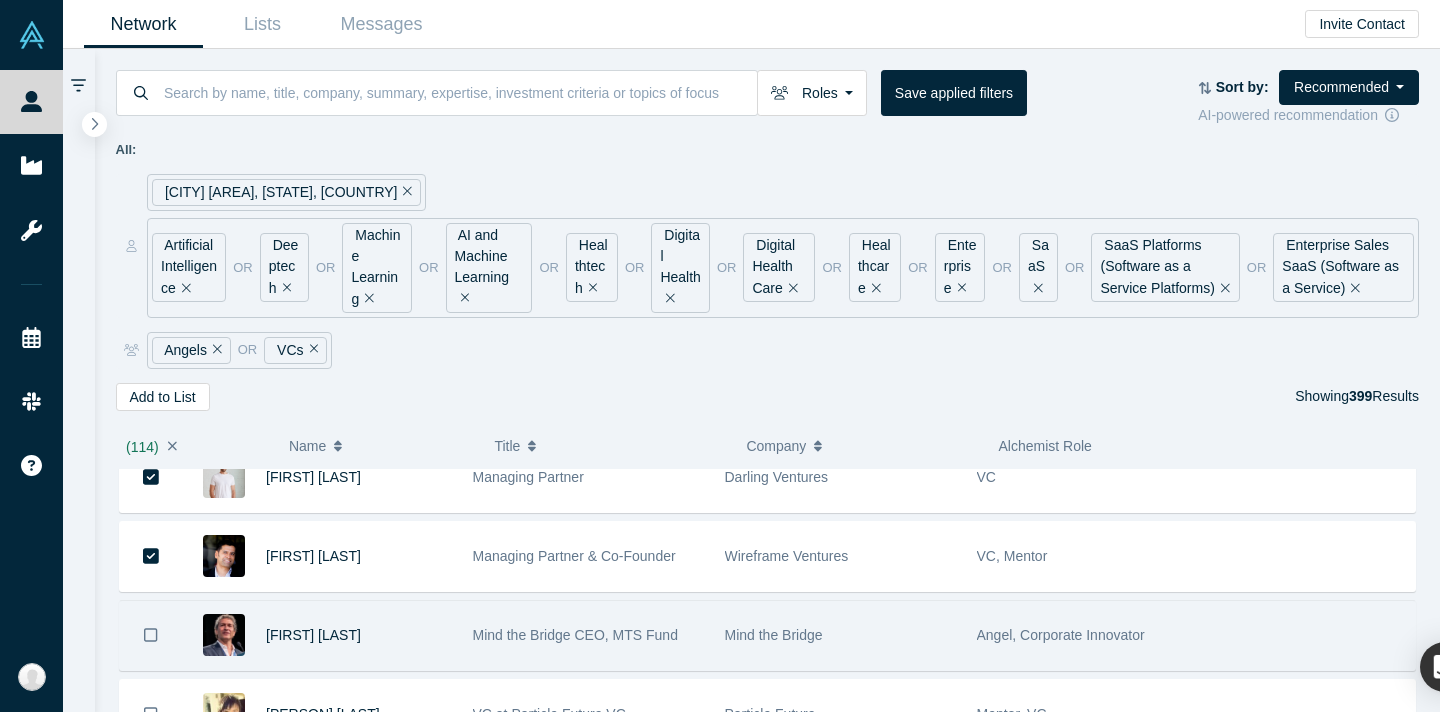 click 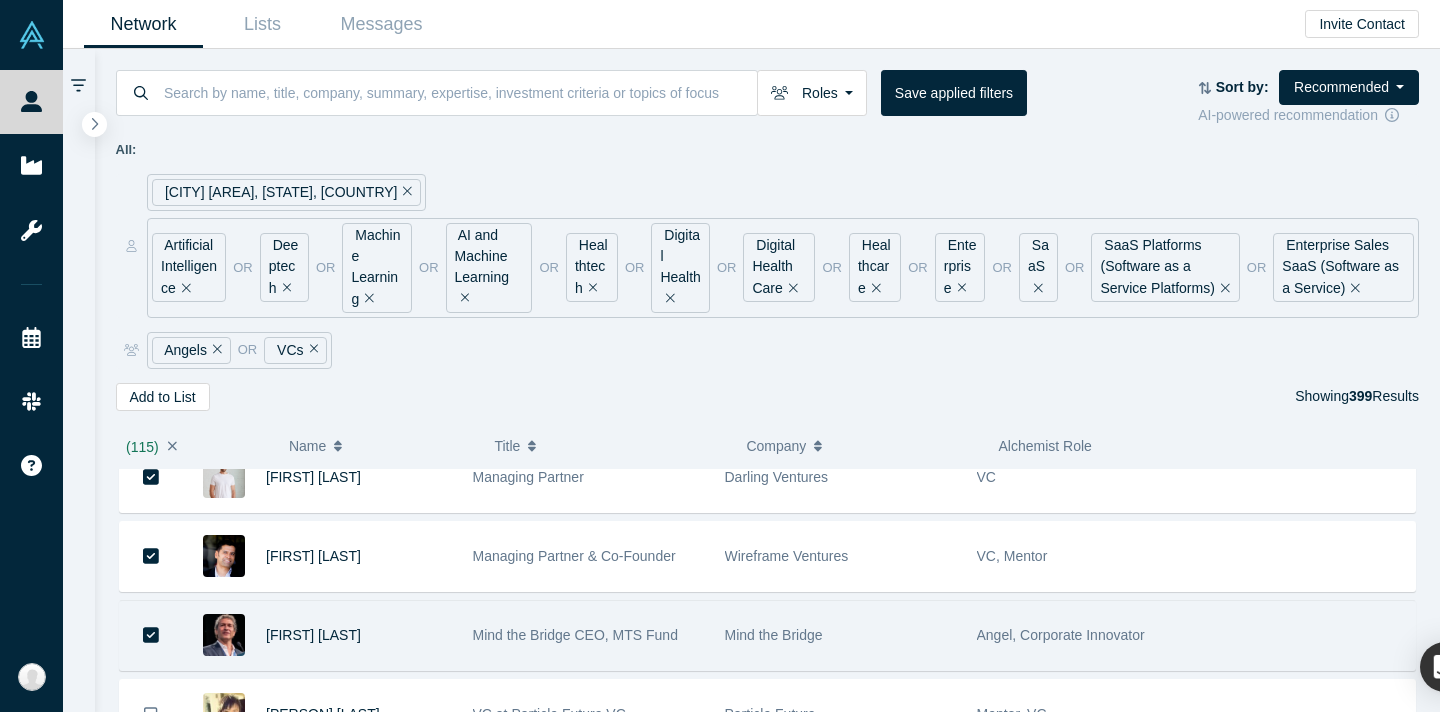 scroll, scrollTop: 9116, scrollLeft: 0, axis: vertical 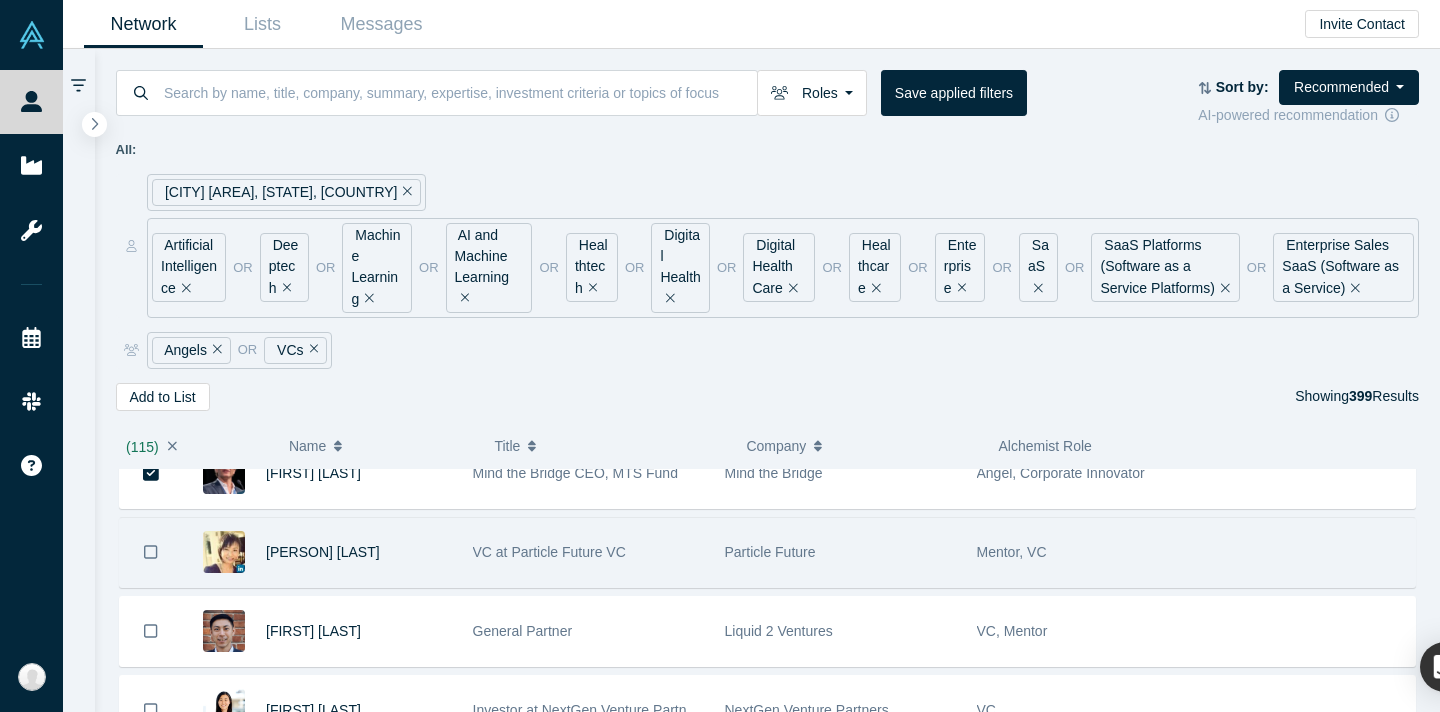 click 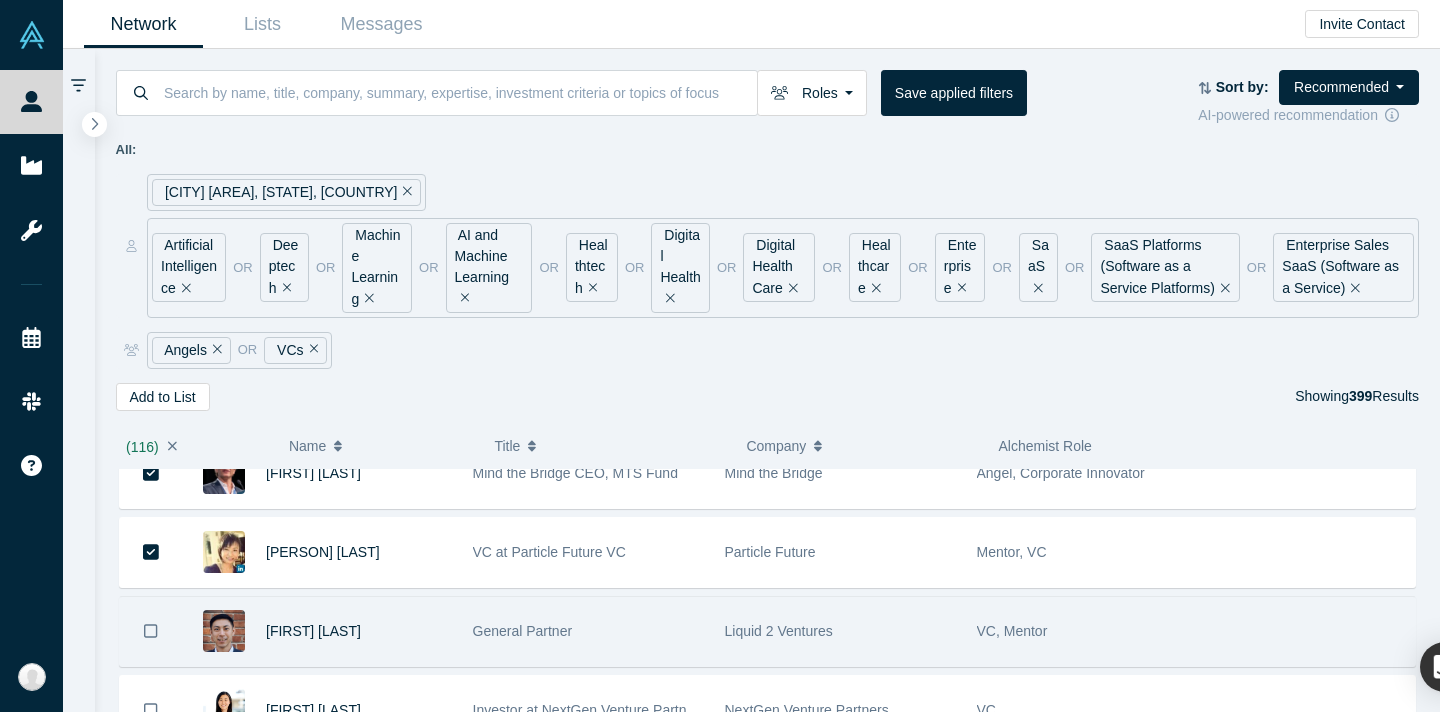 click 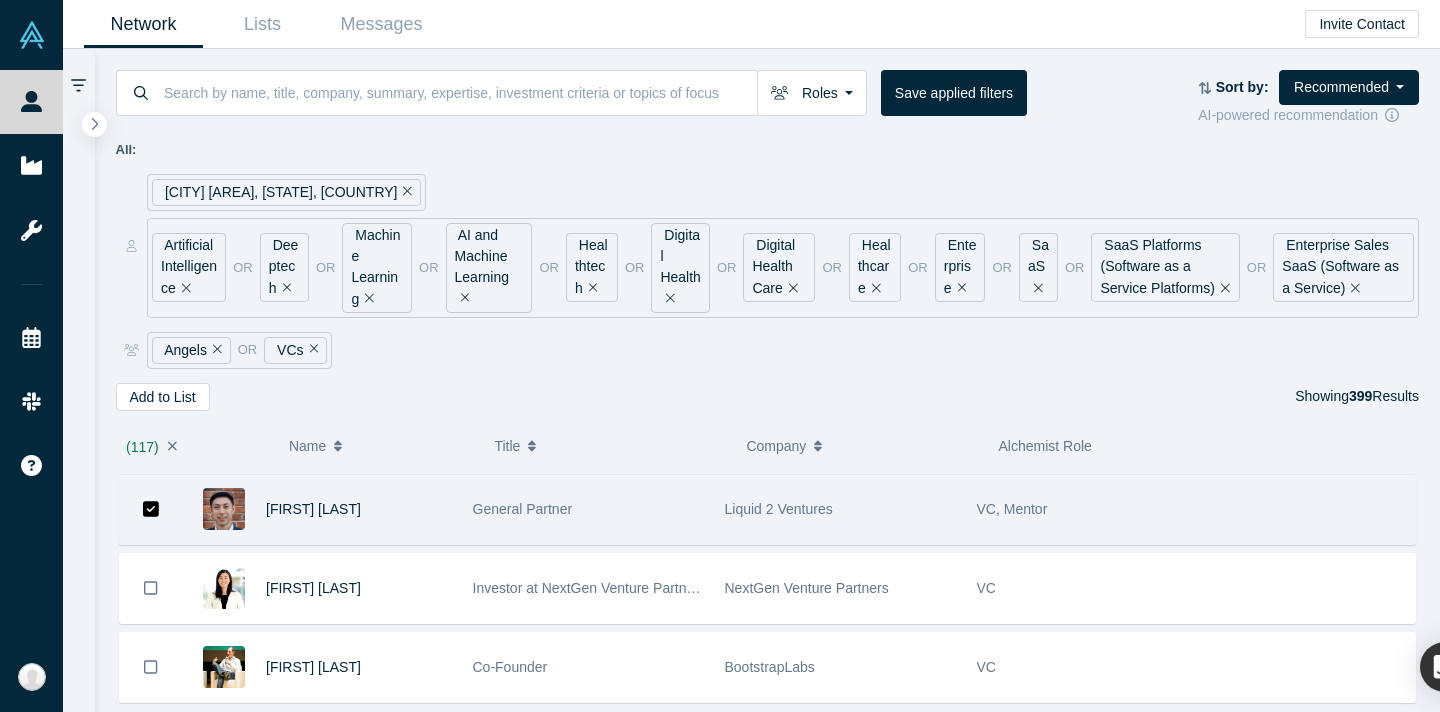 scroll, scrollTop: 9270, scrollLeft: 0, axis: vertical 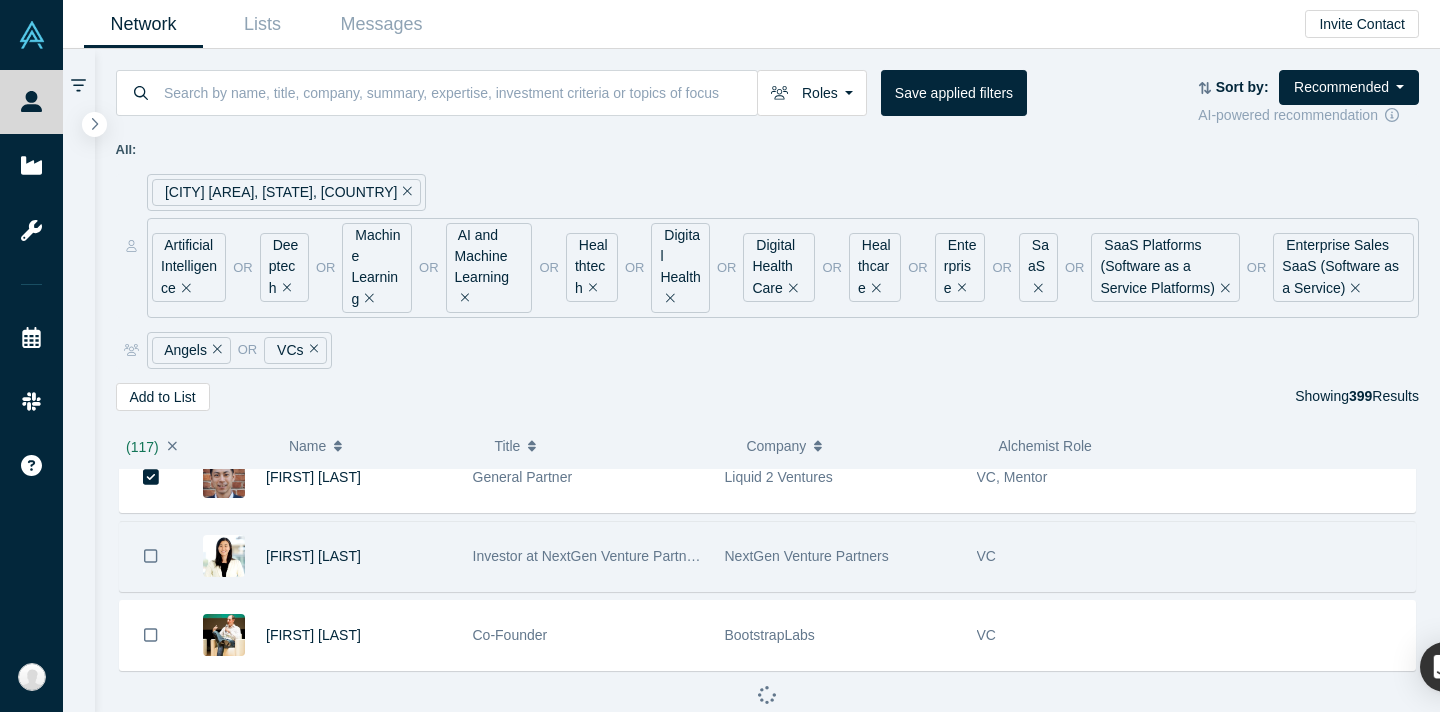 click 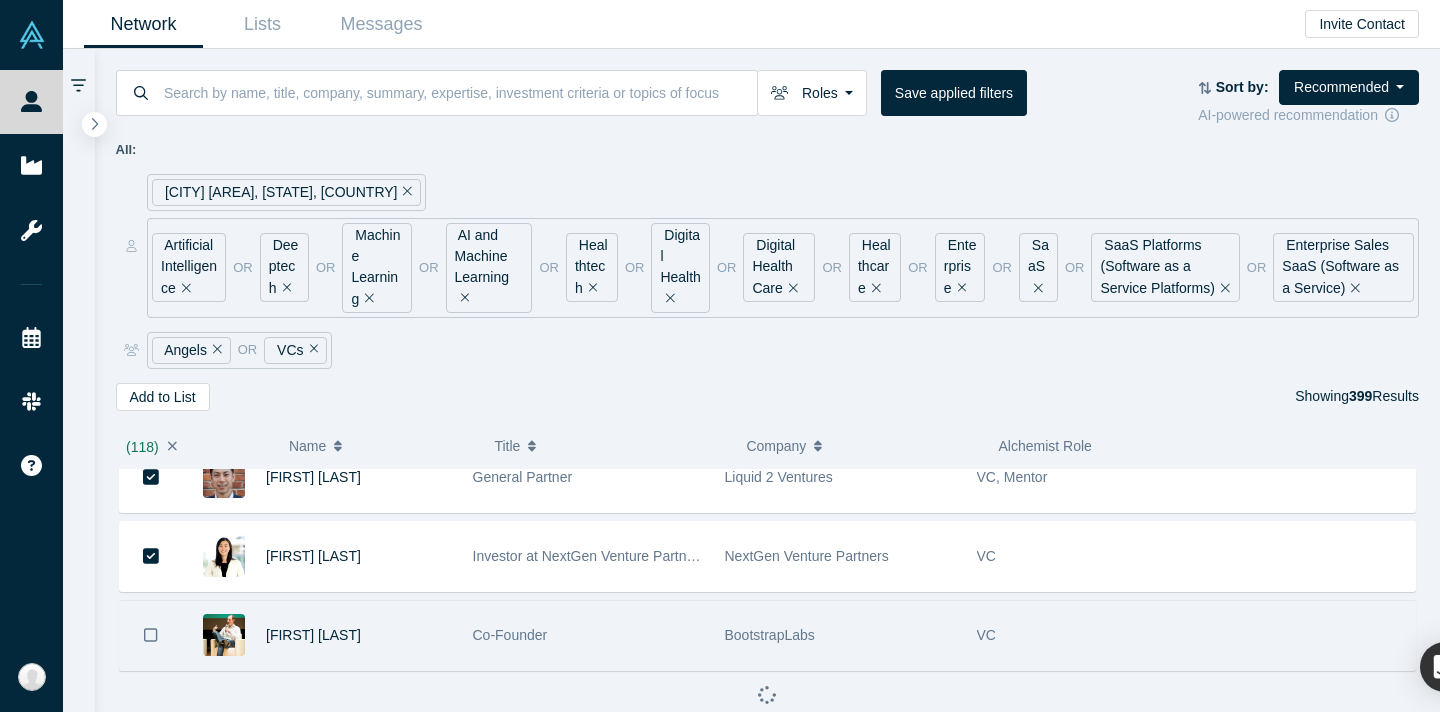 click at bounding box center (151, 635) 